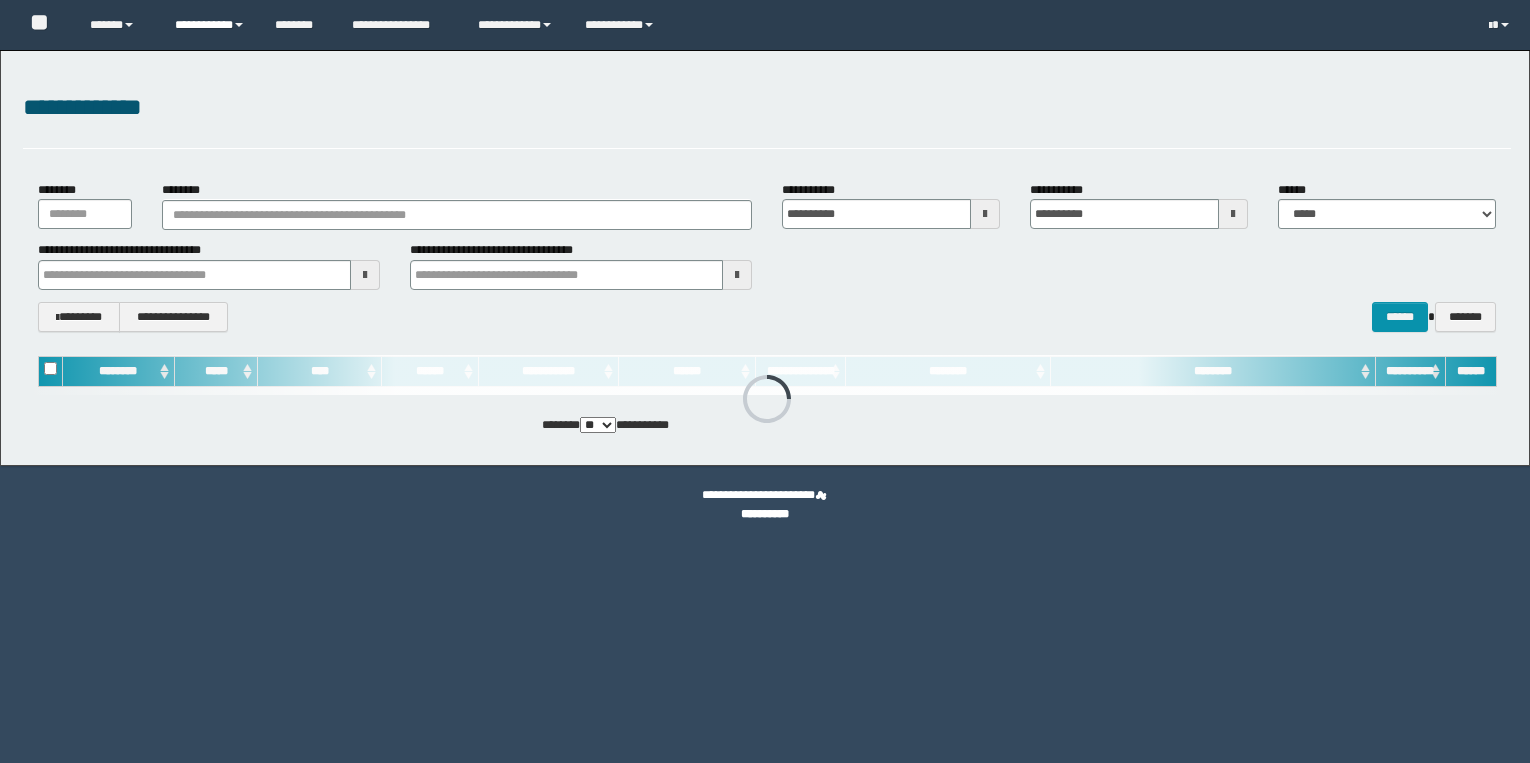 scroll, scrollTop: 0, scrollLeft: 0, axis: both 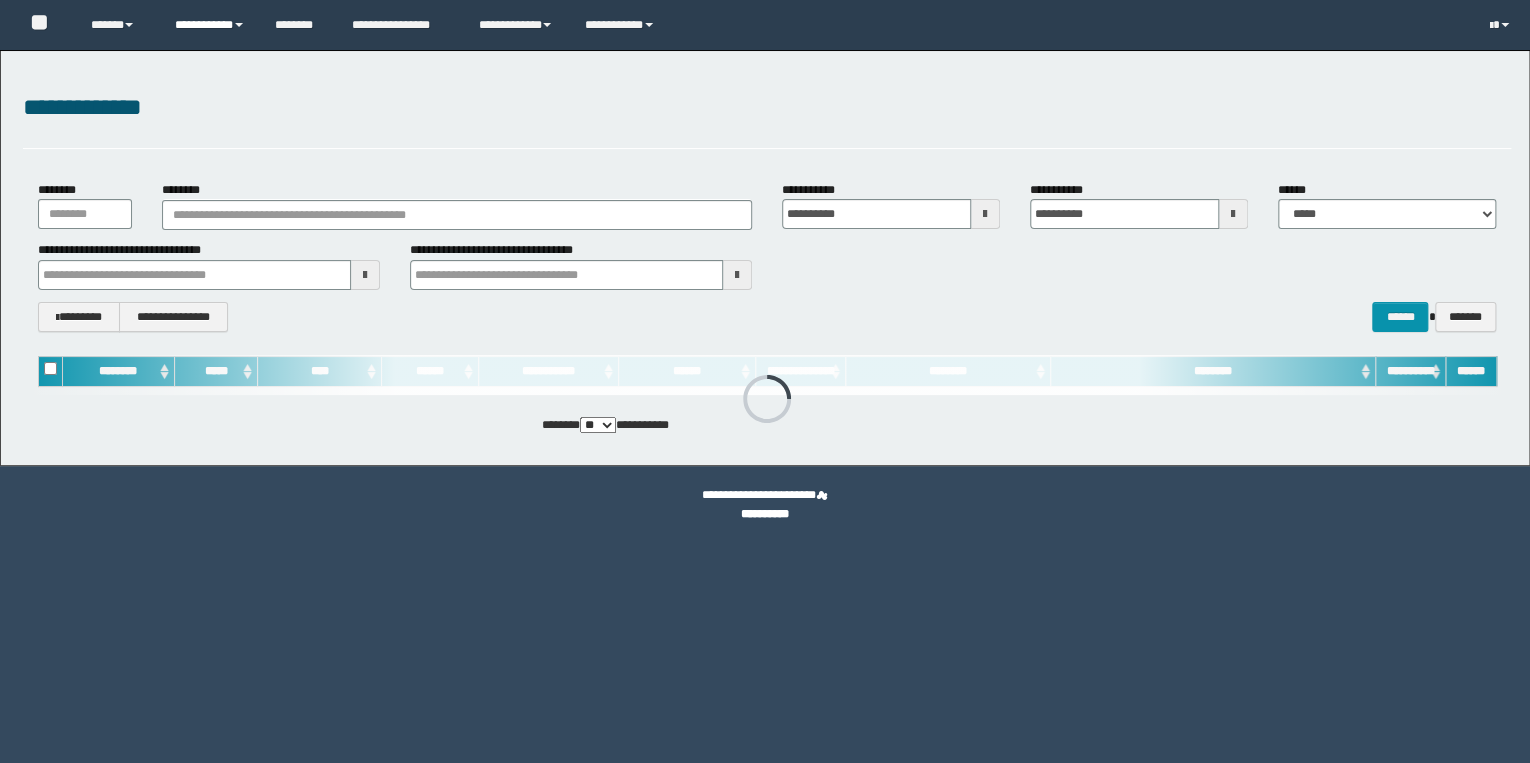 click on "**********" at bounding box center [210, 25] 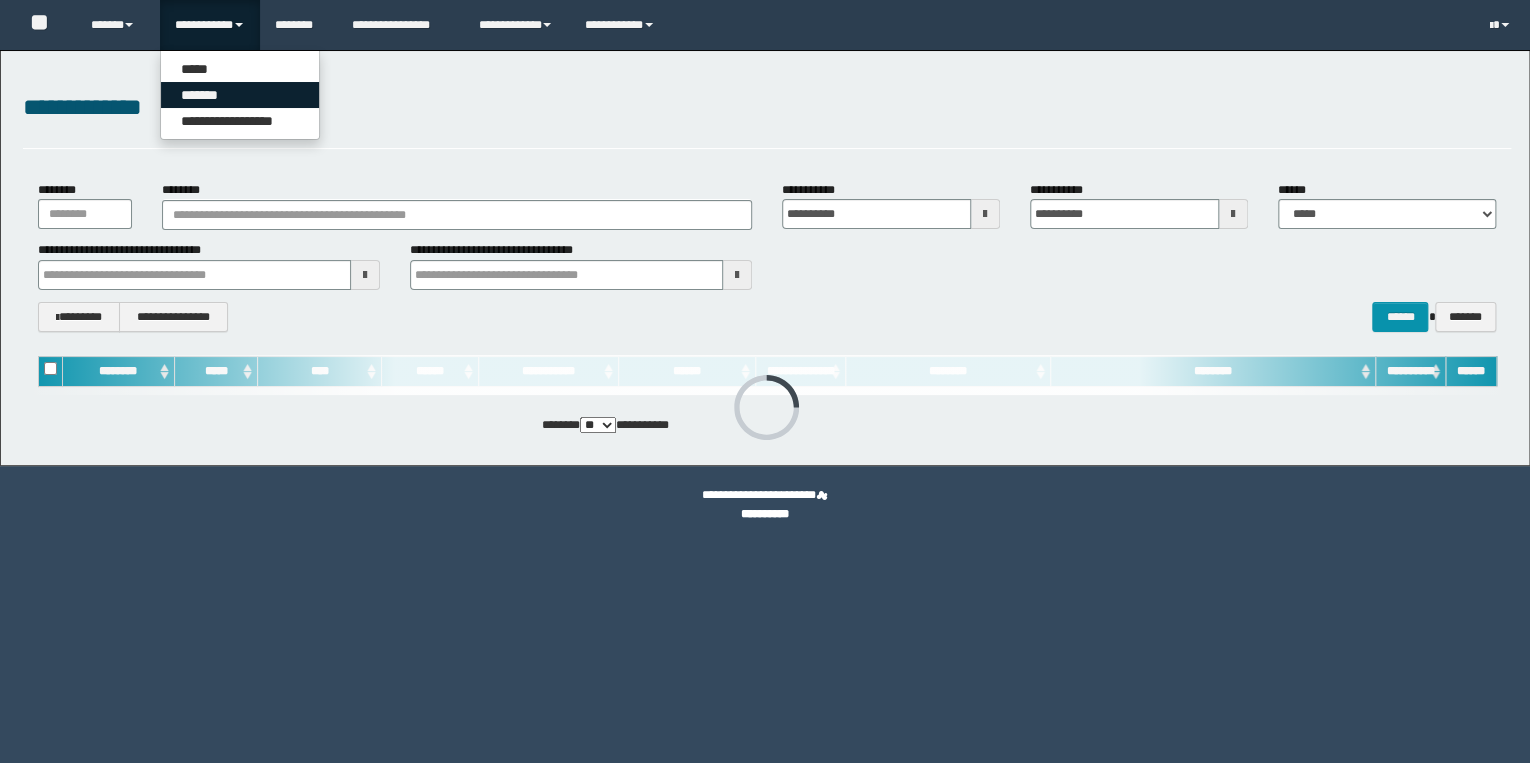 scroll, scrollTop: 0, scrollLeft: 0, axis: both 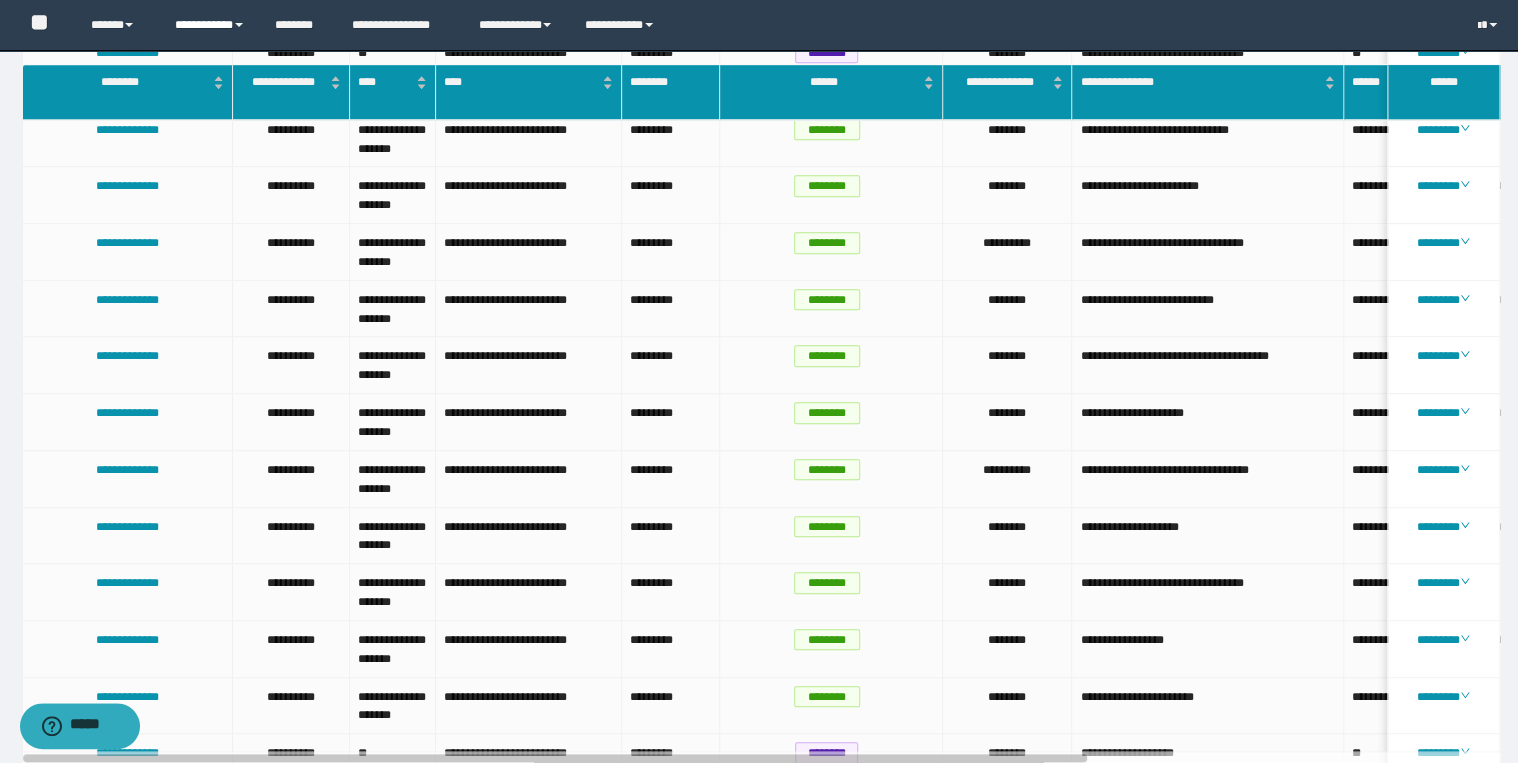 click on "**********" at bounding box center [210, 25] 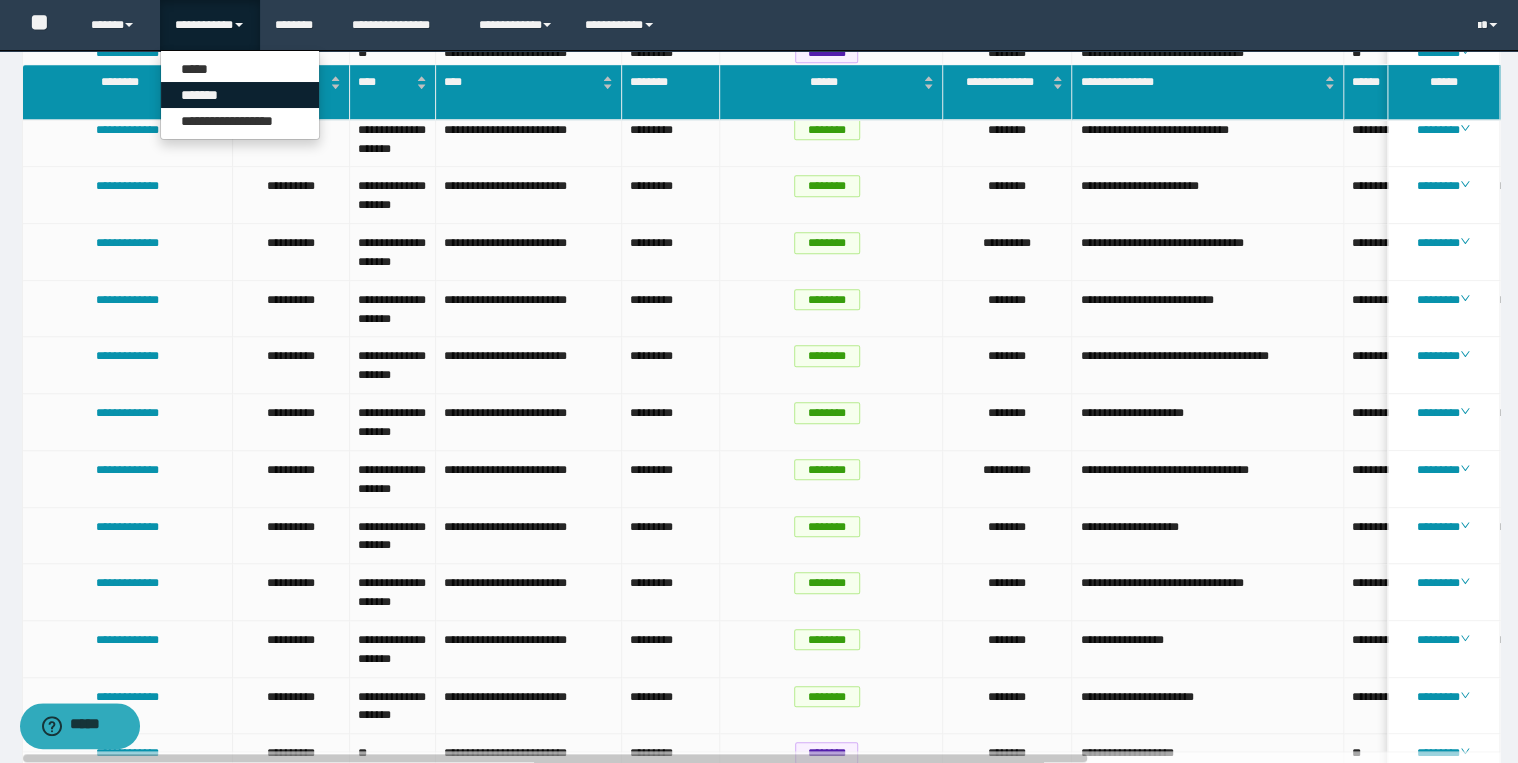 click on "*******" at bounding box center (240, 95) 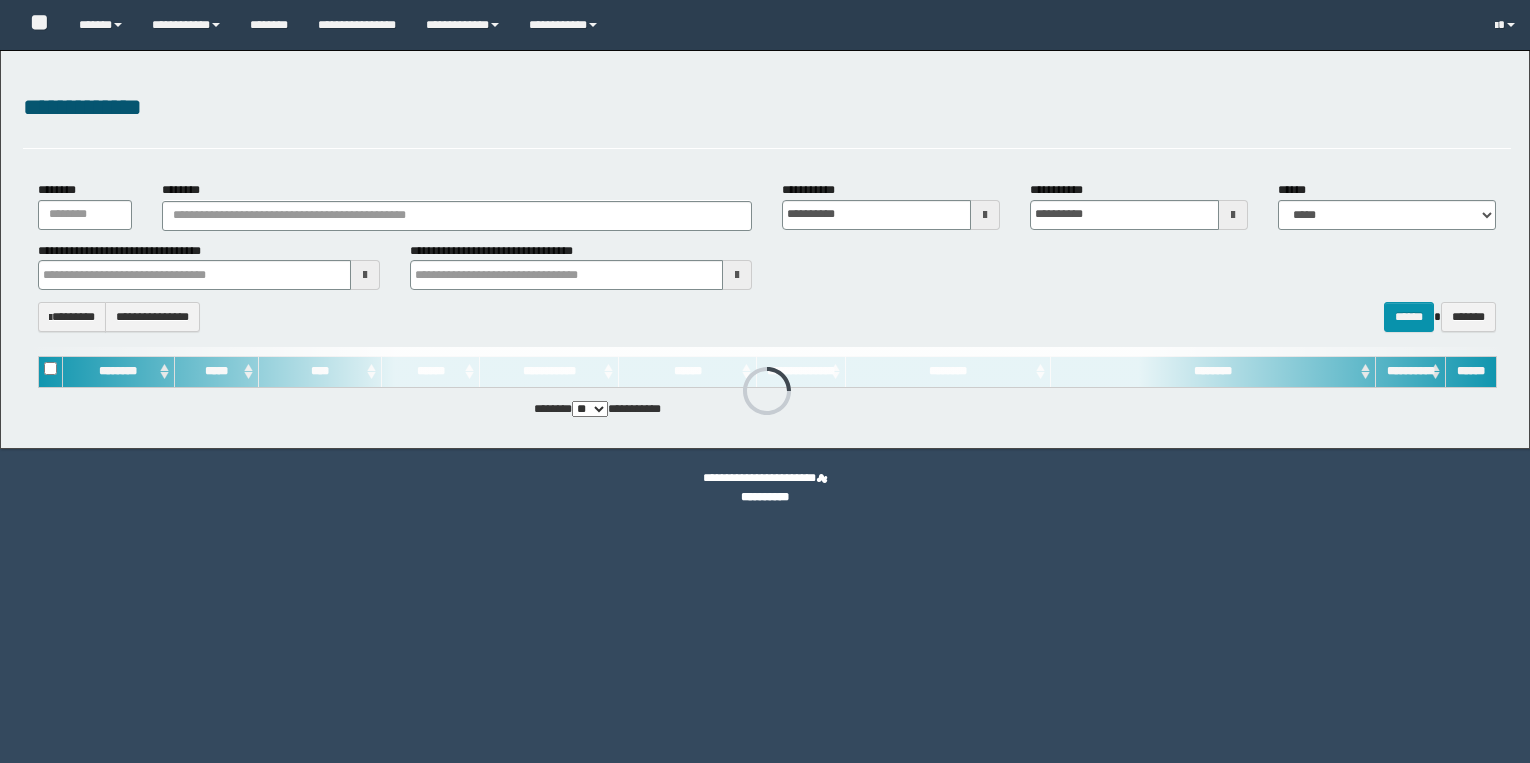 scroll, scrollTop: 0, scrollLeft: 0, axis: both 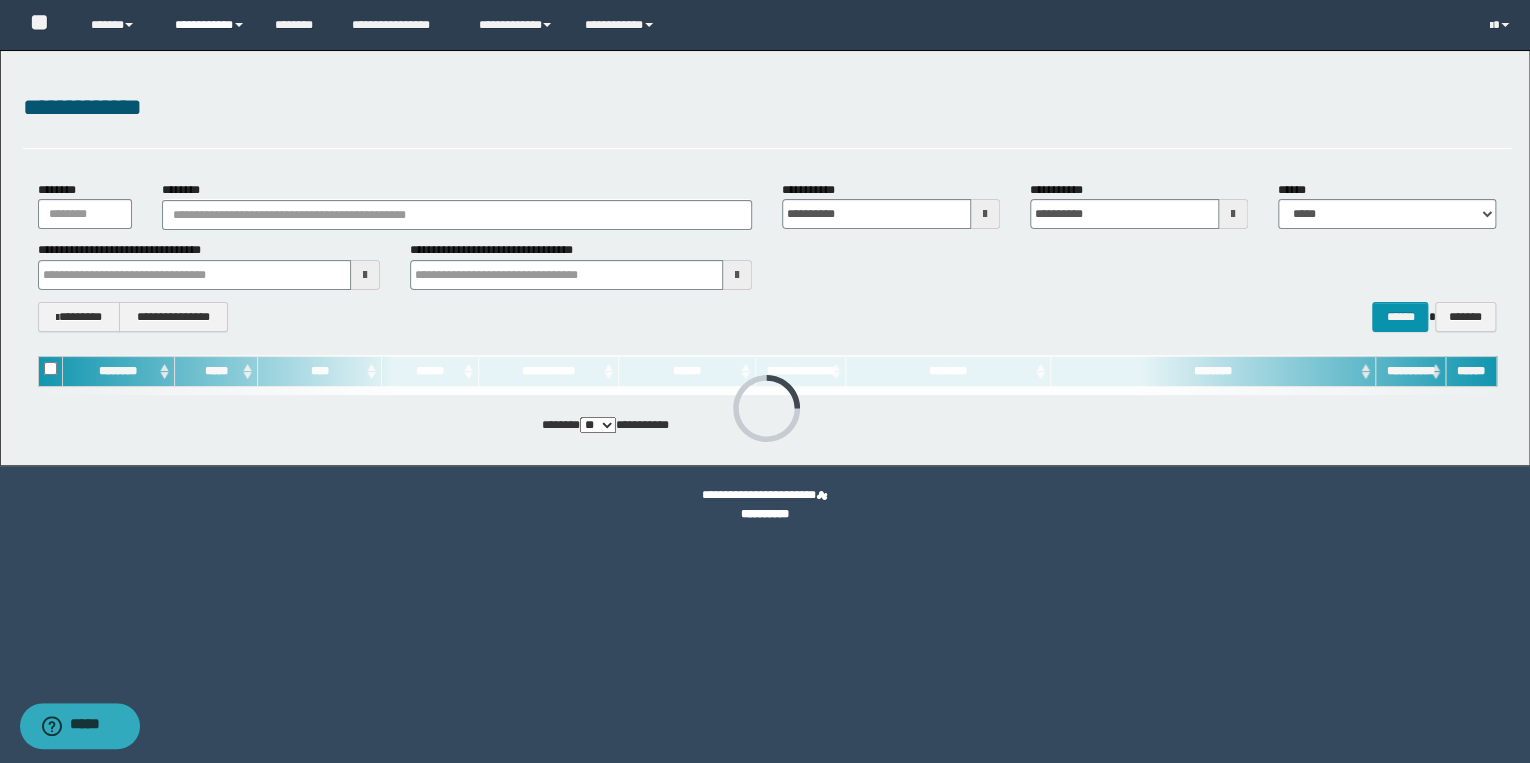 click on "**********" at bounding box center (210, 25) 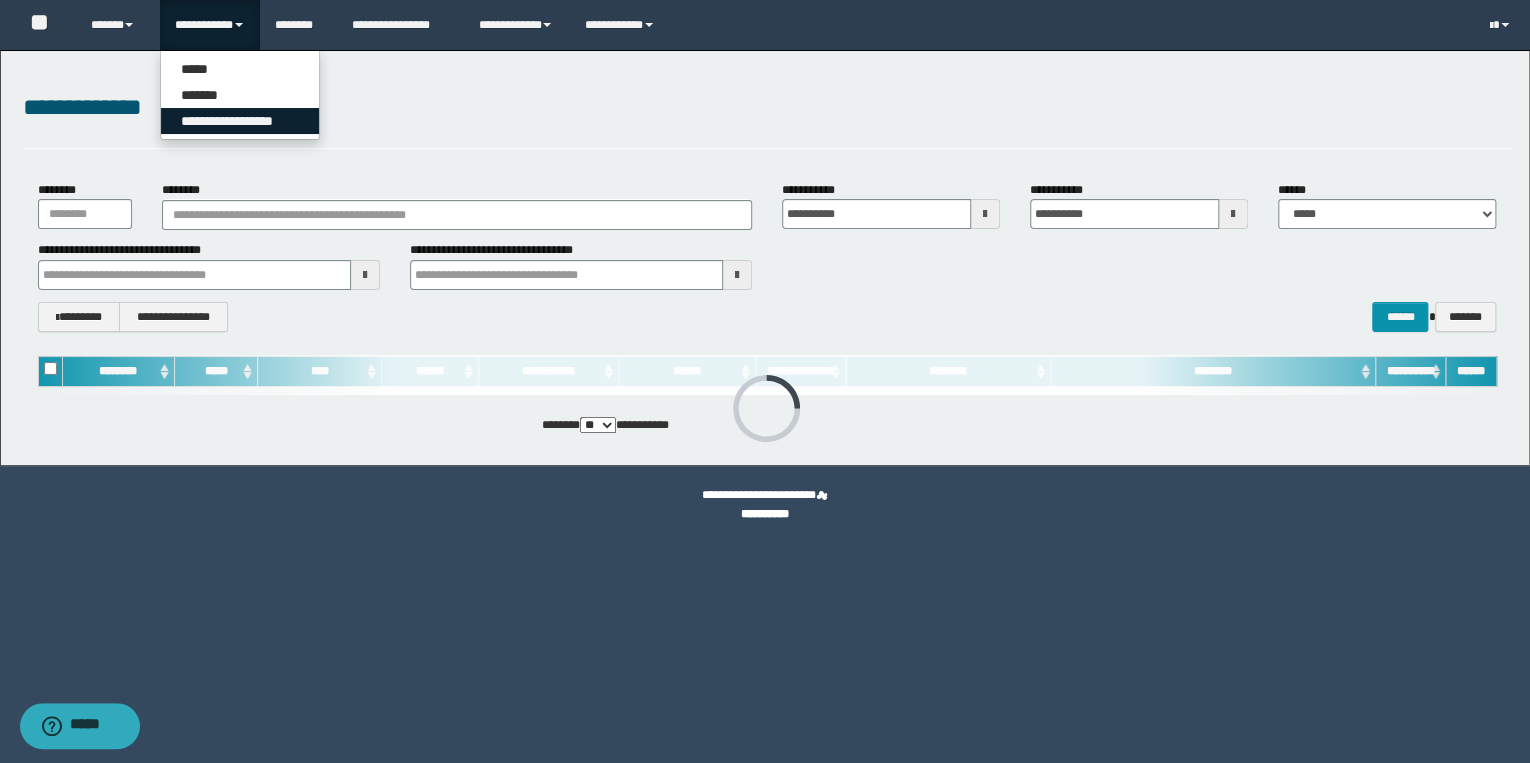 click on "**********" at bounding box center [240, 121] 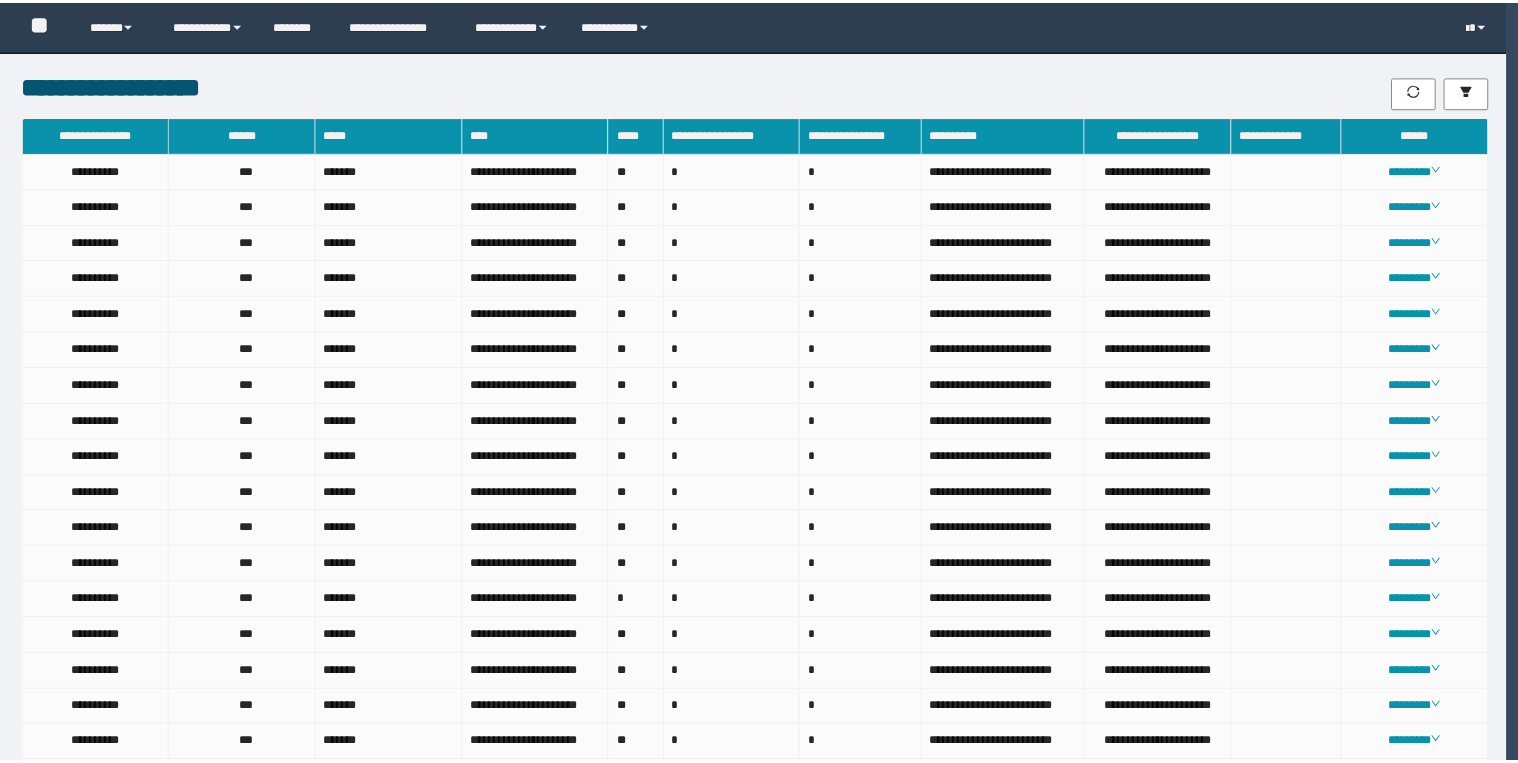 scroll, scrollTop: 0, scrollLeft: 0, axis: both 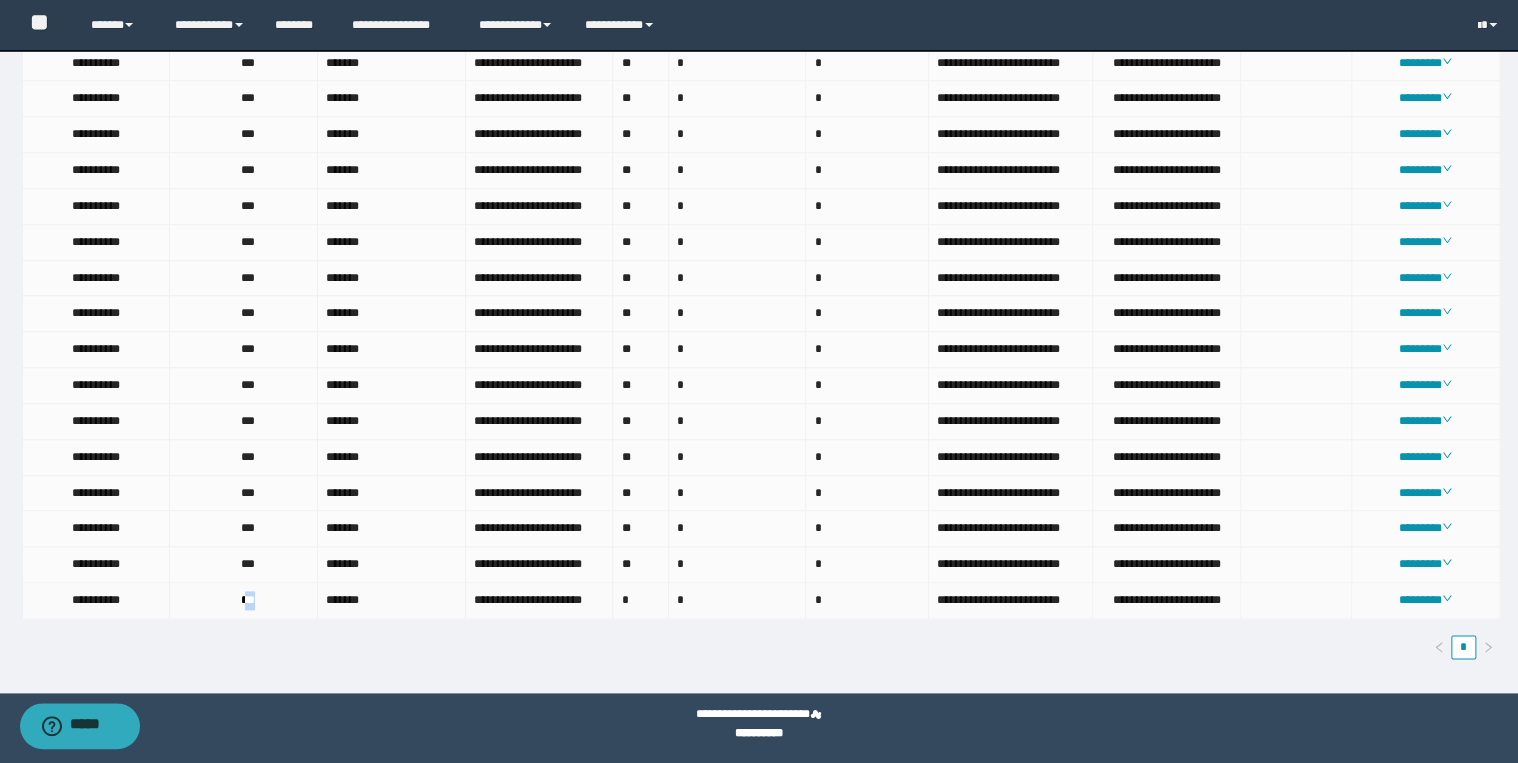 drag, startPoint x: 244, startPoint y: 594, endPoint x: 269, endPoint y: 594, distance: 25 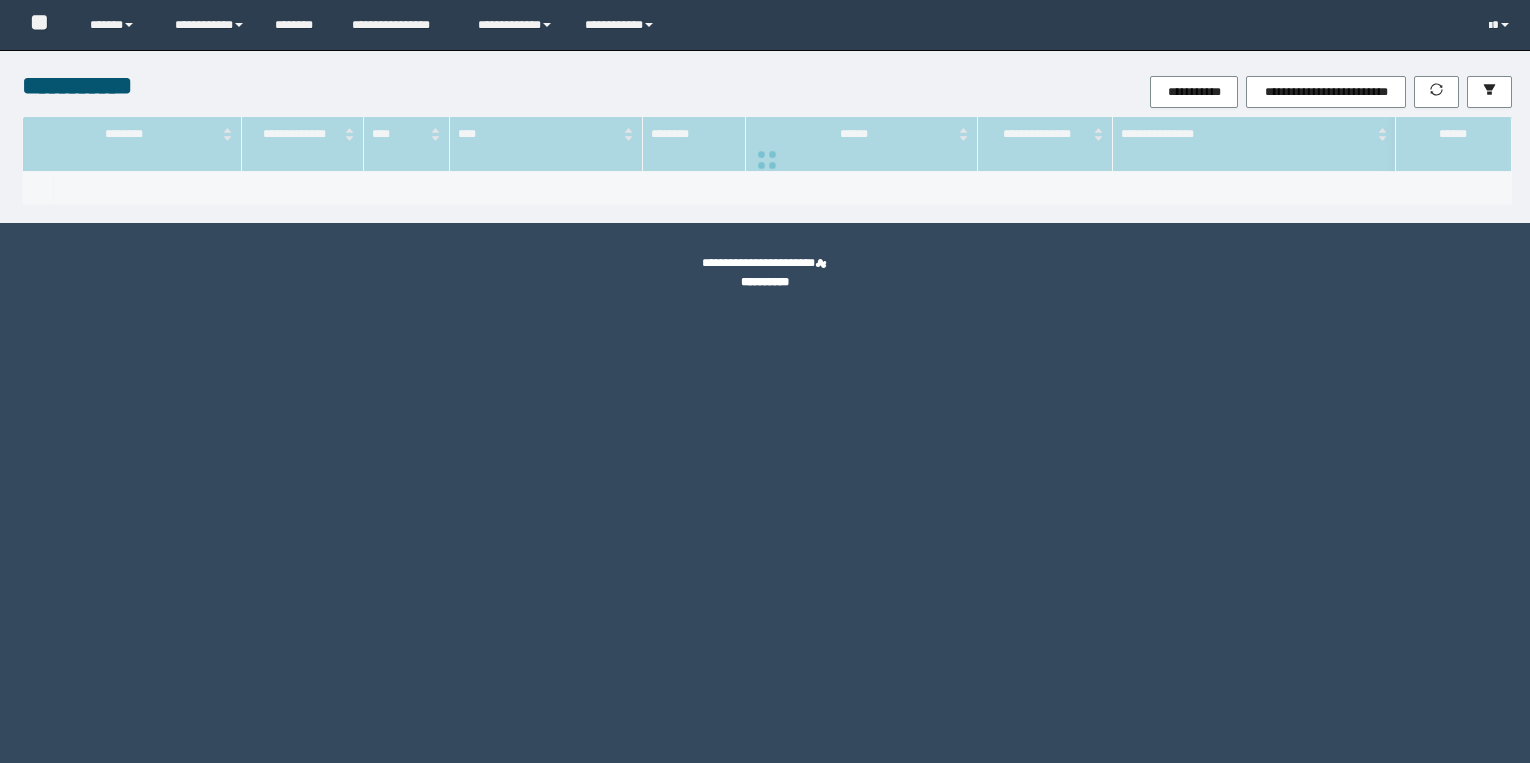 scroll, scrollTop: 0, scrollLeft: 0, axis: both 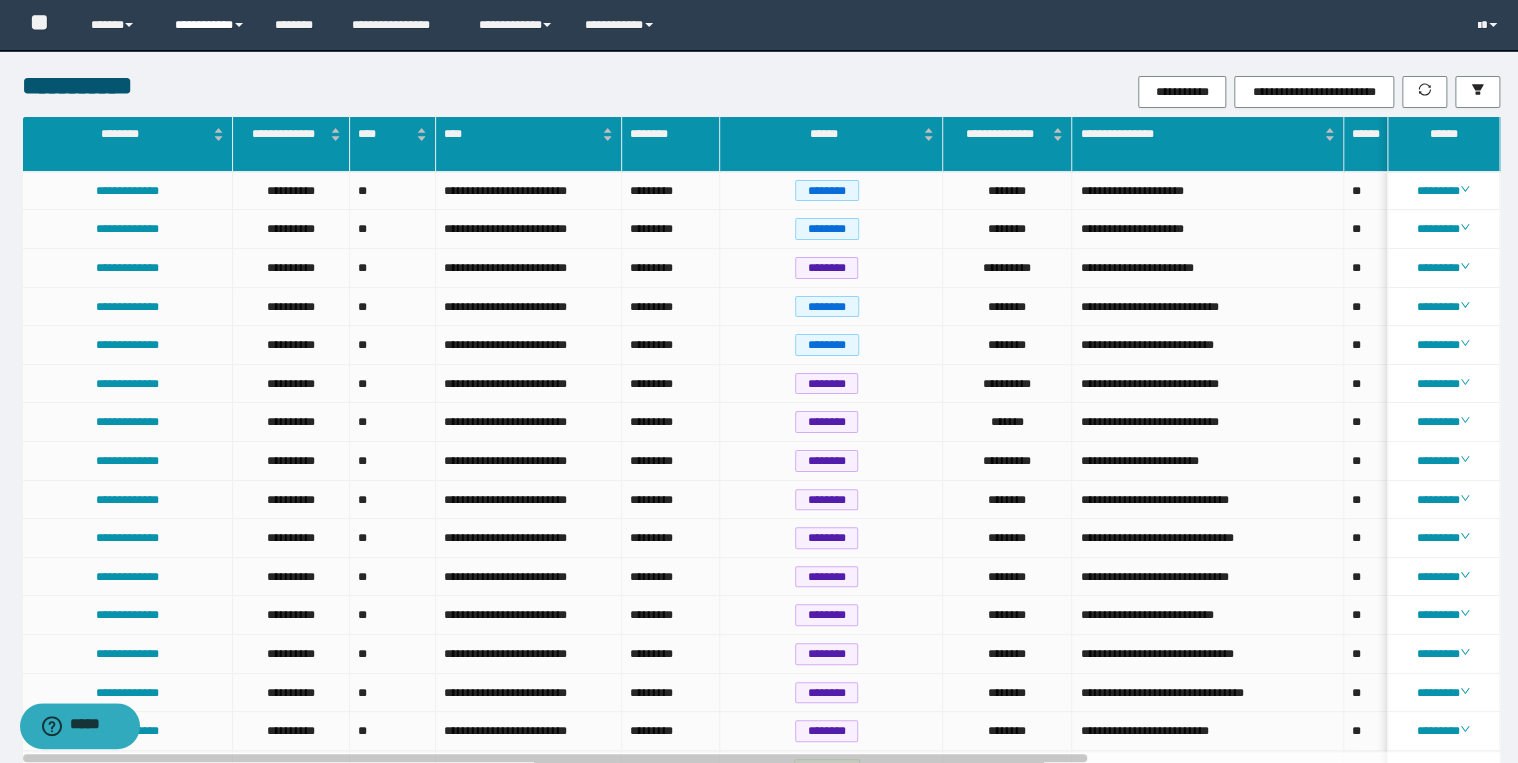 click on "**********" at bounding box center [210, 25] 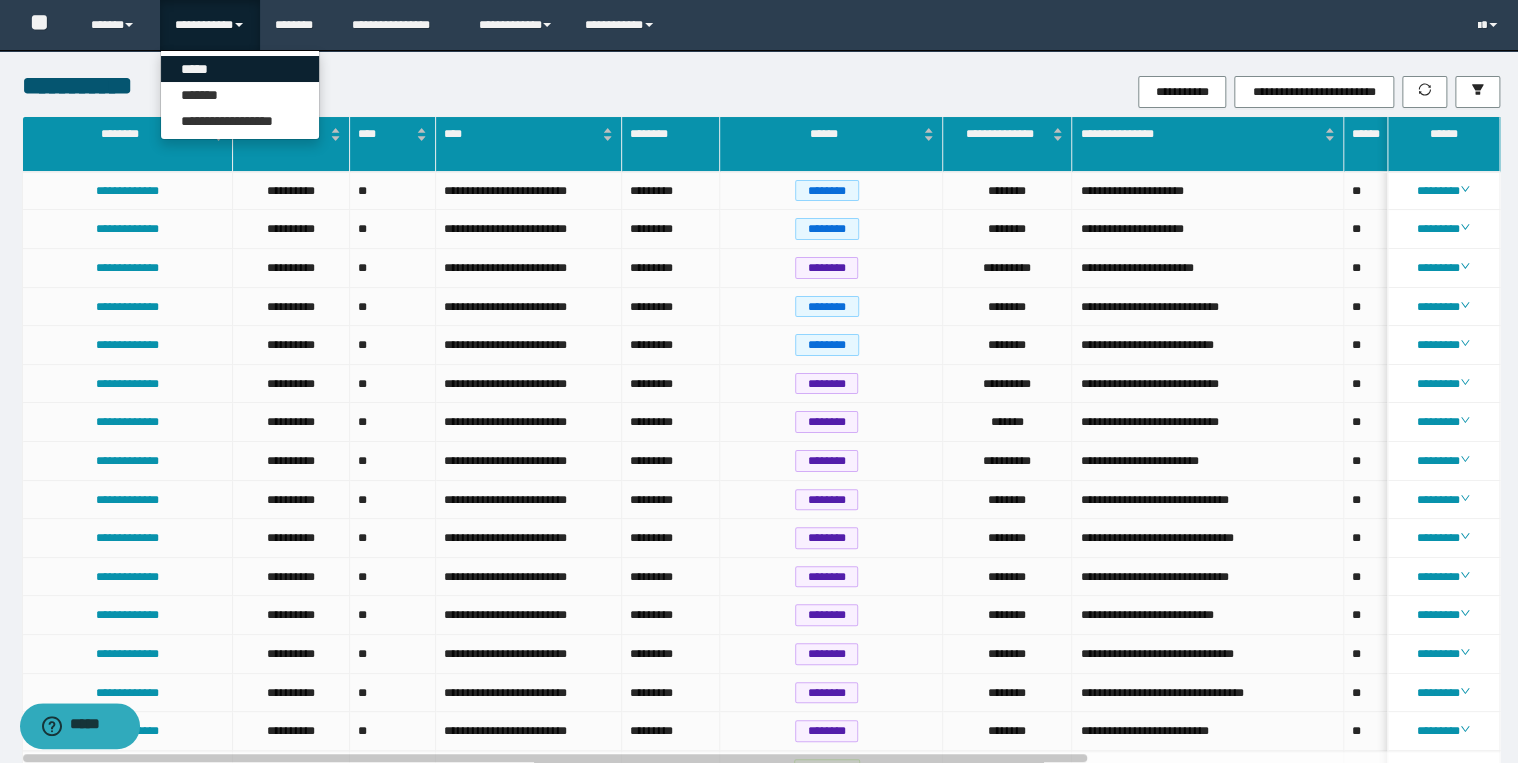 click on "*****" at bounding box center [240, 69] 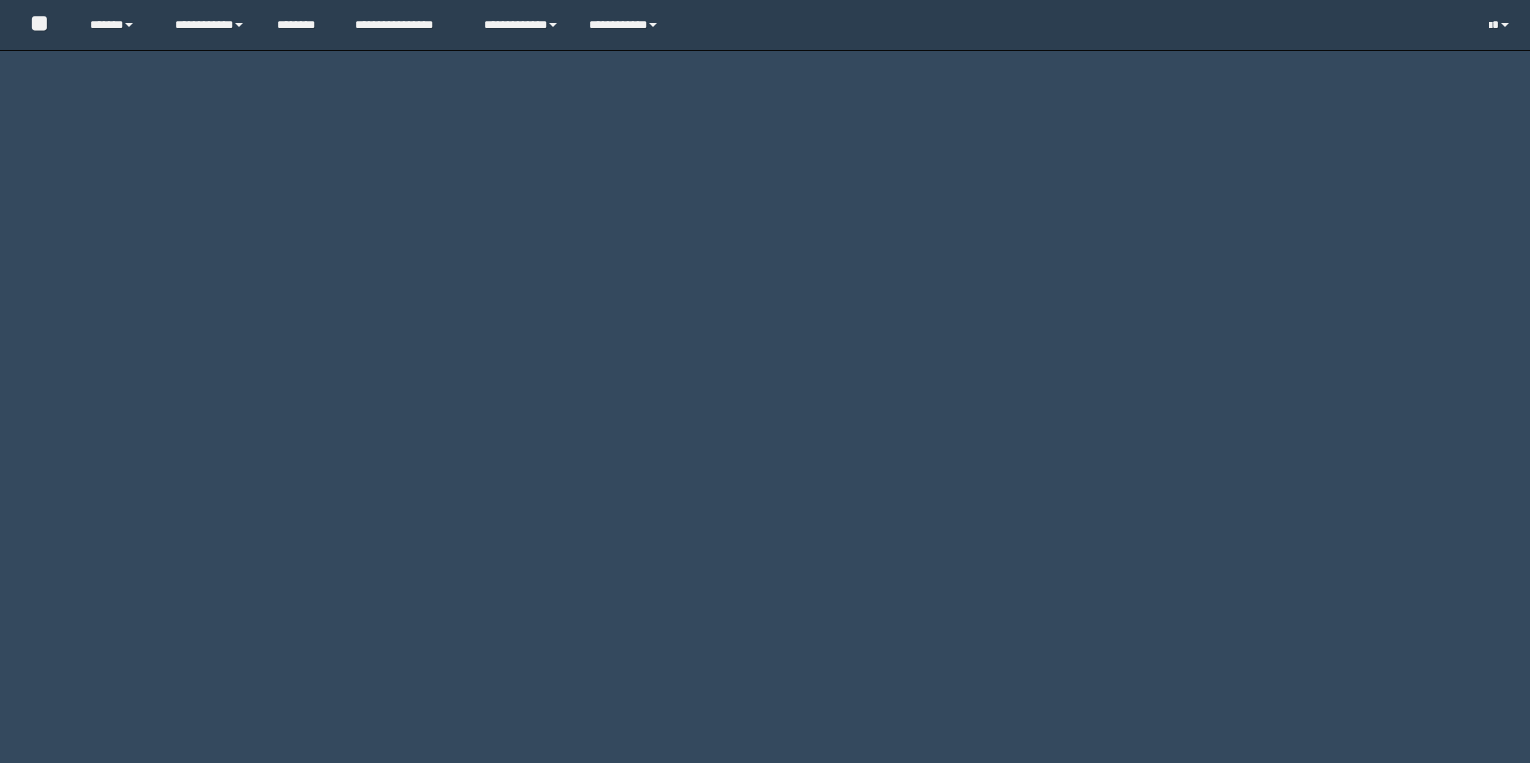 scroll, scrollTop: 0, scrollLeft: 0, axis: both 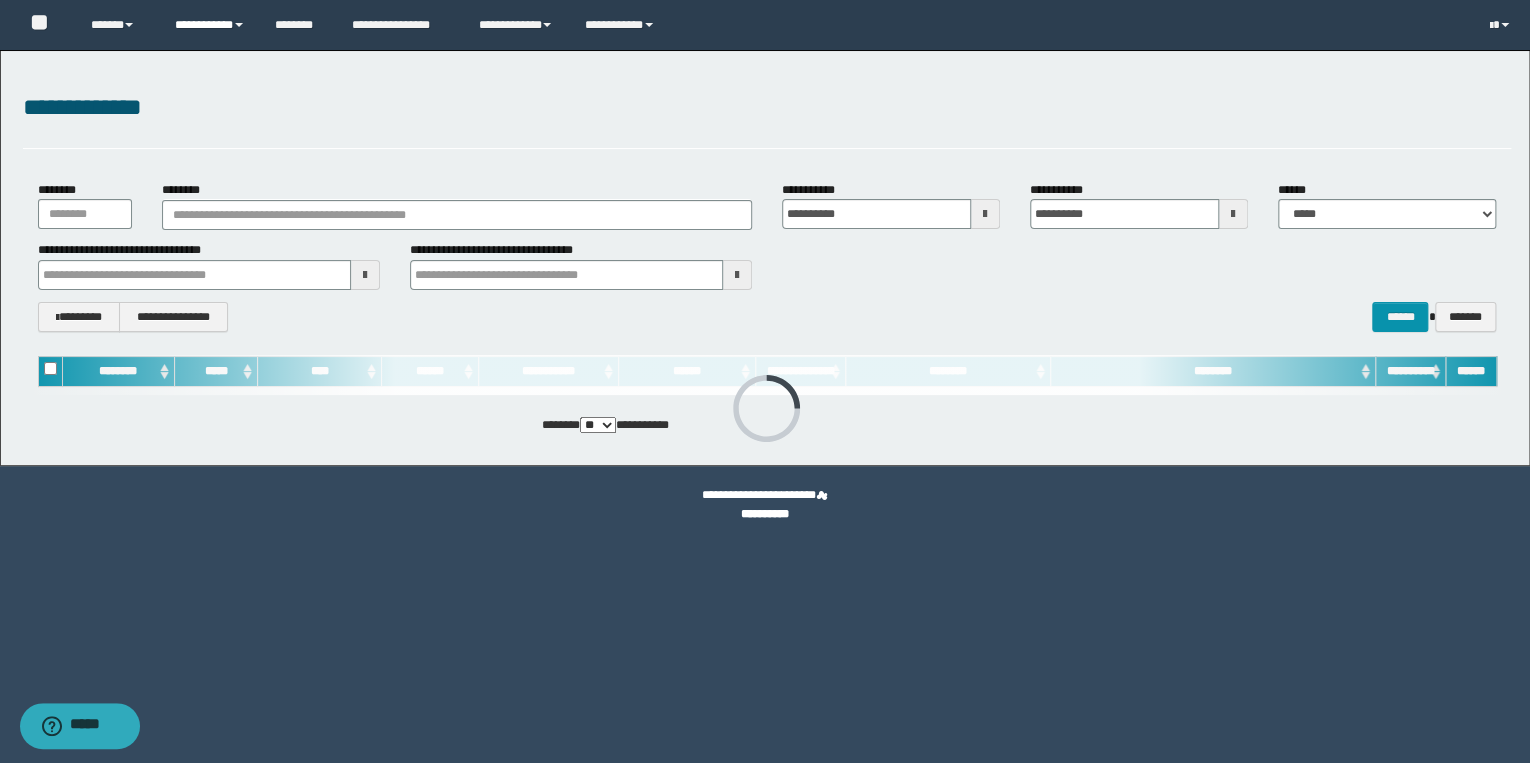click on "**********" at bounding box center [210, 25] 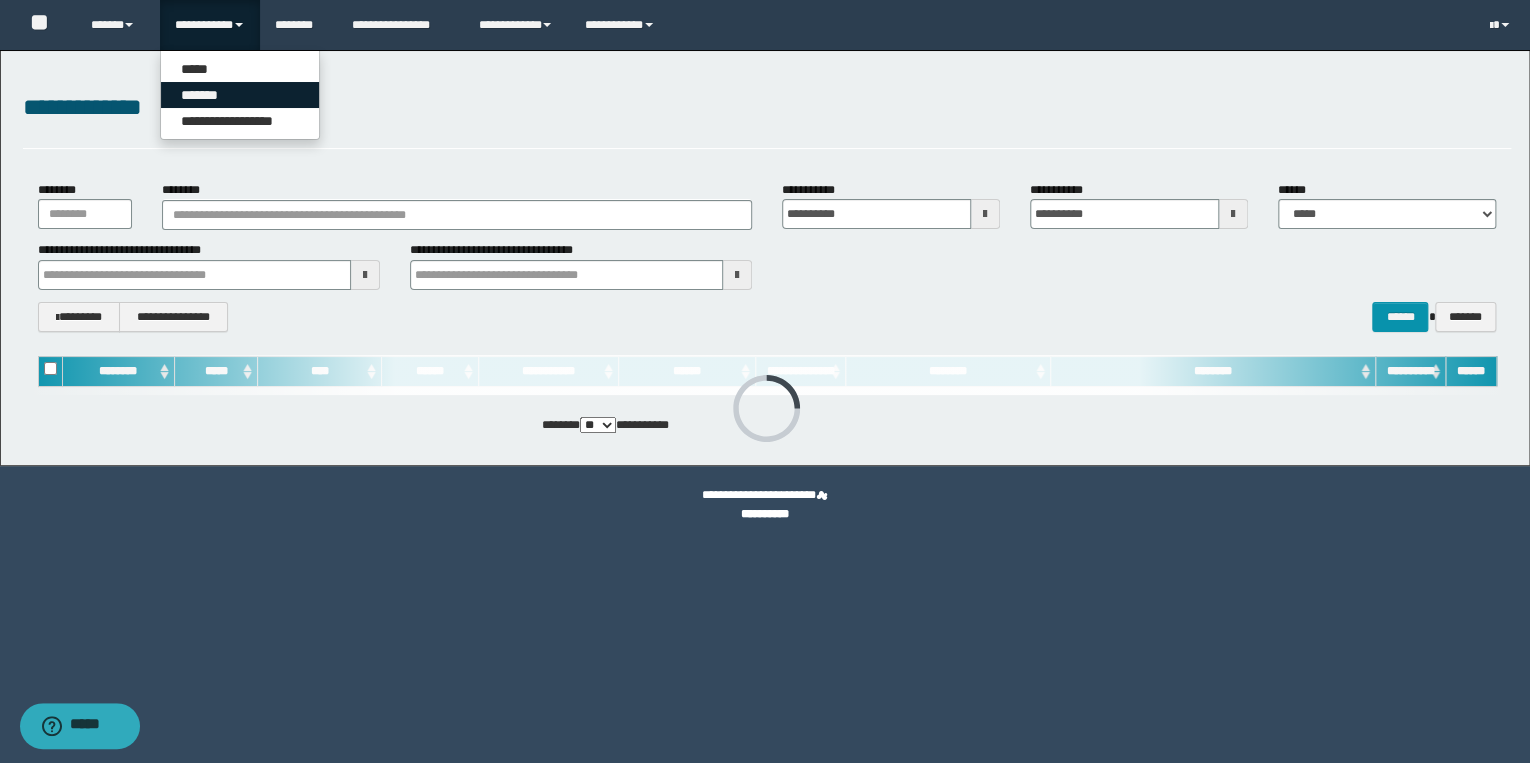 click on "*******" at bounding box center [240, 95] 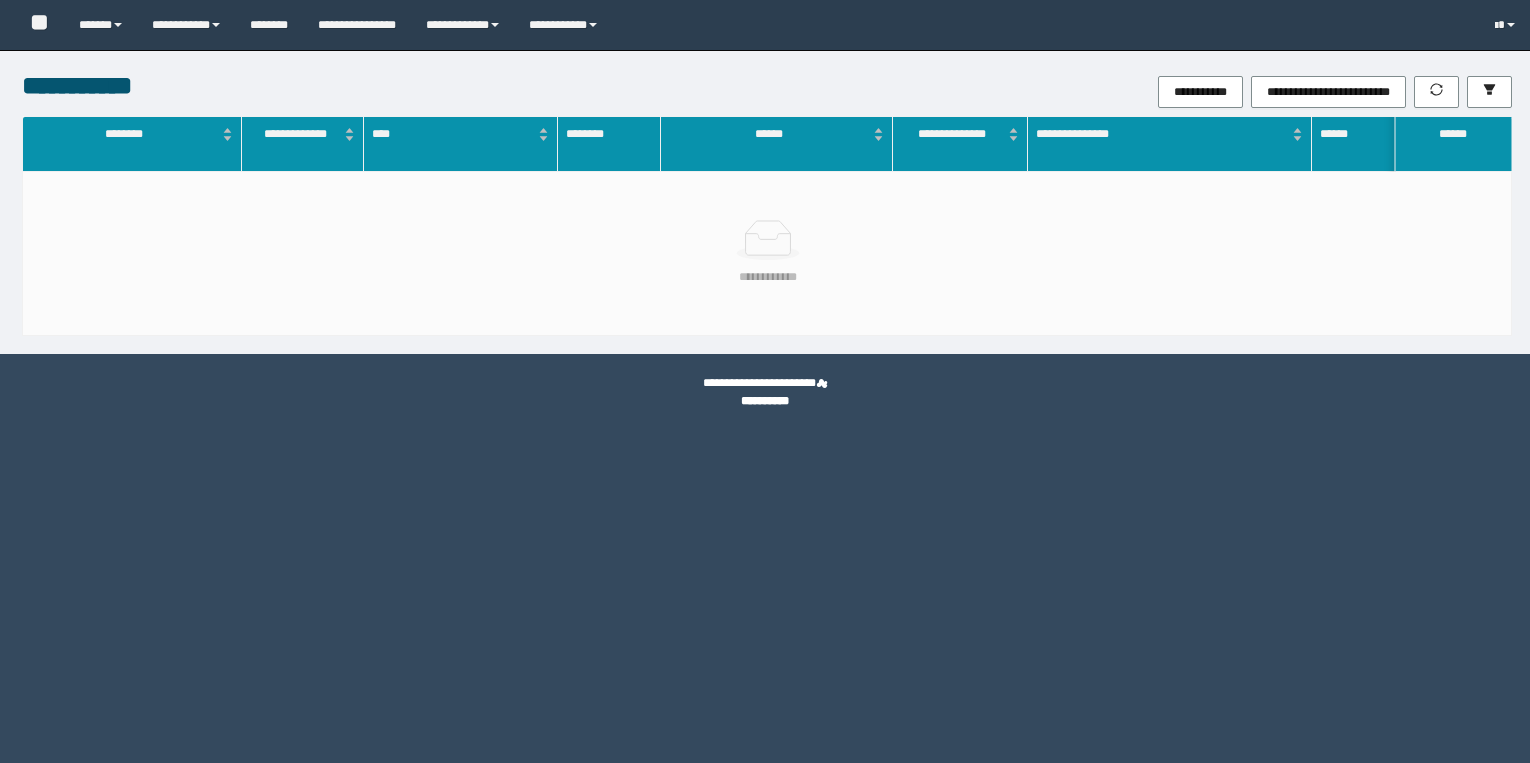 scroll, scrollTop: 0, scrollLeft: 0, axis: both 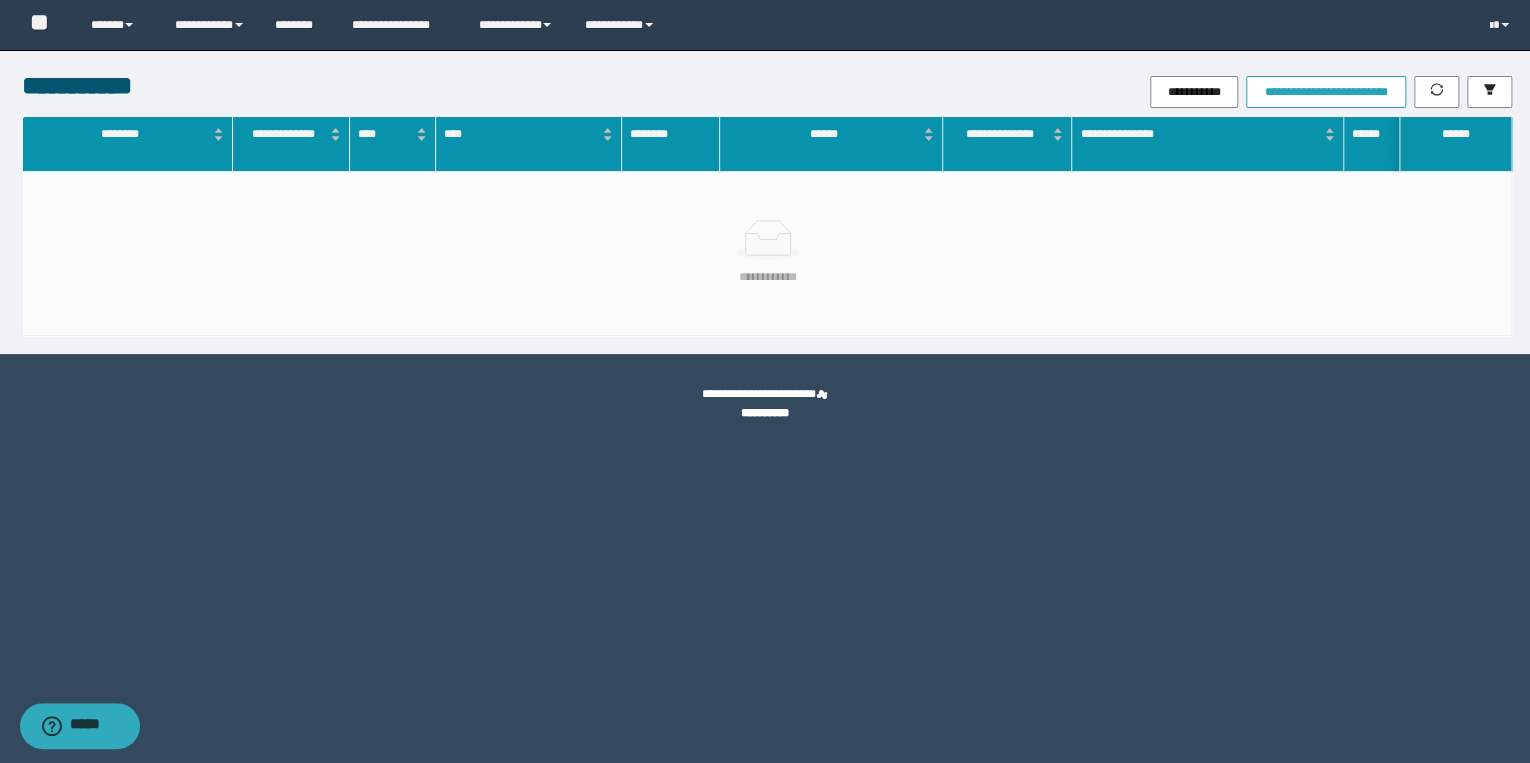 click on "**********" at bounding box center [1325, 92] 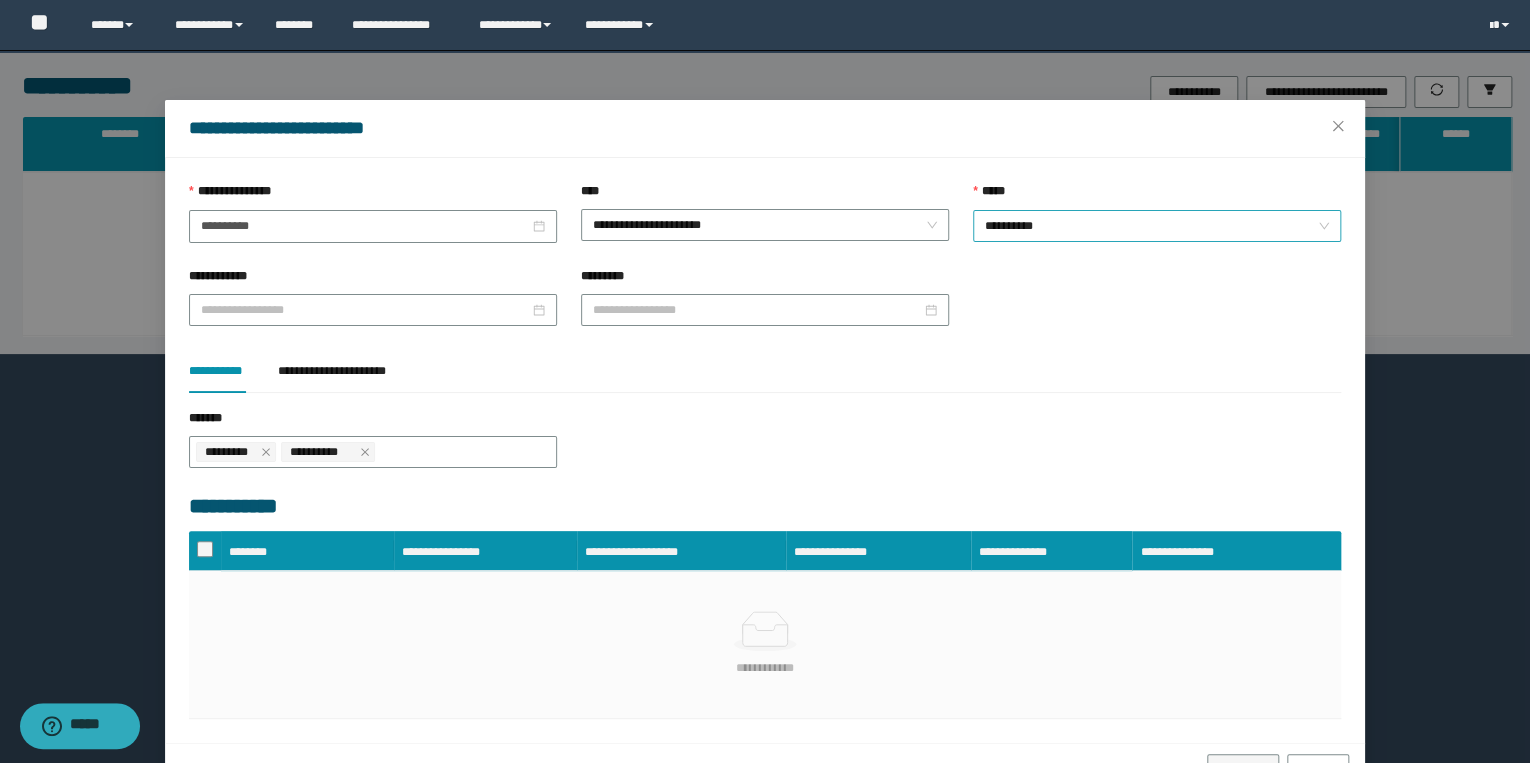 click on "**********" at bounding box center [1157, 226] 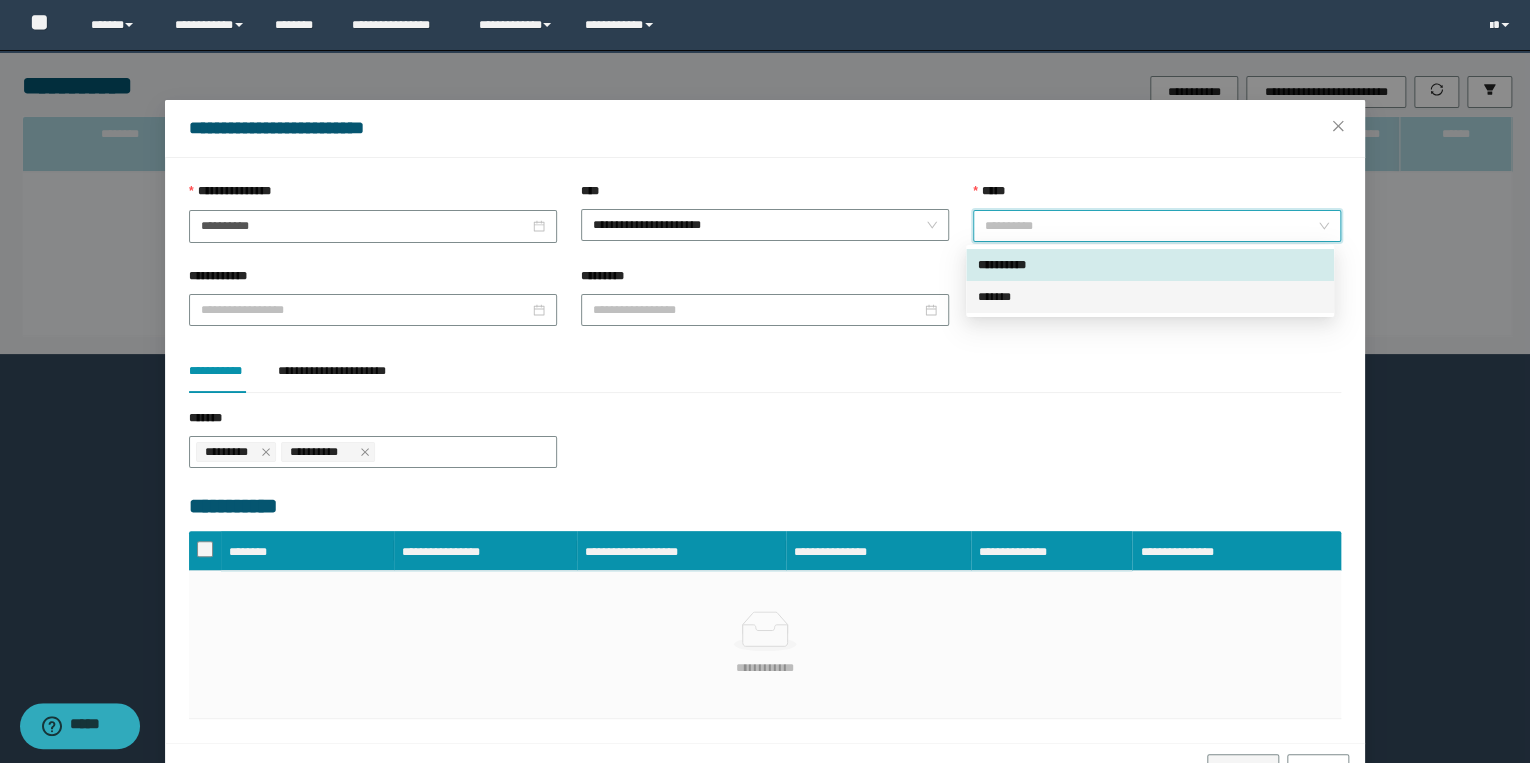 click on "*******" at bounding box center (1150, 297) 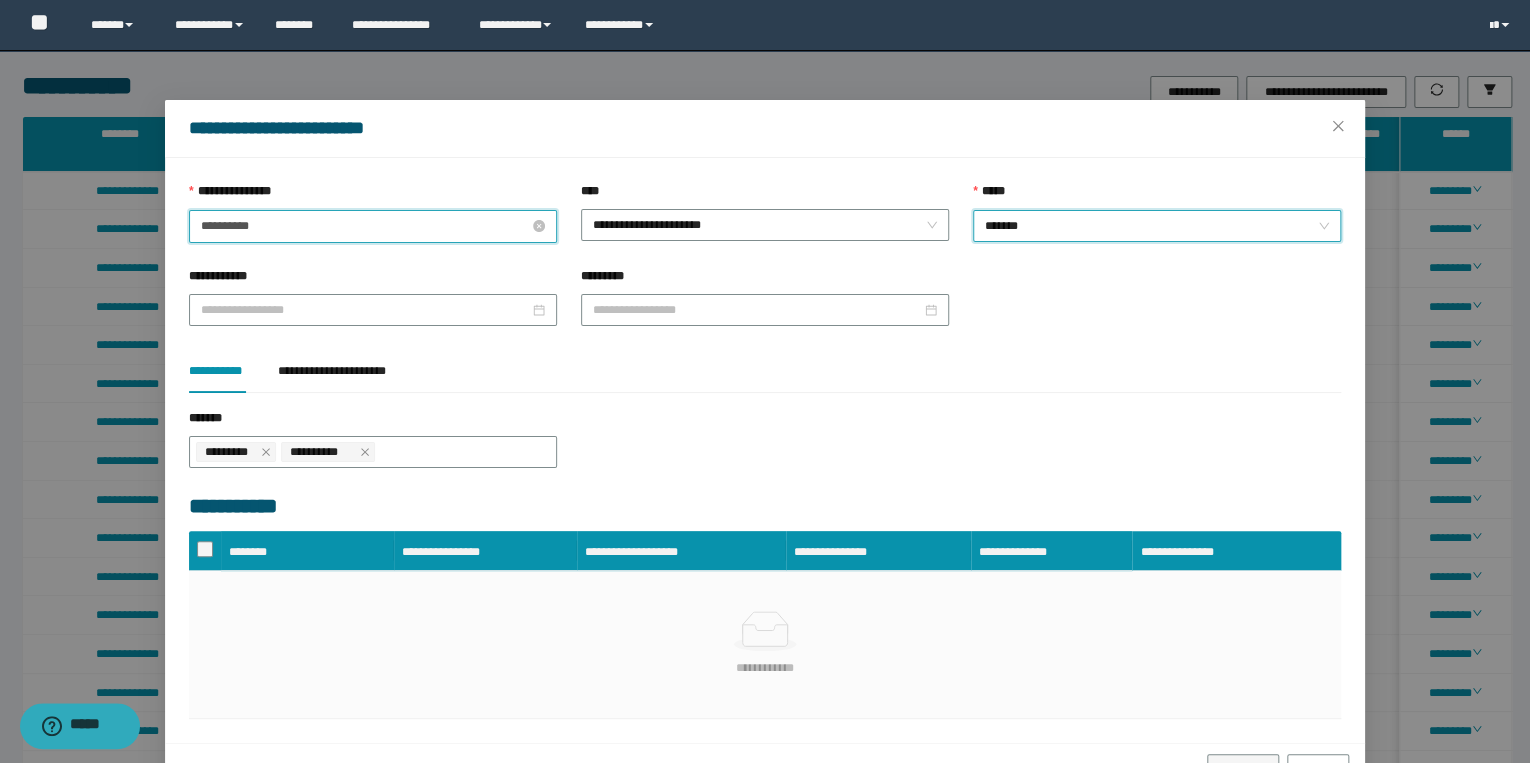 click on "**********" at bounding box center (365, 226) 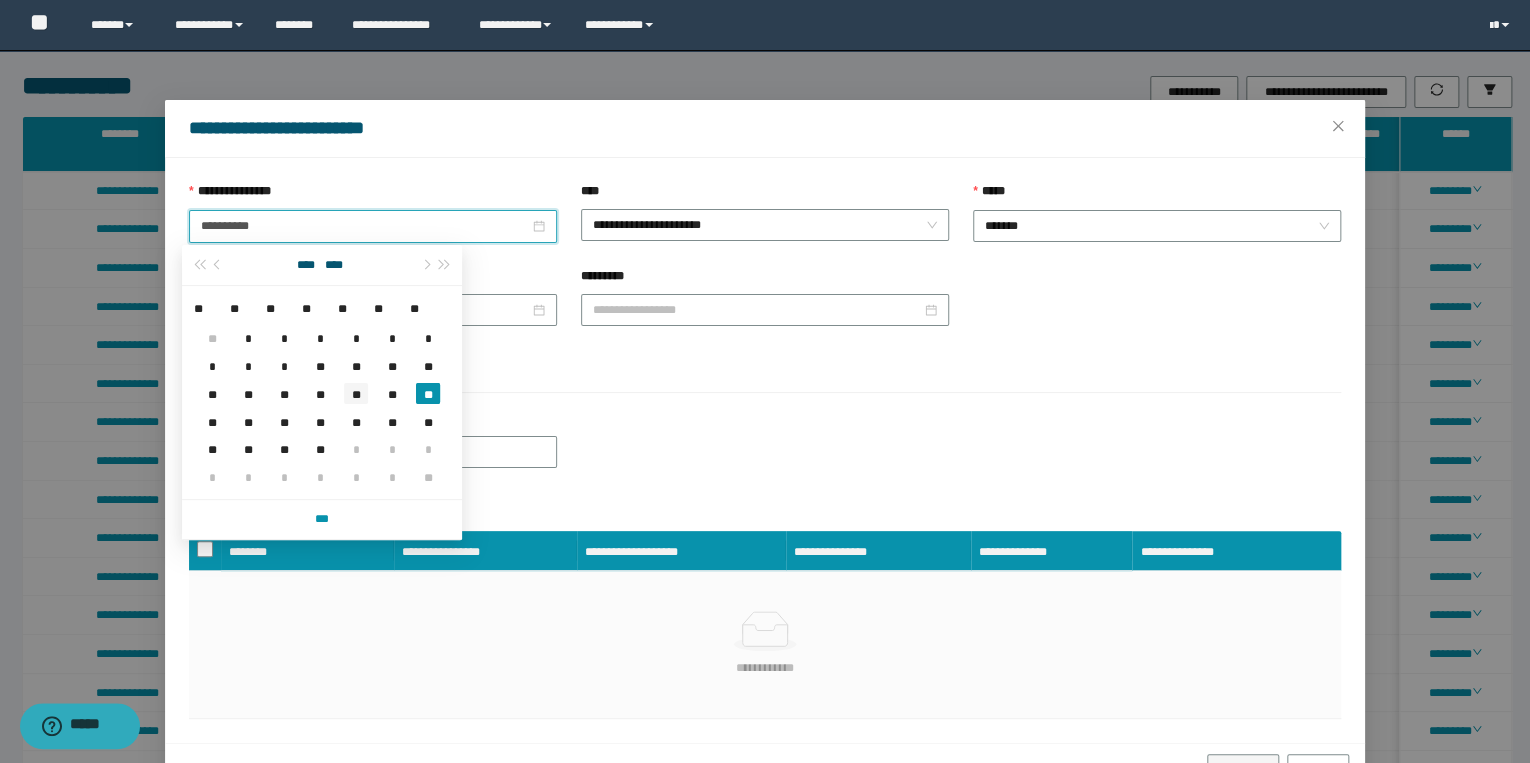 type on "**********" 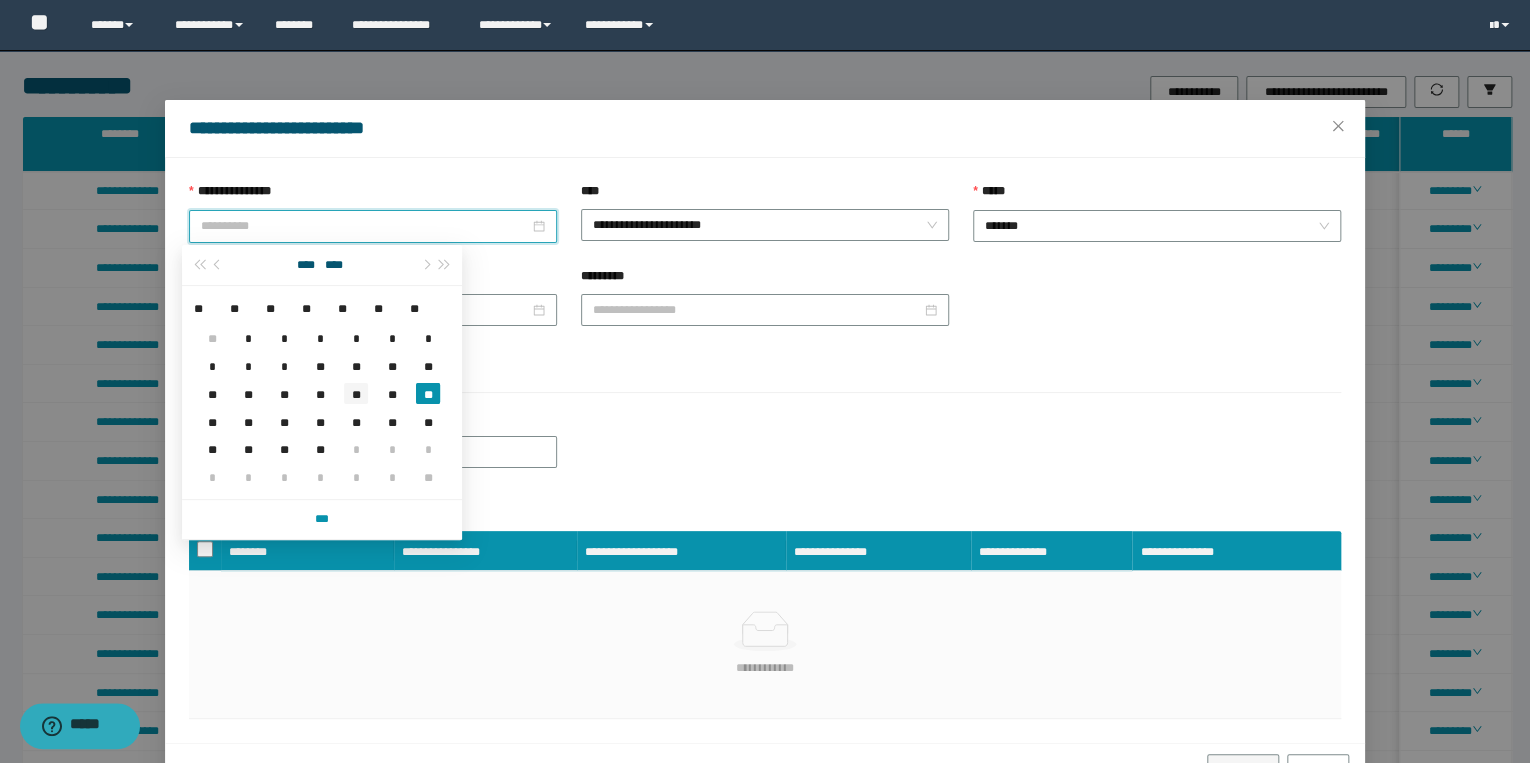 click on "**" at bounding box center [356, 393] 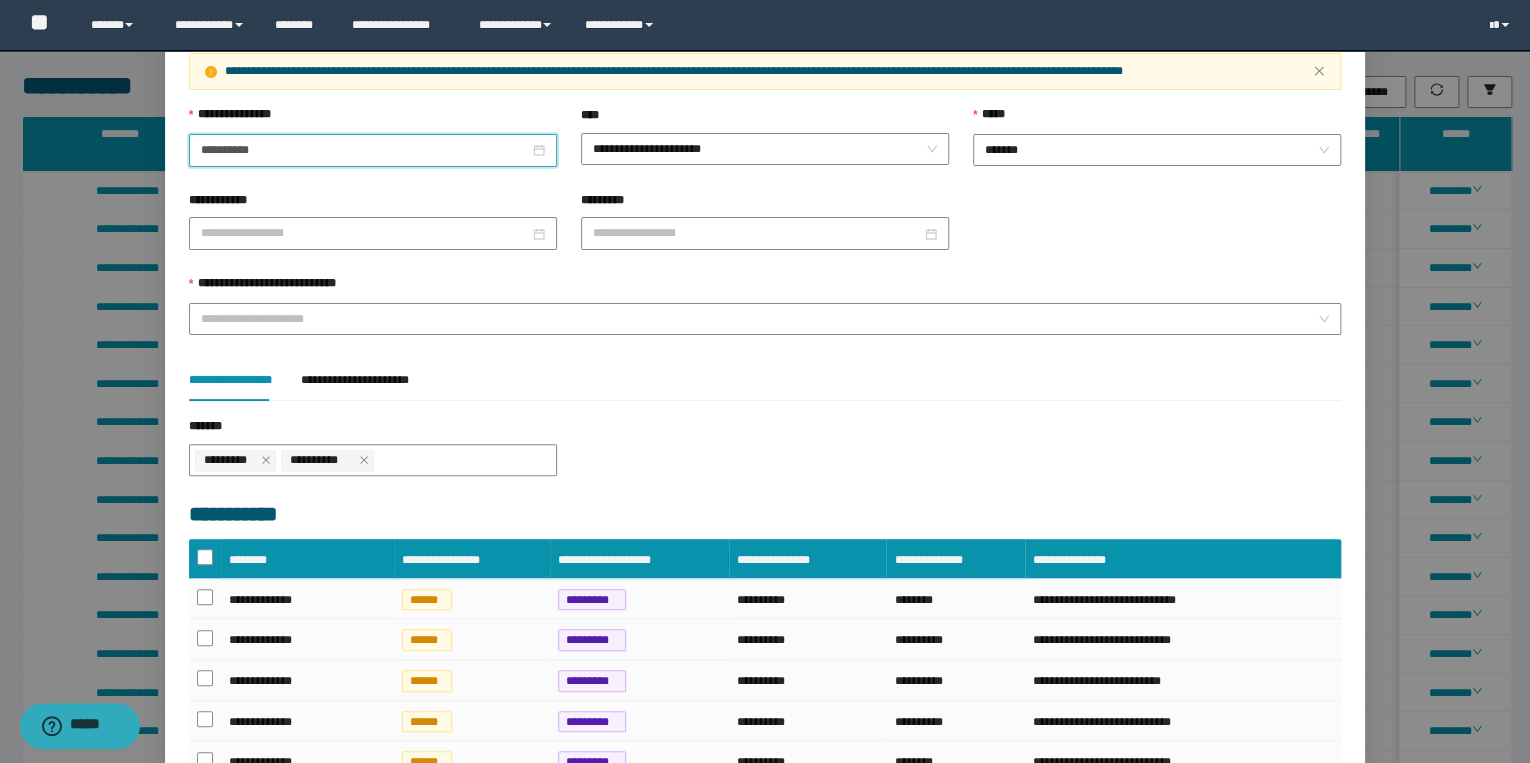scroll, scrollTop: 320, scrollLeft: 0, axis: vertical 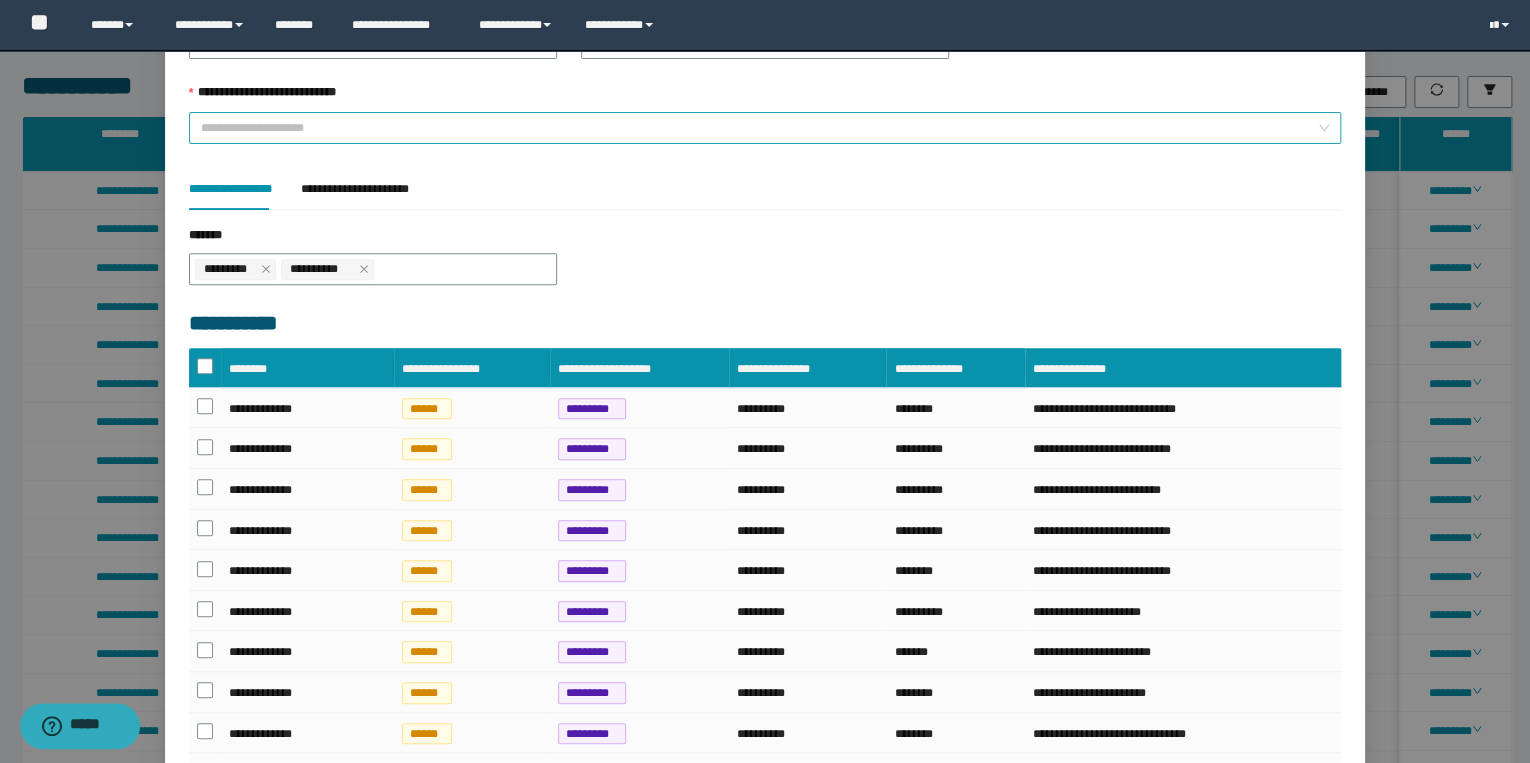 click on "**********" at bounding box center [759, 128] 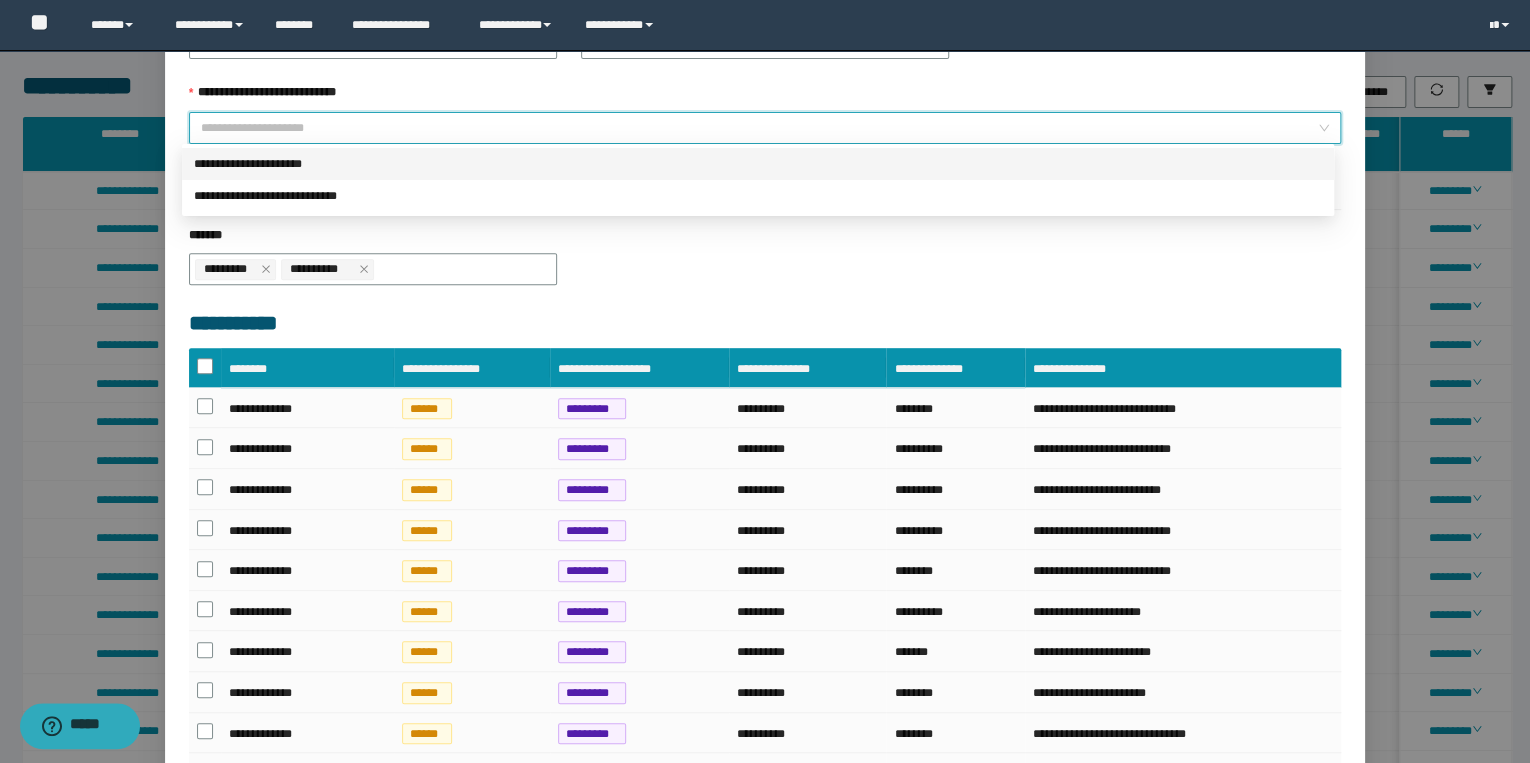 click on "**********" at bounding box center [758, 164] 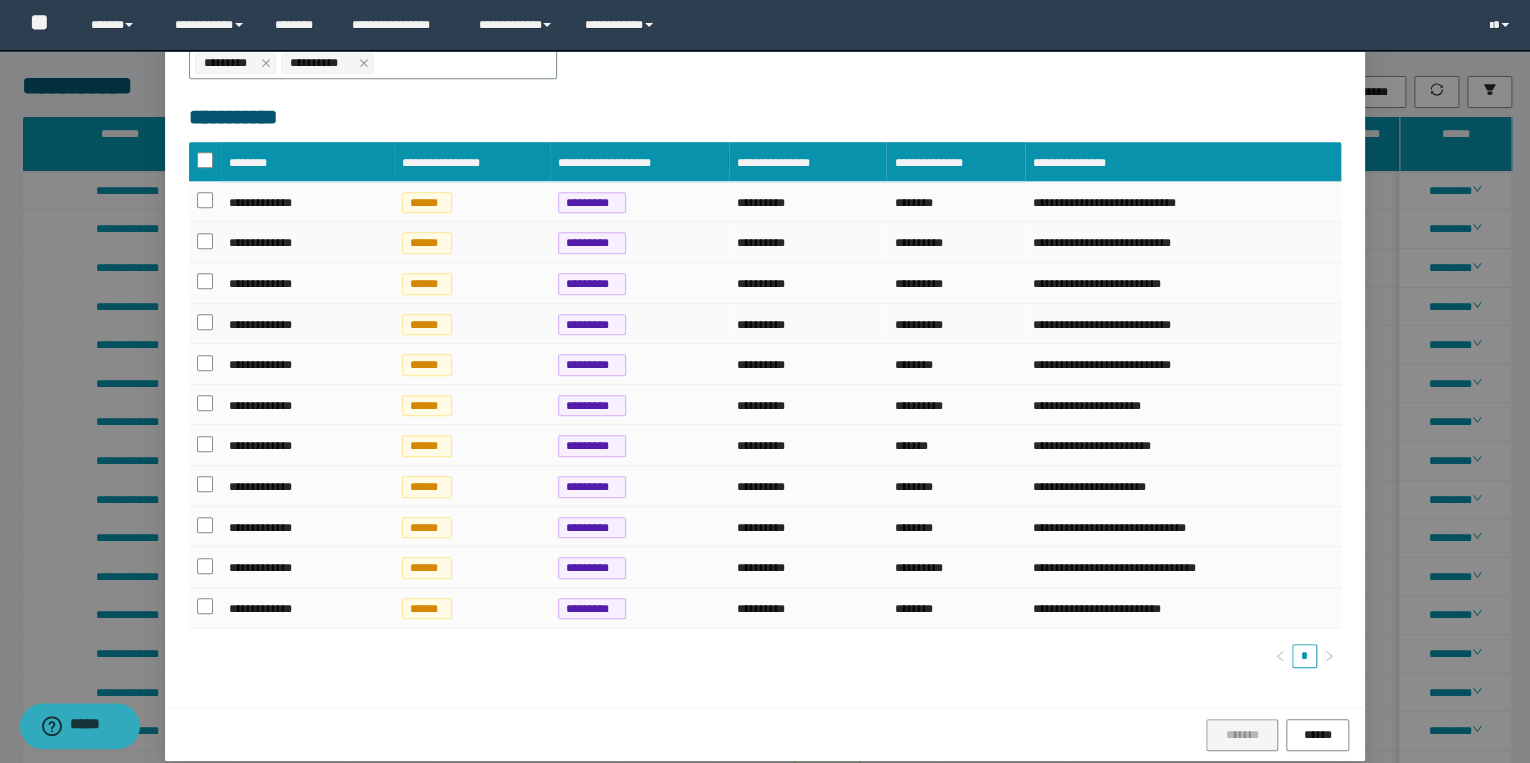 scroll, scrollTop: 528, scrollLeft: 0, axis: vertical 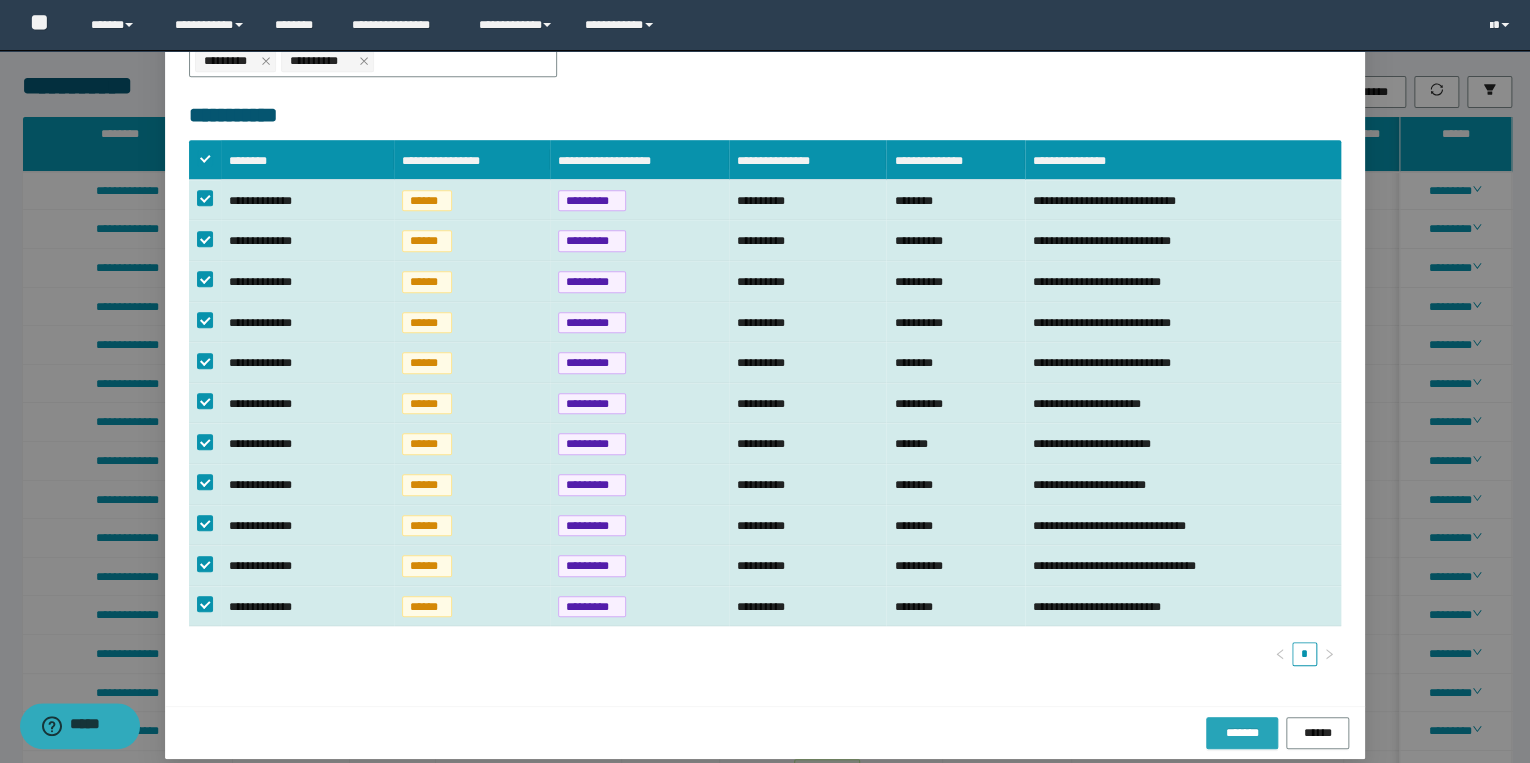 click on "*******" at bounding box center [1242, 733] 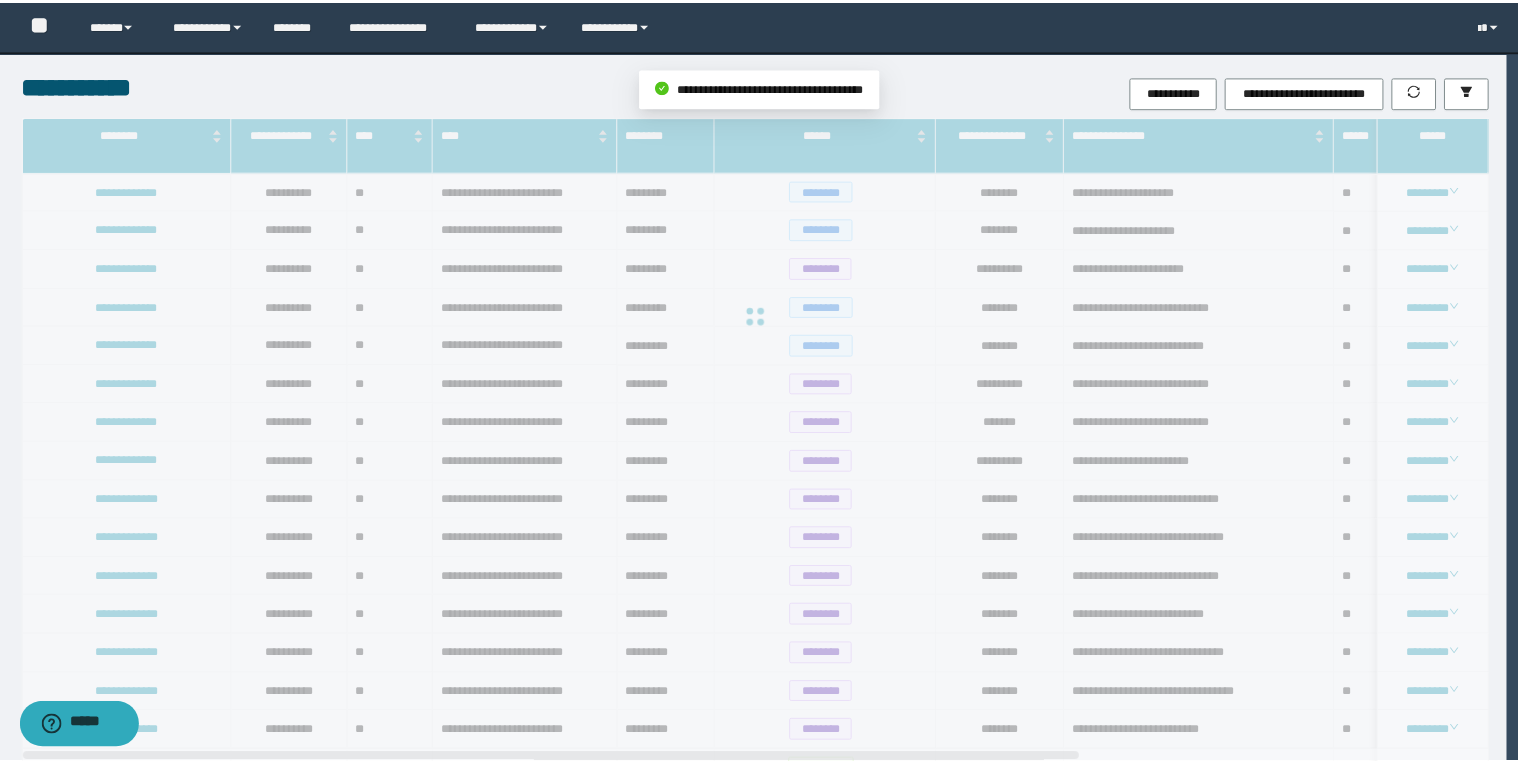 scroll, scrollTop: 428, scrollLeft: 0, axis: vertical 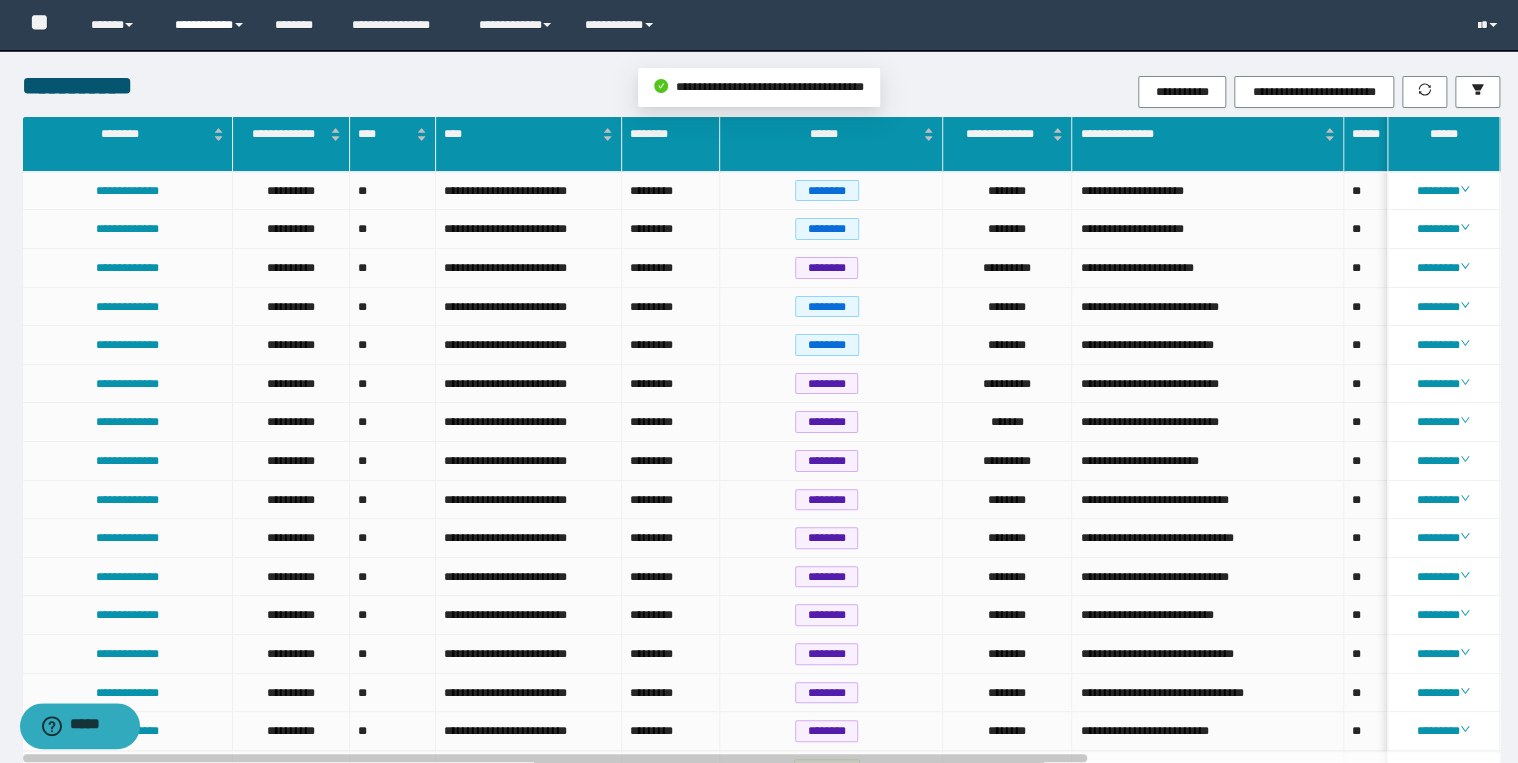 click on "**********" at bounding box center (210, 25) 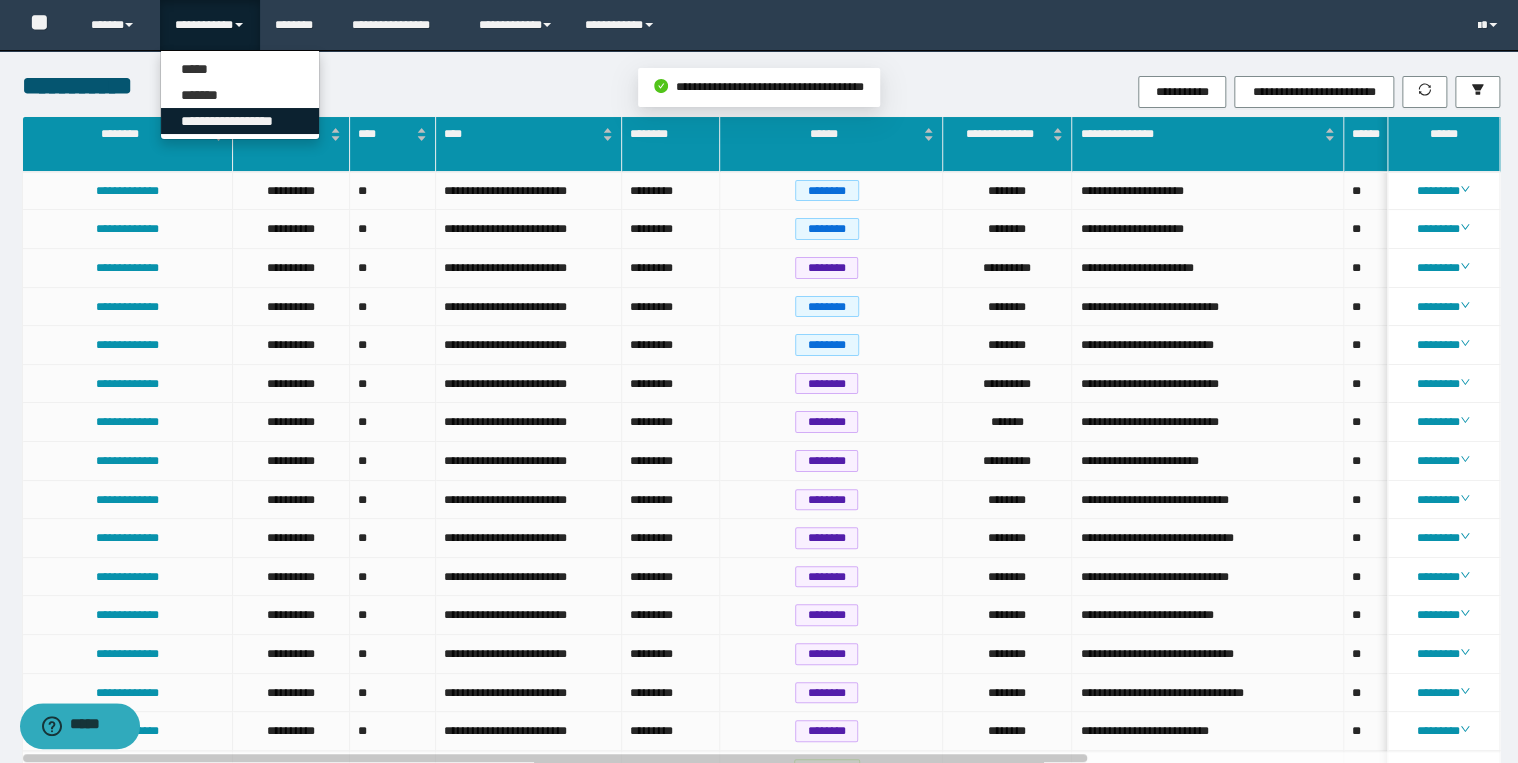 click on "**********" at bounding box center [240, 121] 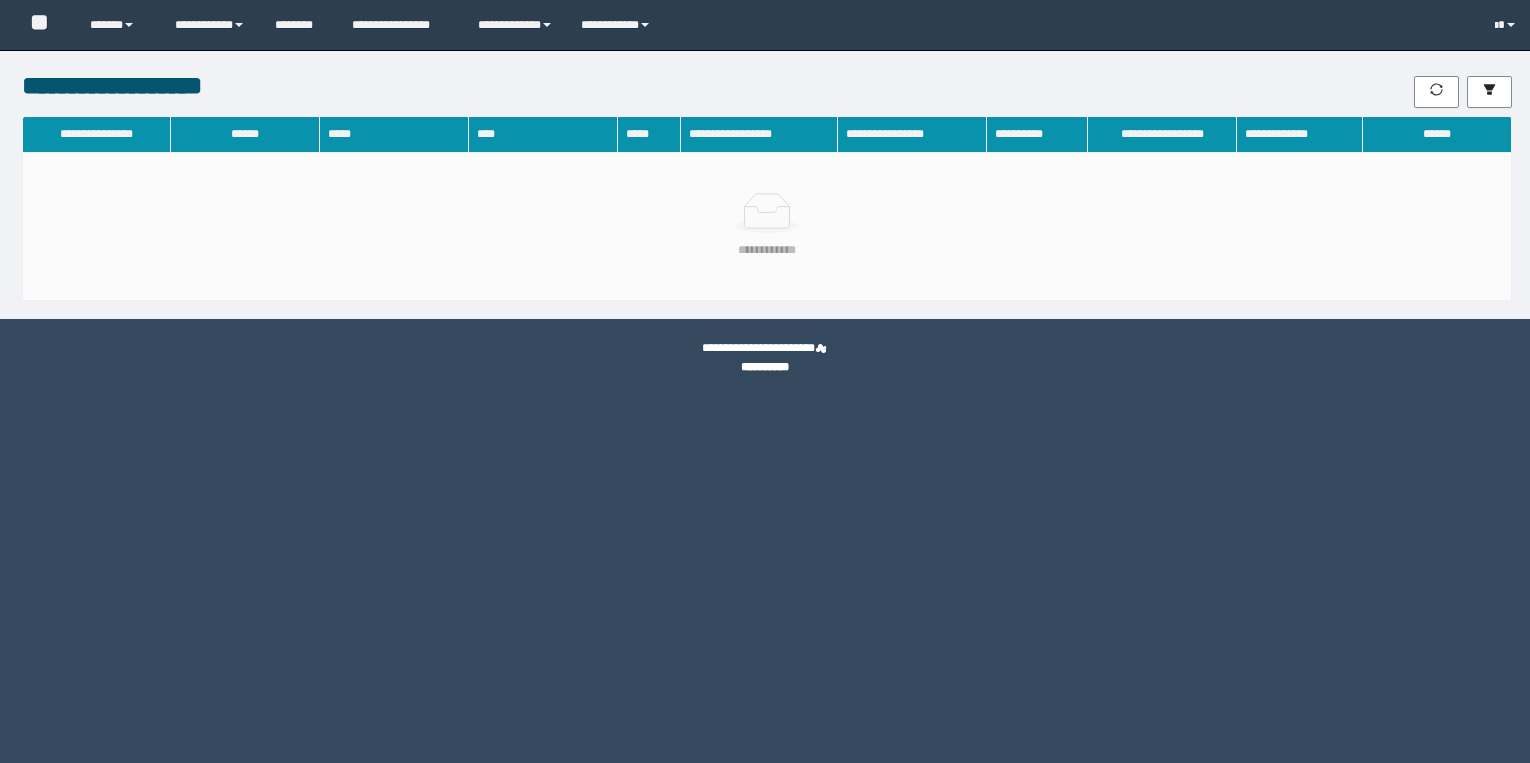 scroll, scrollTop: 0, scrollLeft: 0, axis: both 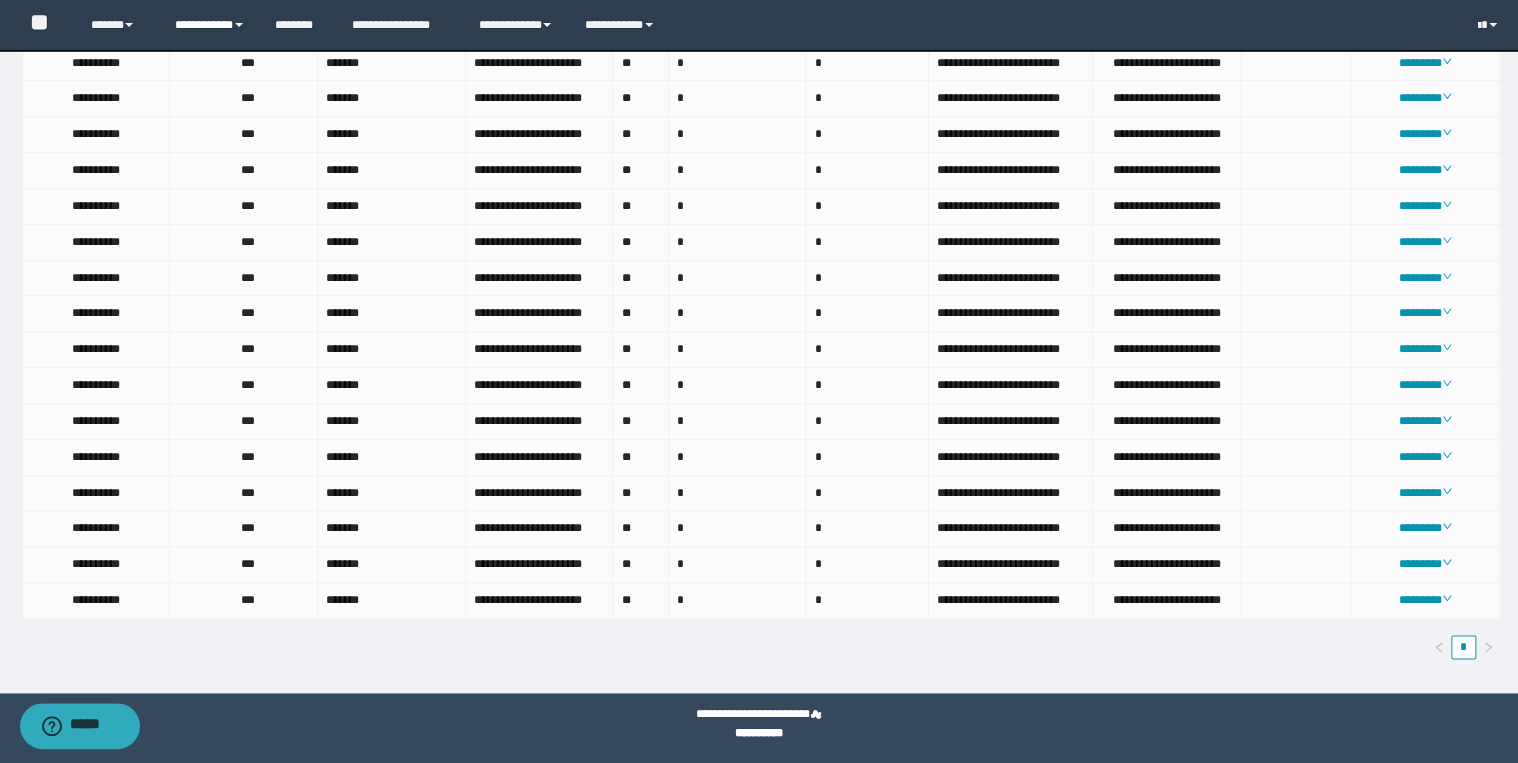 click on "**********" at bounding box center [210, 25] 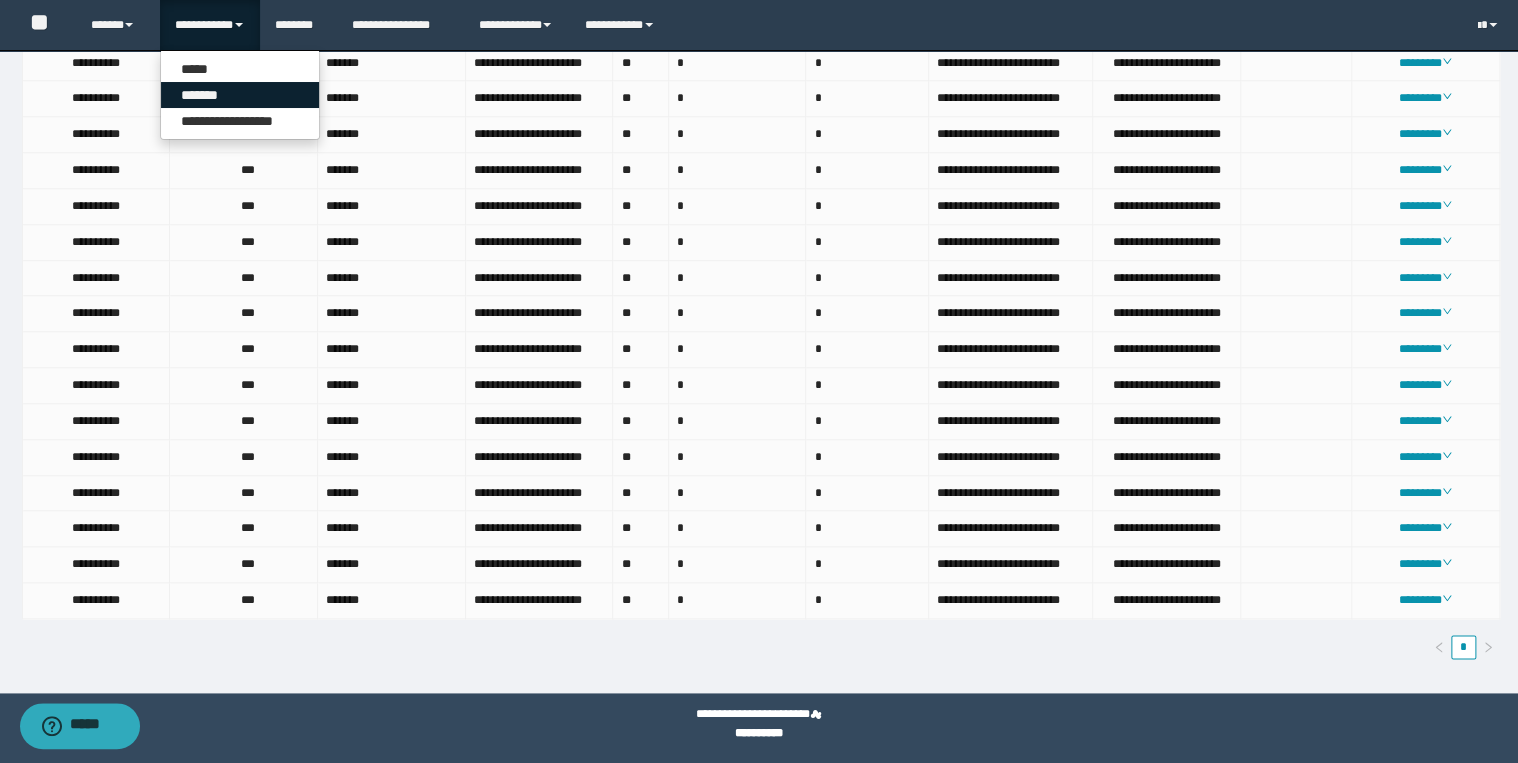 click on "*******" at bounding box center [240, 95] 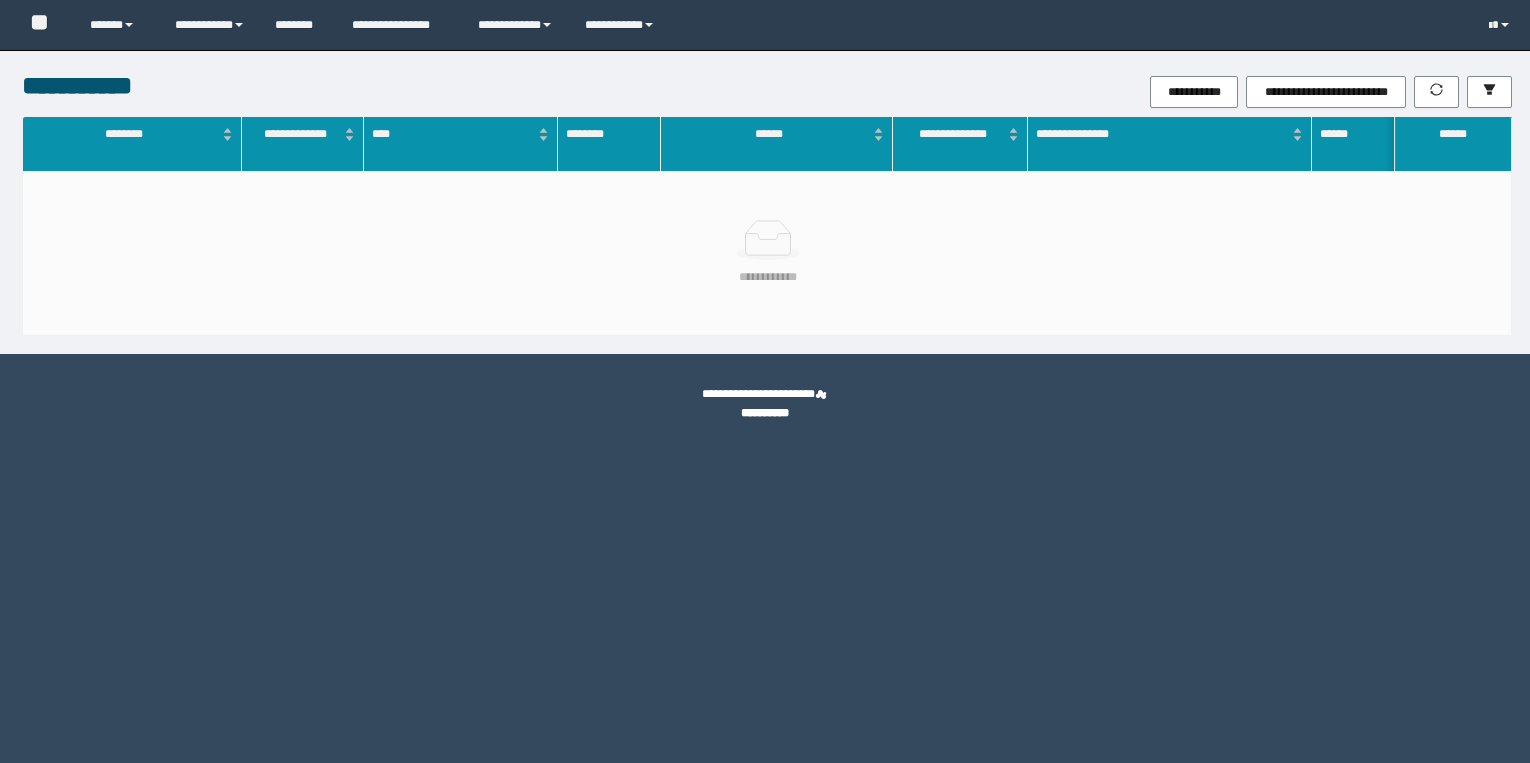 scroll, scrollTop: 0, scrollLeft: 0, axis: both 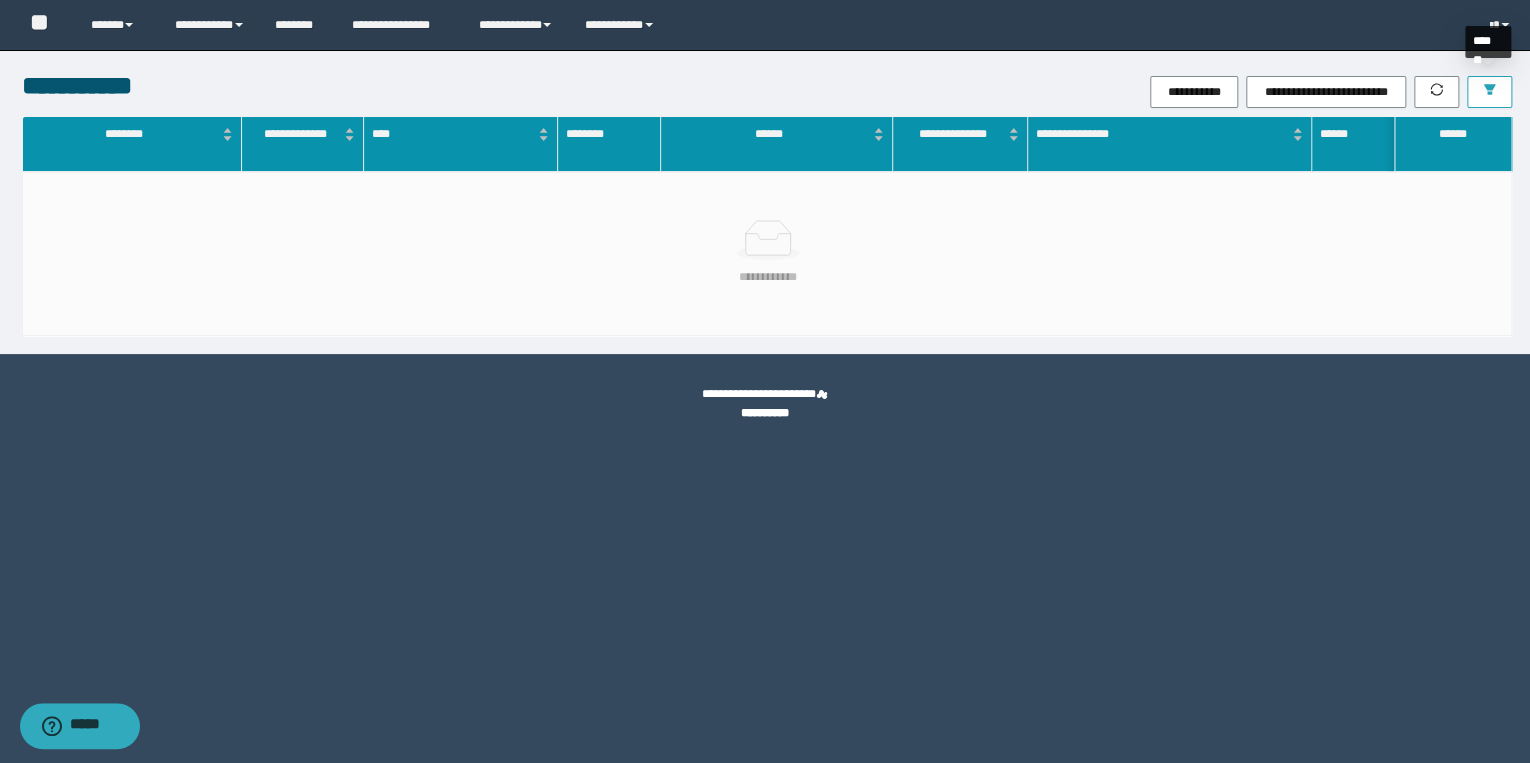click at bounding box center [1489, 92] 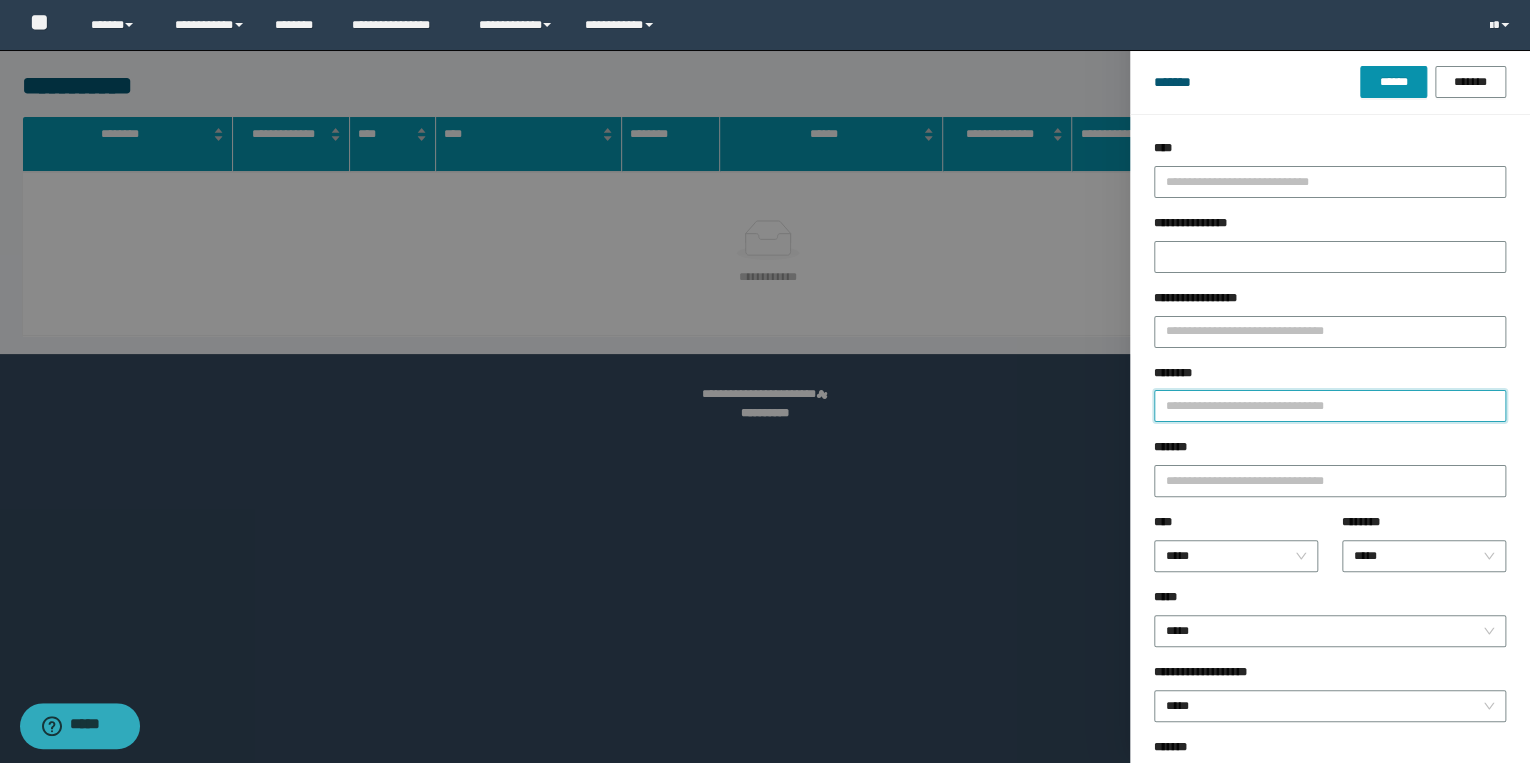 click on "********" at bounding box center [1330, 406] 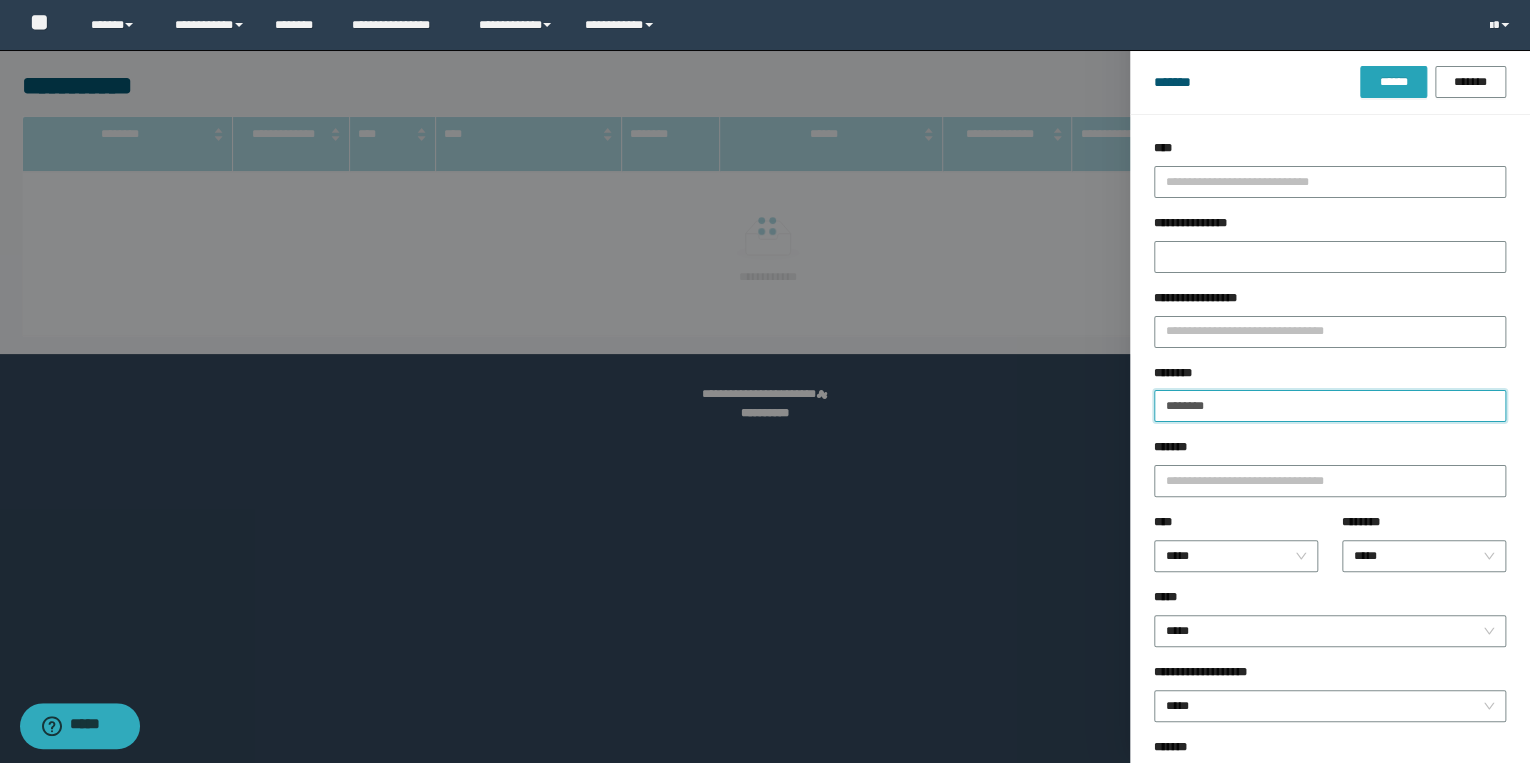 type on "********" 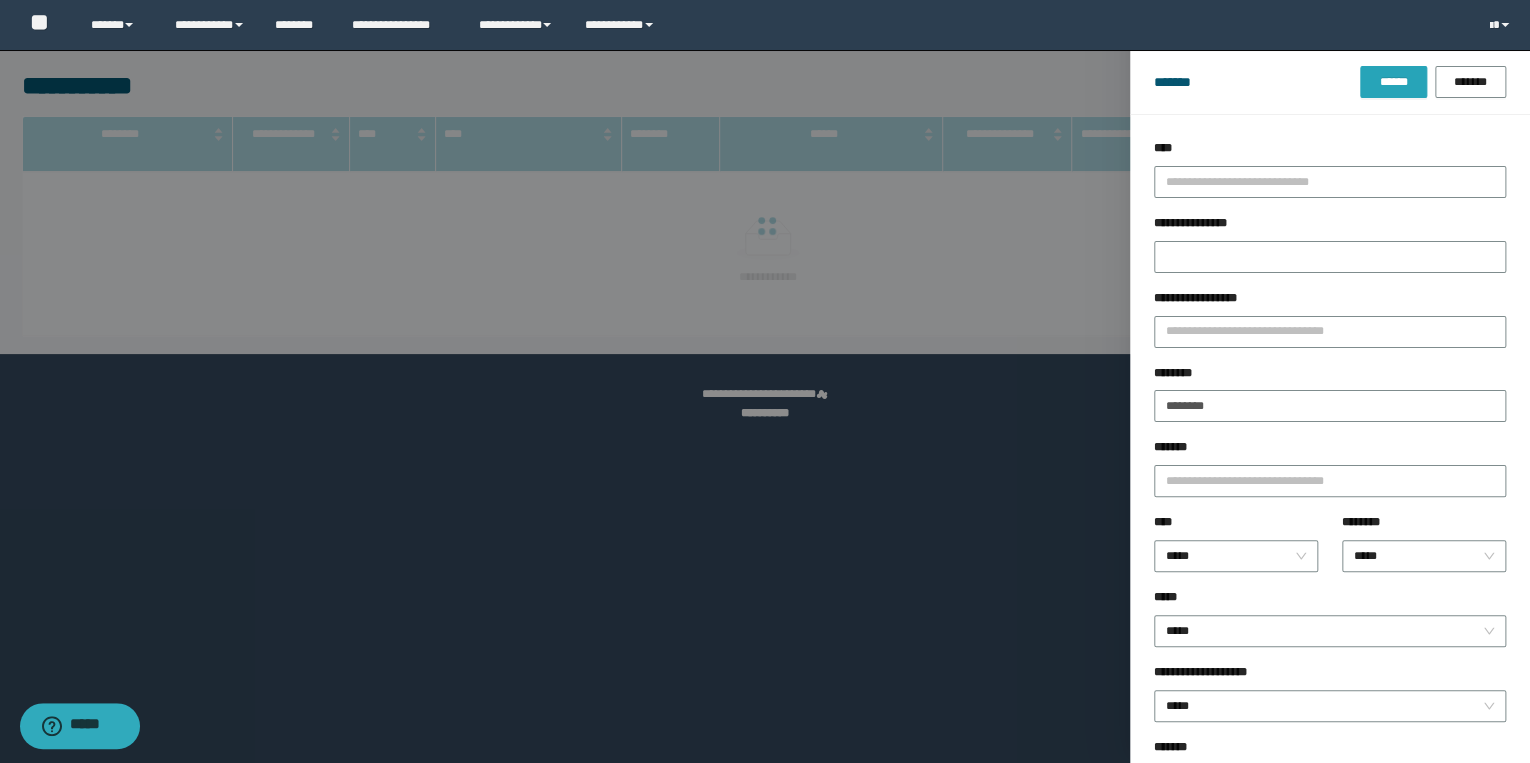 click on "******" at bounding box center [1393, 82] 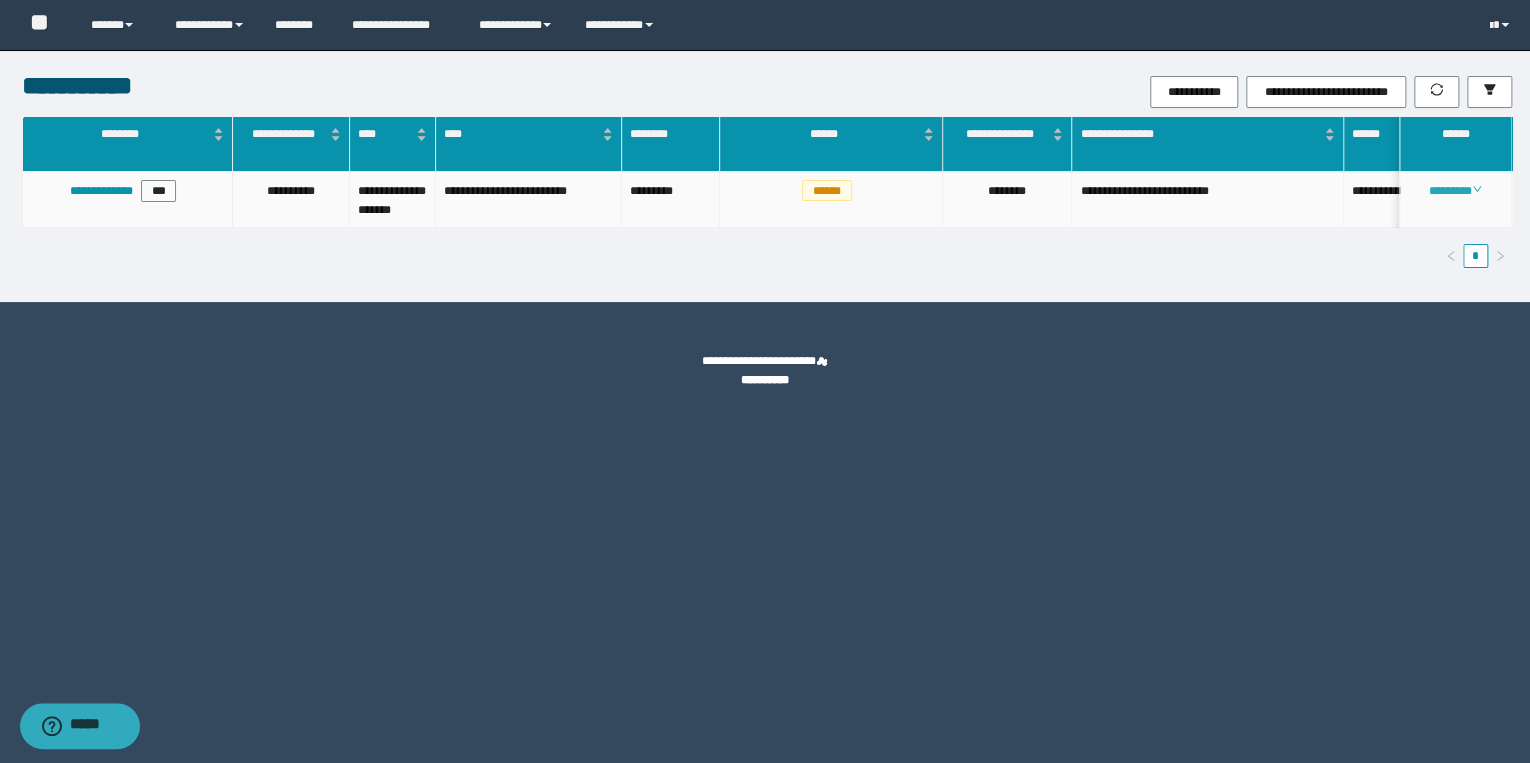 click on "********" at bounding box center [1455, 191] 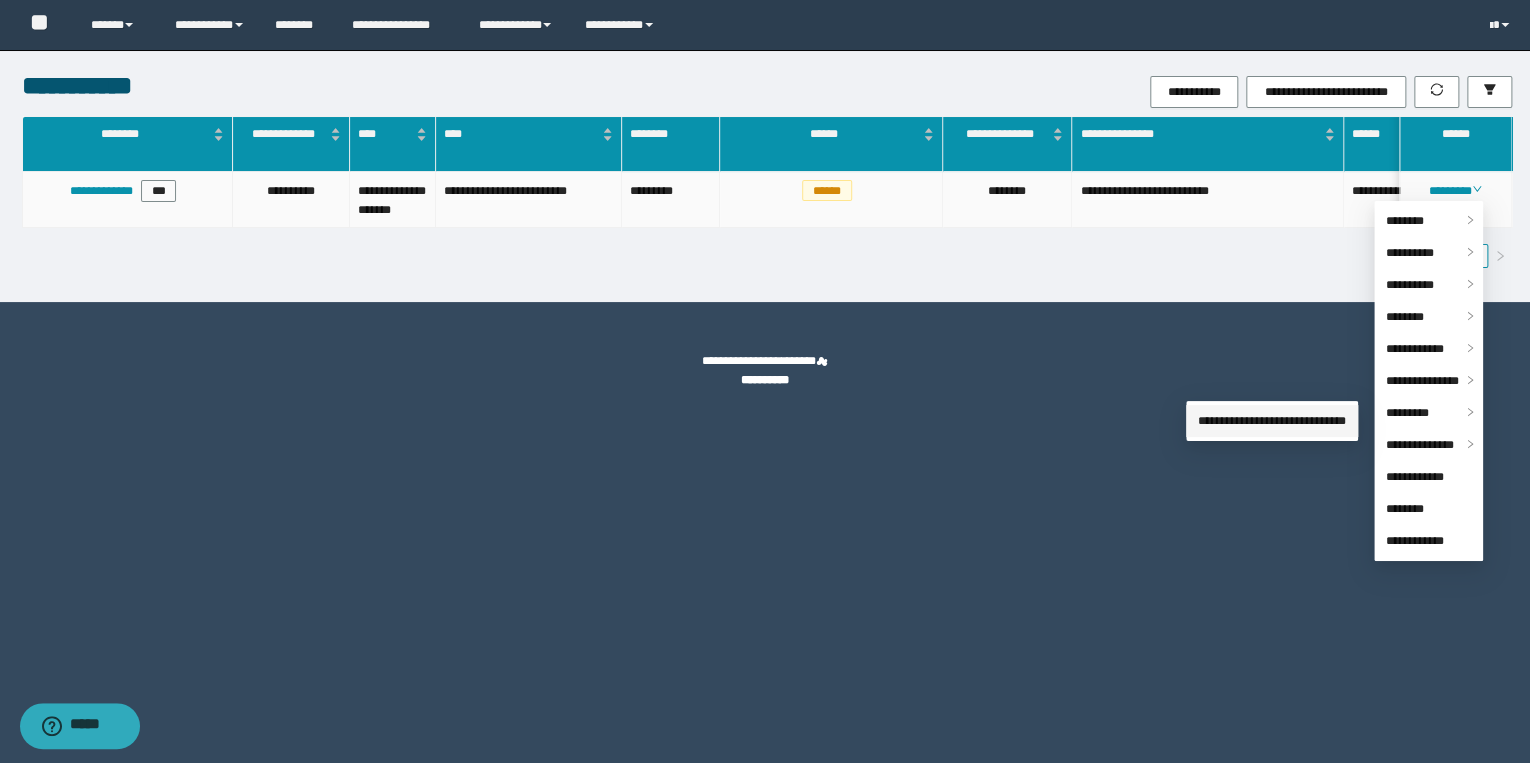 click on "**********" at bounding box center (1272, 421) 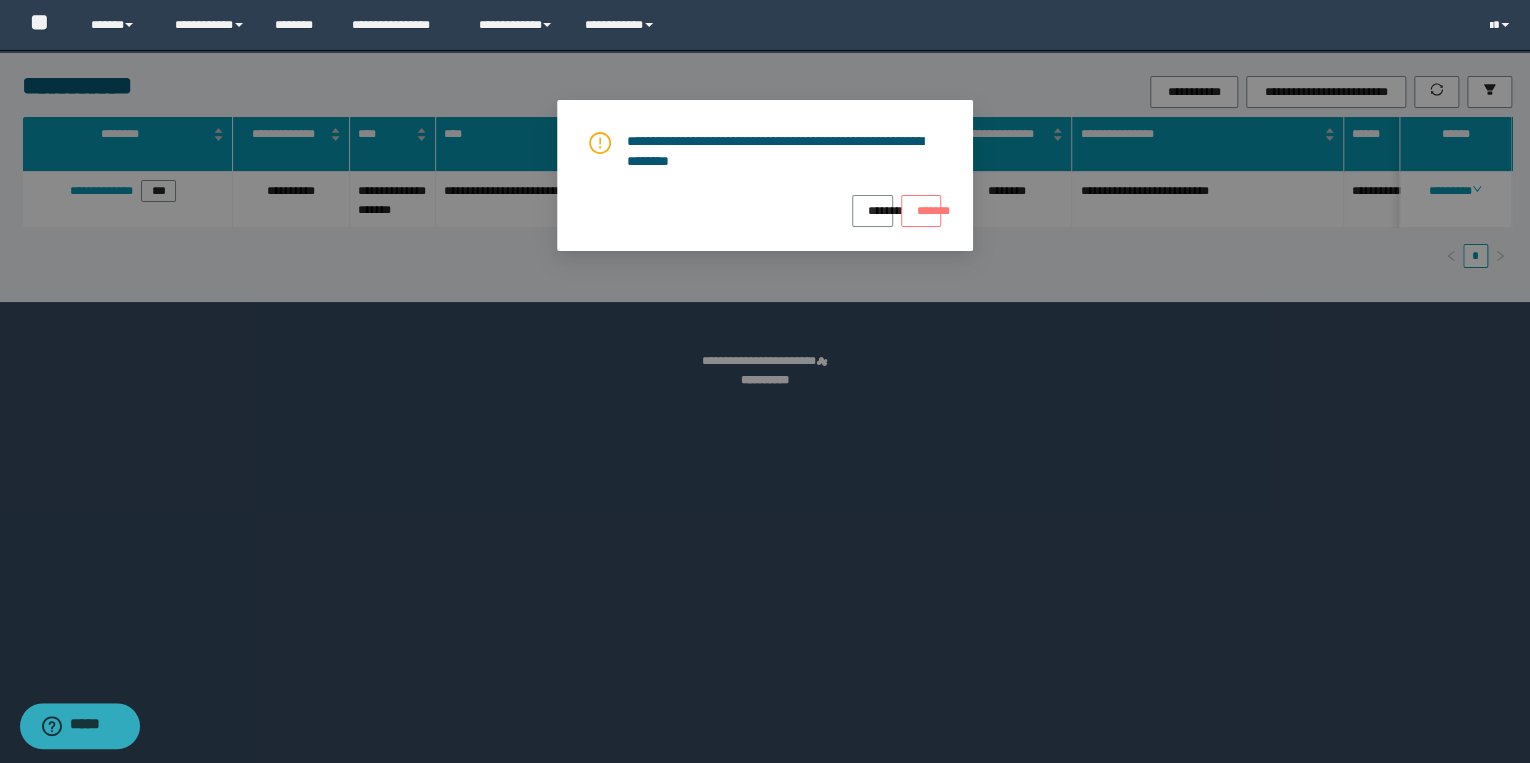 click on "*******" at bounding box center (921, 204) 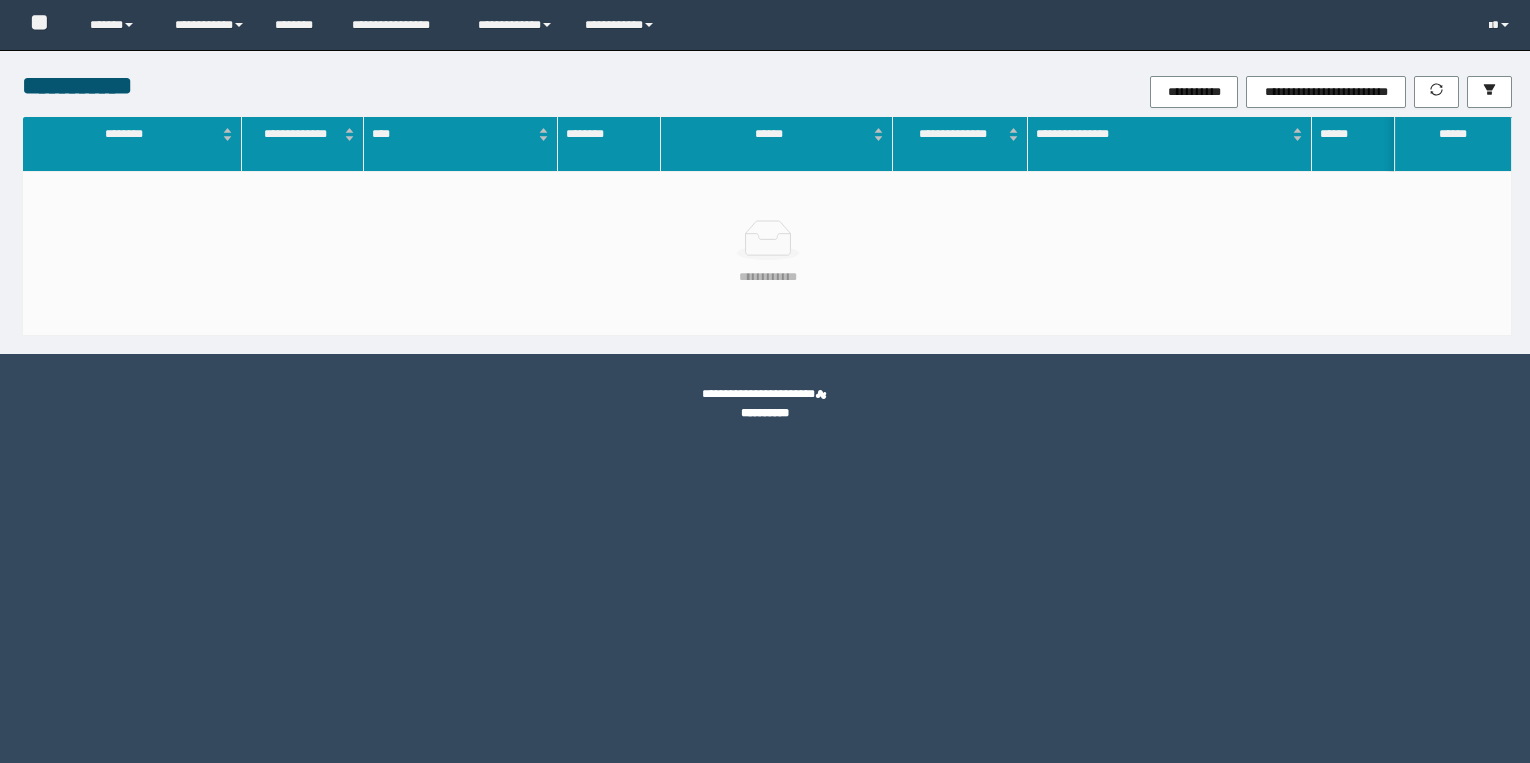 scroll, scrollTop: 0, scrollLeft: 0, axis: both 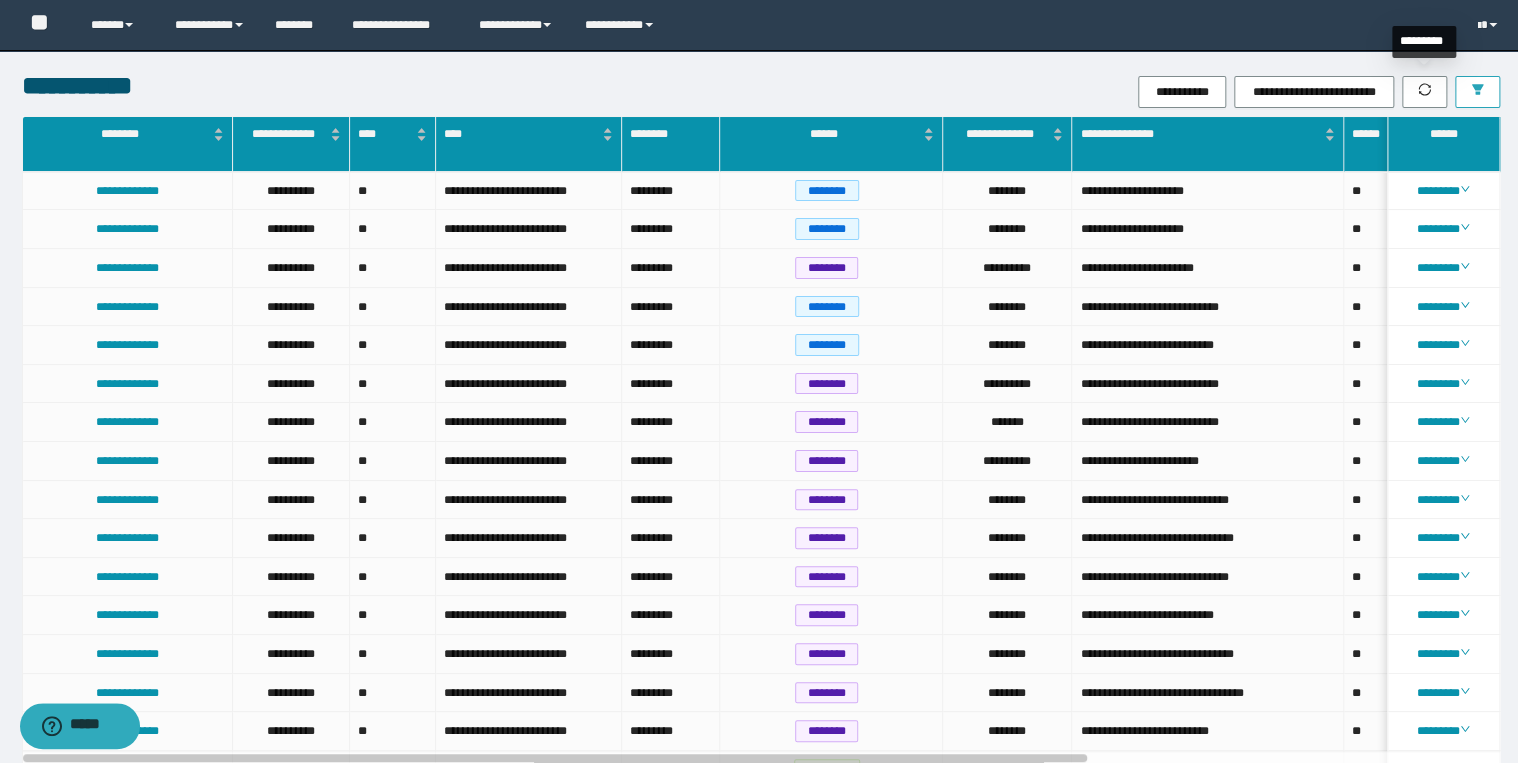 click at bounding box center [1477, 92] 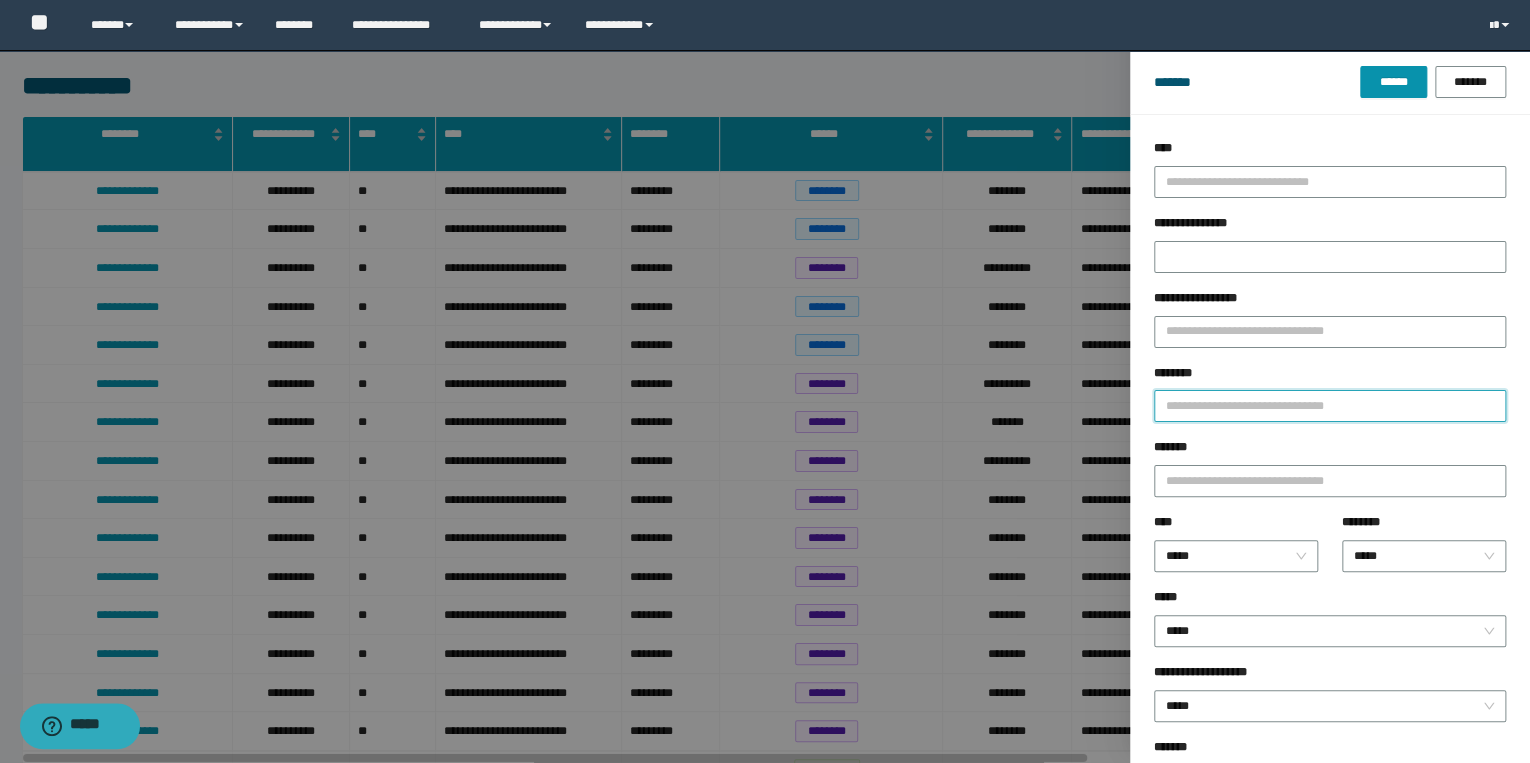 click on "********" at bounding box center (1330, 406) 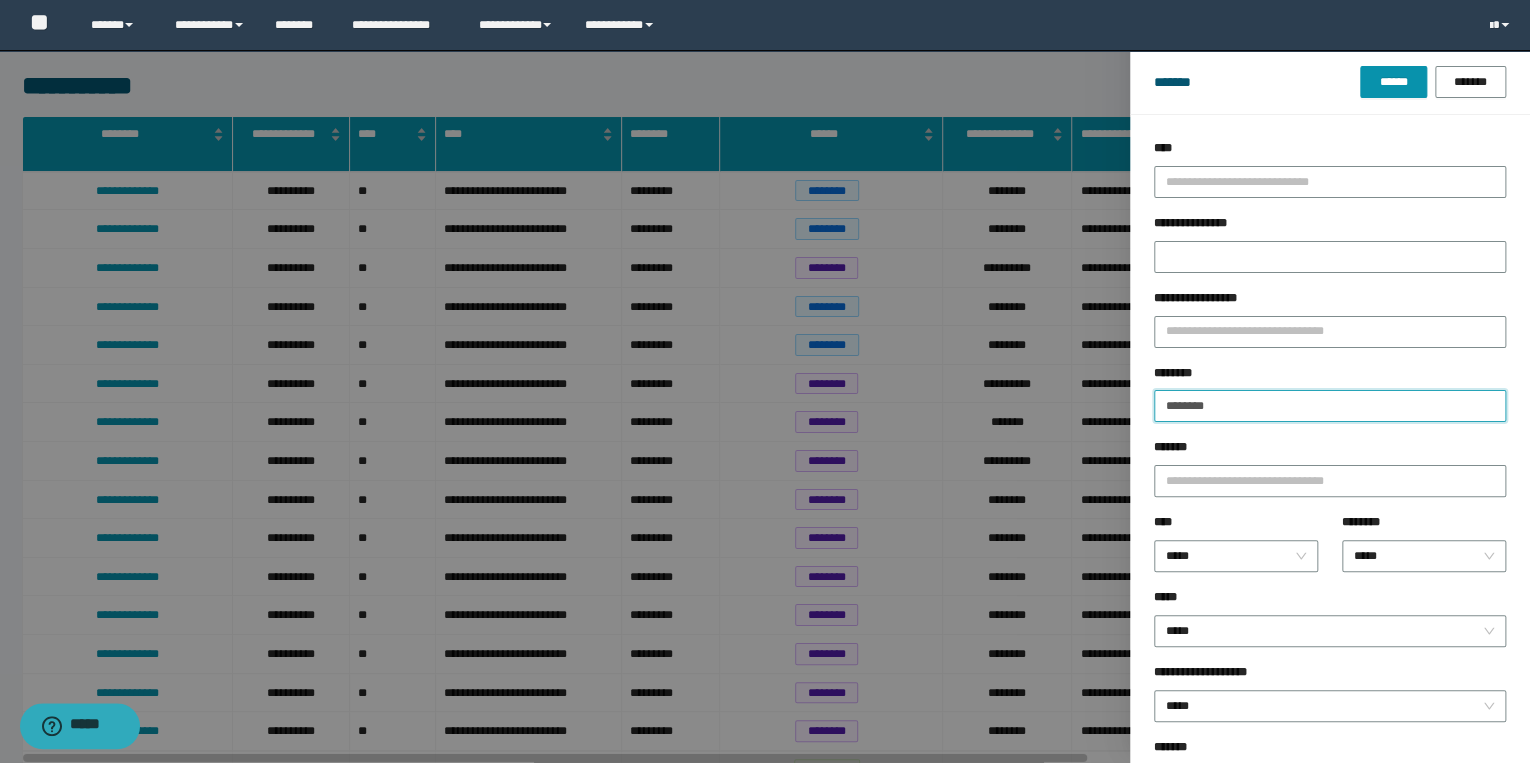 type on "********" 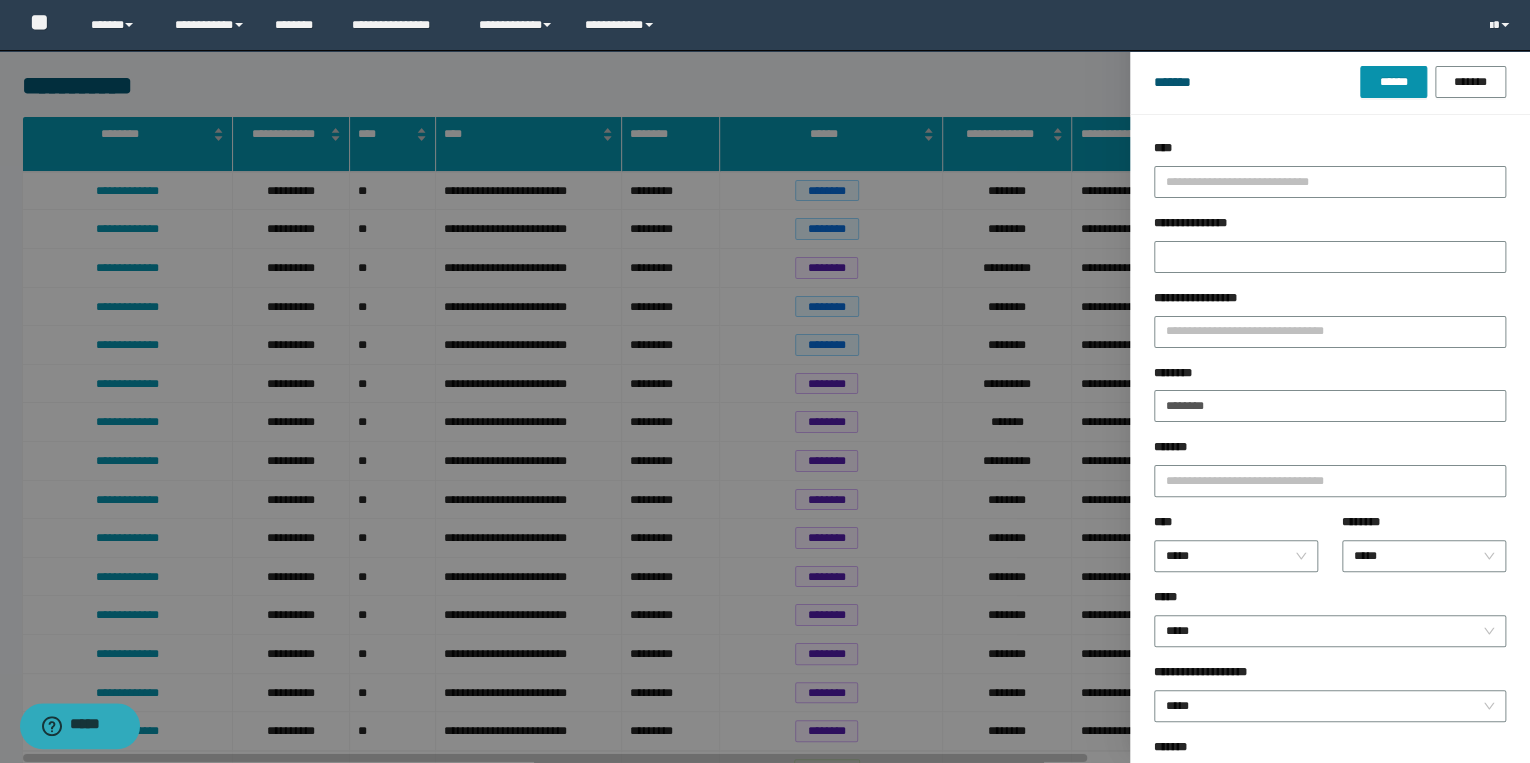 click on "******* ****** *******" at bounding box center [1330, 82] 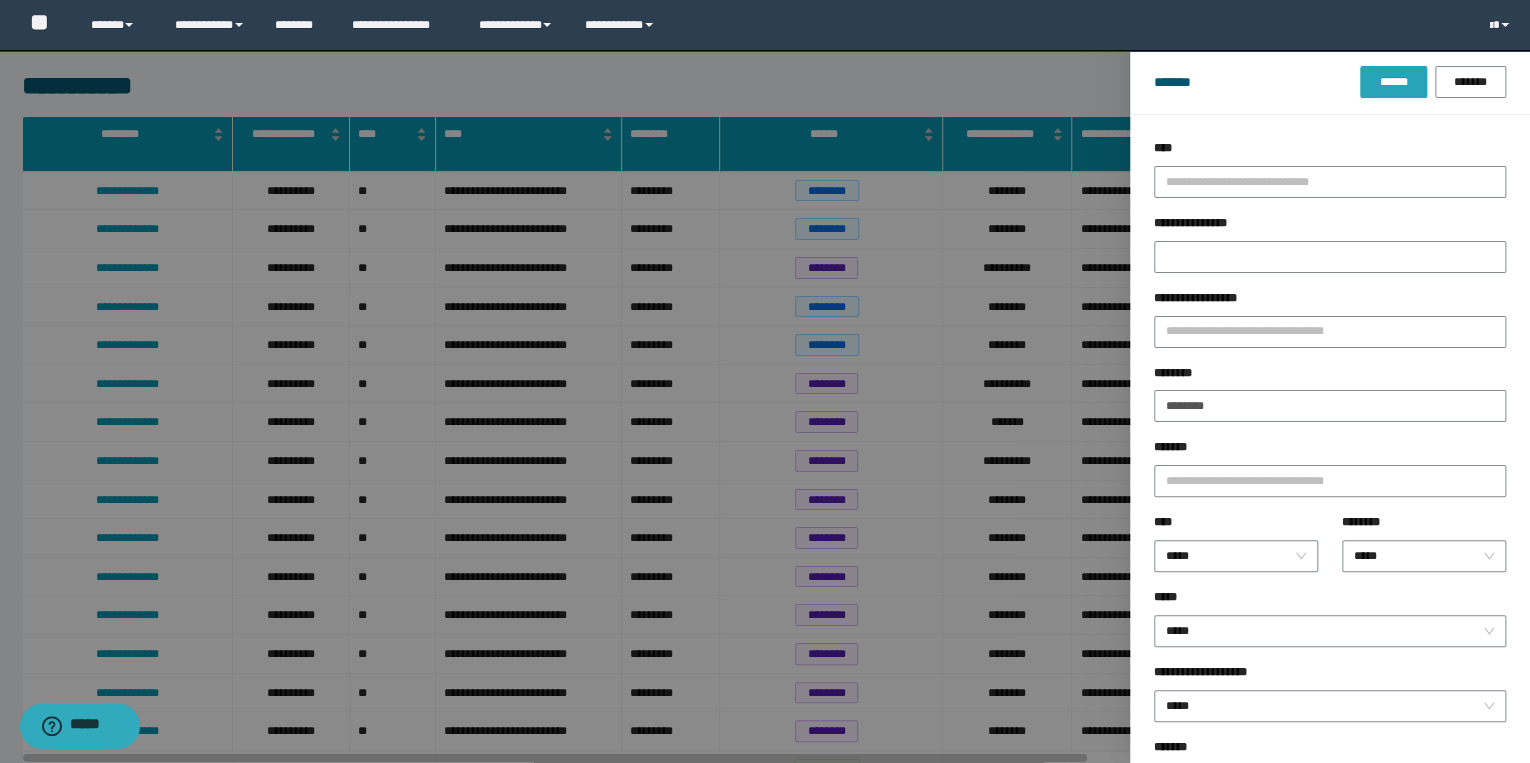 click on "******" at bounding box center (1393, 82) 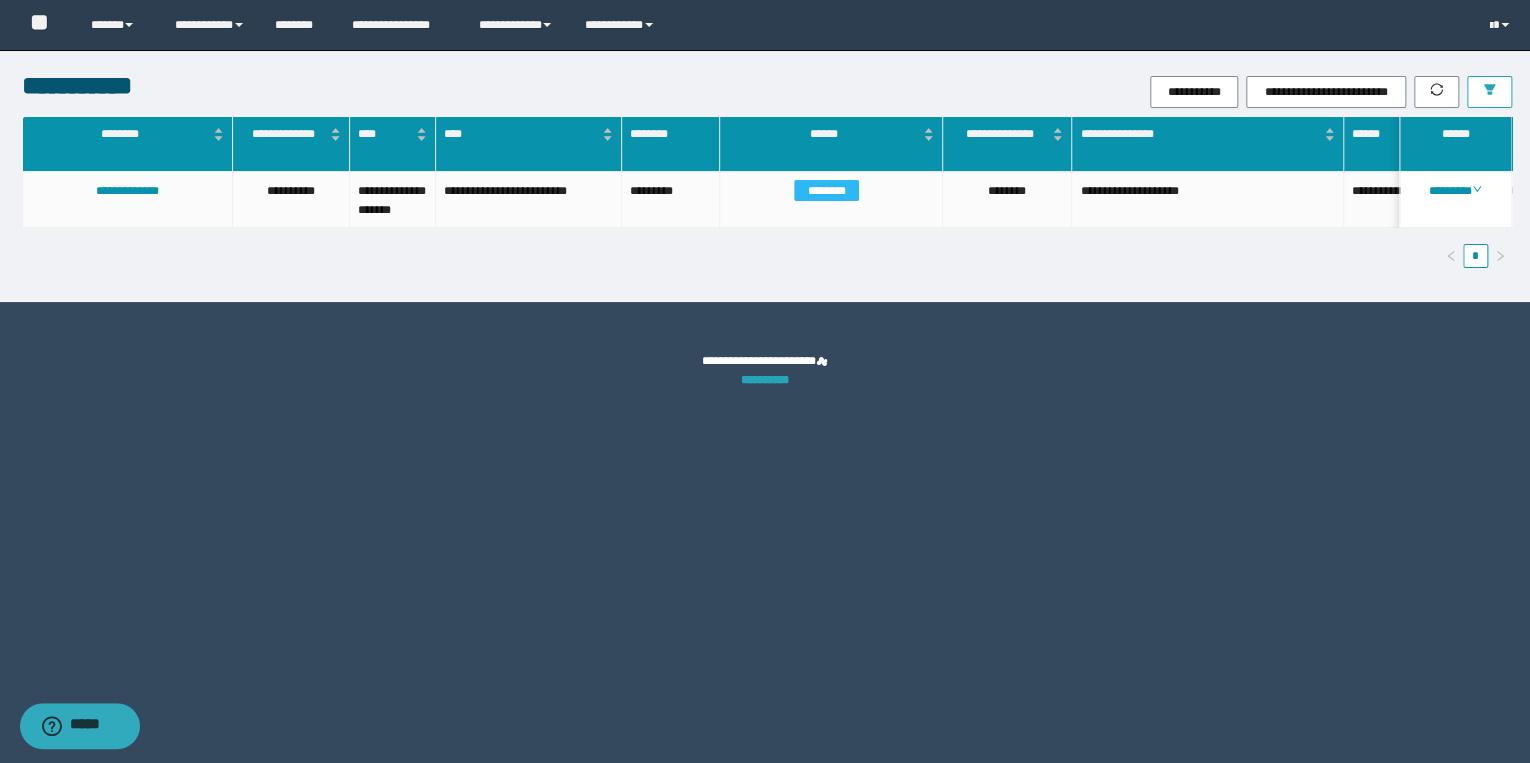 type 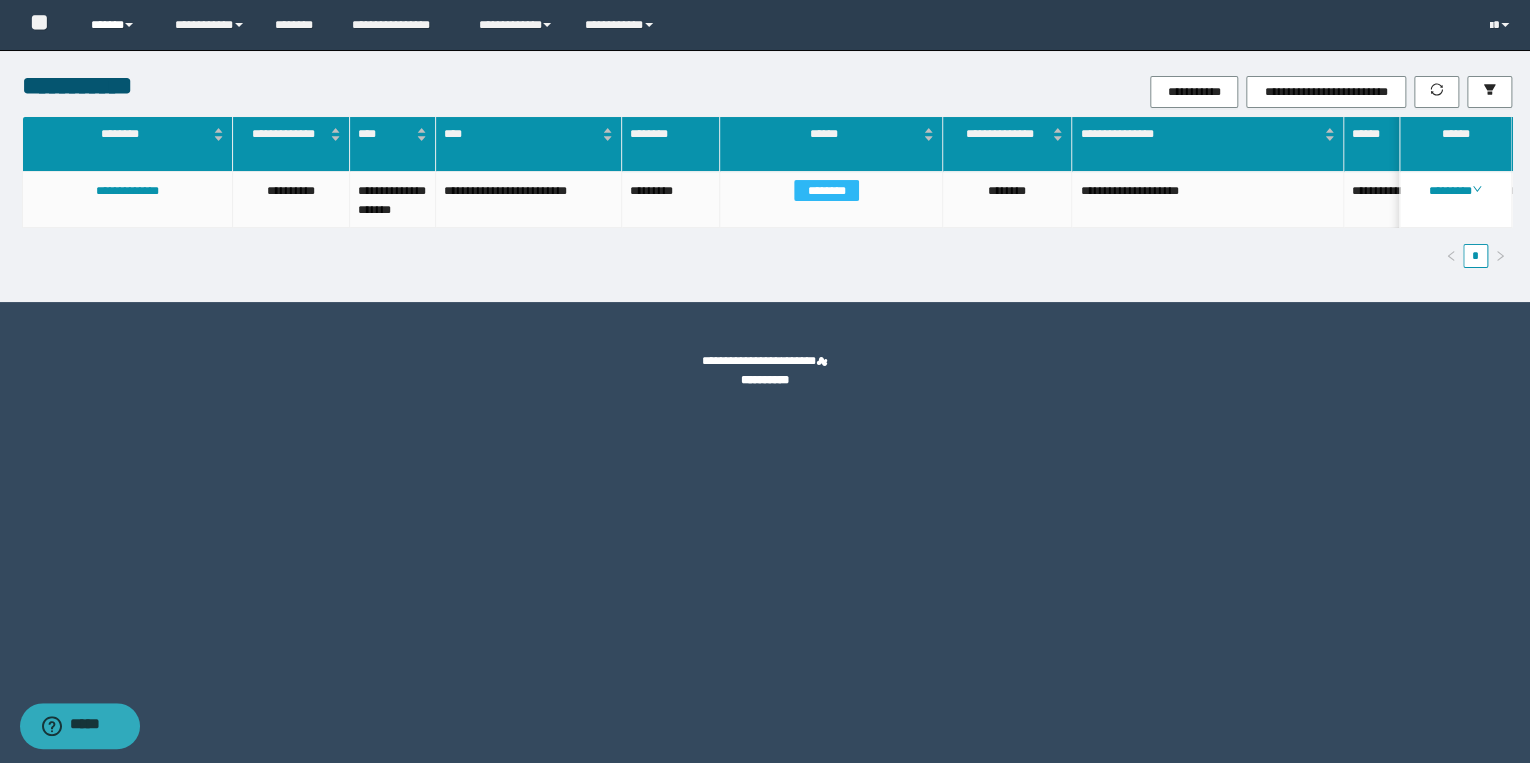 click on "******" at bounding box center (117, 25) 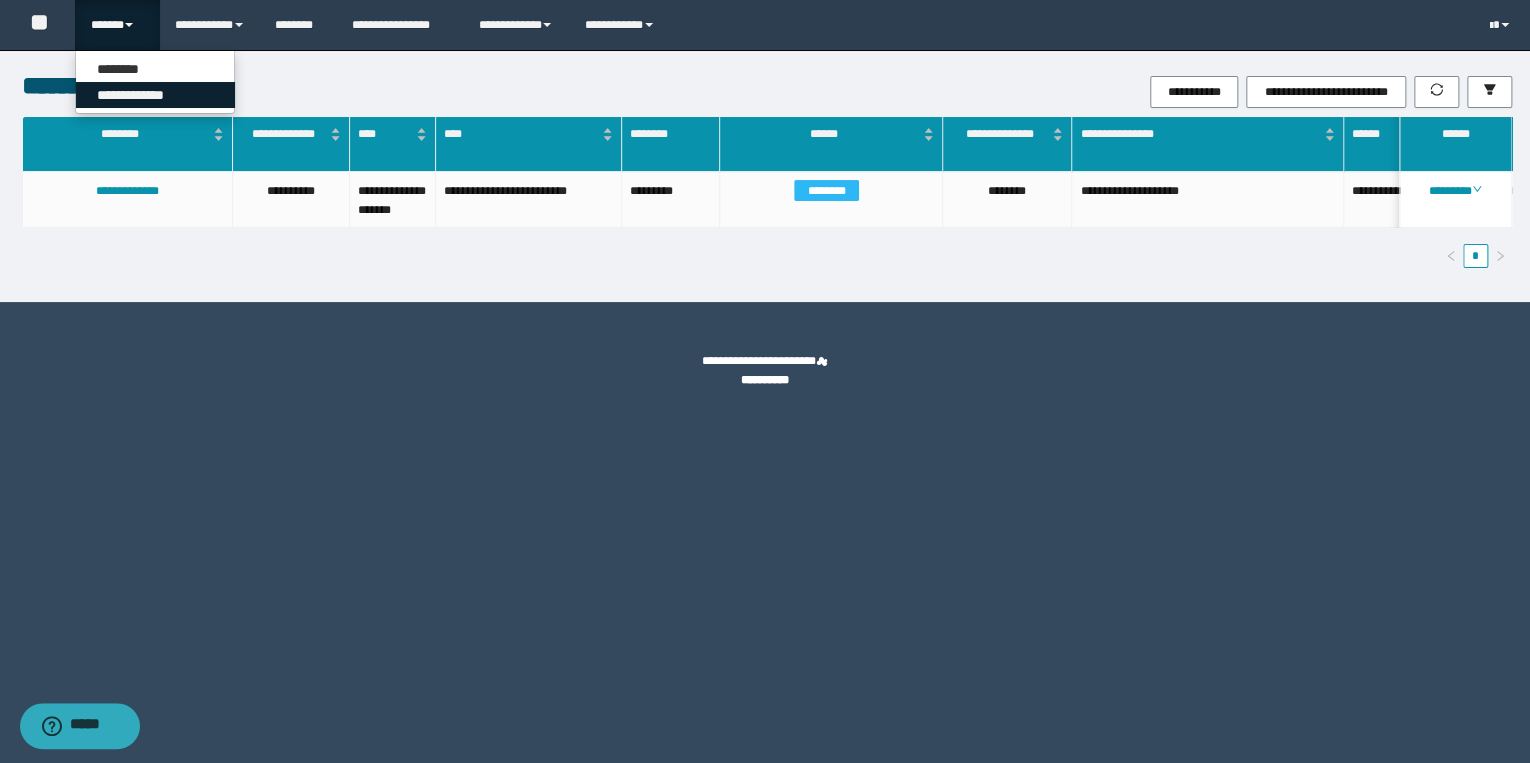 click on "**********" at bounding box center [155, 95] 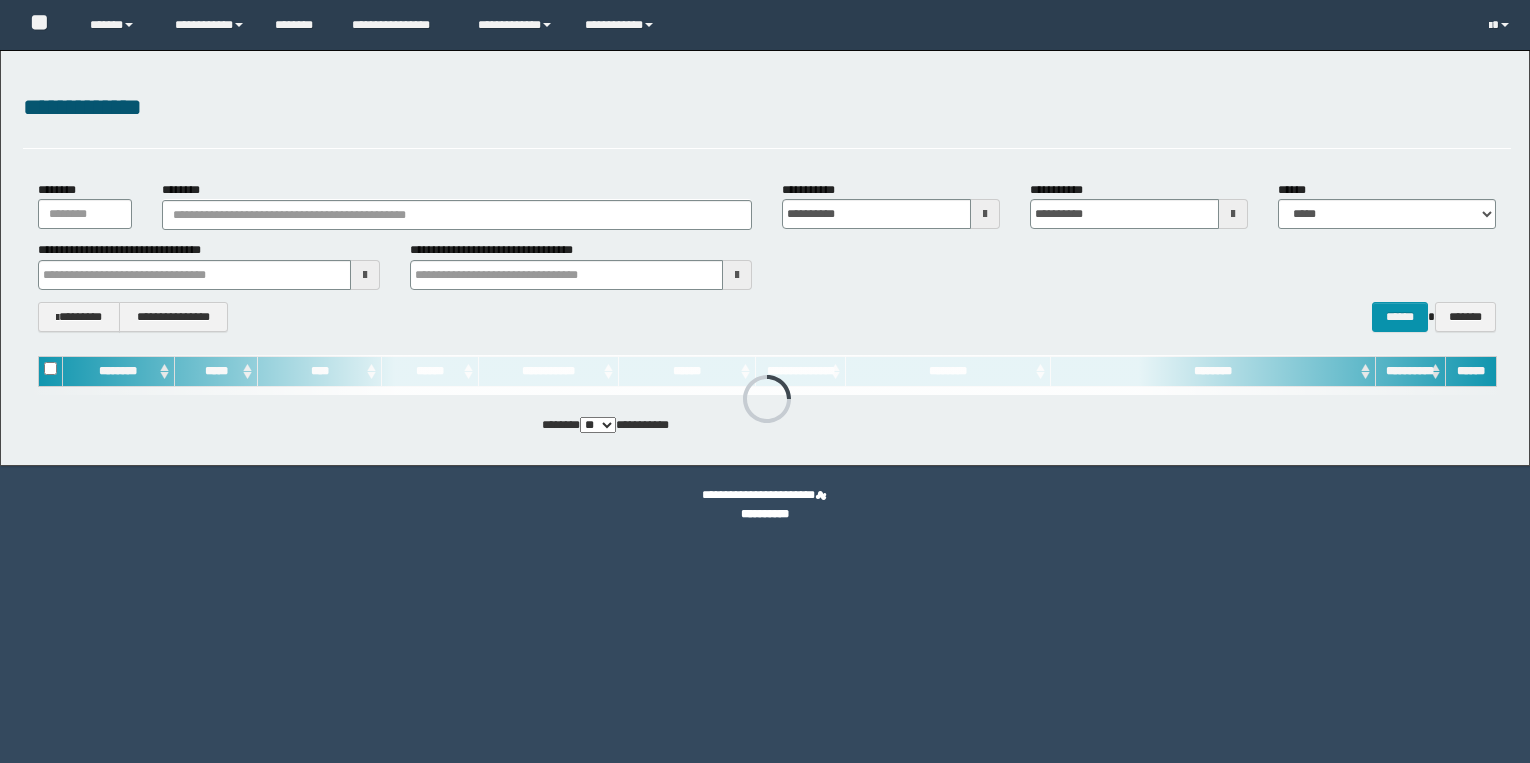scroll, scrollTop: 0, scrollLeft: 0, axis: both 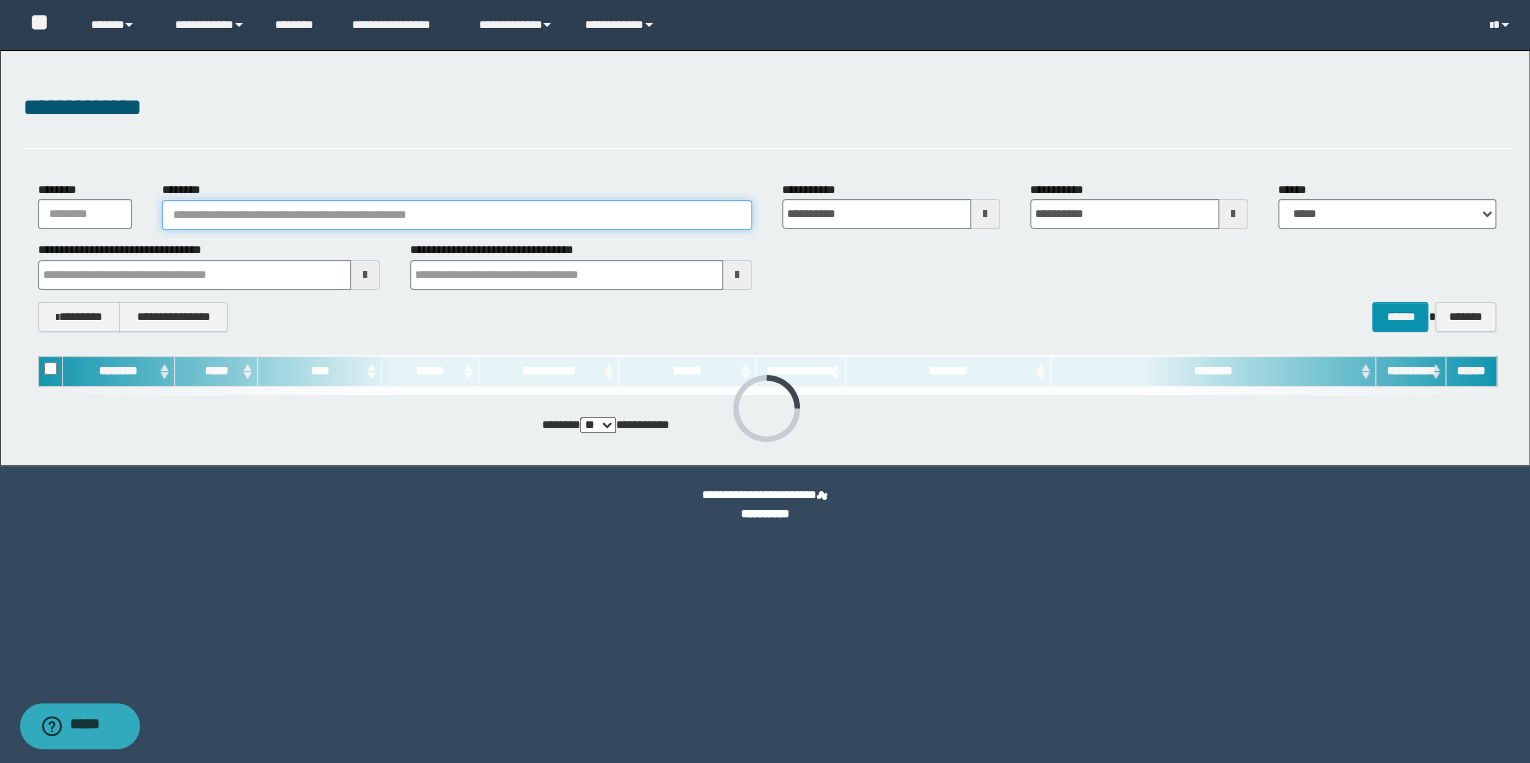 click on "********" at bounding box center [457, 215] 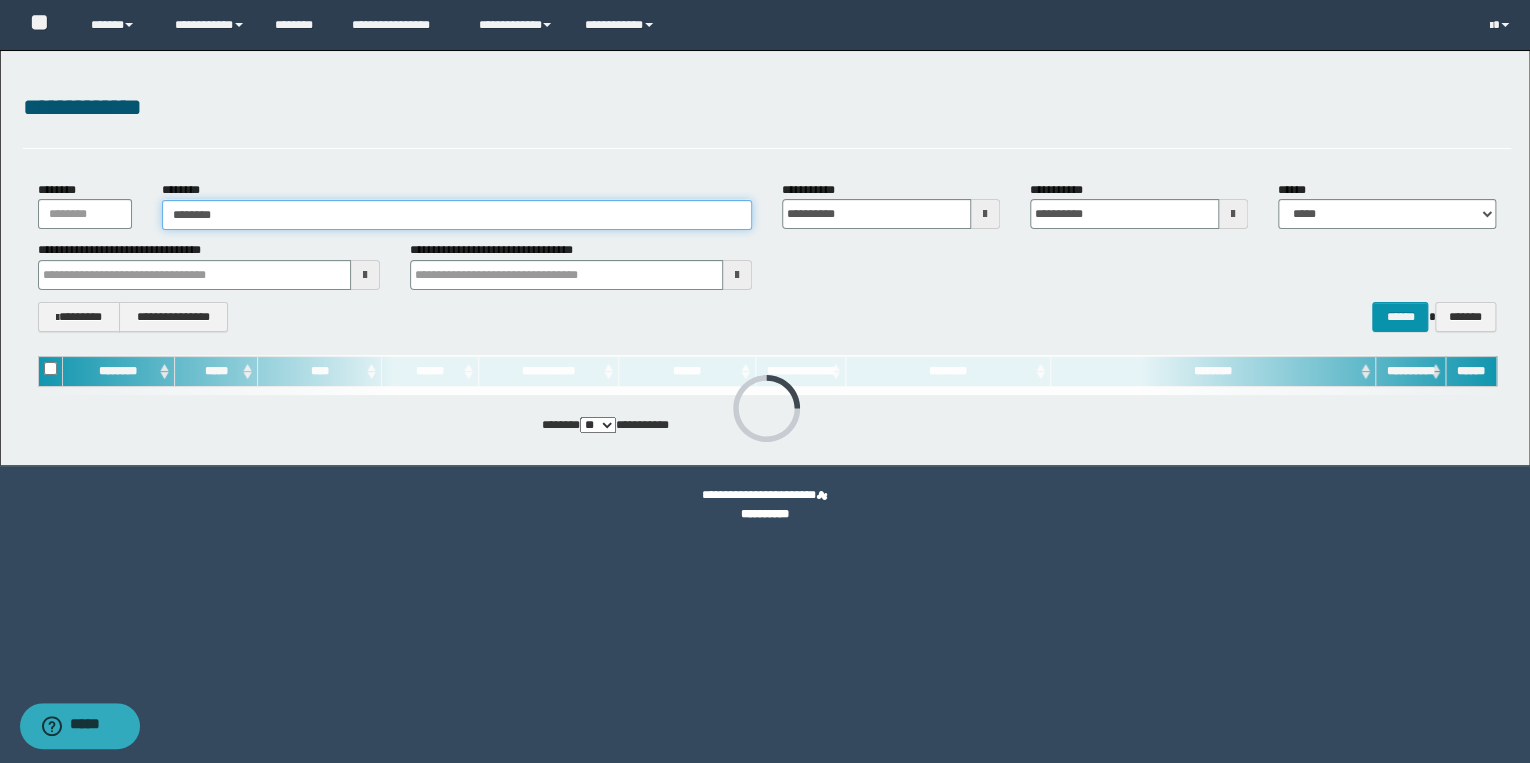 type on "********" 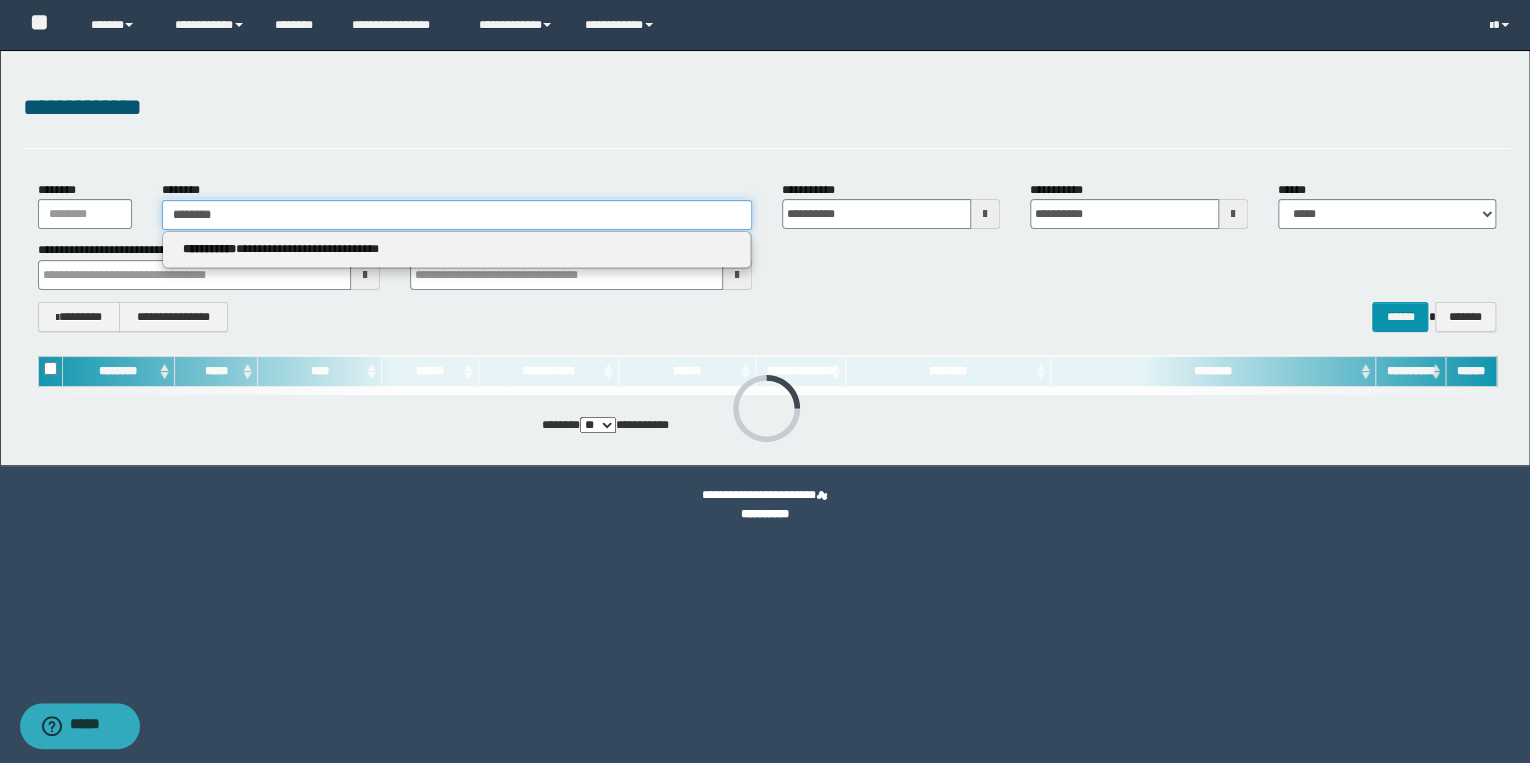 type on "********" 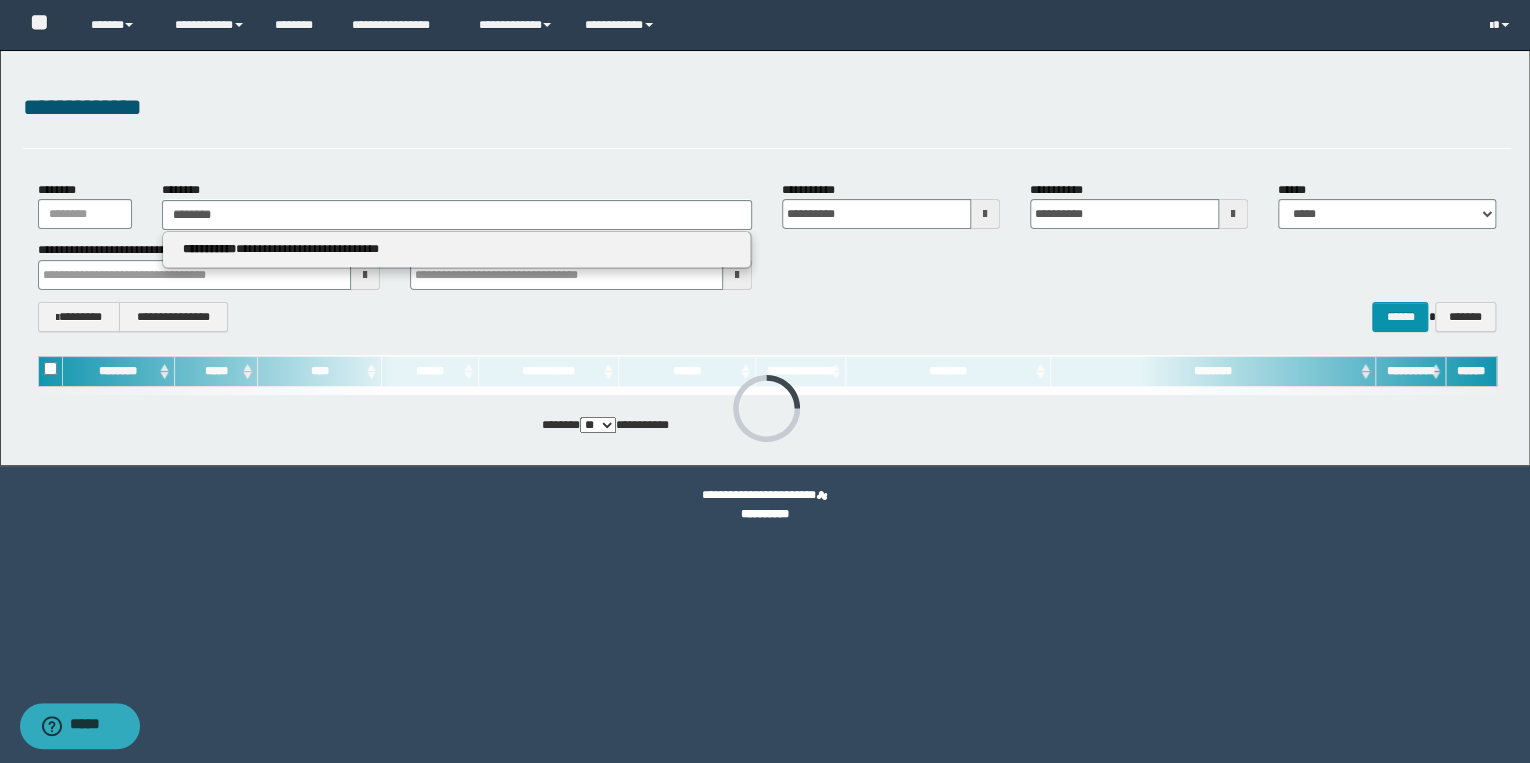 click on "**********" at bounding box center (457, 249) 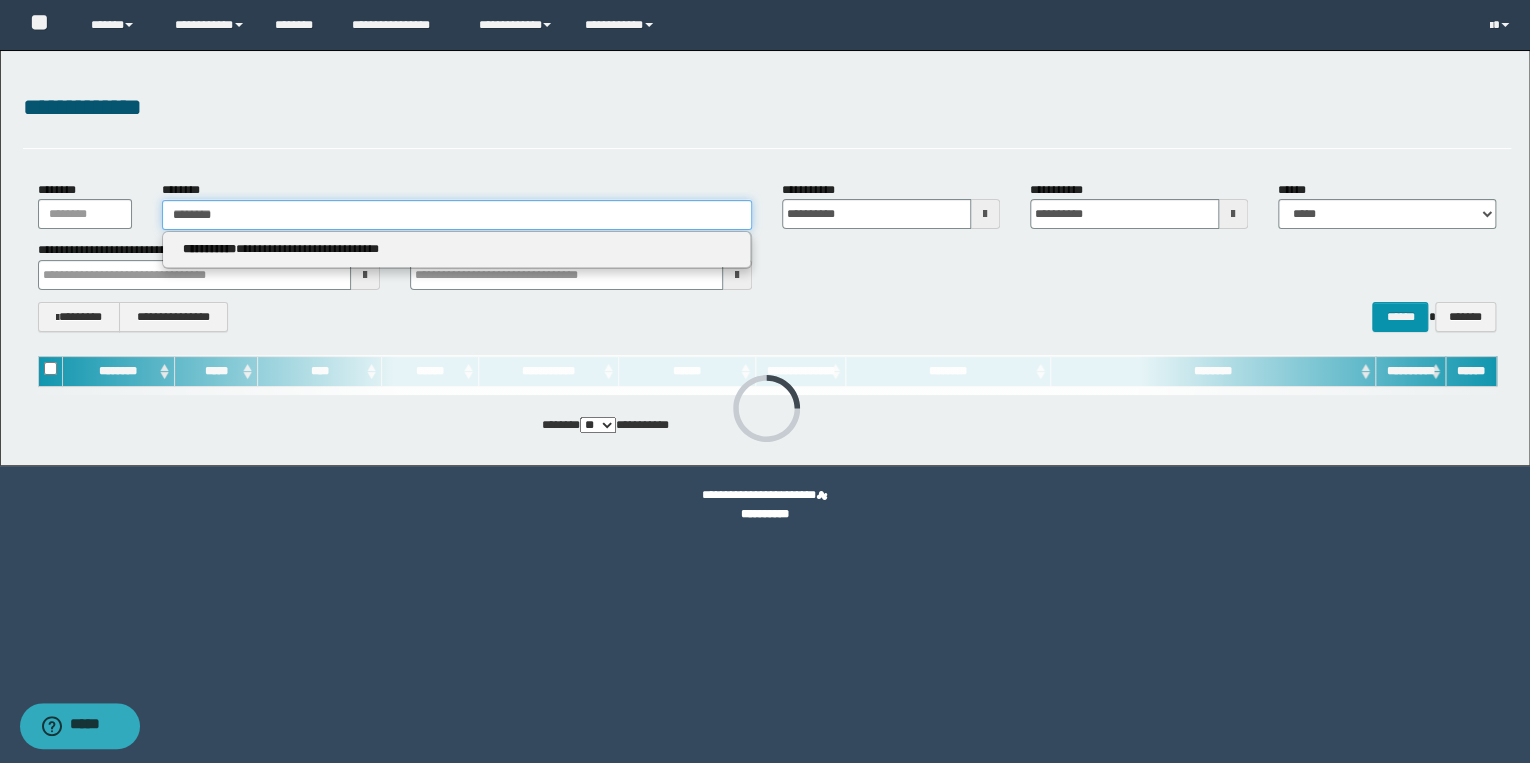 type 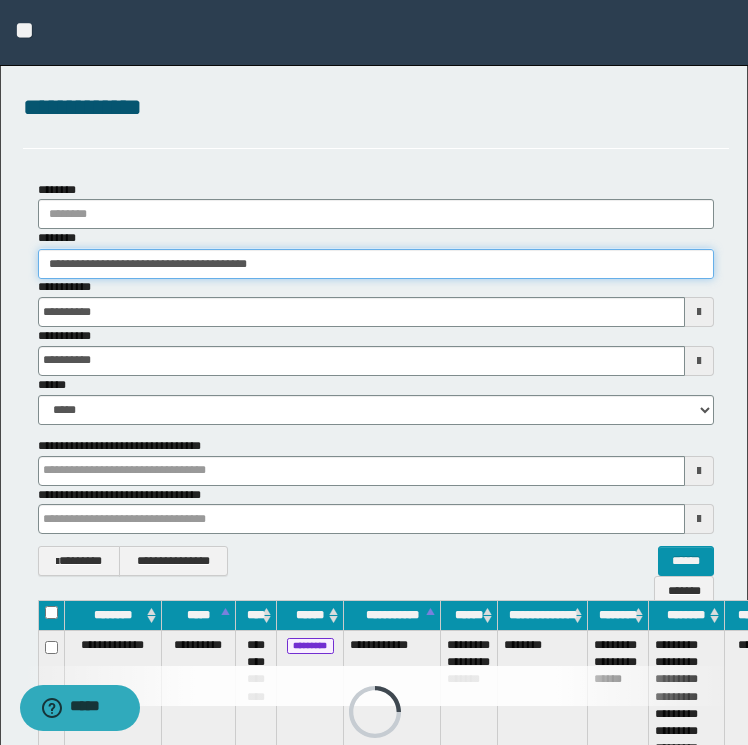 drag, startPoint x: 272, startPoint y: 262, endPoint x: 0, endPoint y: 258, distance: 272.02942 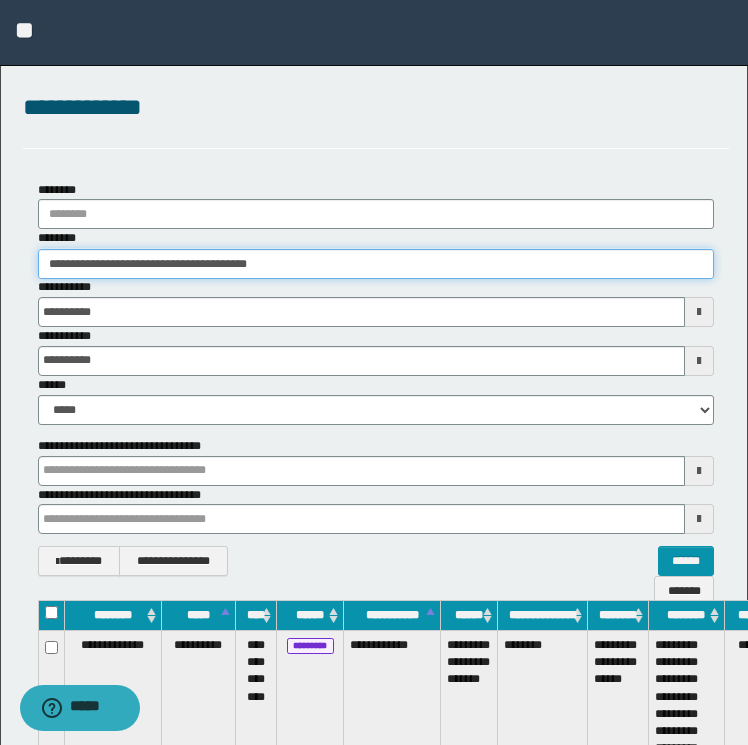 paste 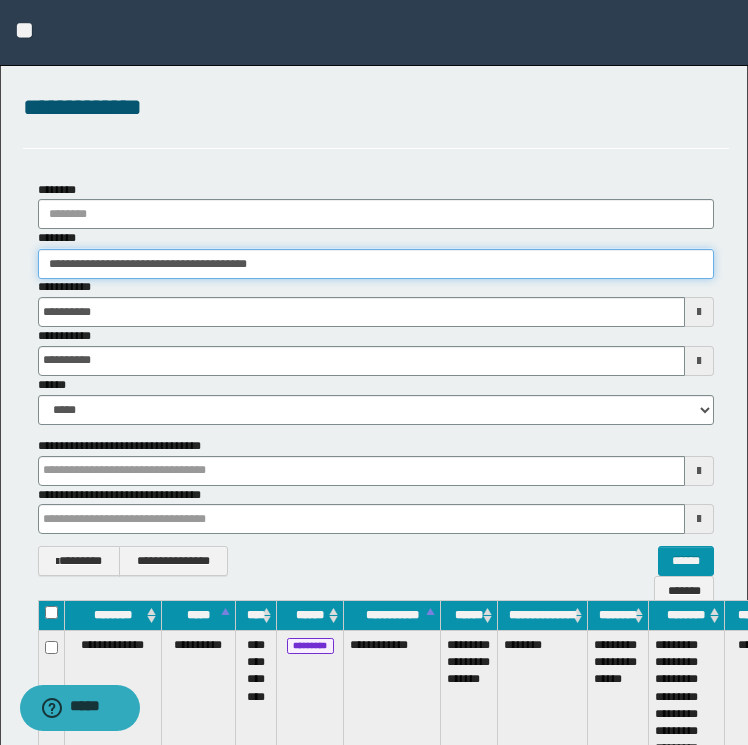 type on "********" 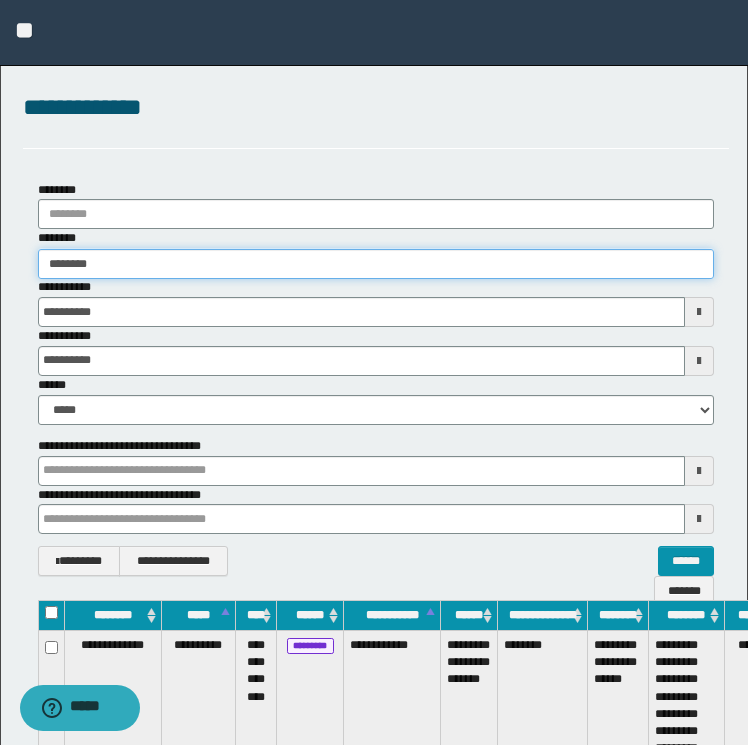 type on "********" 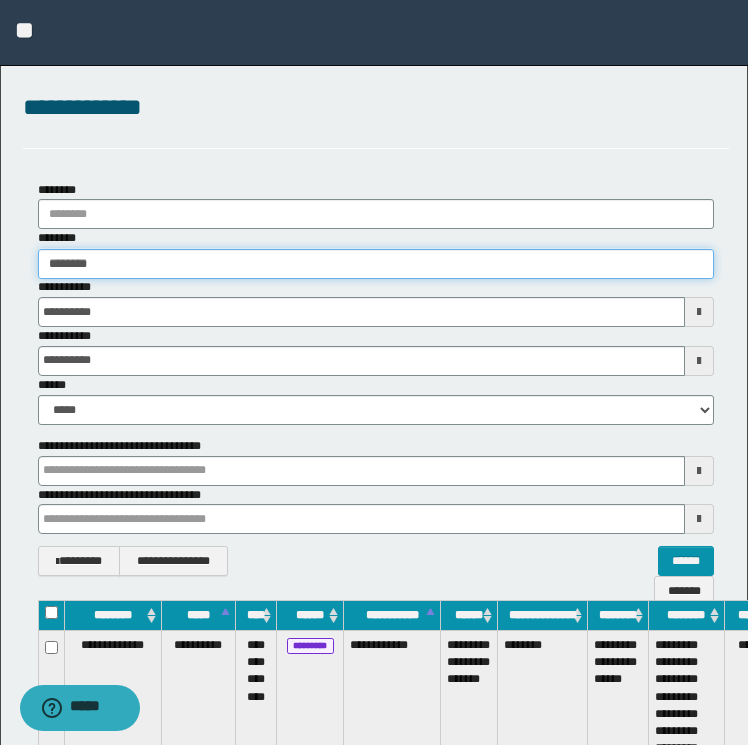 type on "********" 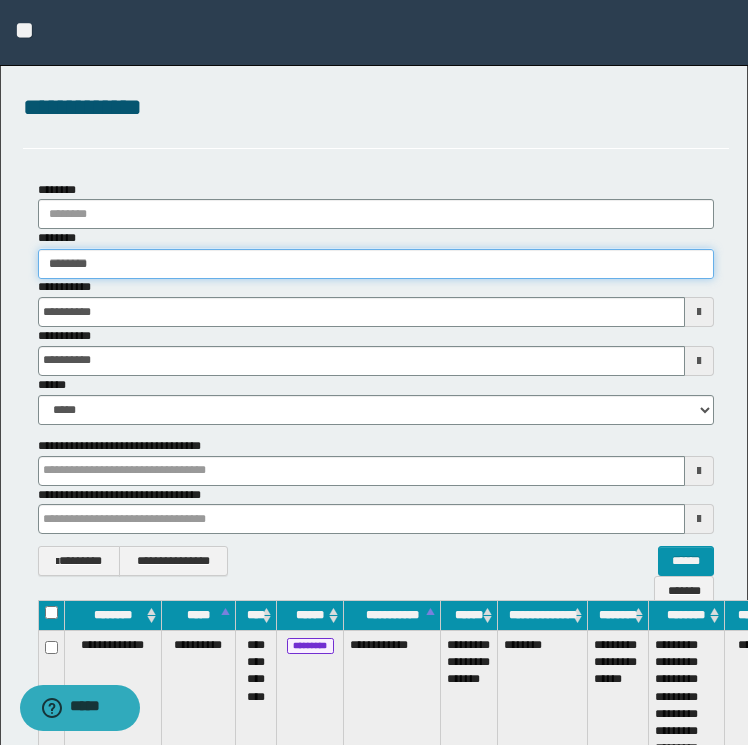 type 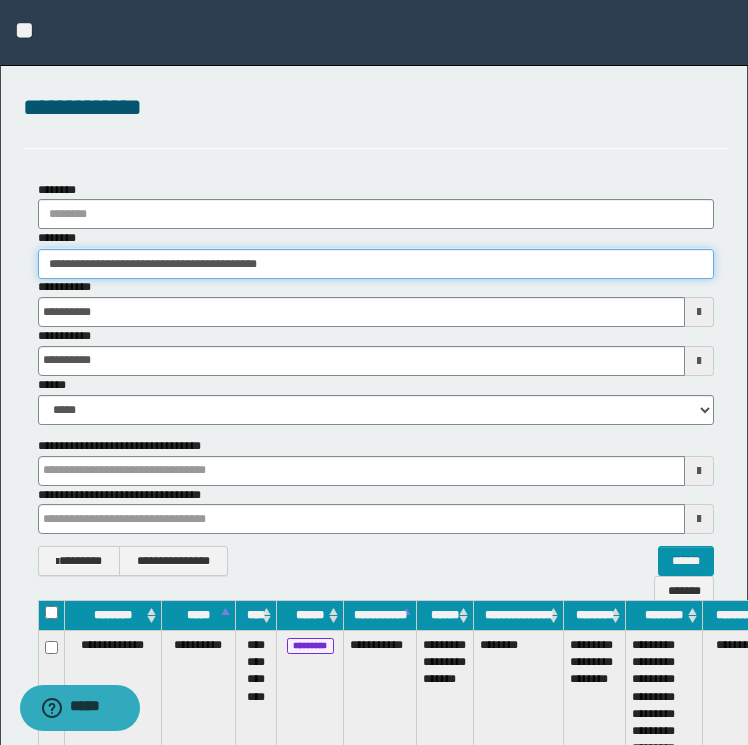 scroll, scrollTop: 0, scrollLeft: 84, axis: horizontal 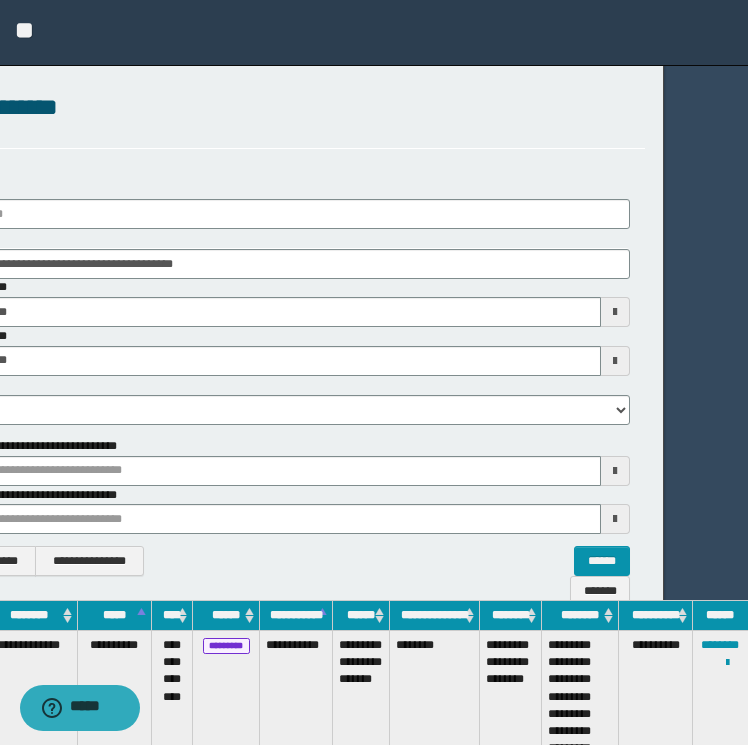 click on "**********" at bounding box center [720, 706] 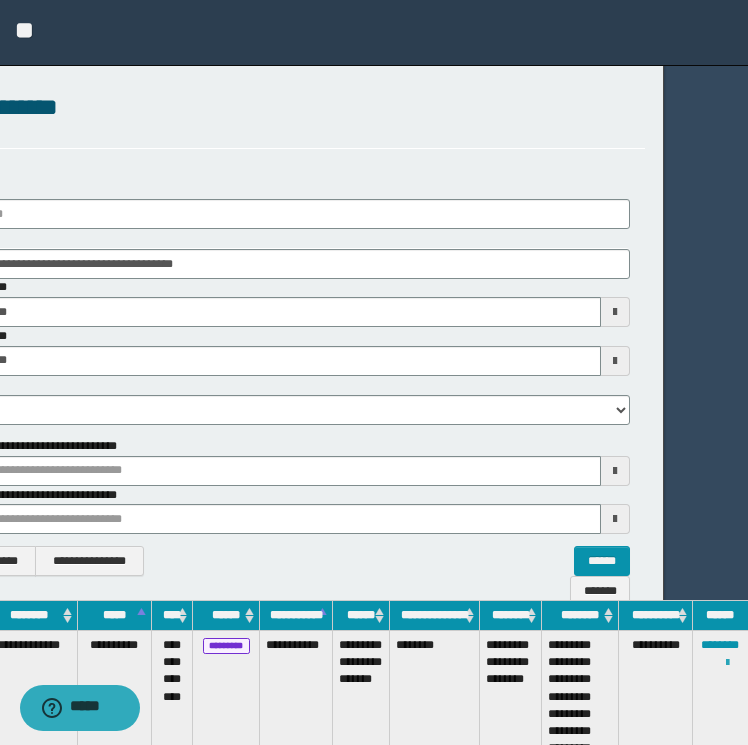 click at bounding box center [727, 663] 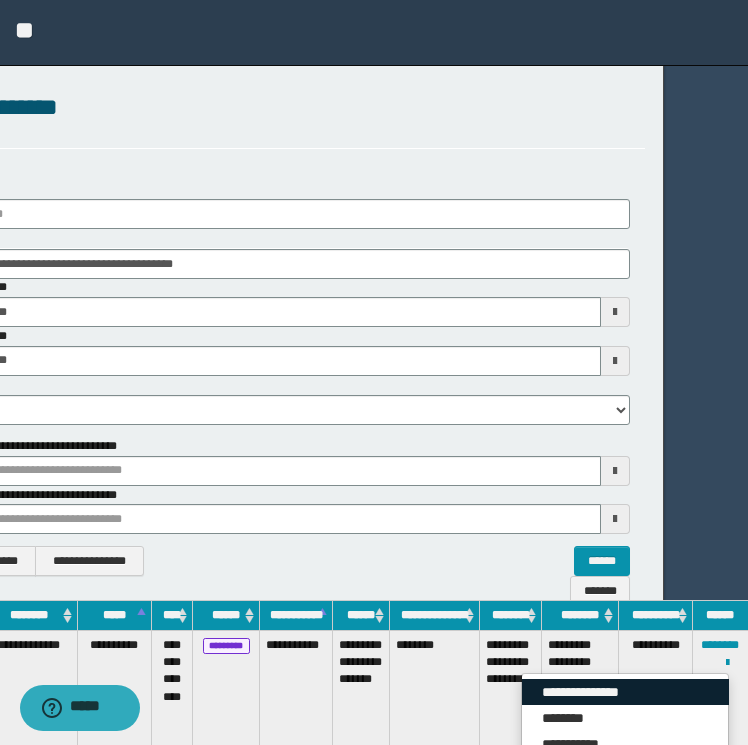 click on "**********" at bounding box center (625, 692) 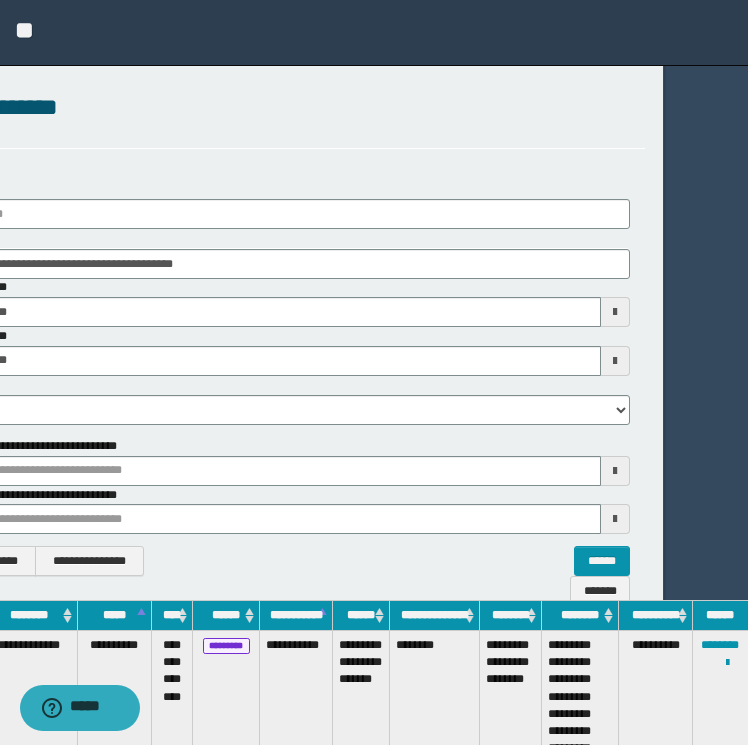 scroll, scrollTop: 0, scrollLeft: 0, axis: both 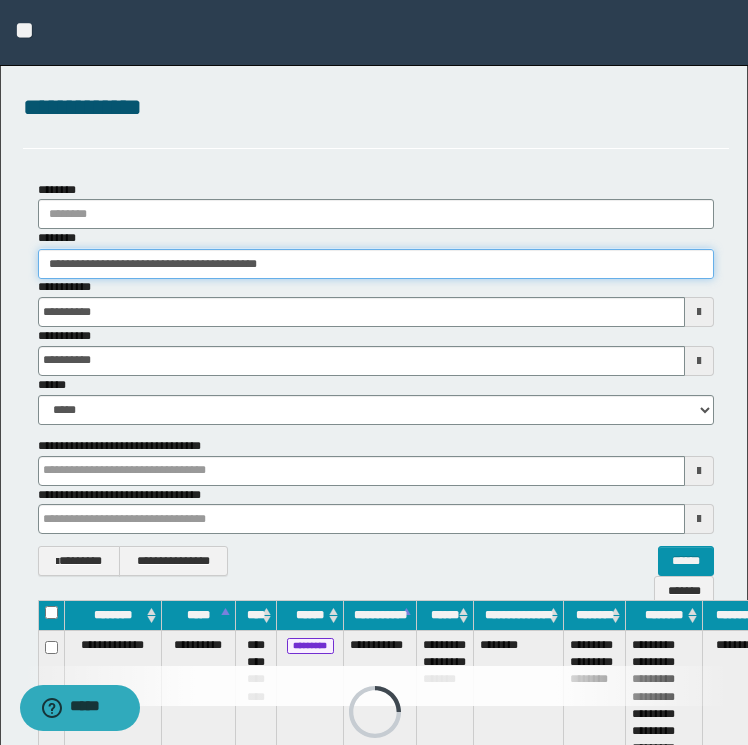 drag, startPoint x: 322, startPoint y: 262, endPoint x: -4, endPoint y: 242, distance: 326.6129 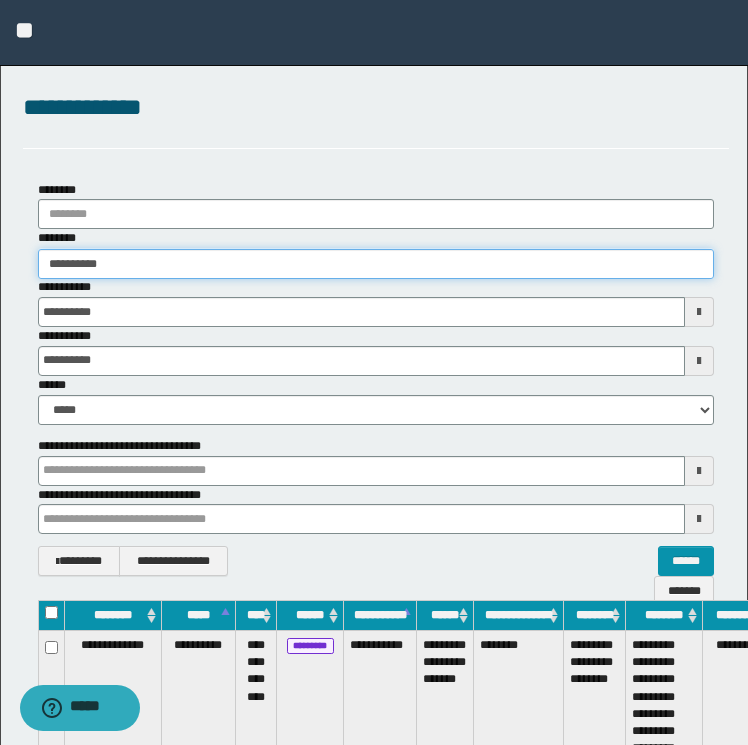 type on "**********" 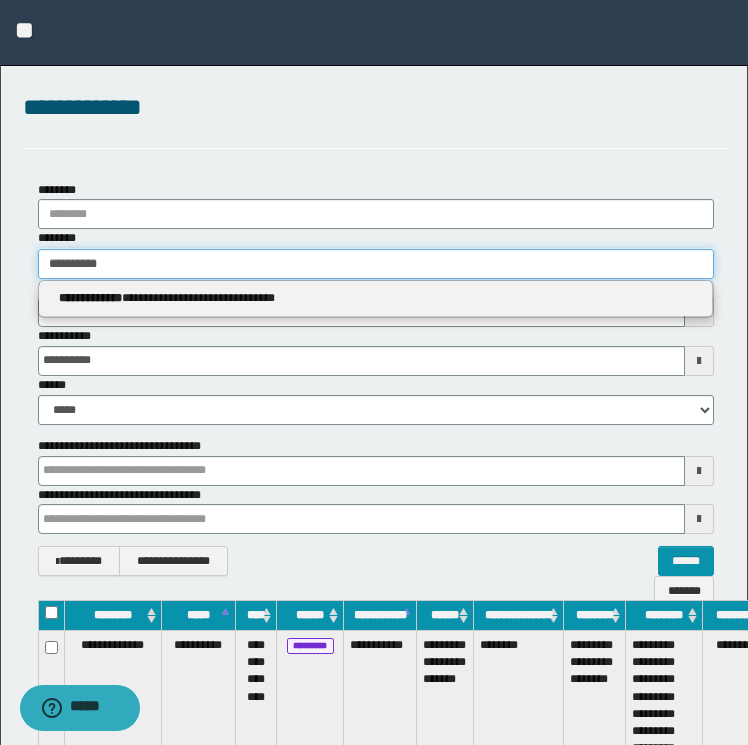 type on "**********" 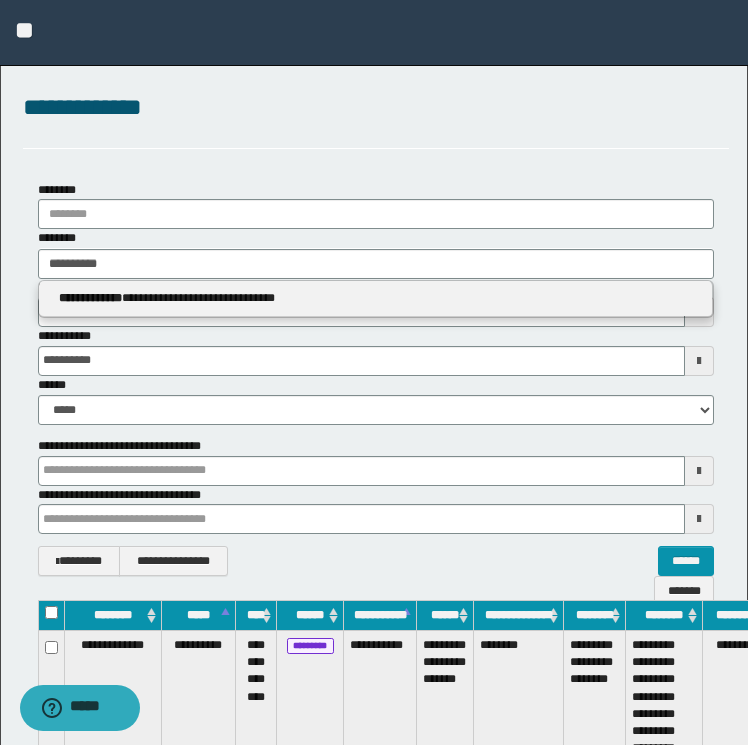 click on "**********" at bounding box center [376, 298] 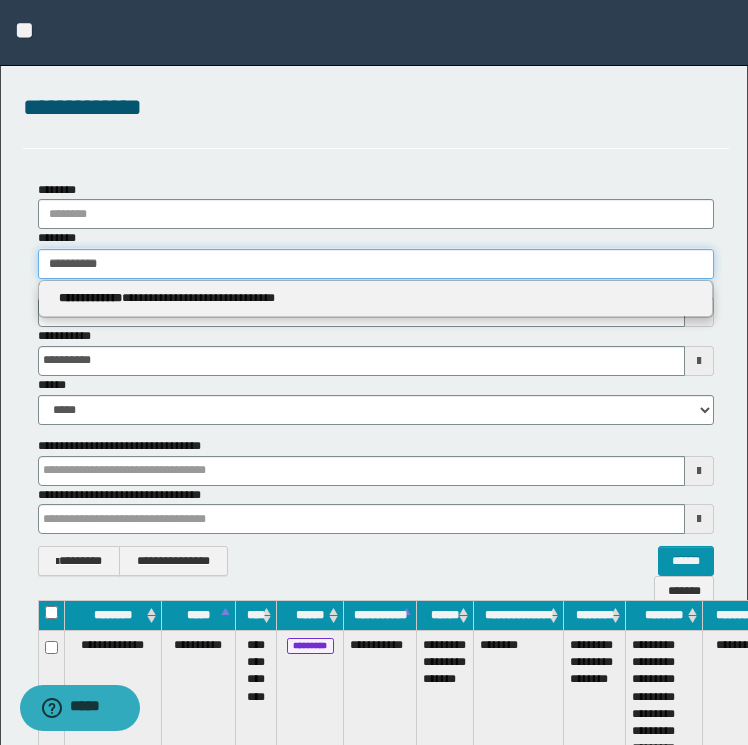 type 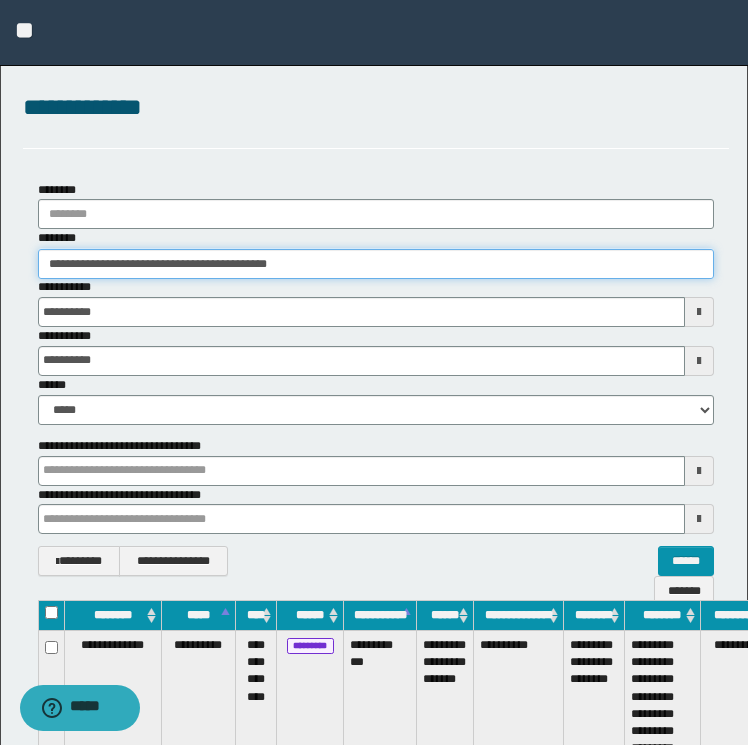 scroll, scrollTop: 0, scrollLeft: 82, axis: horizontal 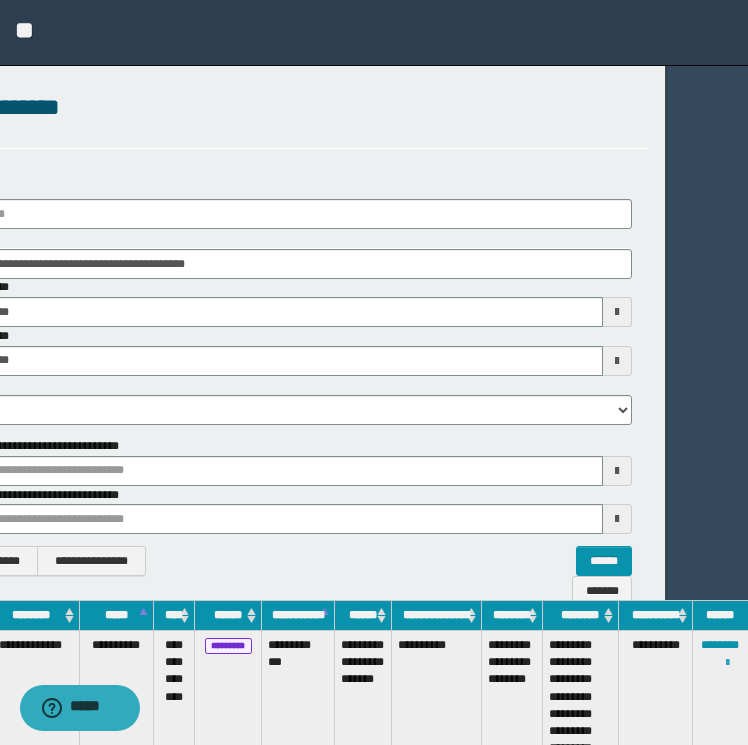 click at bounding box center [727, 663] 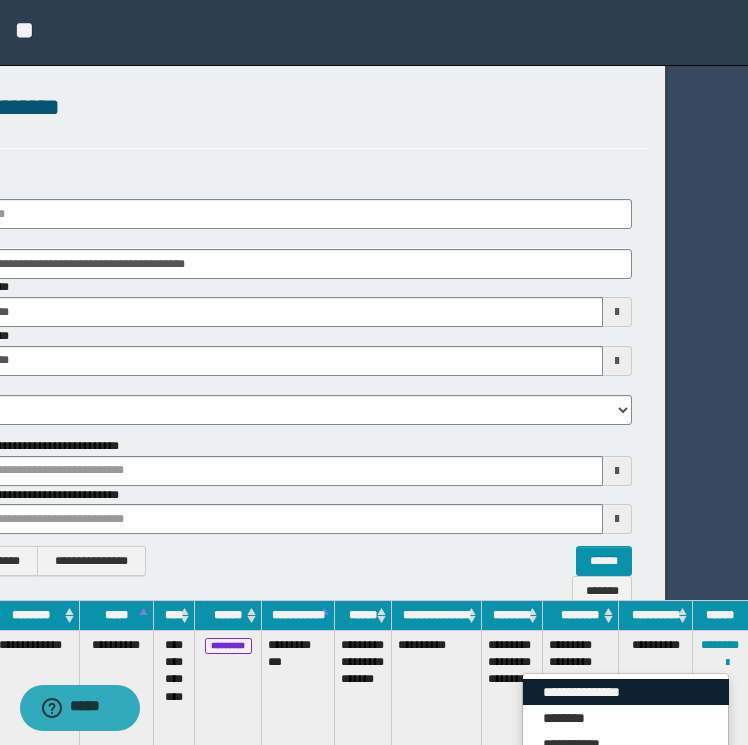 click on "**********" at bounding box center [626, 692] 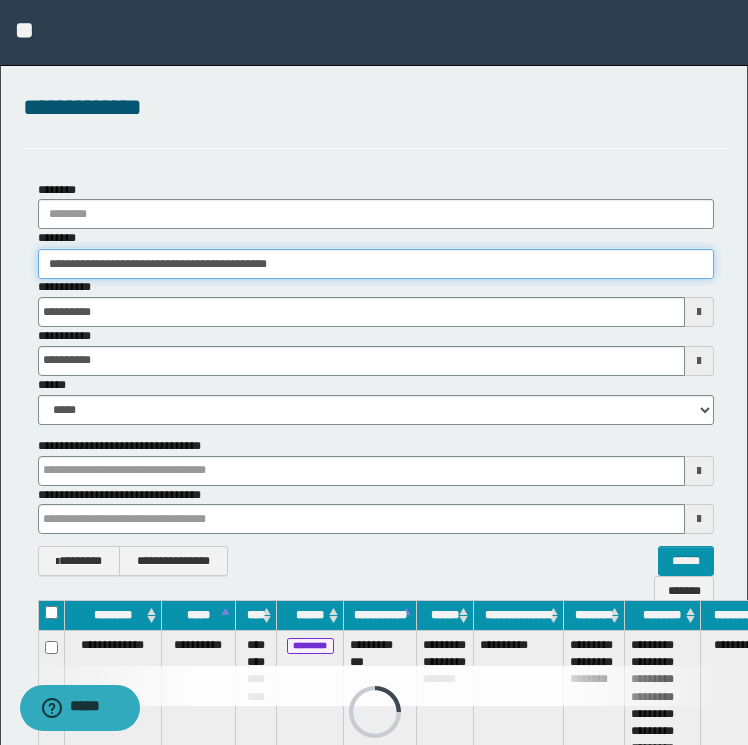 drag, startPoint x: 401, startPoint y: 268, endPoint x: -4, endPoint y: 219, distance: 407.95343 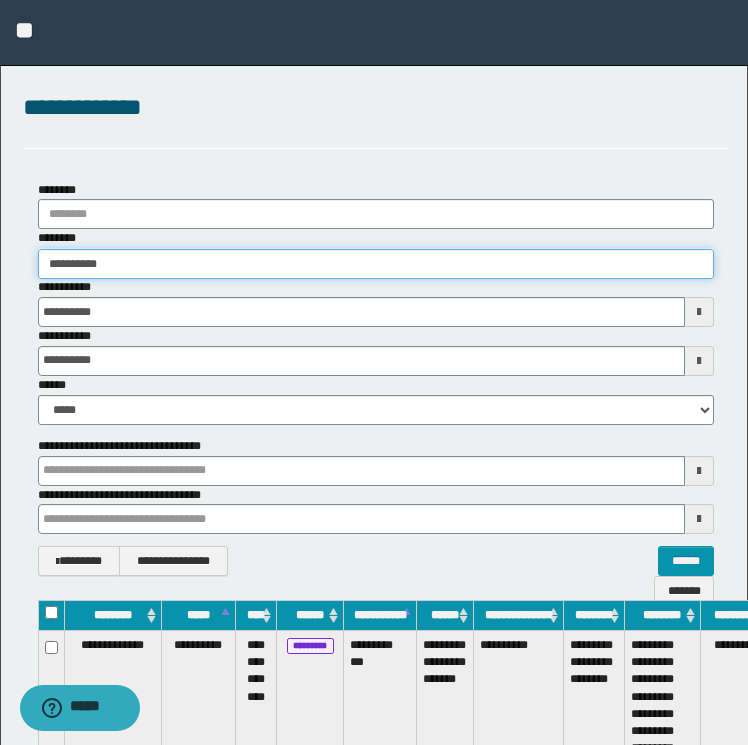 type on "**********" 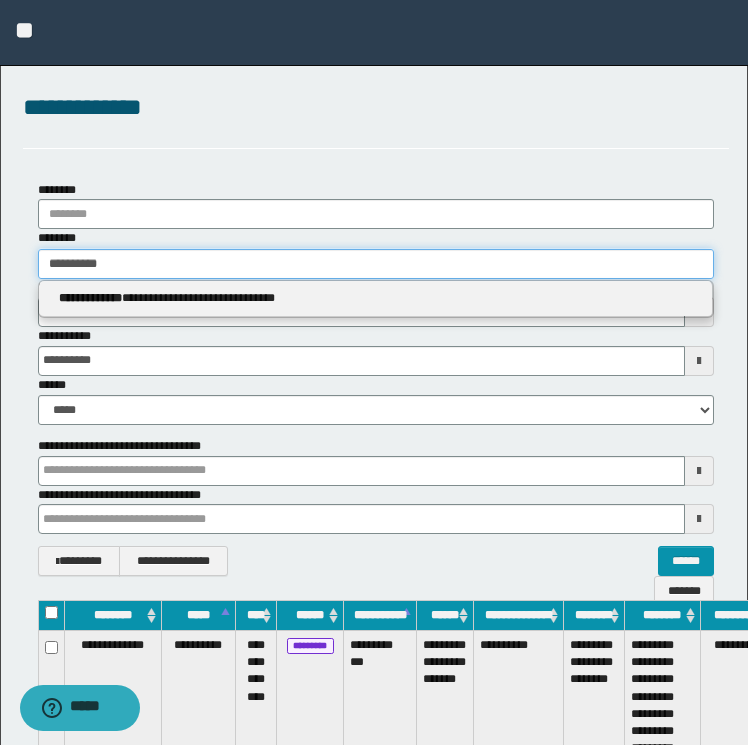 type on "**********" 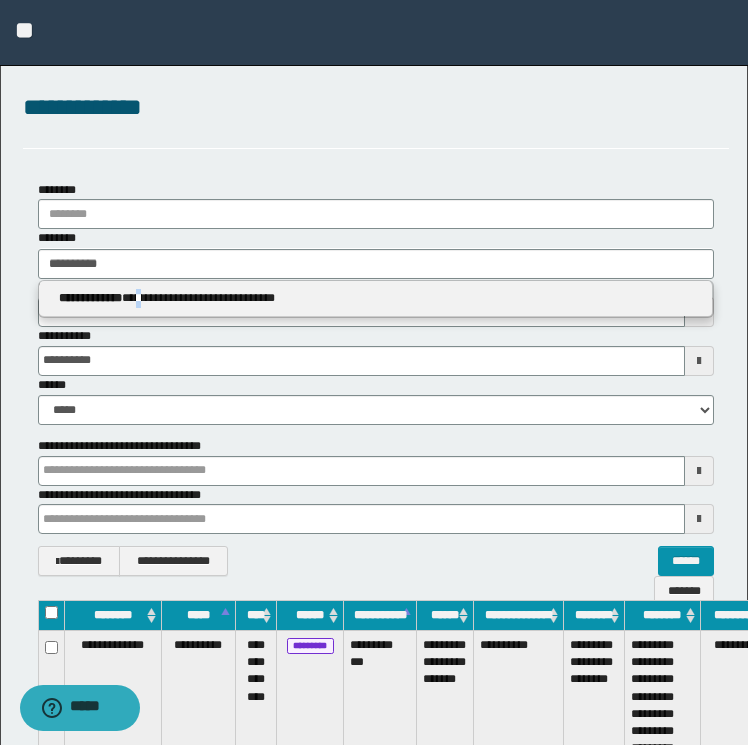 click on "**********" at bounding box center (376, 298) 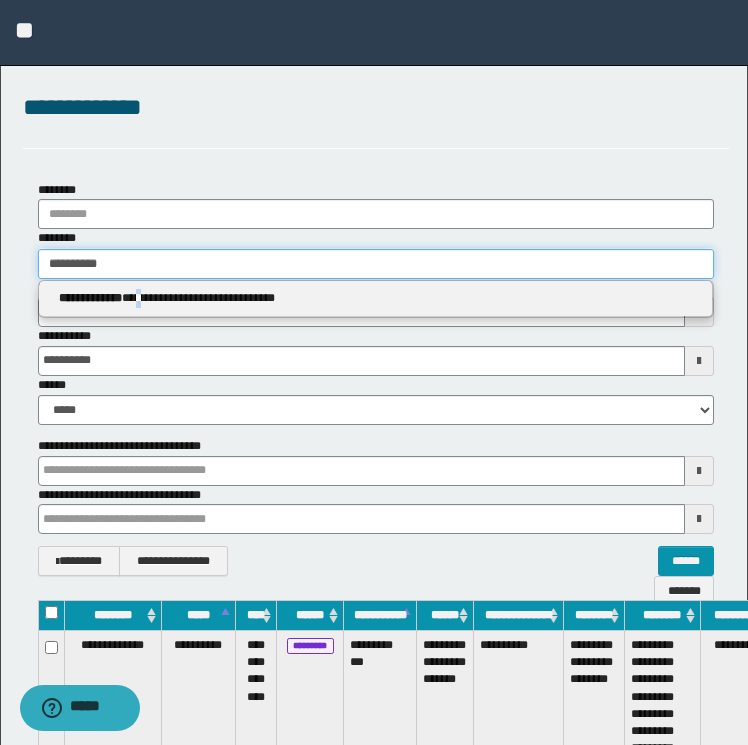 type 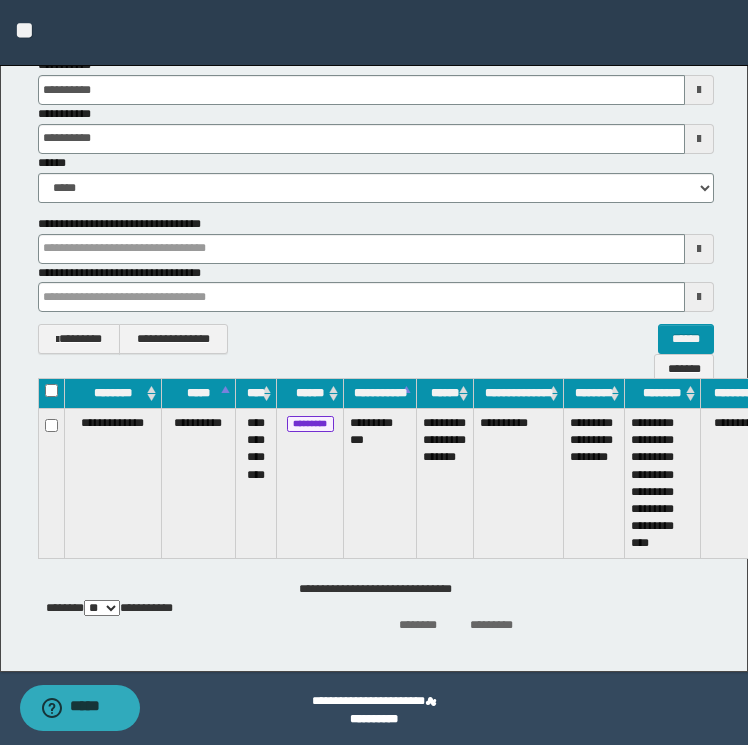scroll, scrollTop: 226, scrollLeft: 0, axis: vertical 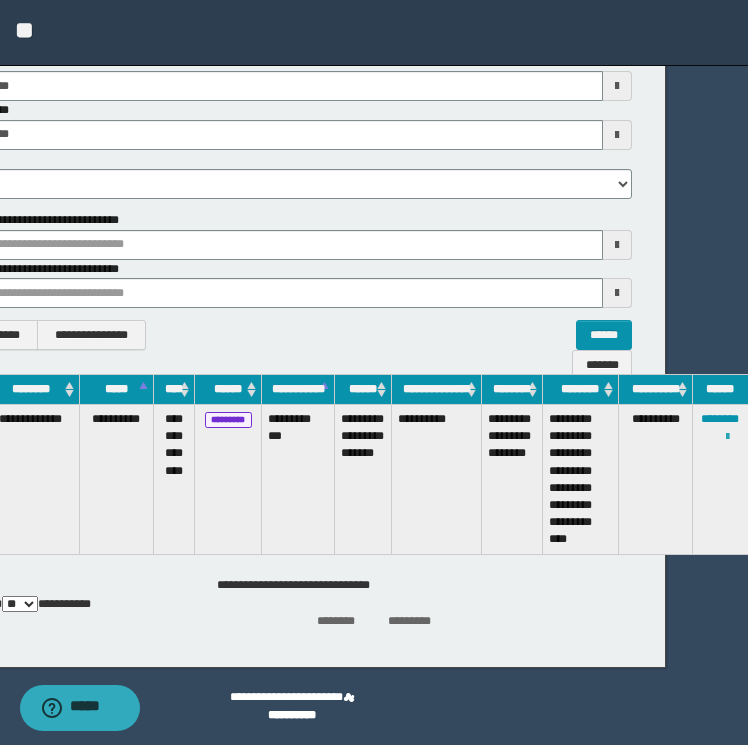 click at bounding box center (727, 437) 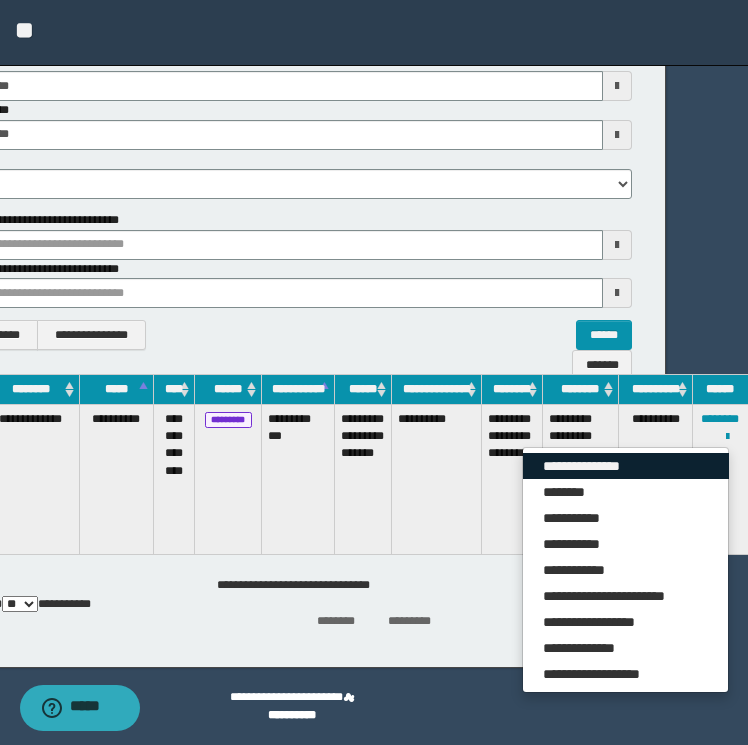 click on "**********" at bounding box center [626, 466] 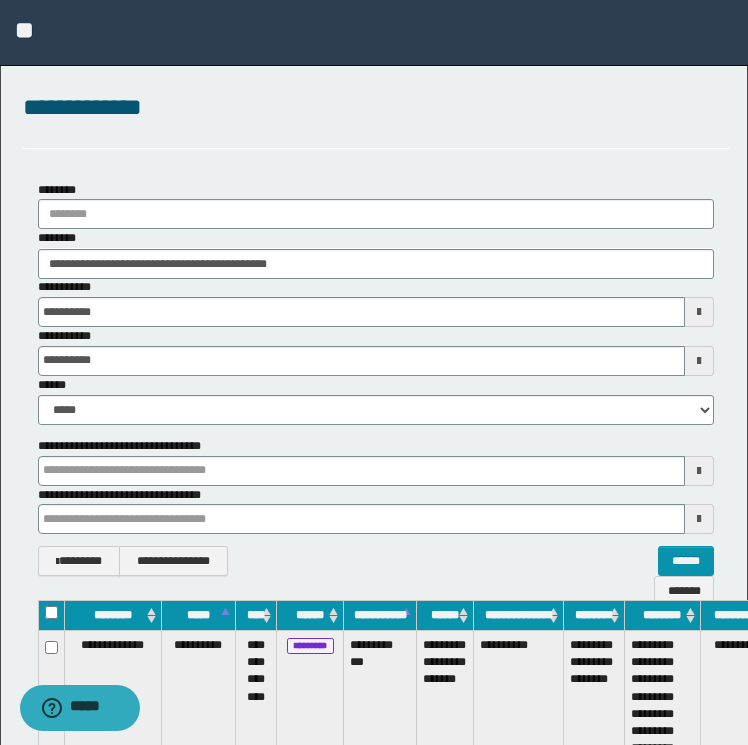 click on "**********" at bounding box center (376, 253) 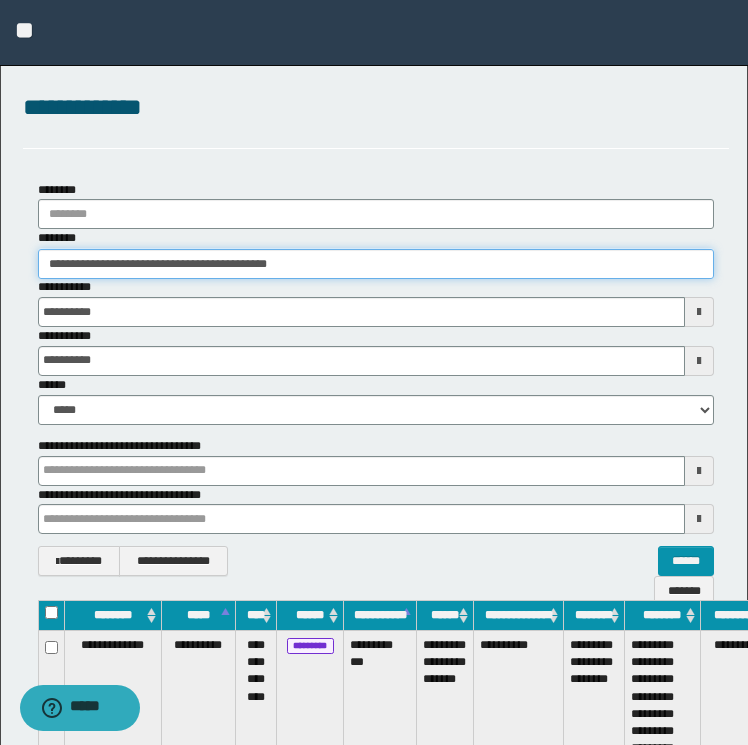 drag, startPoint x: 388, startPoint y: 257, endPoint x: -4, endPoint y: 261, distance: 392.02042 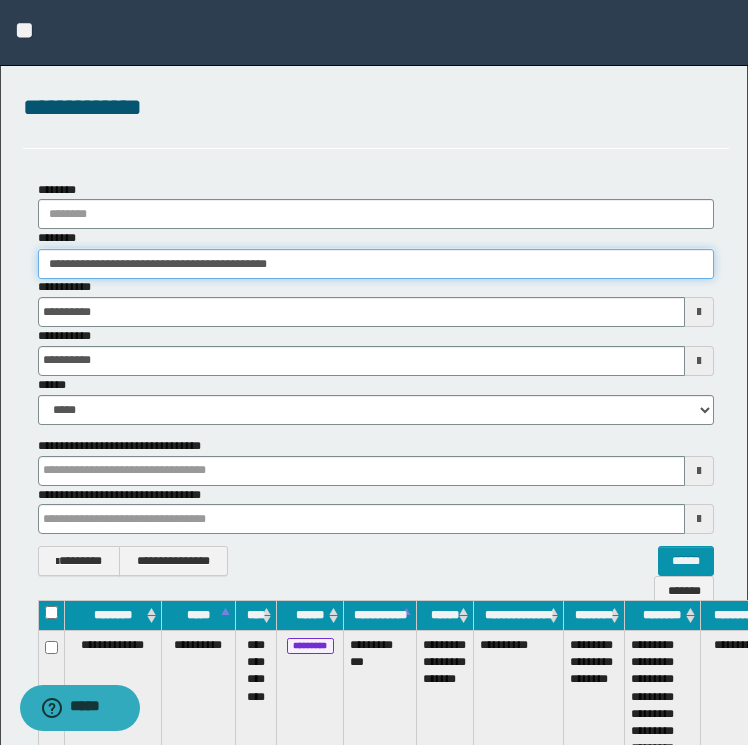 click on "**********" at bounding box center (374, 372) 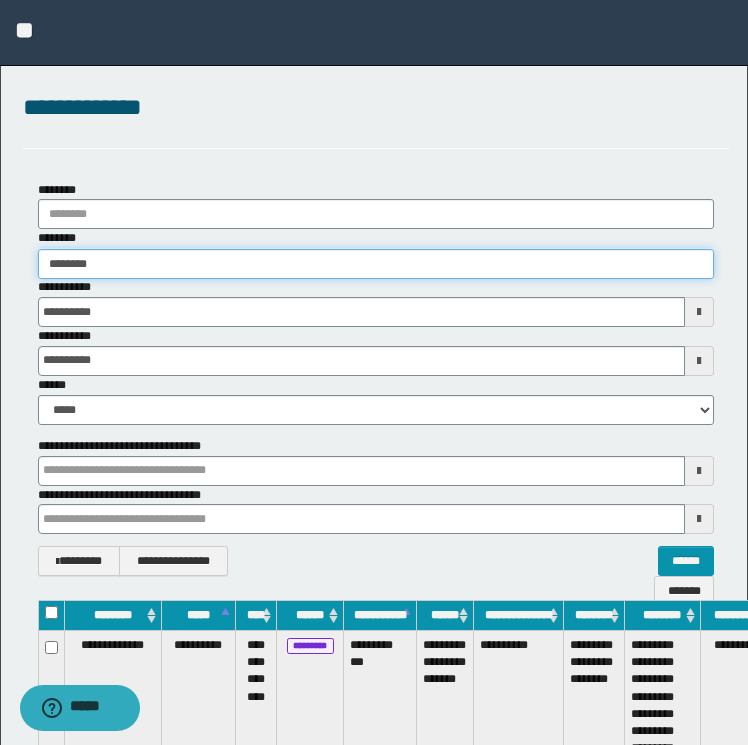 type on "********" 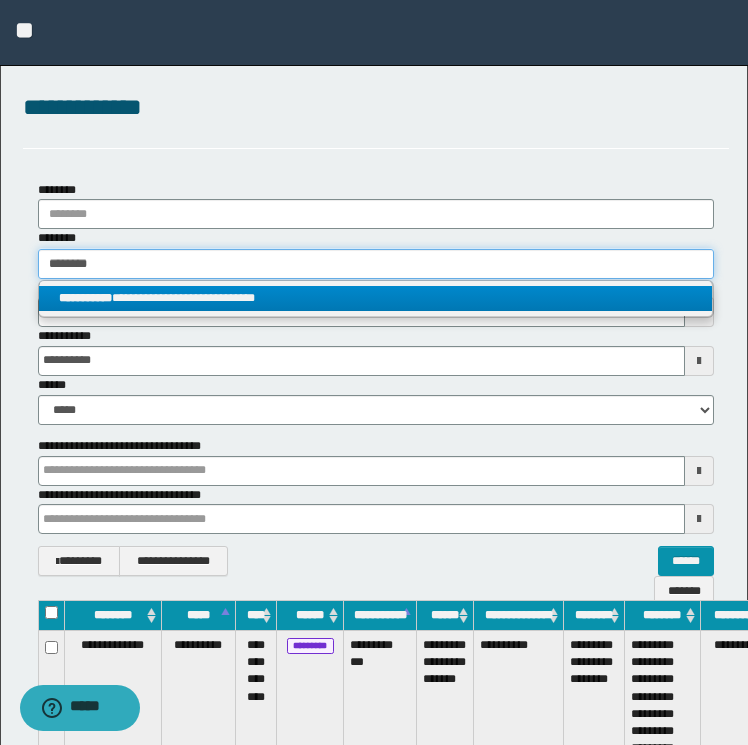 type on "********" 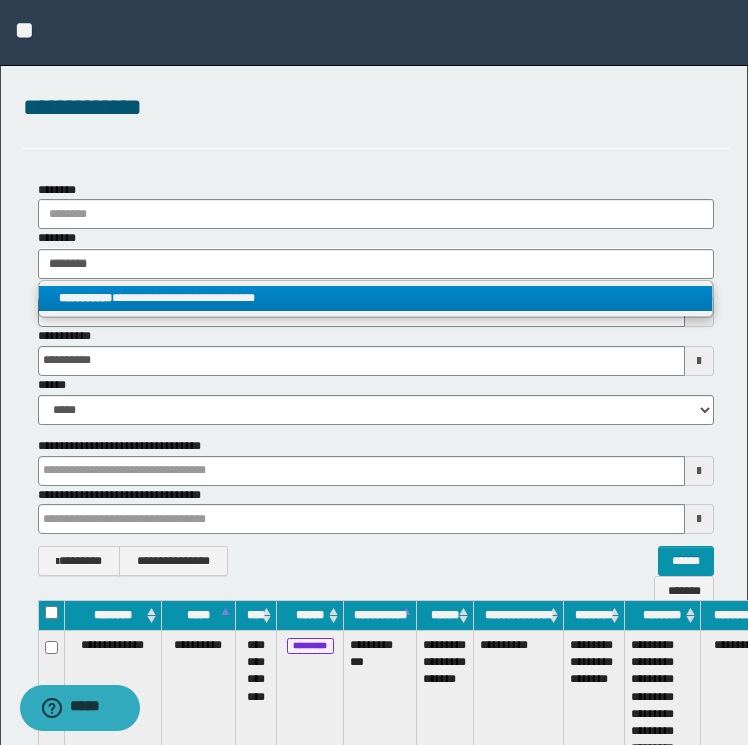 click on "**********" at bounding box center [376, 298] 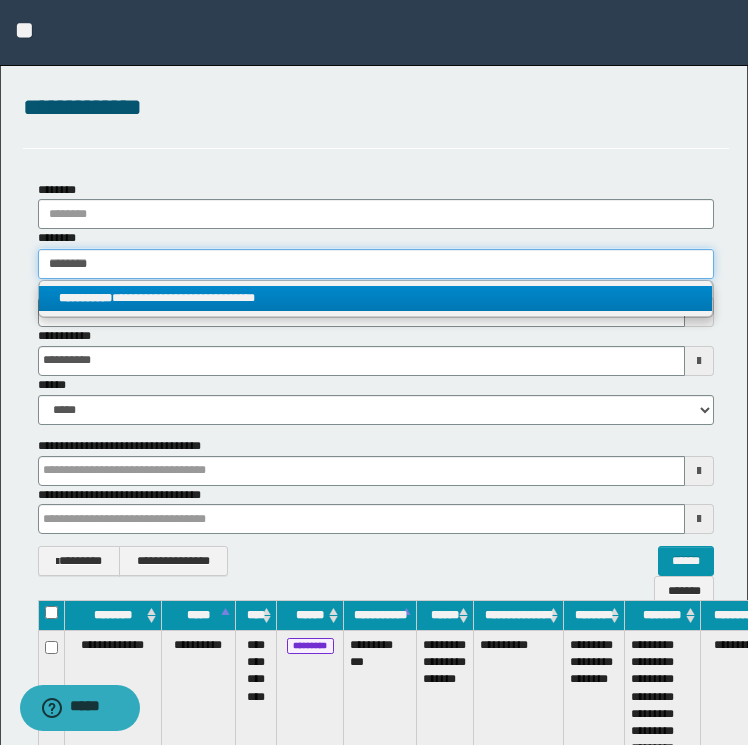 type 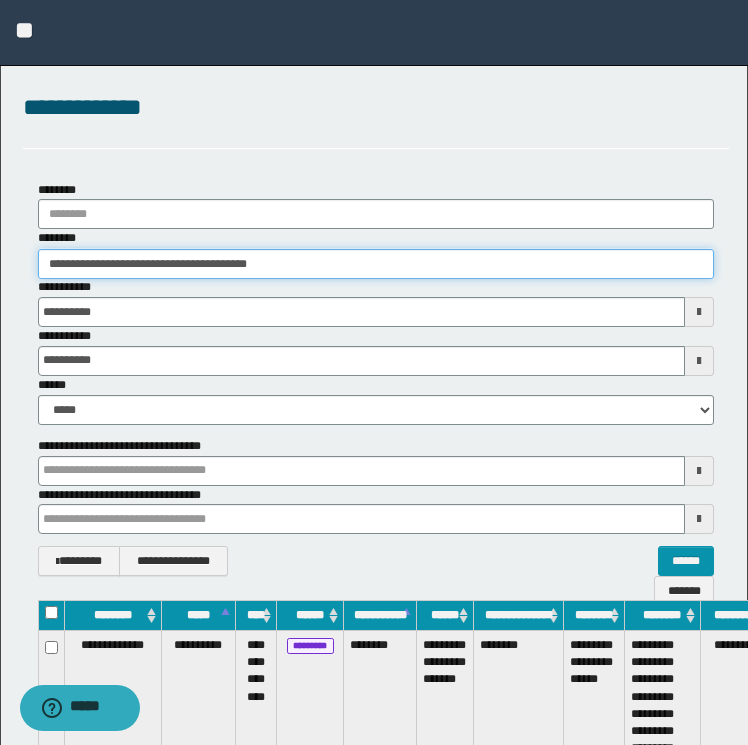 scroll, scrollTop: 0, scrollLeft: 82, axis: horizontal 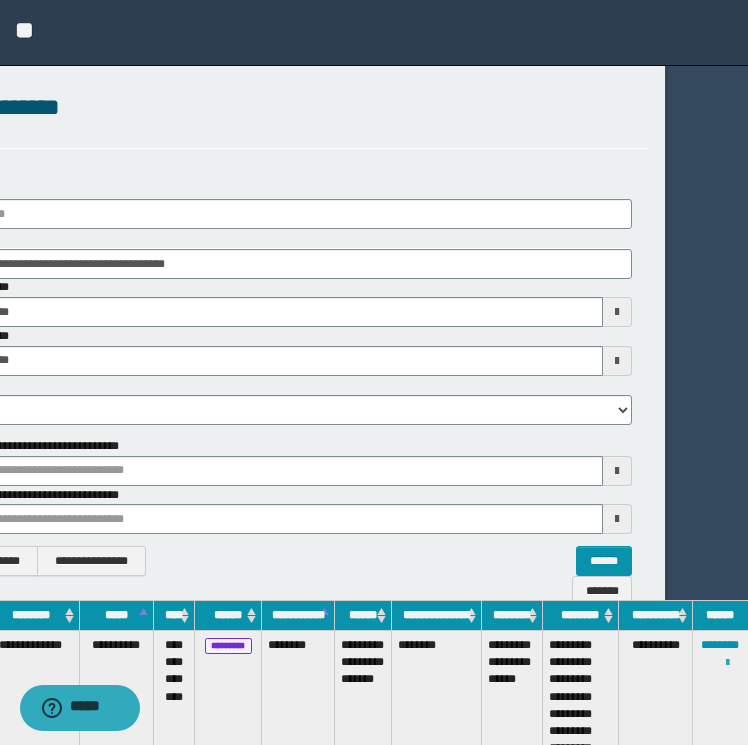 click at bounding box center (727, 663) 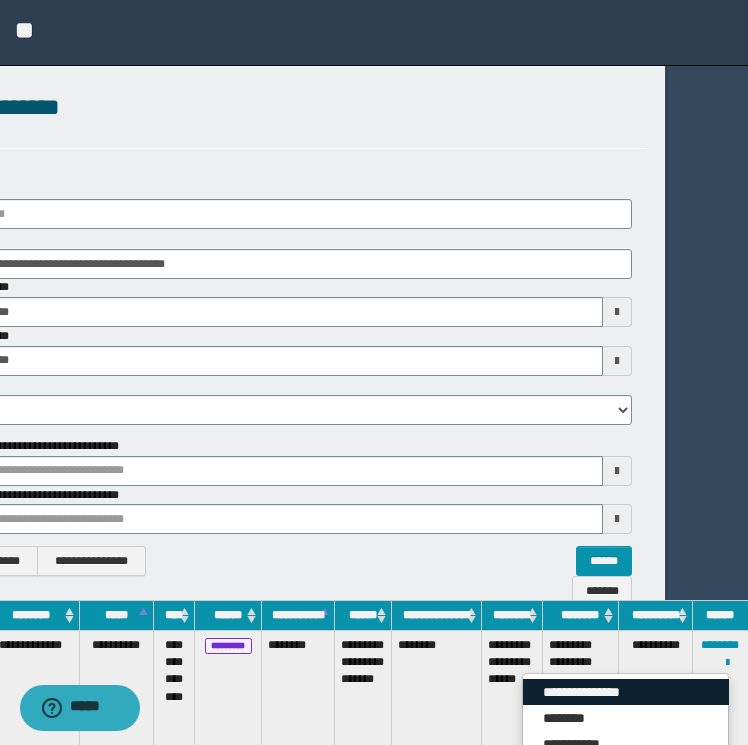 click on "**********" at bounding box center (626, 692) 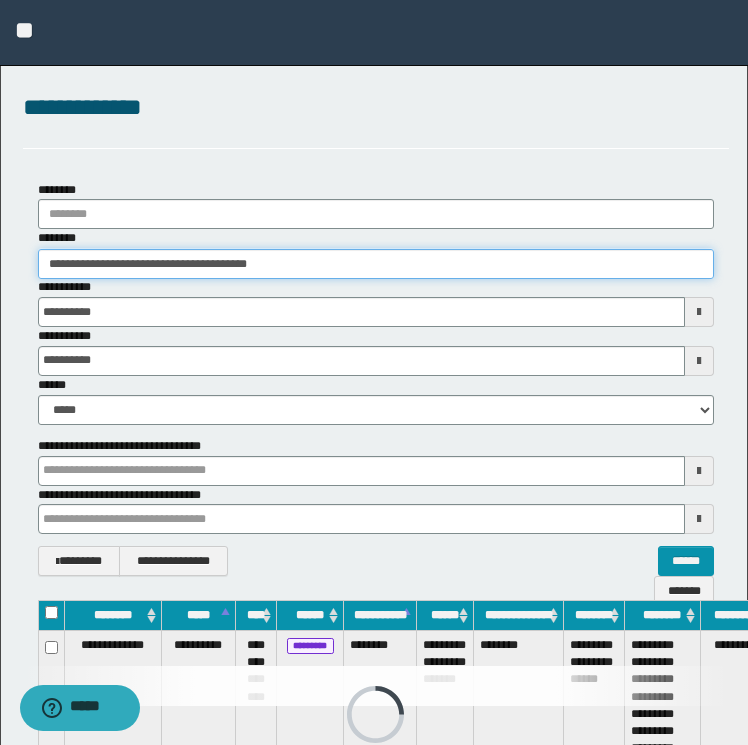 drag, startPoint x: 333, startPoint y: 260, endPoint x: -4, endPoint y: 269, distance: 337.12015 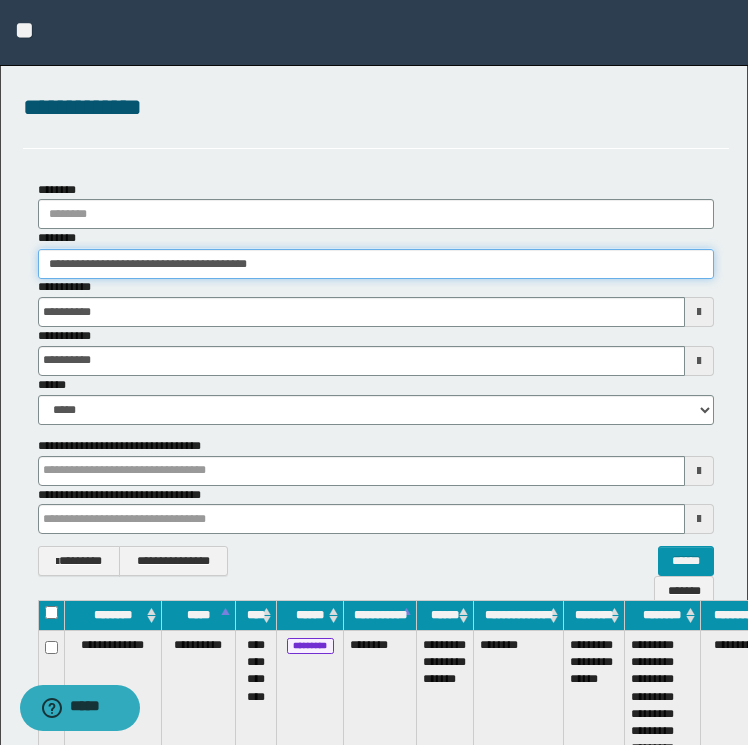 paste 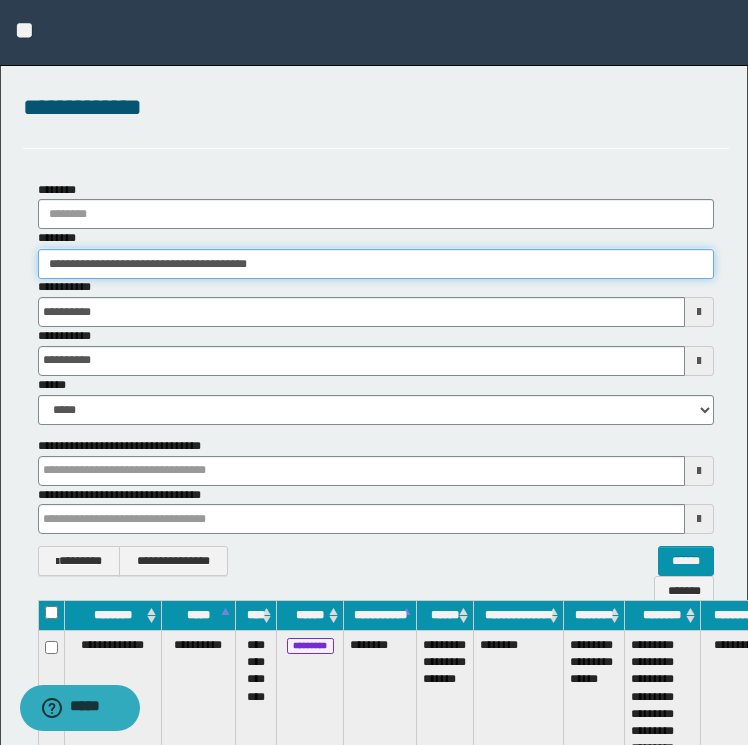 type on "**********" 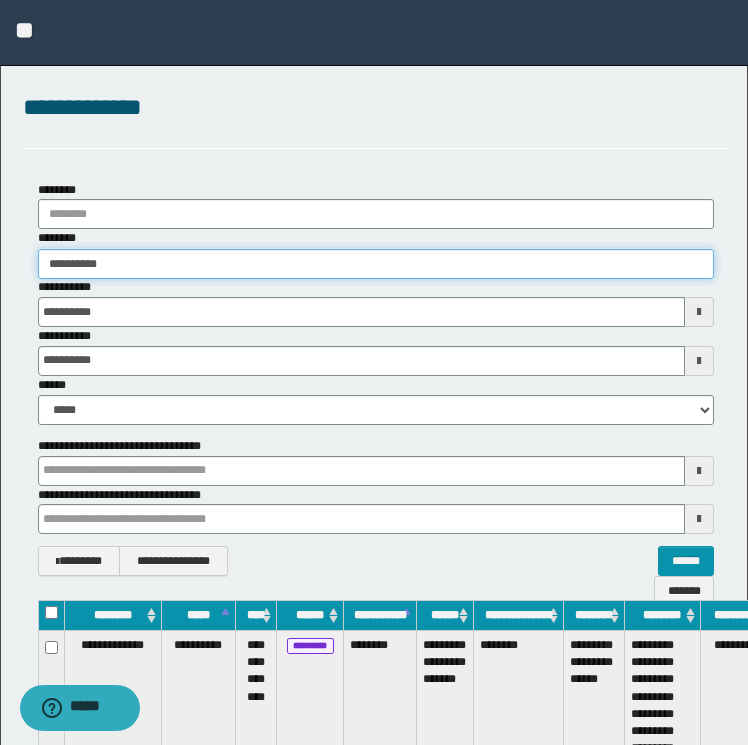 type on "**********" 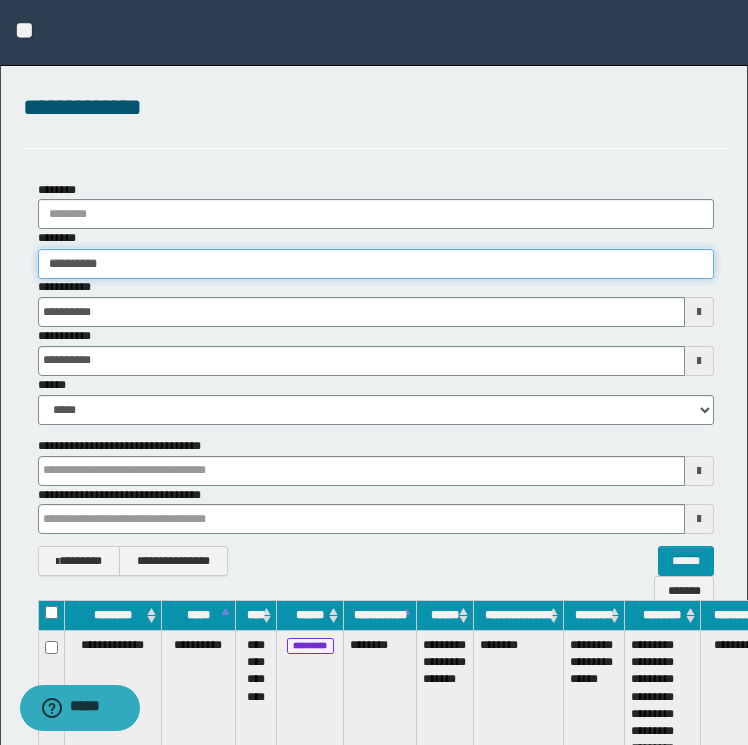 type on "**********" 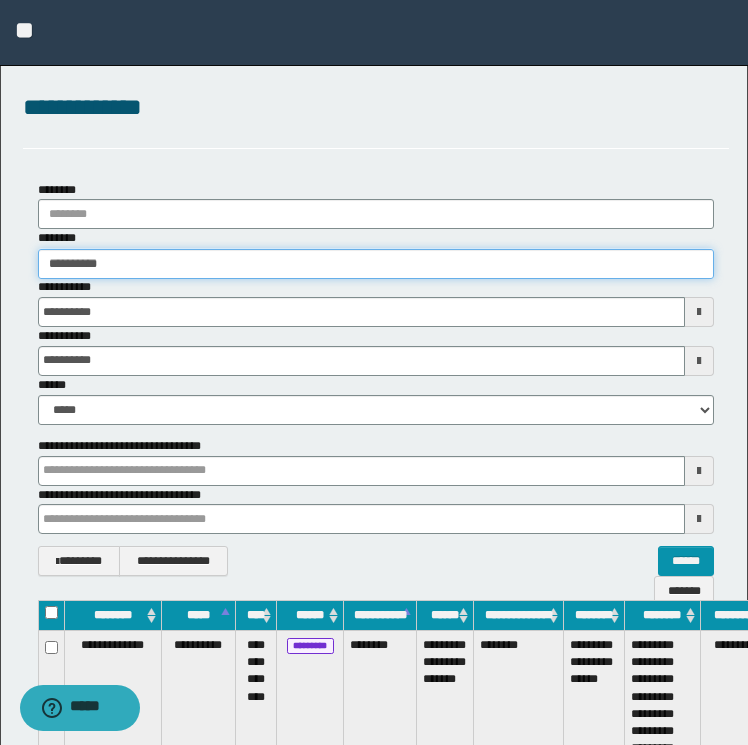 type 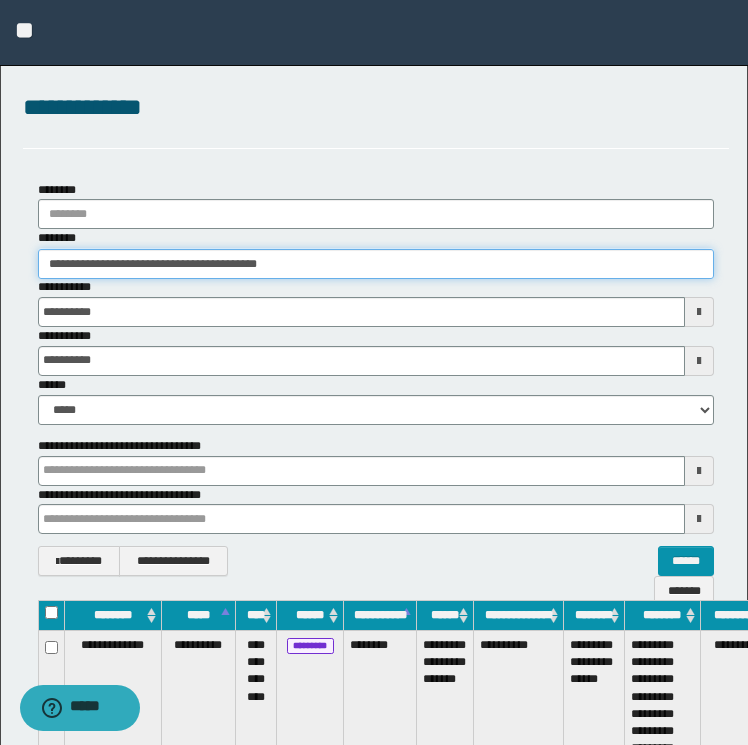 scroll, scrollTop: 0, scrollLeft: 82, axis: horizontal 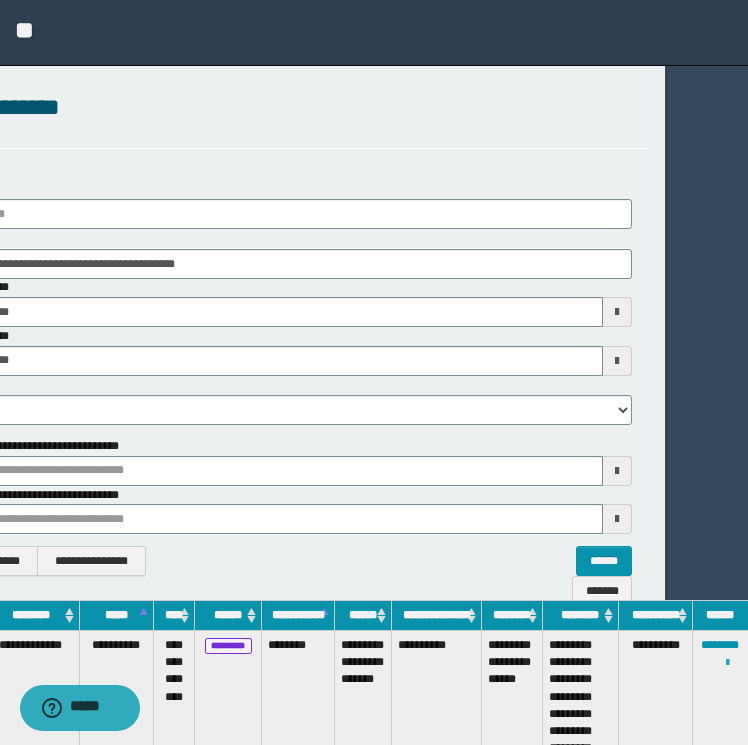 click at bounding box center [727, 663] 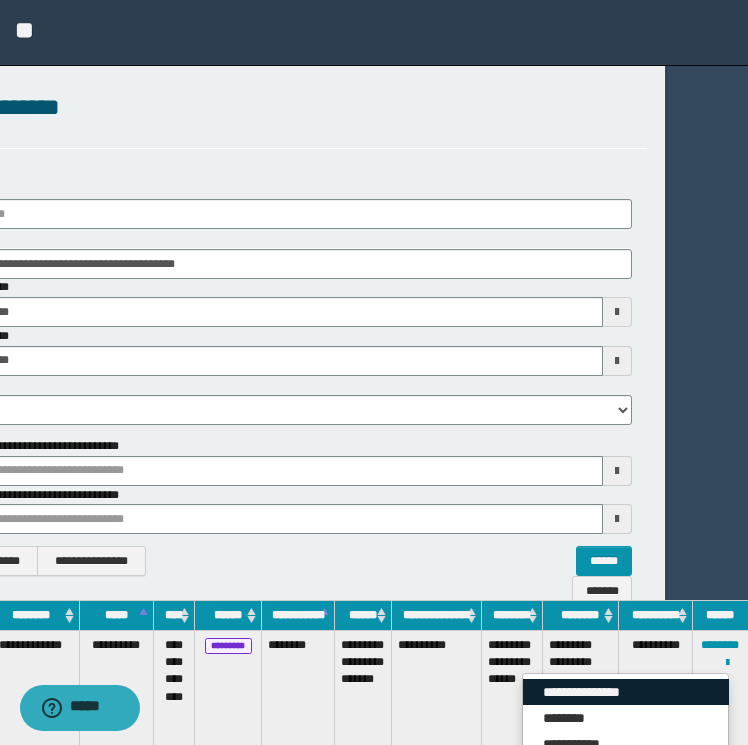 click on "**********" at bounding box center (626, 692) 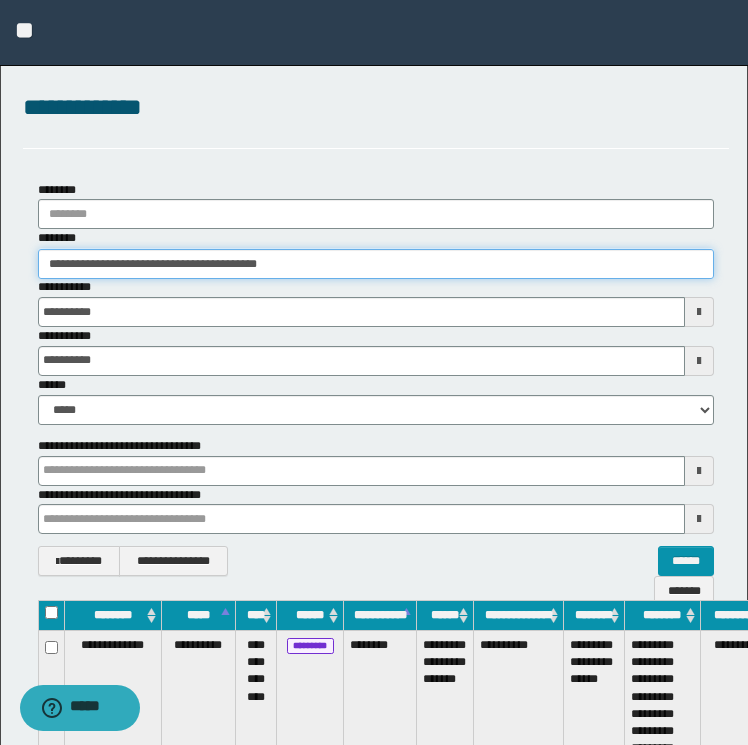 drag, startPoint x: 329, startPoint y: 263, endPoint x: -4, endPoint y: 295, distance: 334.534 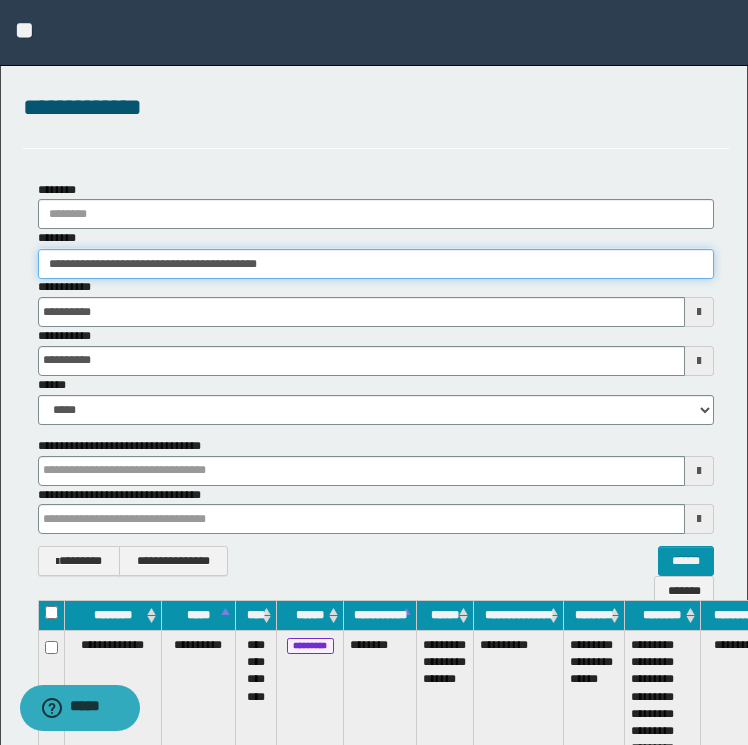 click on "**********" at bounding box center [374, 372] 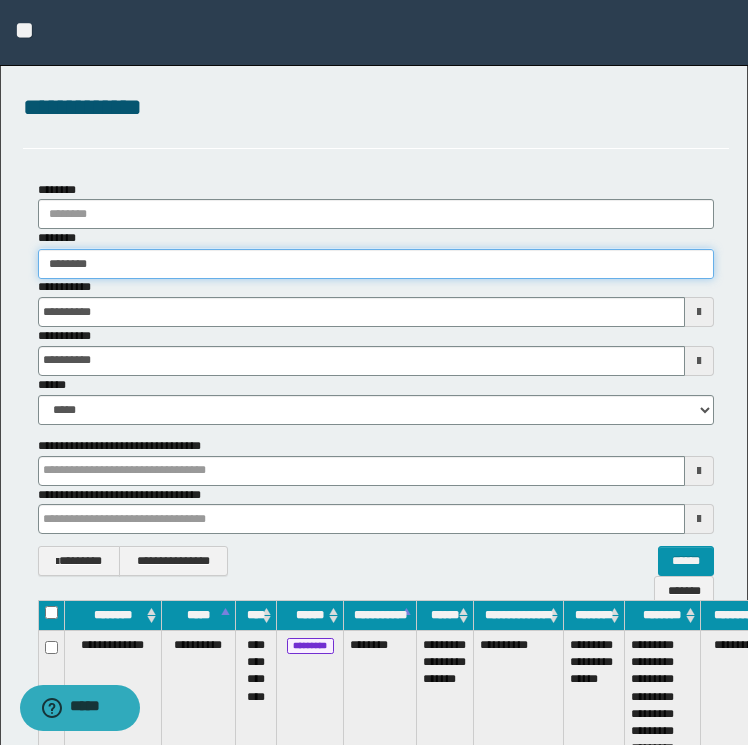 type on "********" 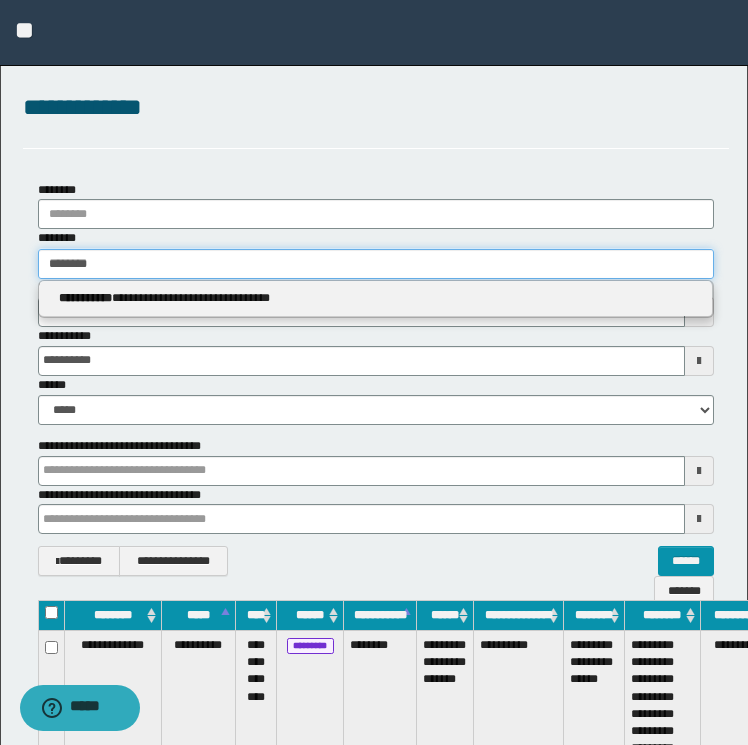 type on "********" 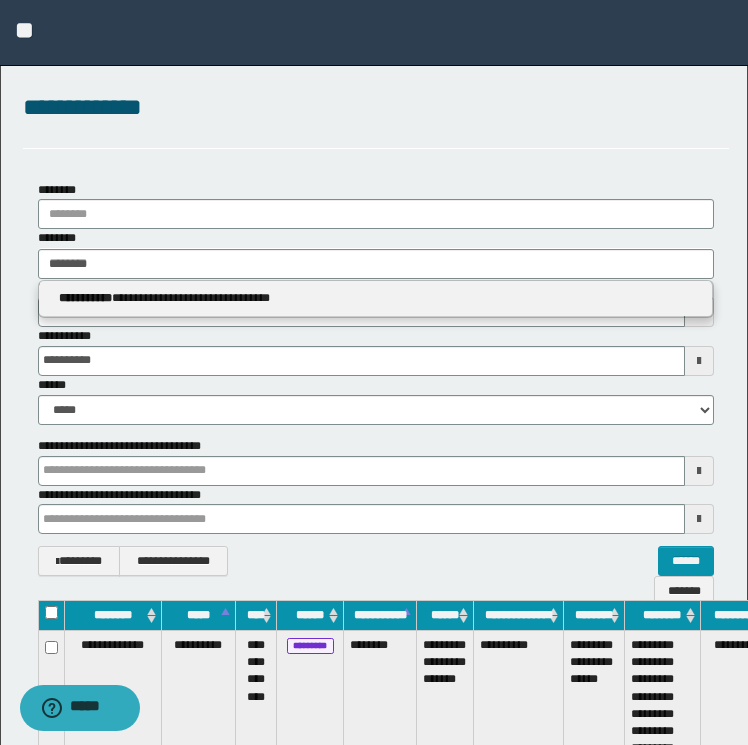 click on "**********" at bounding box center (376, 299) 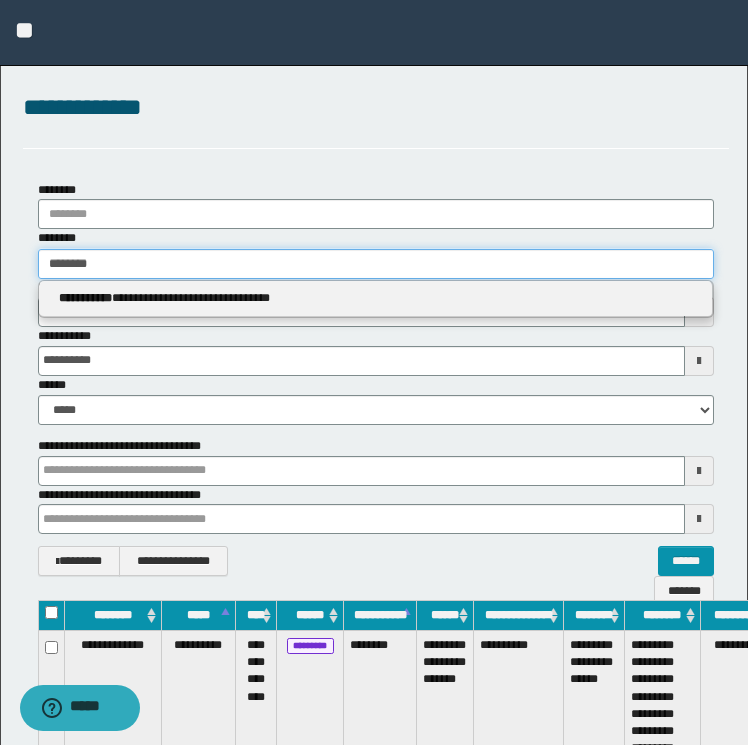 type 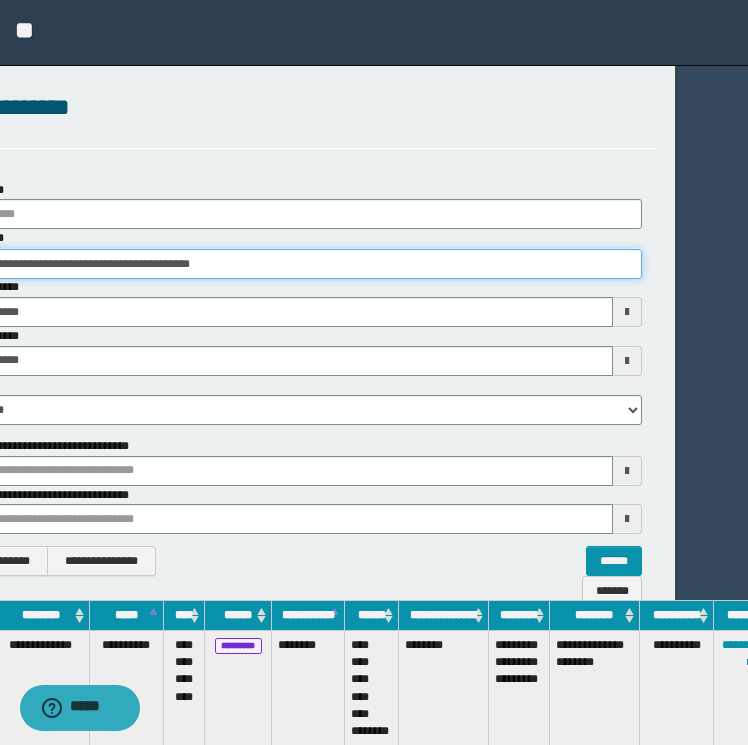 scroll, scrollTop: 0, scrollLeft: 92, axis: horizontal 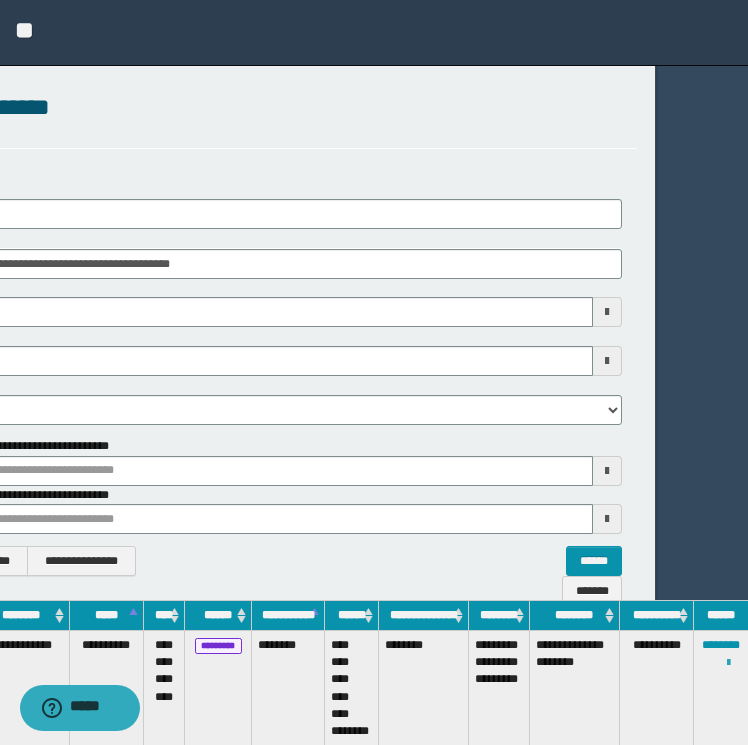 click at bounding box center [728, 663] 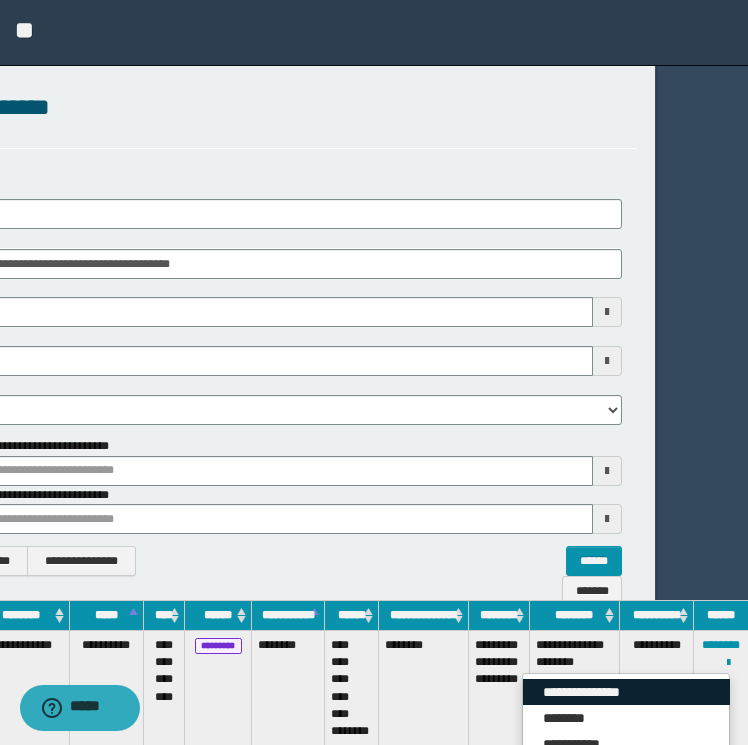 click on "**********" at bounding box center (626, 692) 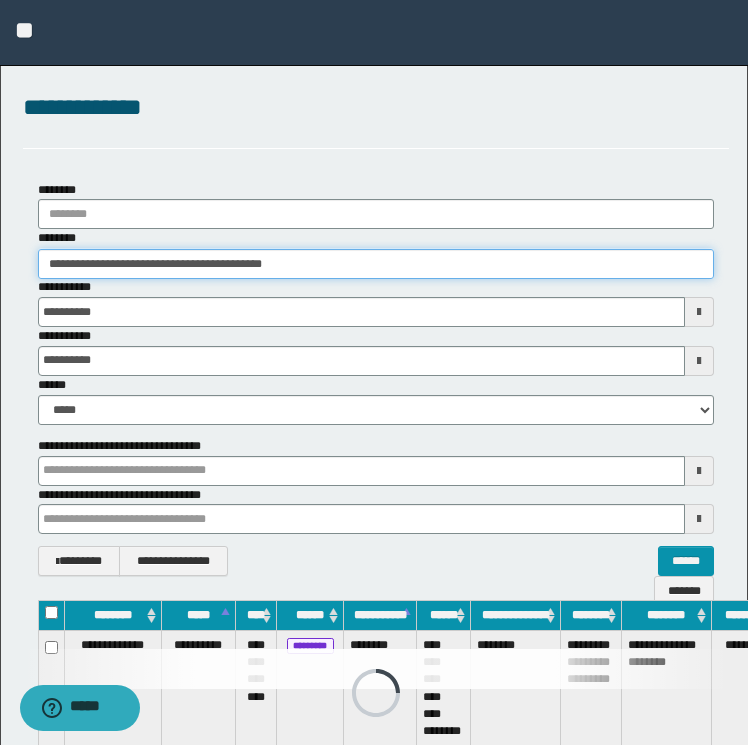 drag, startPoint x: 421, startPoint y: 266, endPoint x: -4, endPoint y: 244, distance: 425.56903 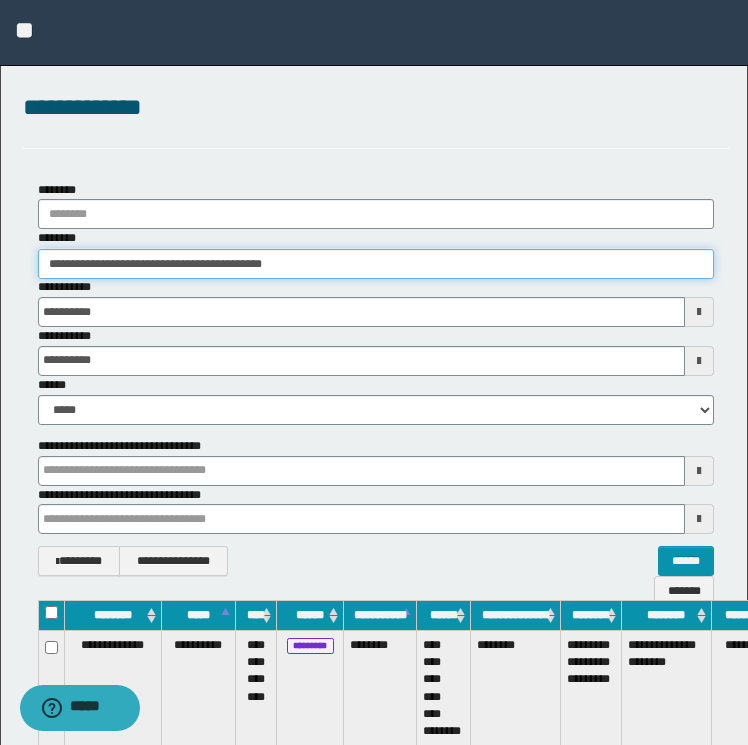 paste 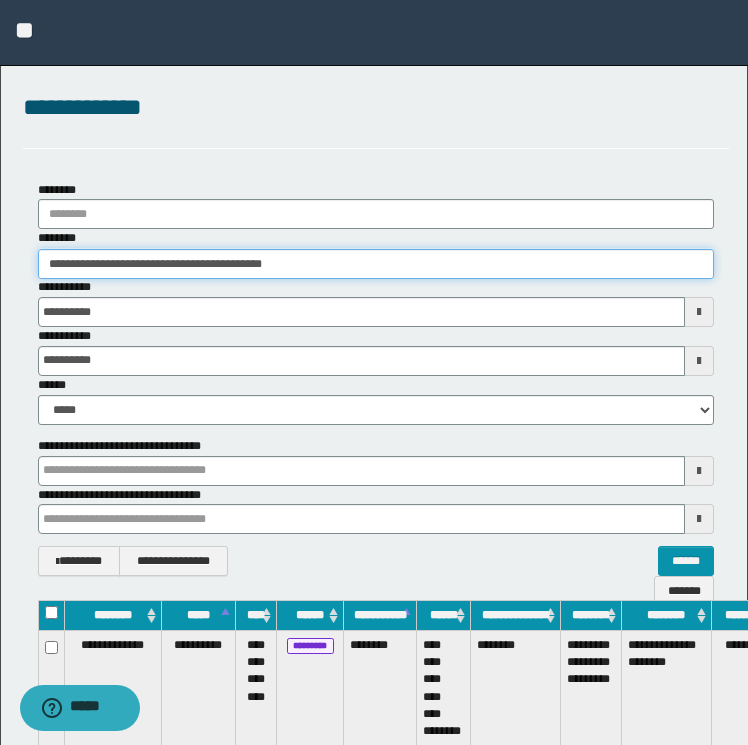 type on "**********" 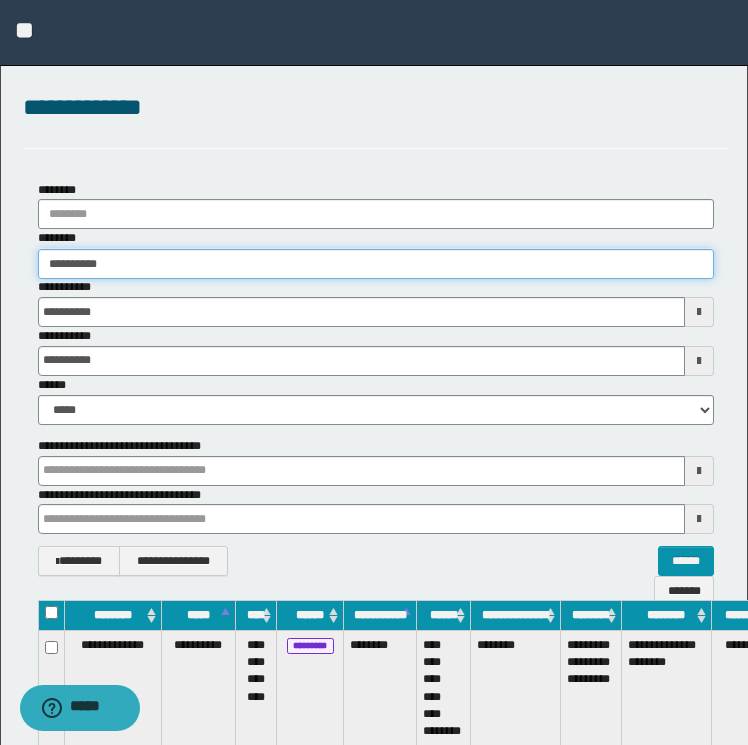 type on "**********" 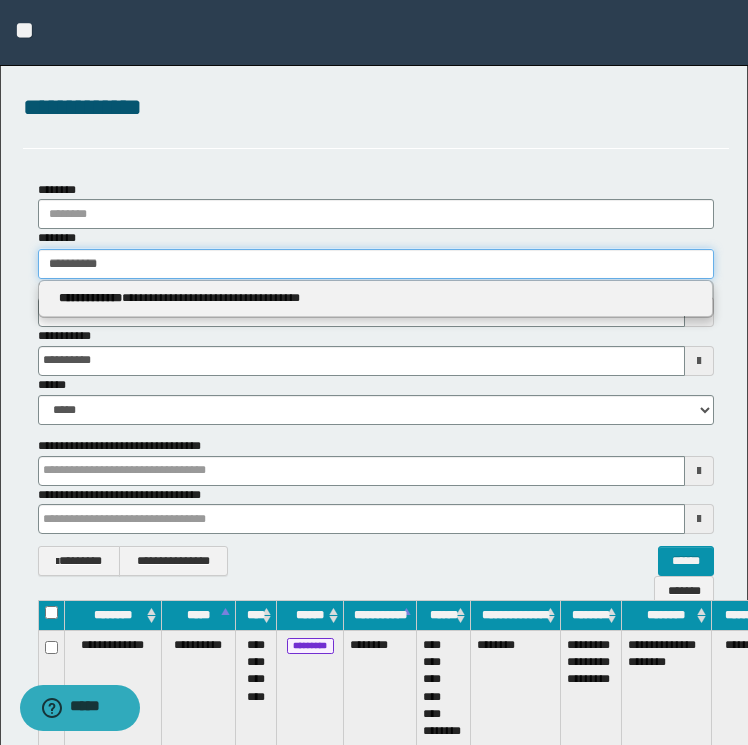 type on "**********" 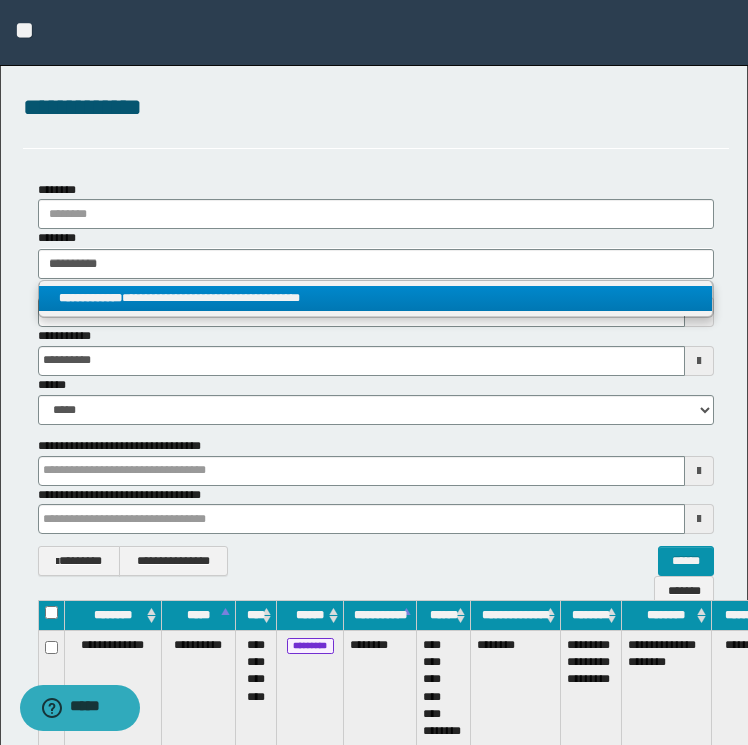 click on "**********" at bounding box center [376, 298] 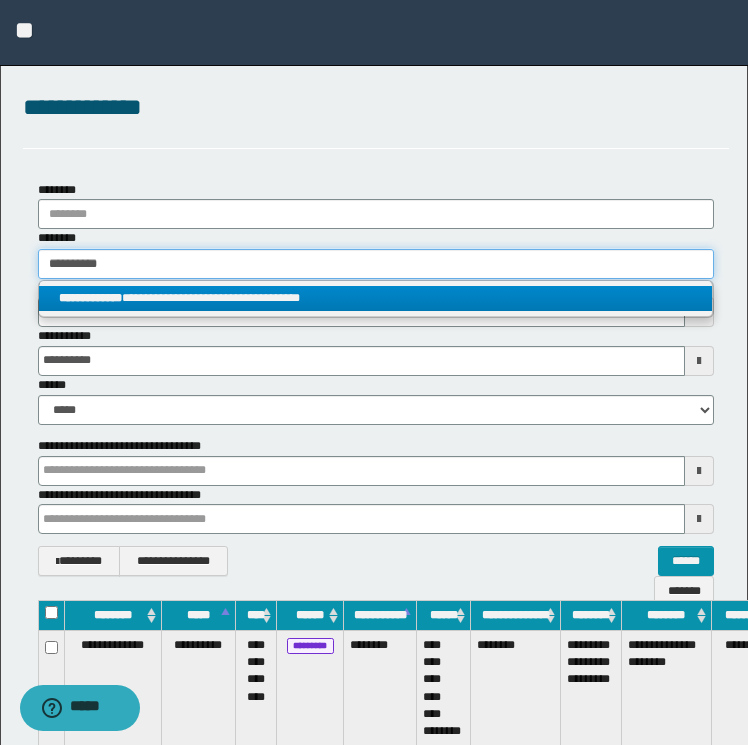 type 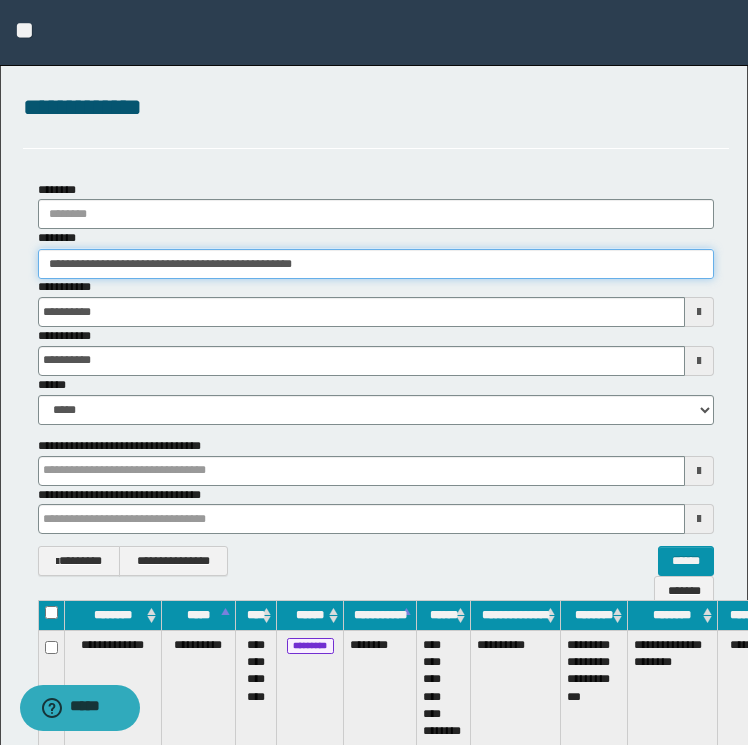 scroll, scrollTop: 0, scrollLeft: 99, axis: horizontal 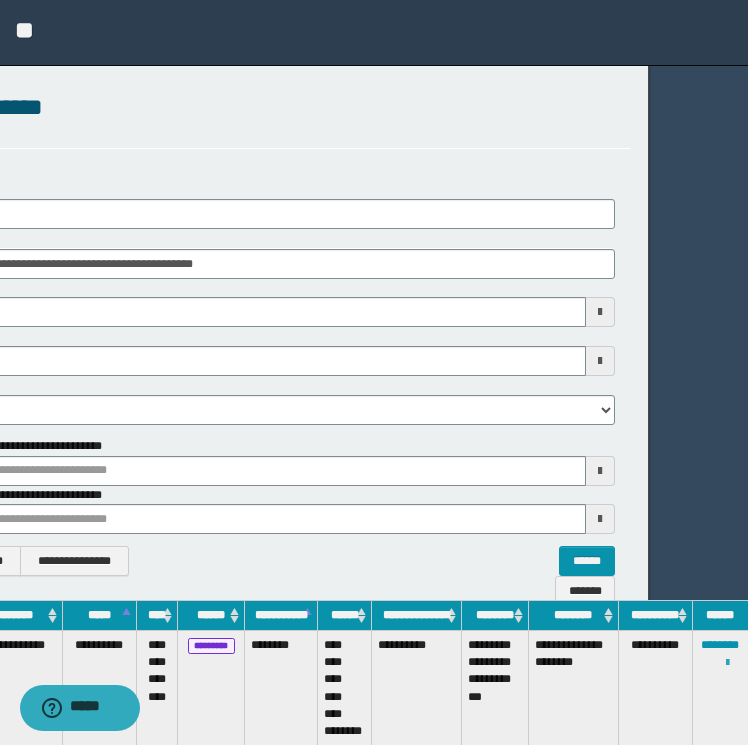 click at bounding box center [727, 663] 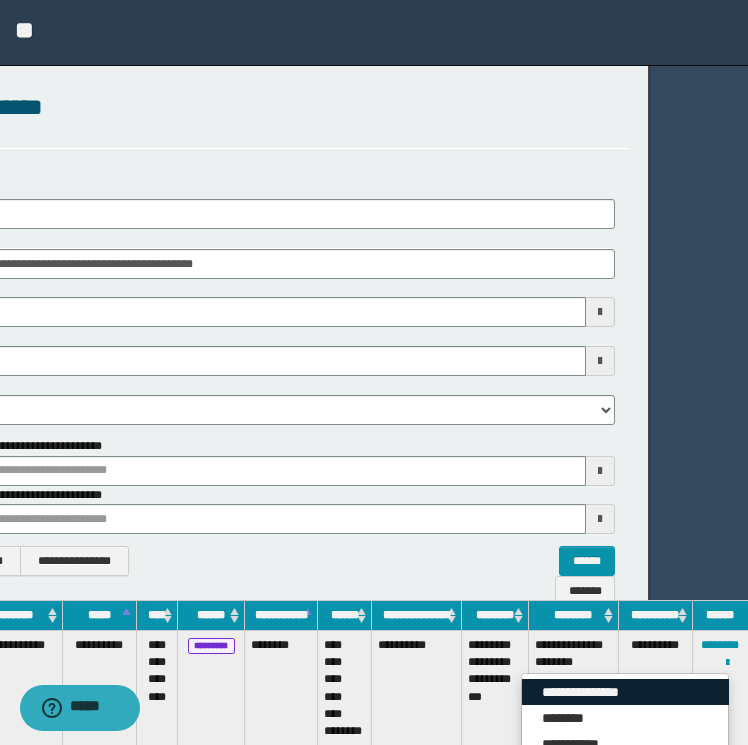 click on "**********" at bounding box center [625, 692] 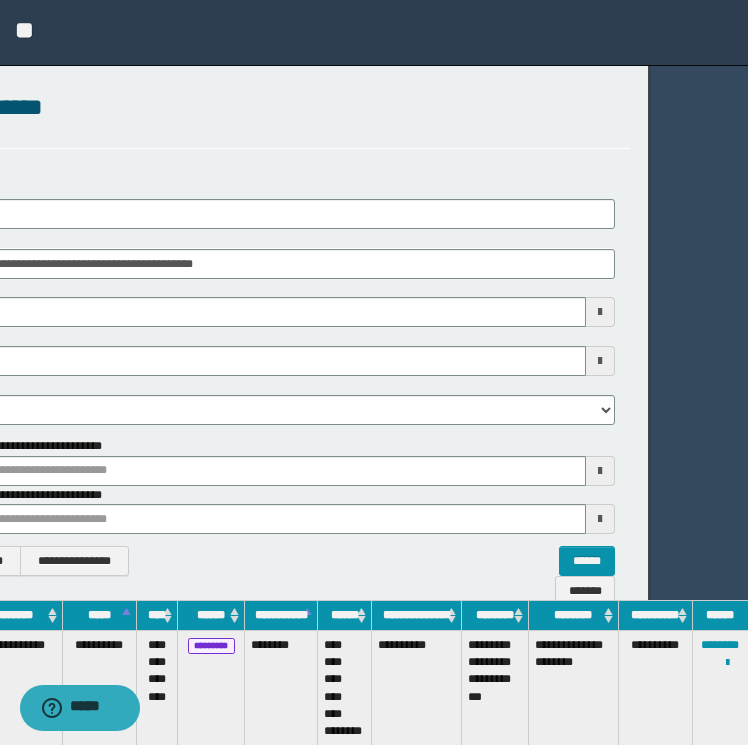 scroll, scrollTop: 0, scrollLeft: 0, axis: both 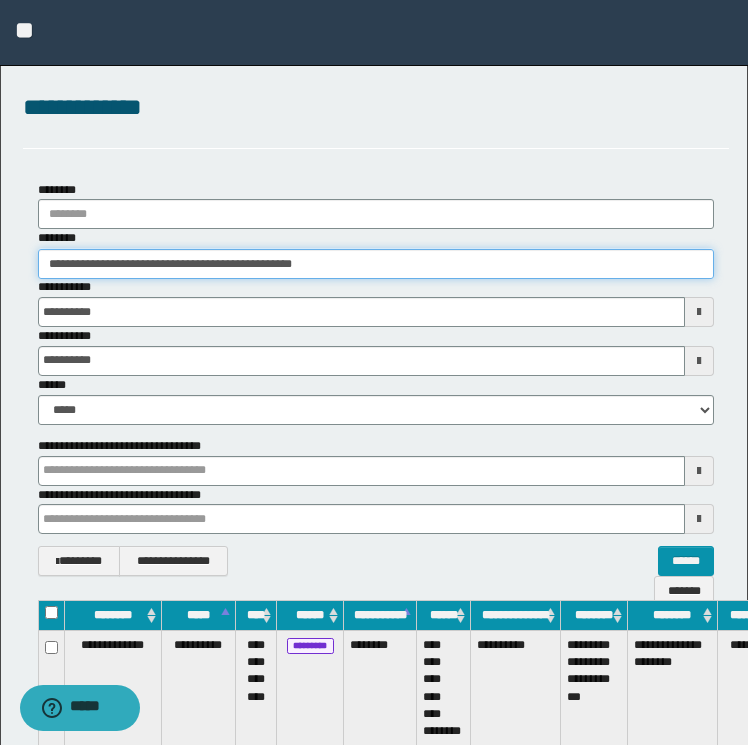 drag, startPoint x: 355, startPoint y: 269, endPoint x: -4, endPoint y: 279, distance: 359.13925 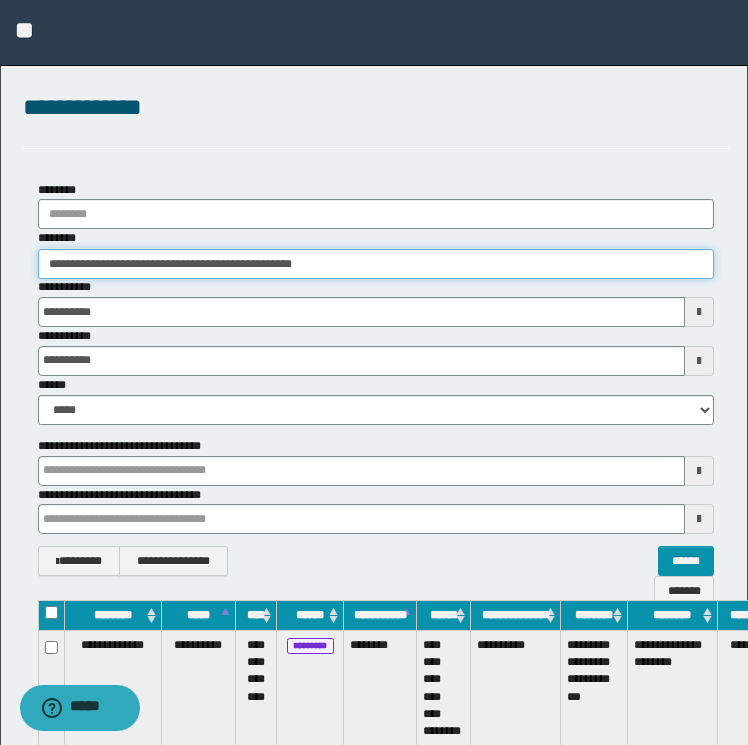 click on "**********" at bounding box center [374, 372] 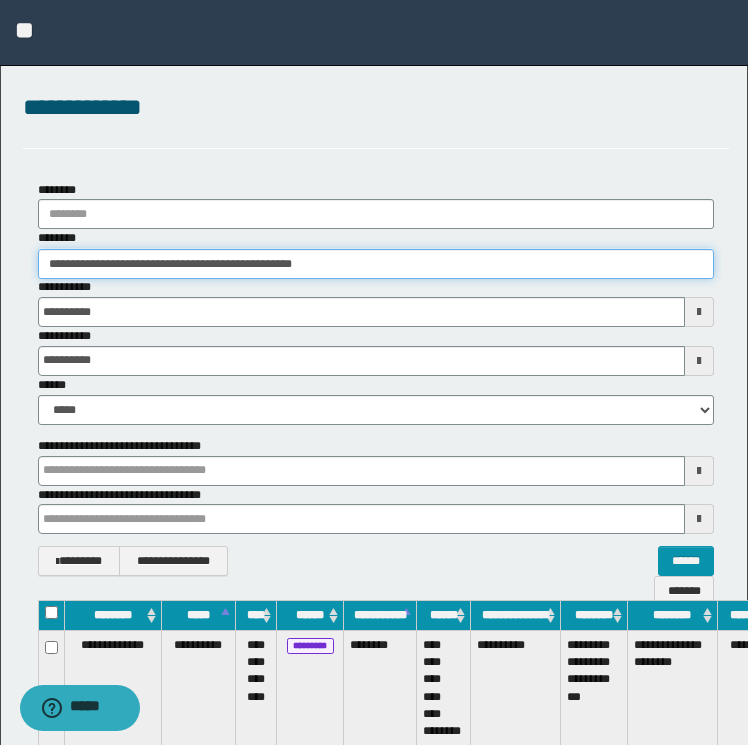 paste 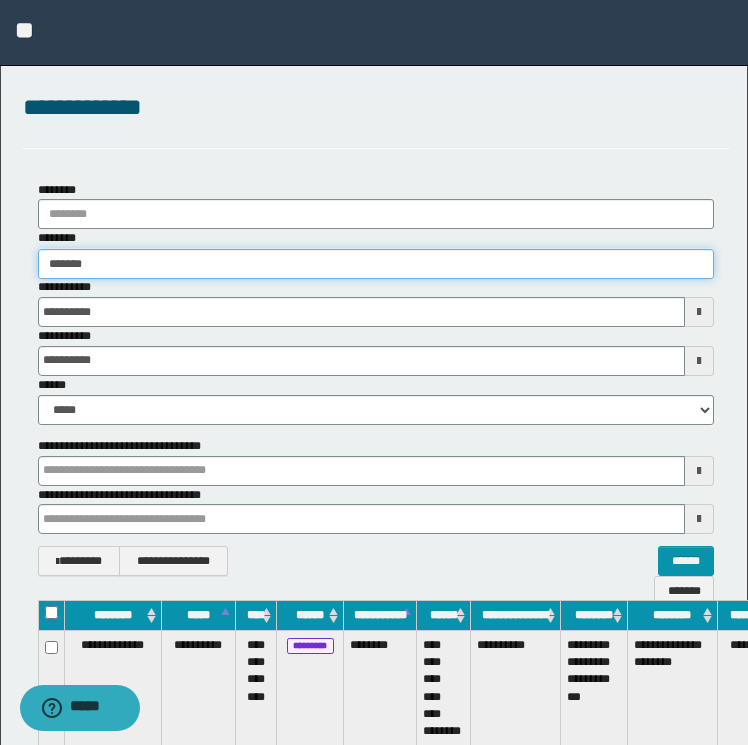 type on "*******" 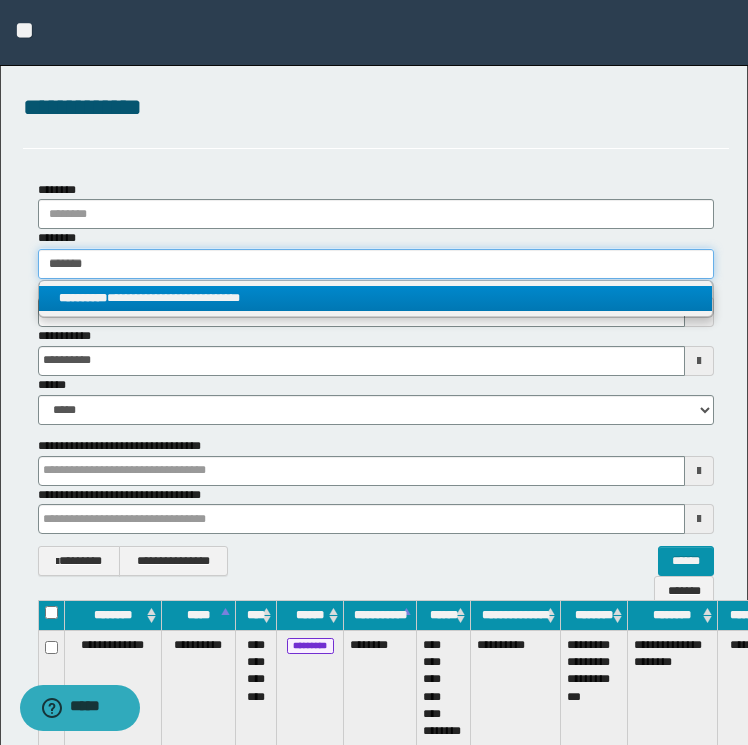 type on "*******" 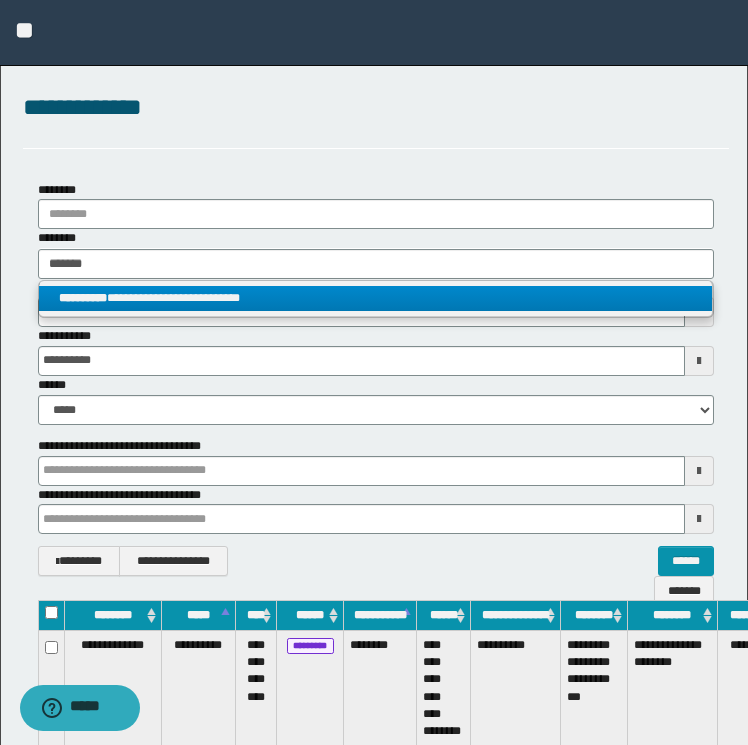 click on "**********" at bounding box center (376, 298) 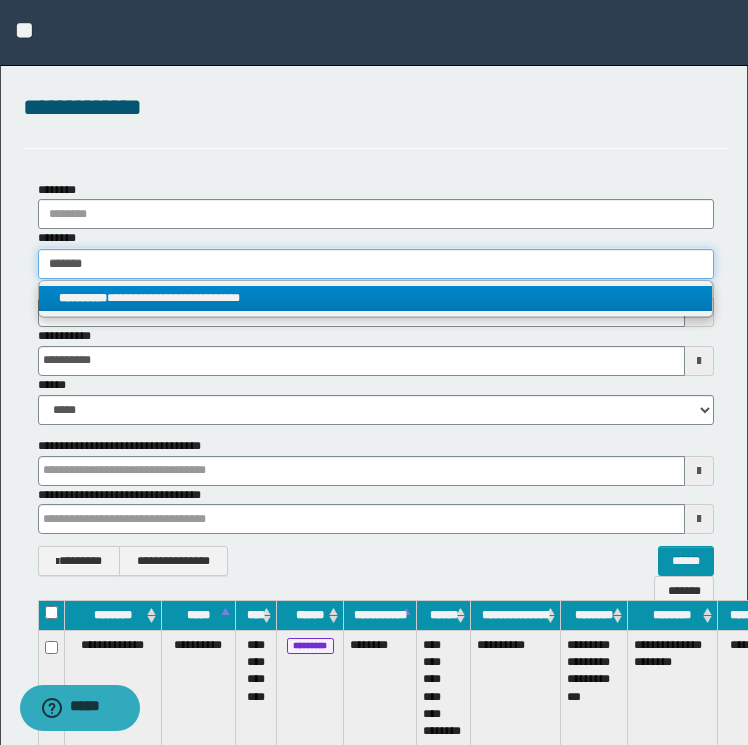 type 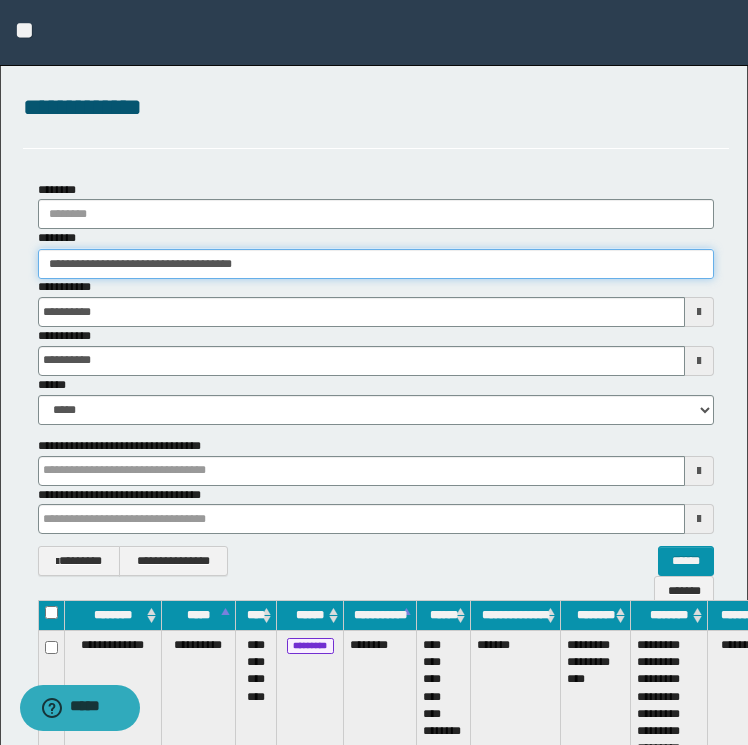 scroll, scrollTop: 0, scrollLeft: 88, axis: horizontal 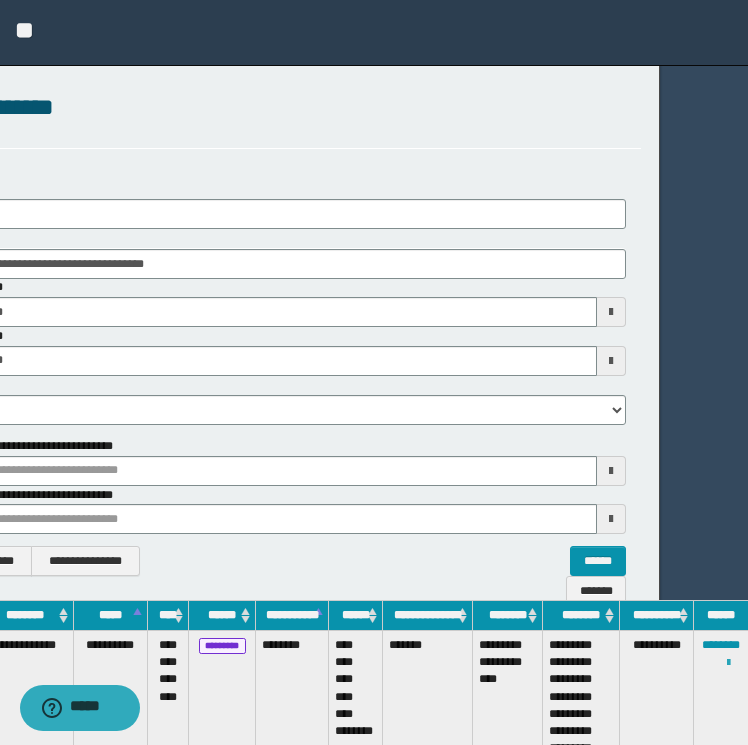 click at bounding box center [728, 663] 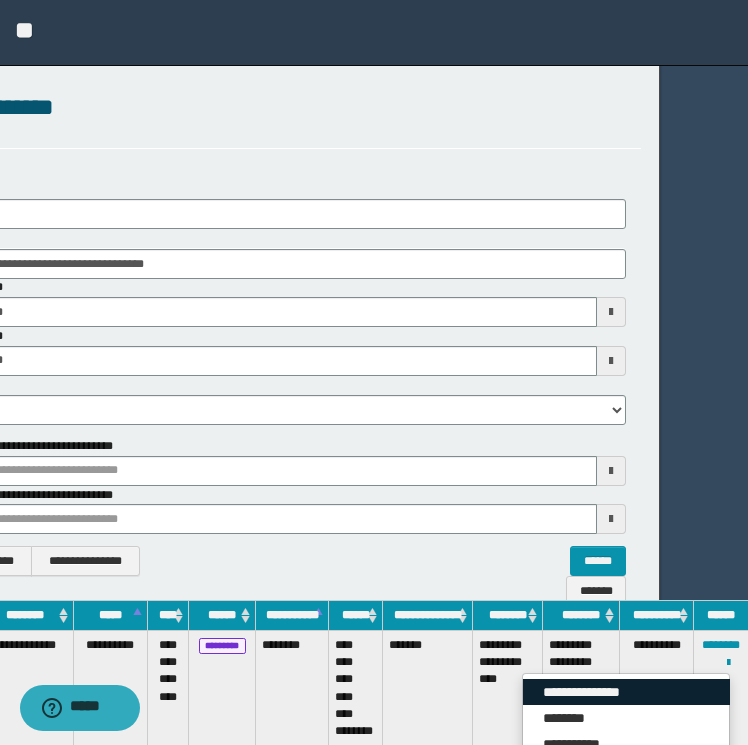 click on "**********" at bounding box center (626, 692) 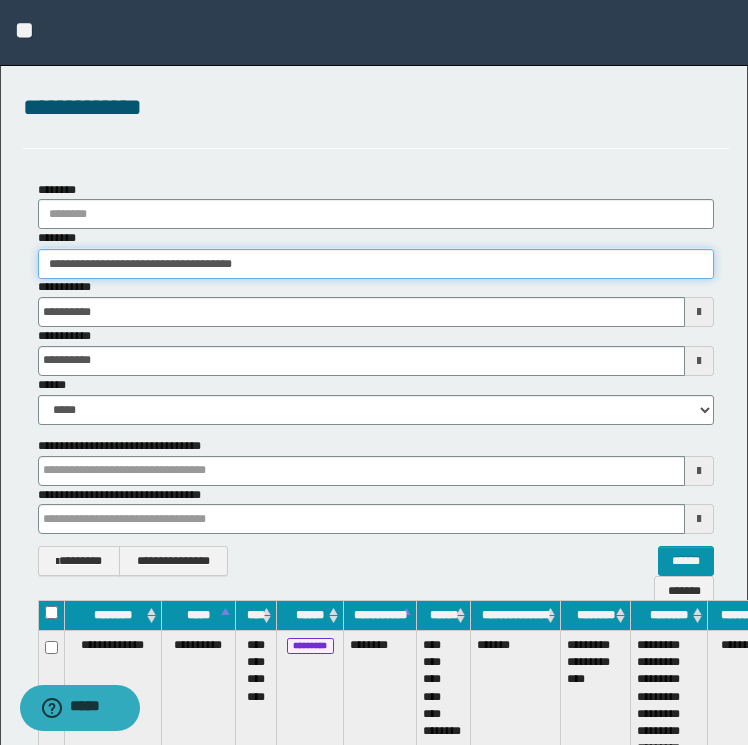 drag, startPoint x: 300, startPoint y: 253, endPoint x: -4, endPoint y: 236, distance: 304.47495 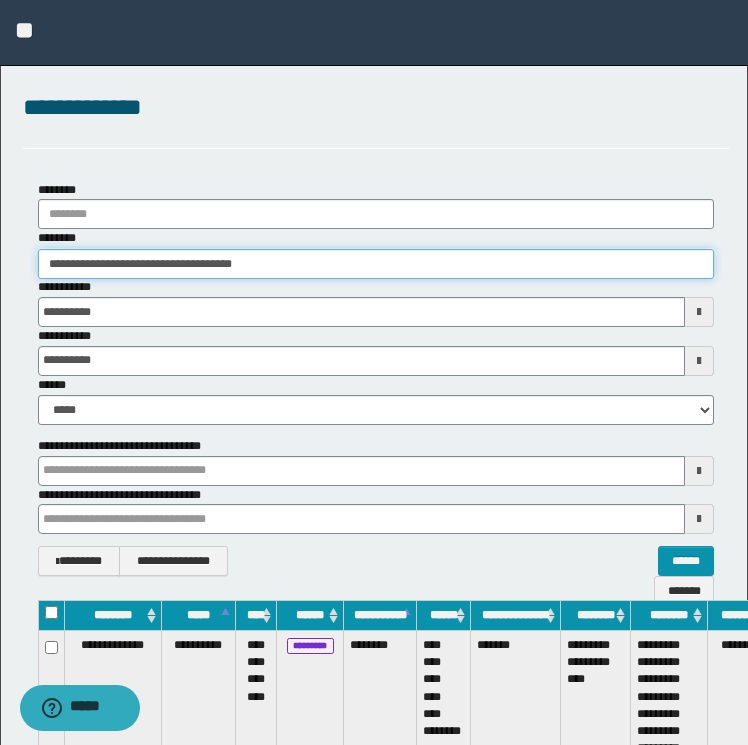 click on "**********" at bounding box center [374, 372] 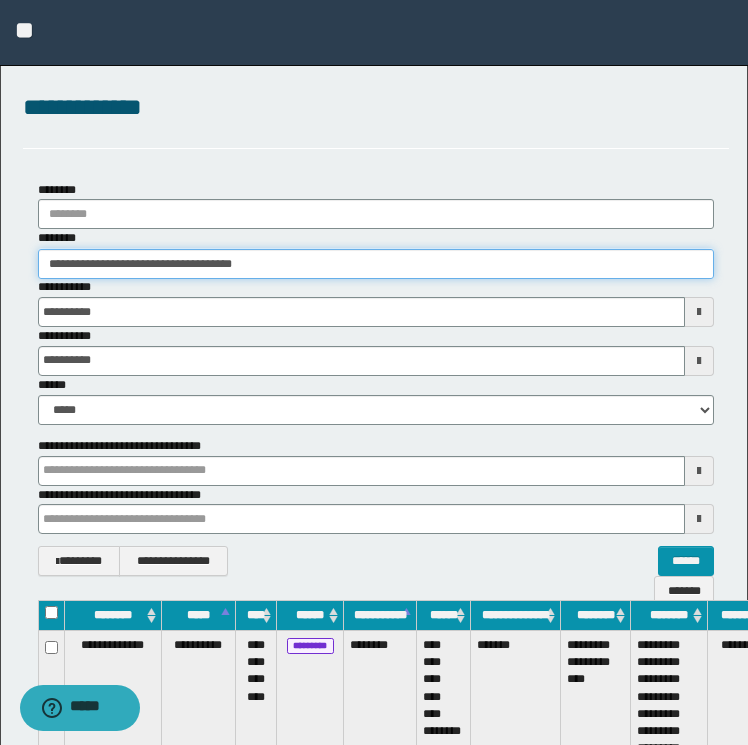paste 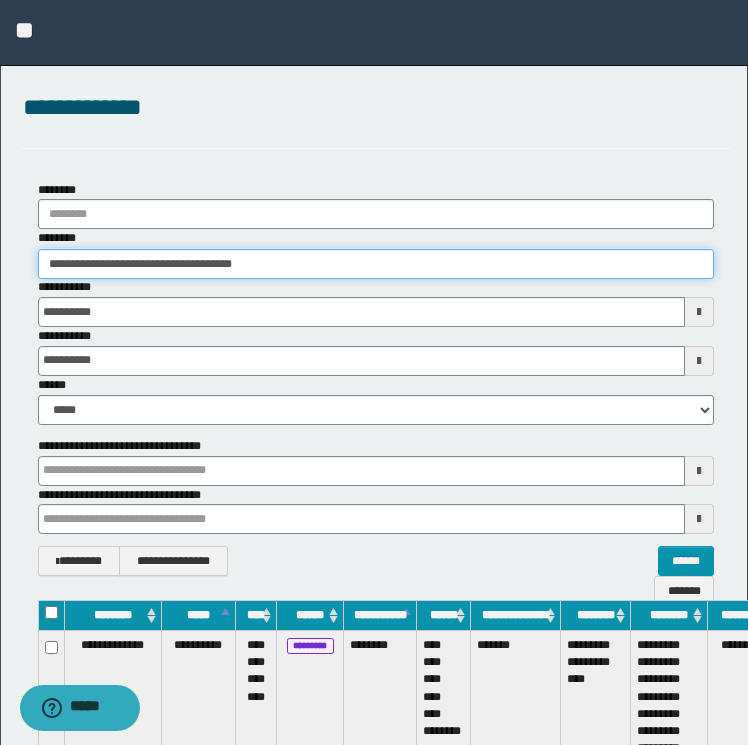 type on "********" 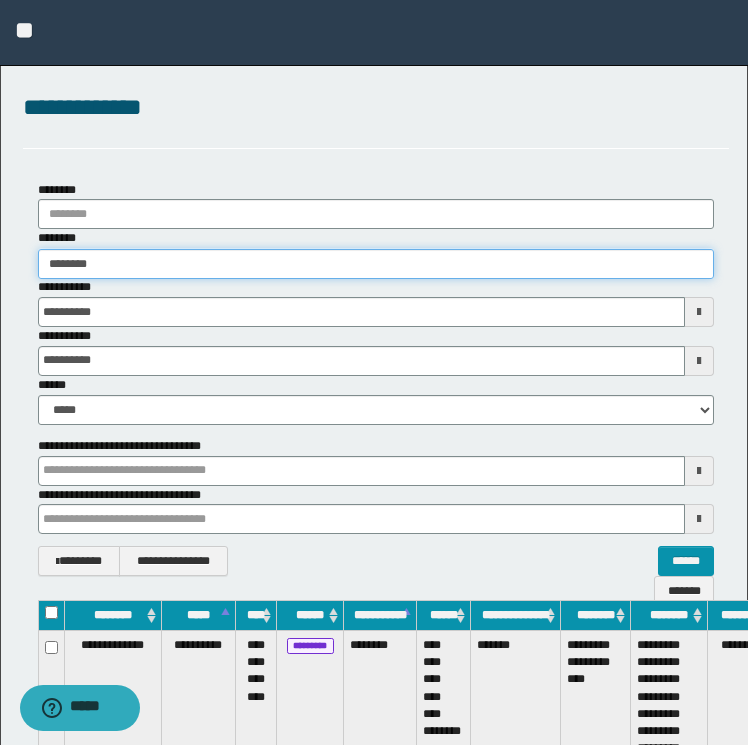 type on "********" 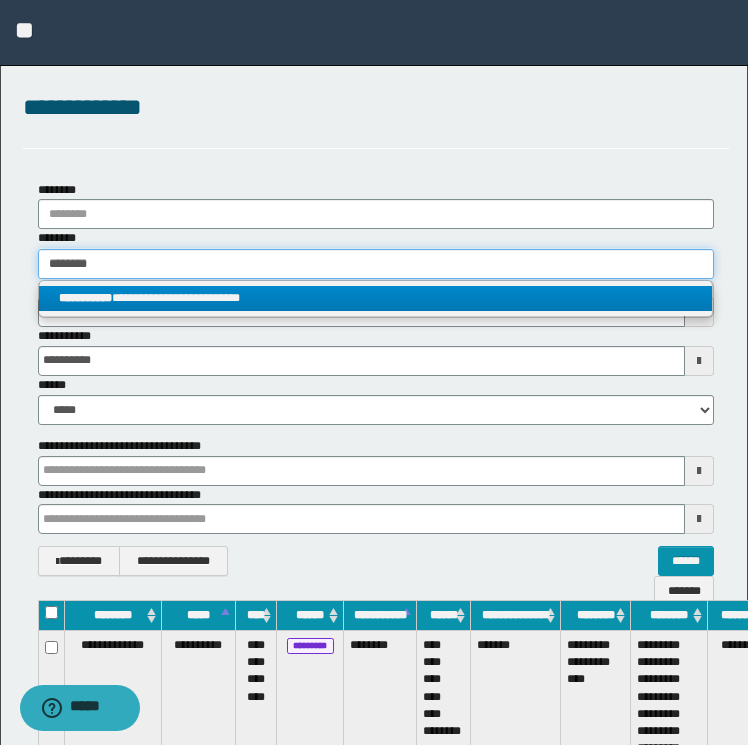 type on "********" 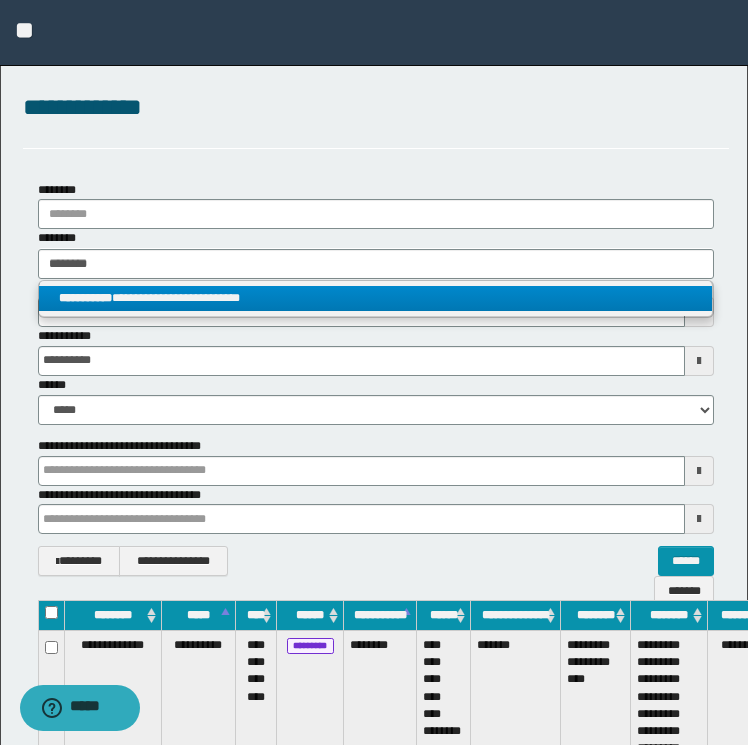 click on "**********" at bounding box center (376, 298) 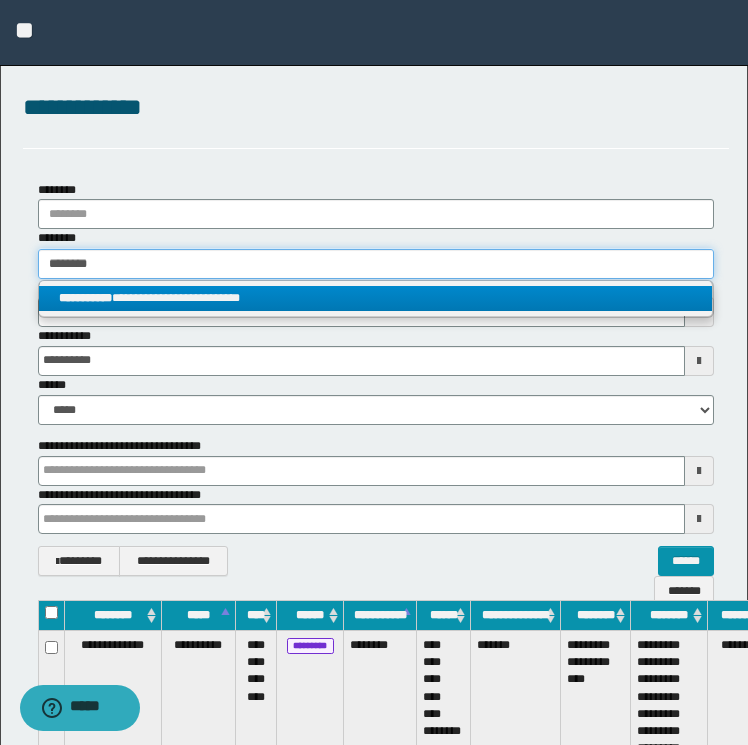 type 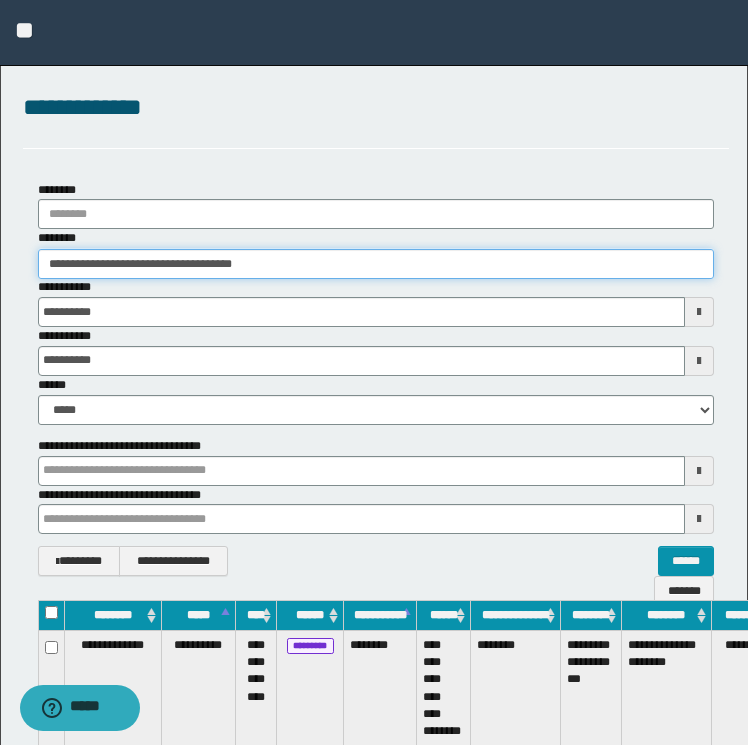scroll, scrollTop: 0, scrollLeft: 92, axis: horizontal 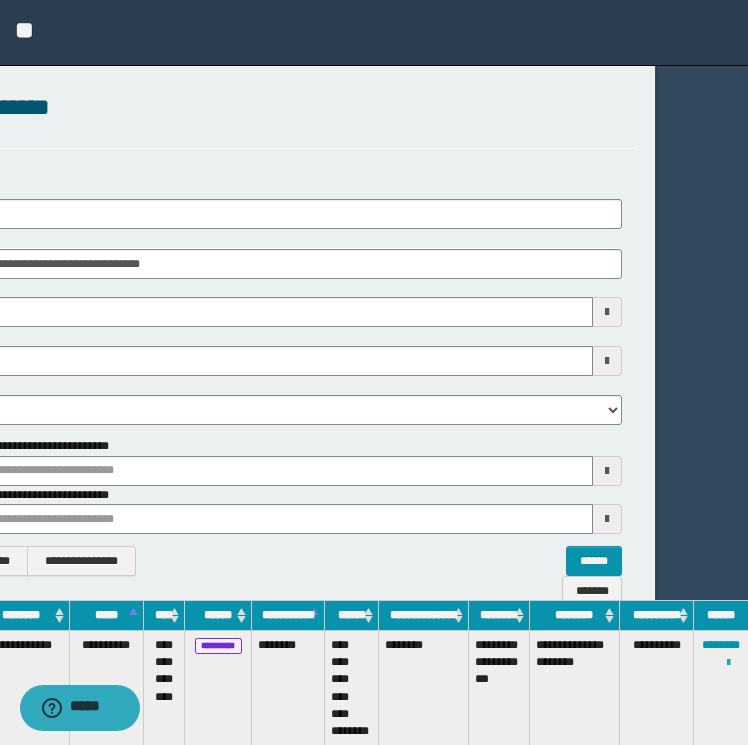 click at bounding box center (728, 663) 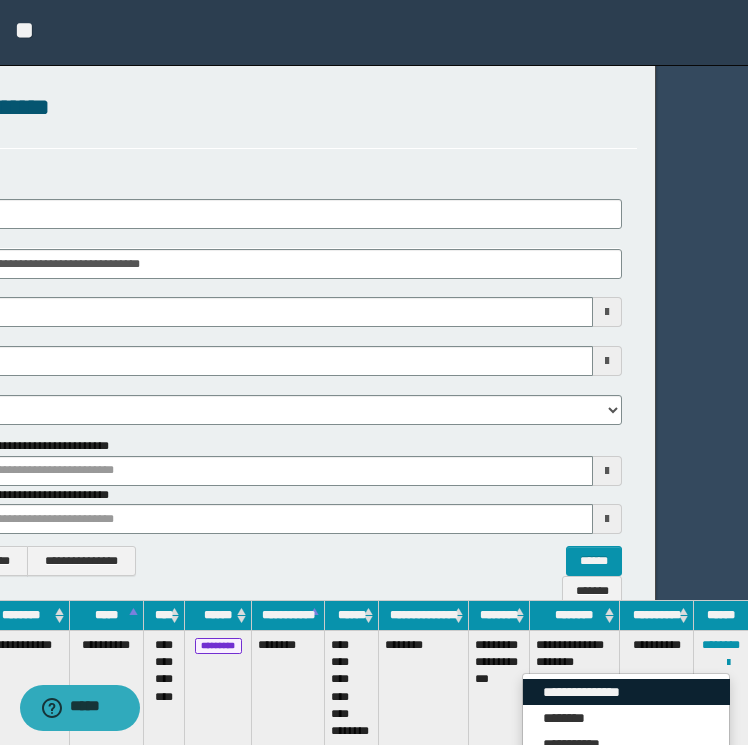 click on "**********" at bounding box center (626, 692) 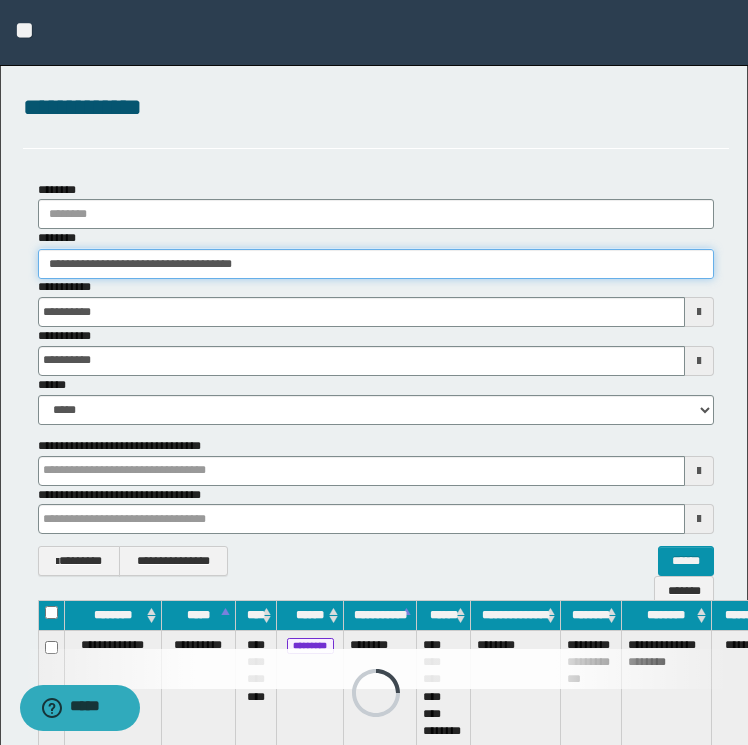 drag, startPoint x: 301, startPoint y: 254, endPoint x: -4, endPoint y: 226, distance: 306.28256 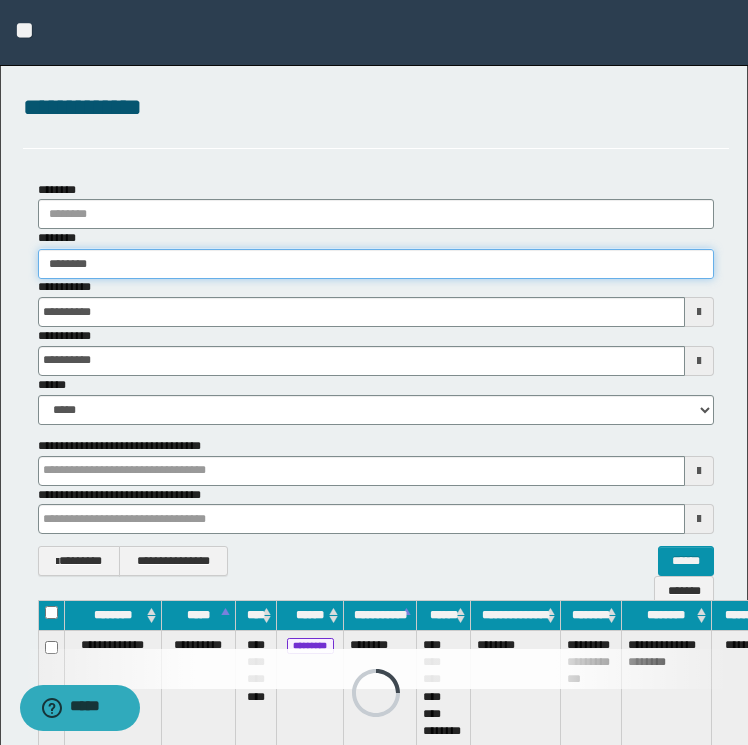 type on "********" 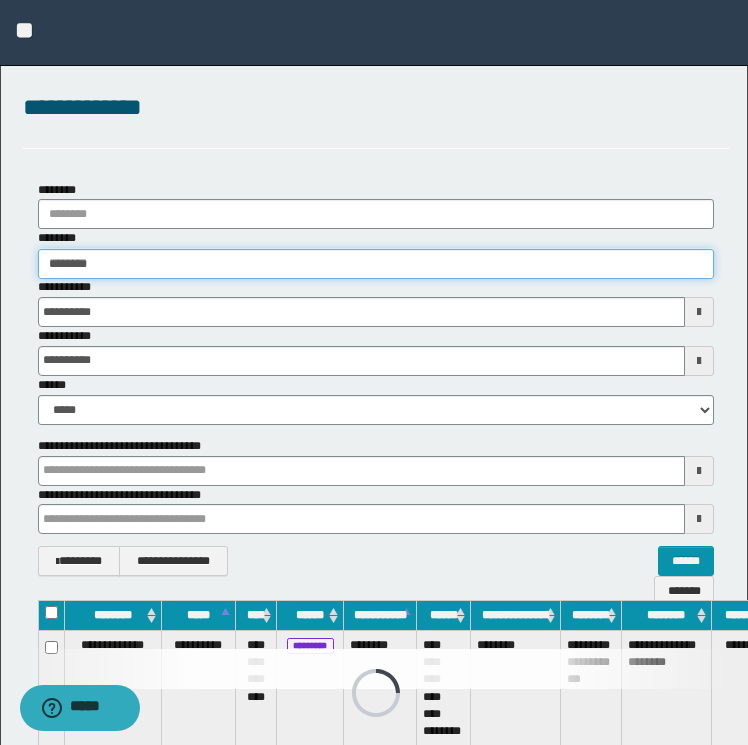 type on "********" 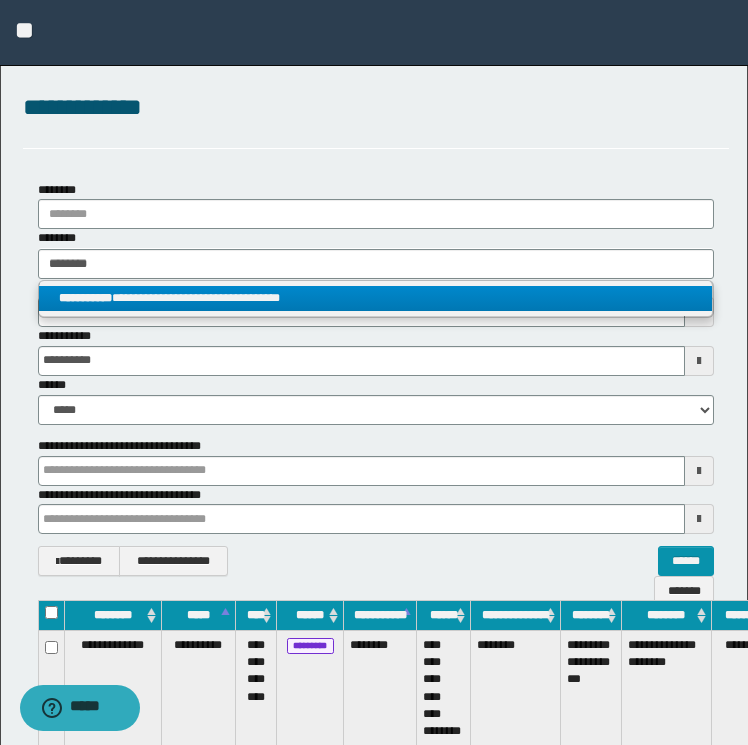 click on "**********" at bounding box center (85, 298) 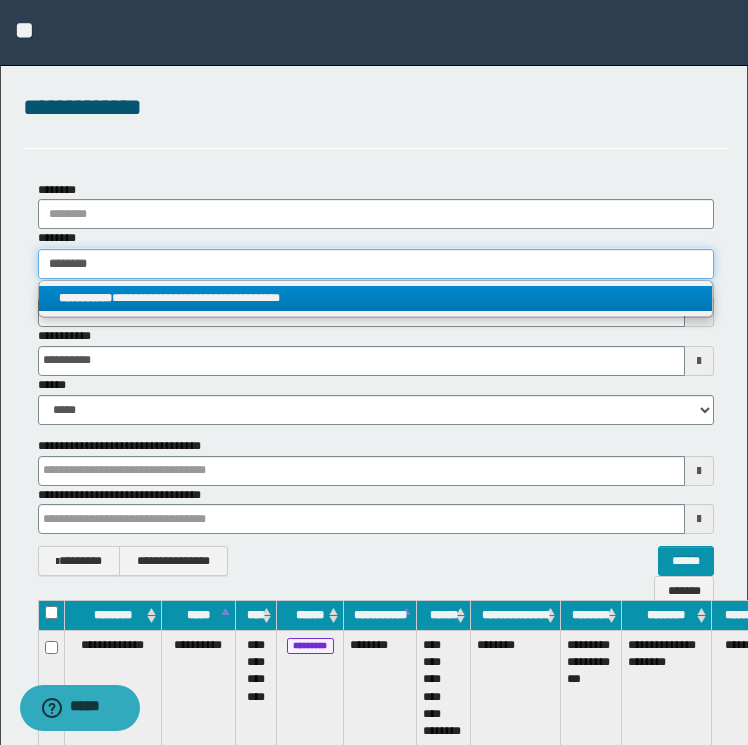 type 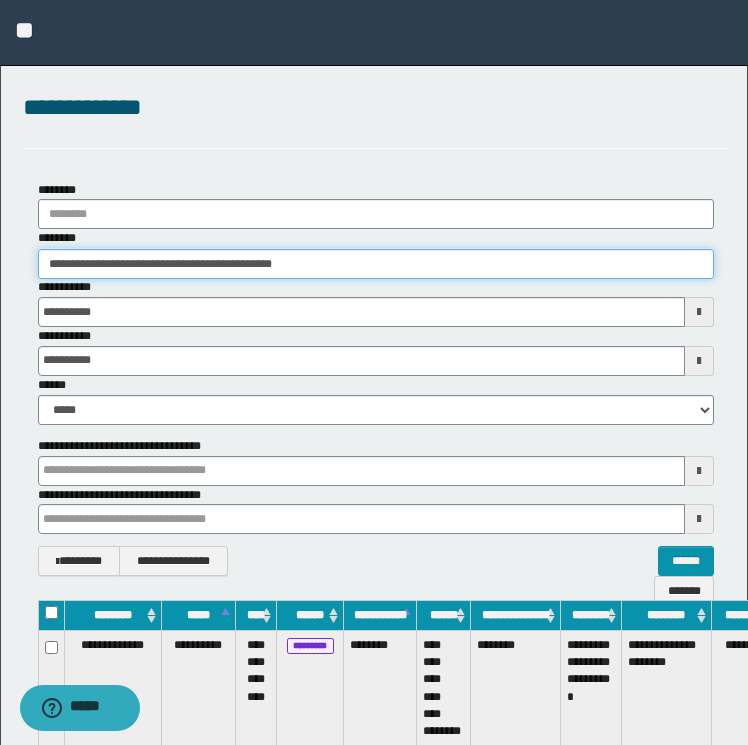 scroll, scrollTop: 0, scrollLeft: 92, axis: horizontal 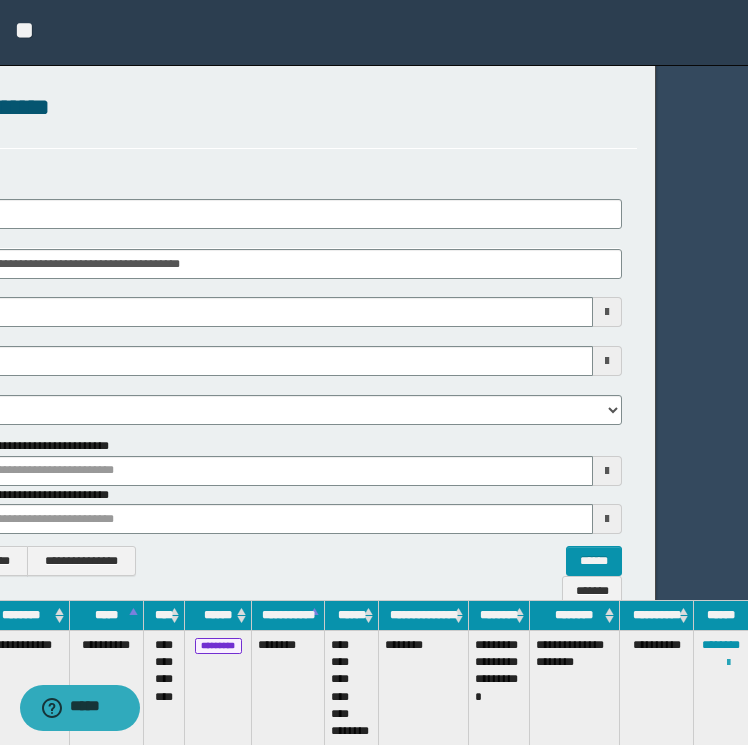 click at bounding box center [728, 663] 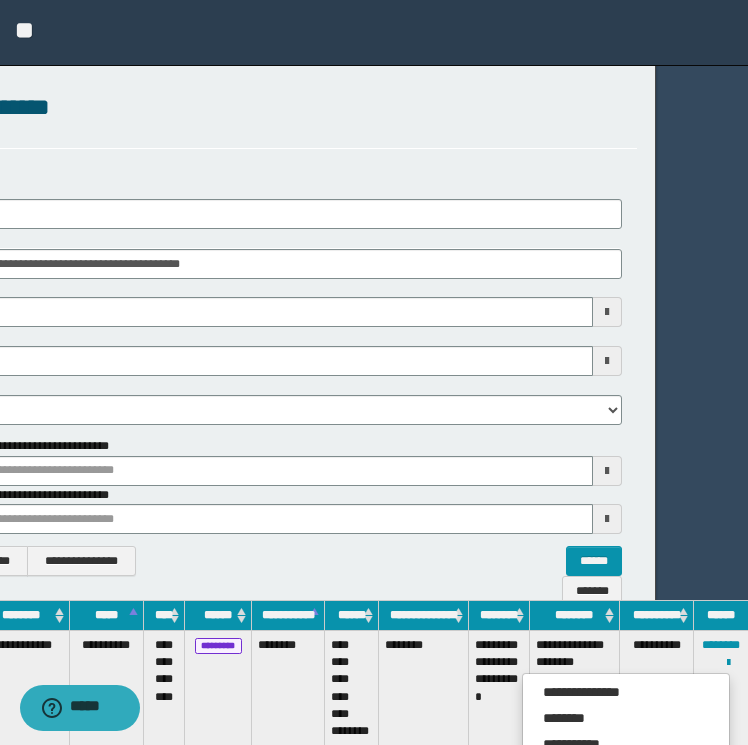 drag, startPoint x: 659, startPoint y: 676, endPoint x: 649, endPoint y: 683, distance: 12.206555 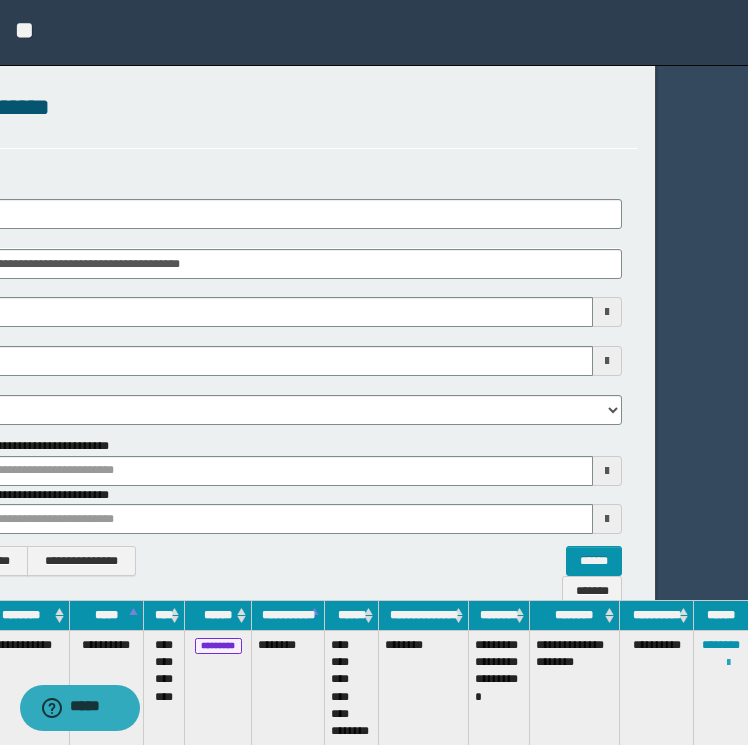click at bounding box center (728, 663) 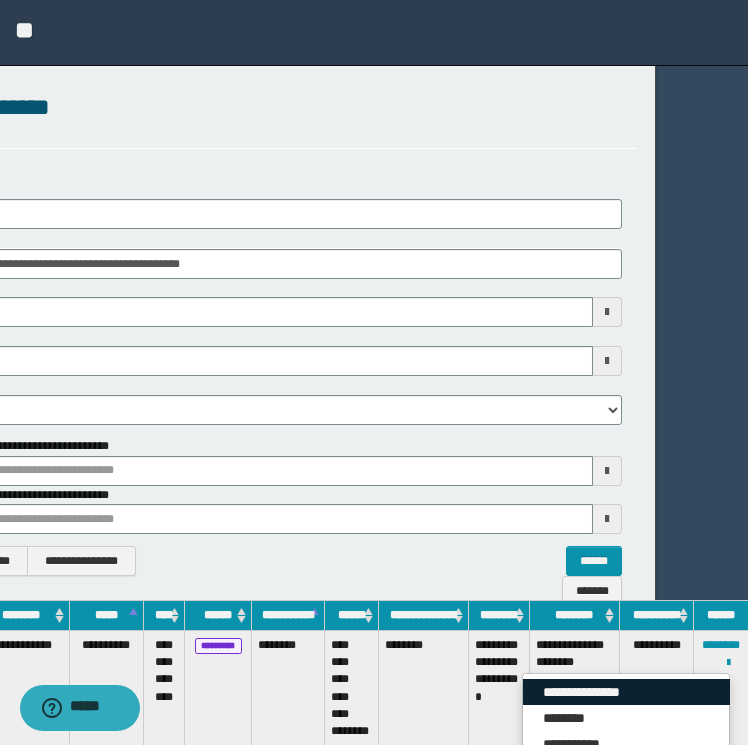 click on "**********" at bounding box center (626, 692) 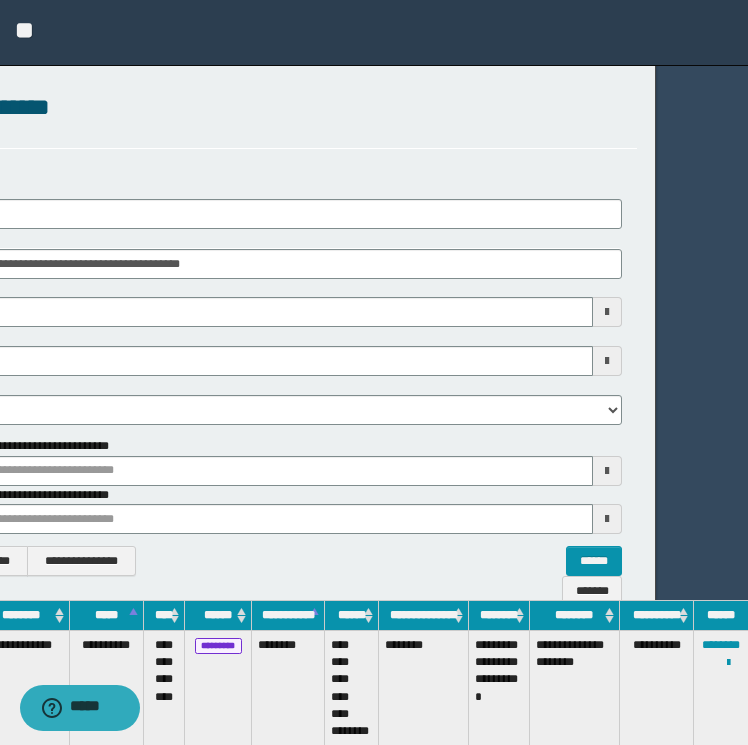 scroll, scrollTop: 0, scrollLeft: 0, axis: both 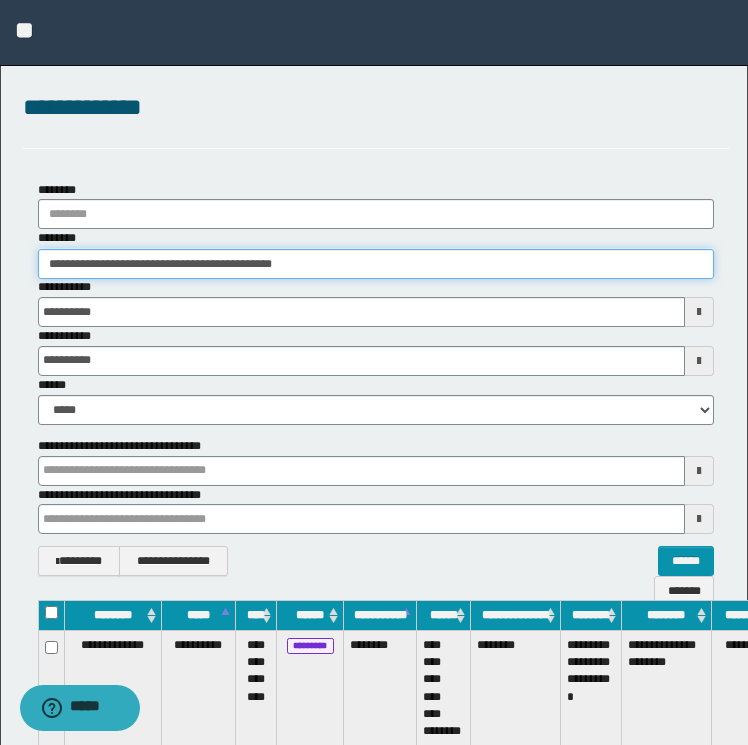 drag, startPoint x: 360, startPoint y: 256, endPoint x: -4, endPoint y: 269, distance: 364.23206 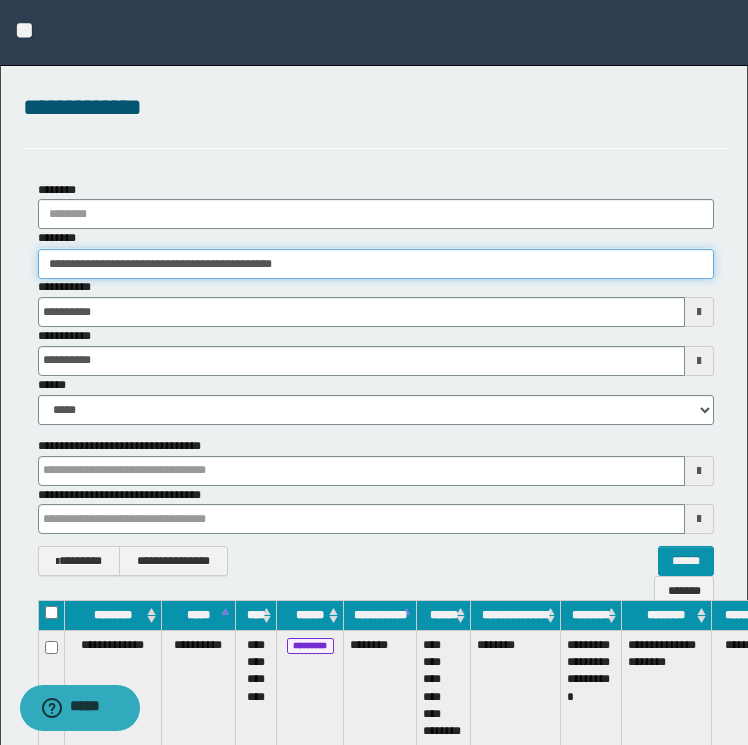 click on "**********" at bounding box center (374, 372) 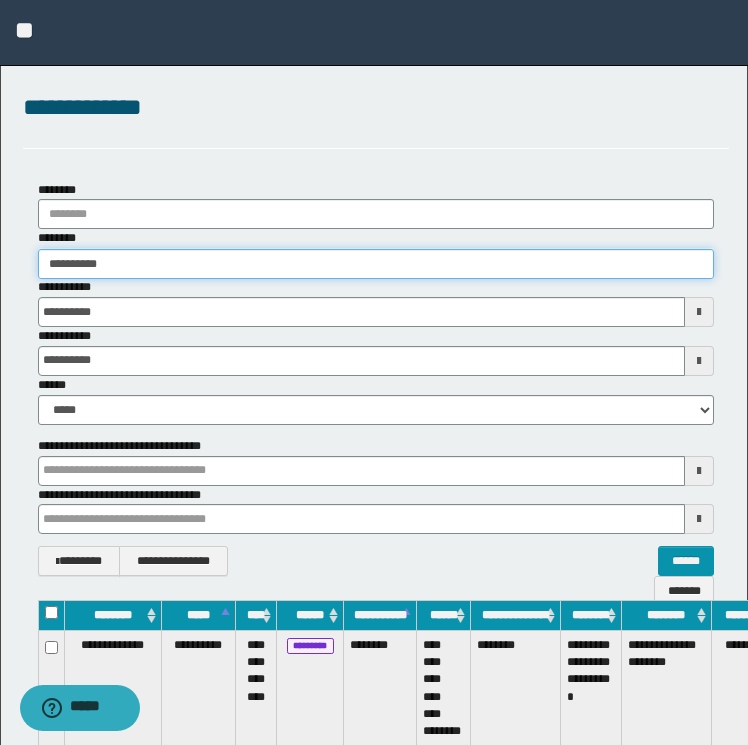 type on "**********" 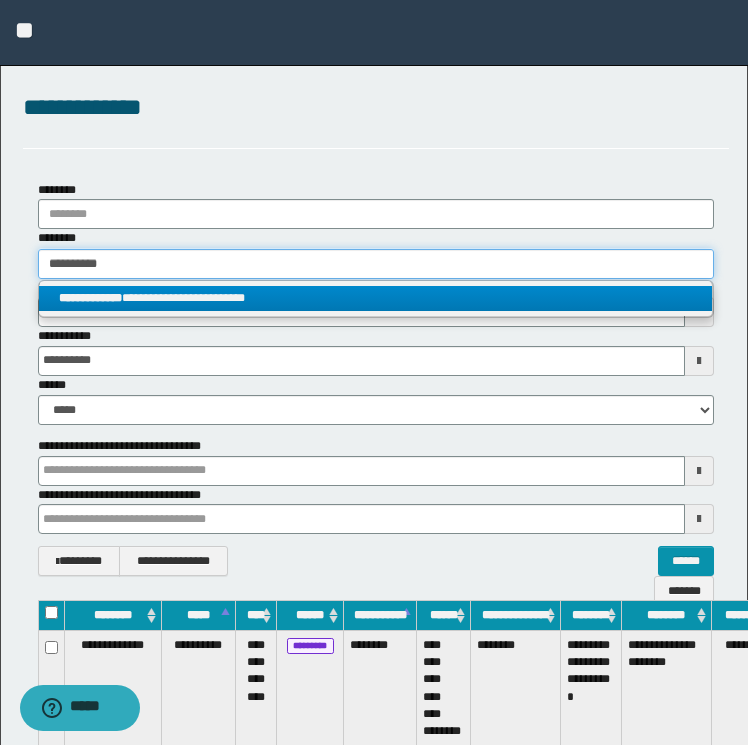 type on "**********" 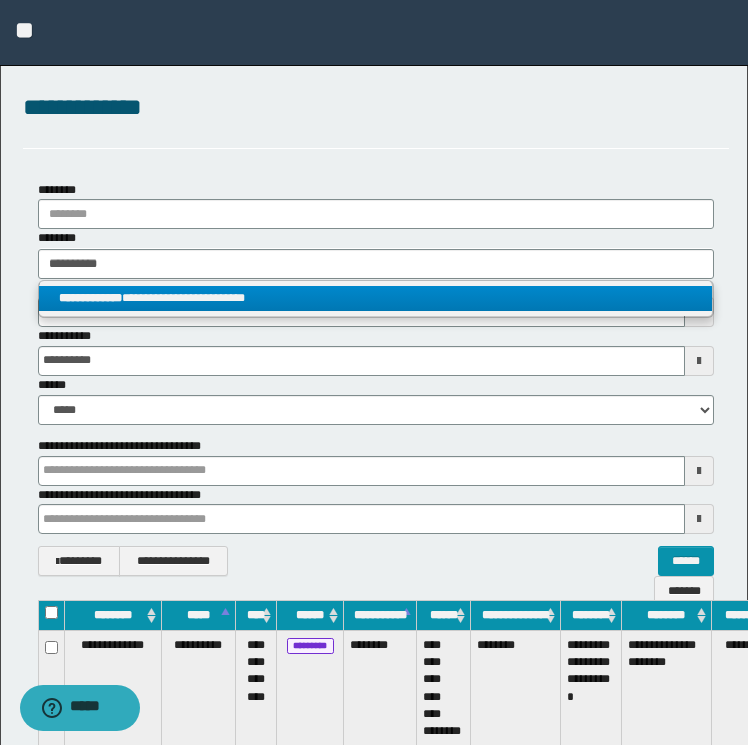 click on "**********" at bounding box center (376, 298) 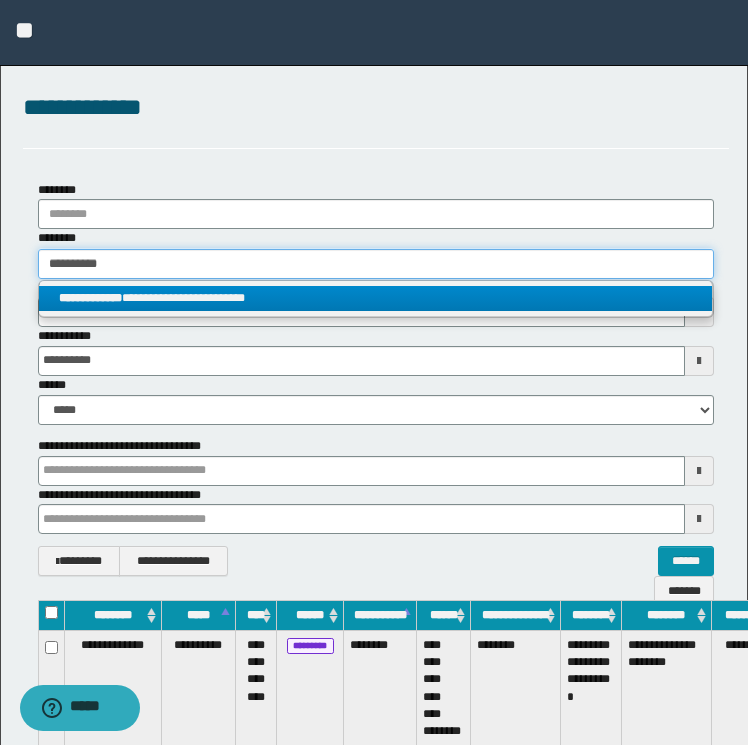type 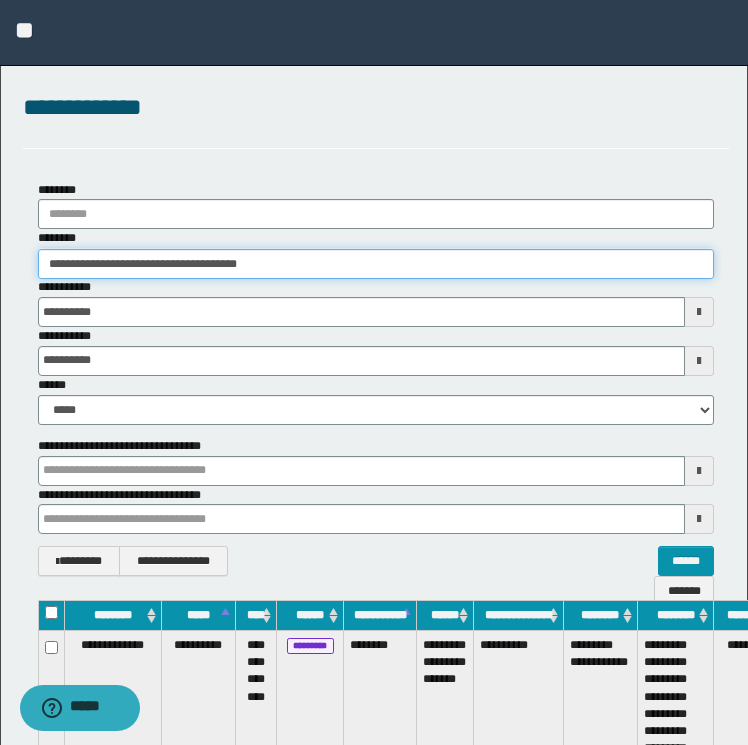 scroll, scrollTop: 0, scrollLeft: 95, axis: horizontal 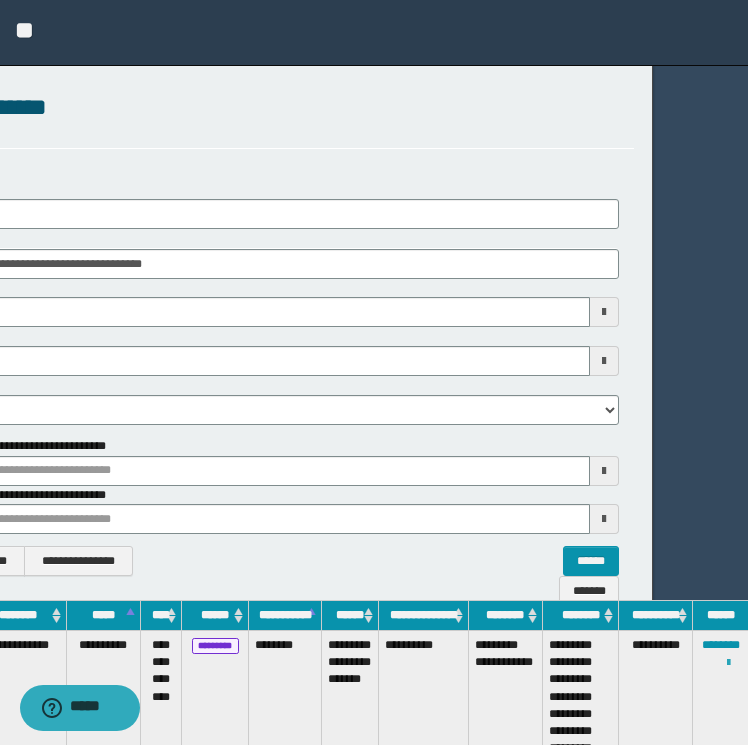 click at bounding box center (728, 663) 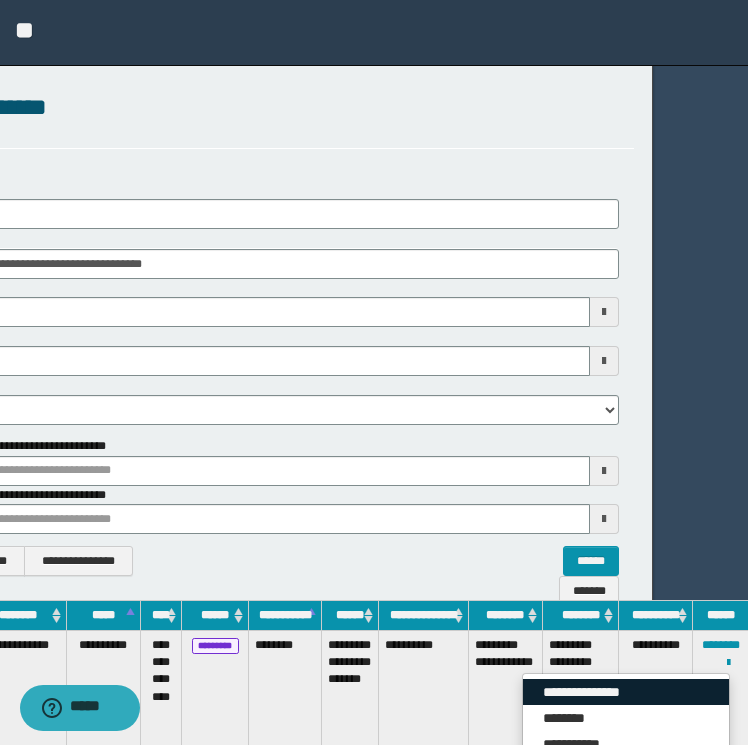 click on "**********" at bounding box center [626, 692] 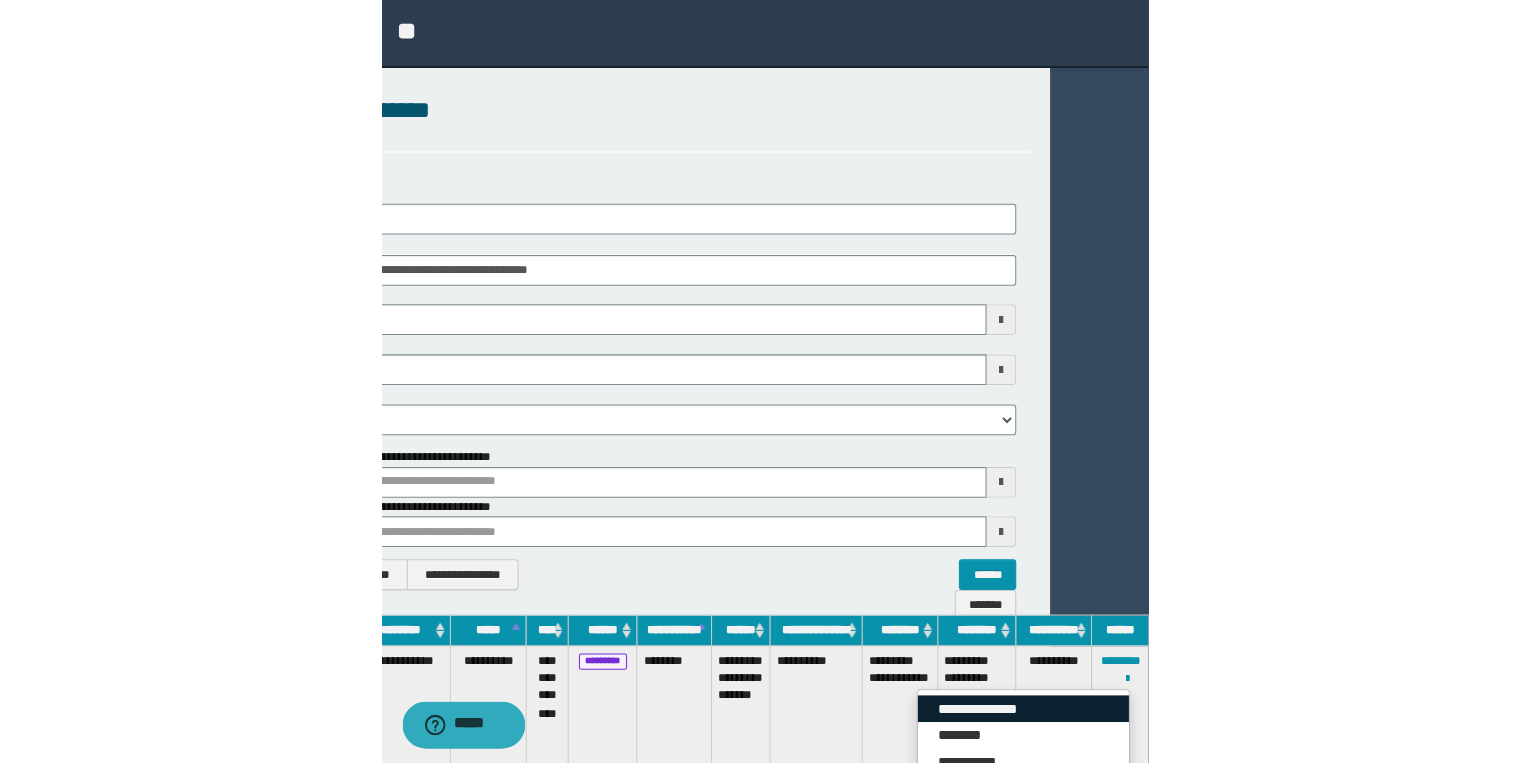 scroll, scrollTop: 0, scrollLeft: 0, axis: both 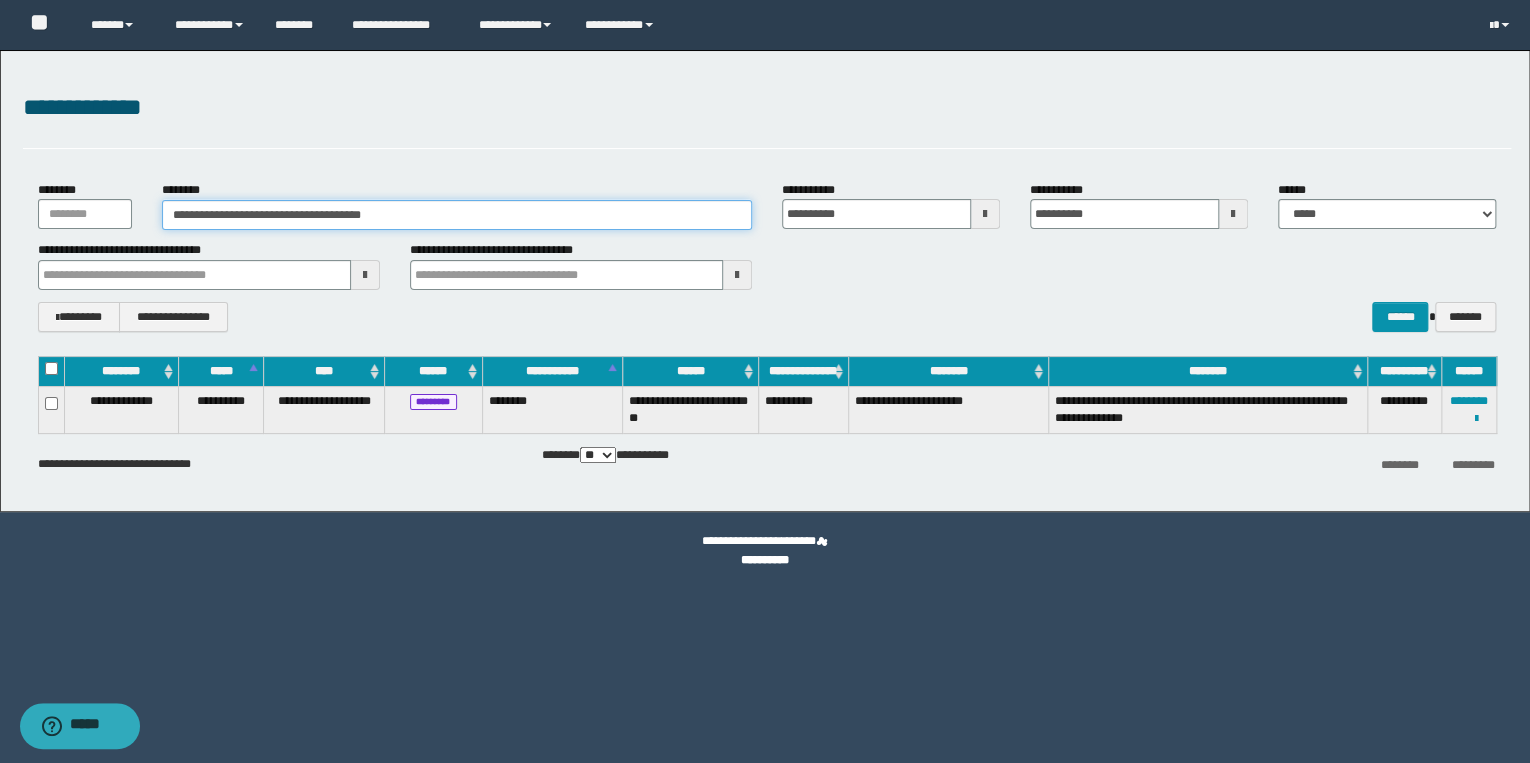click on "**********" at bounding box center [457, 215] 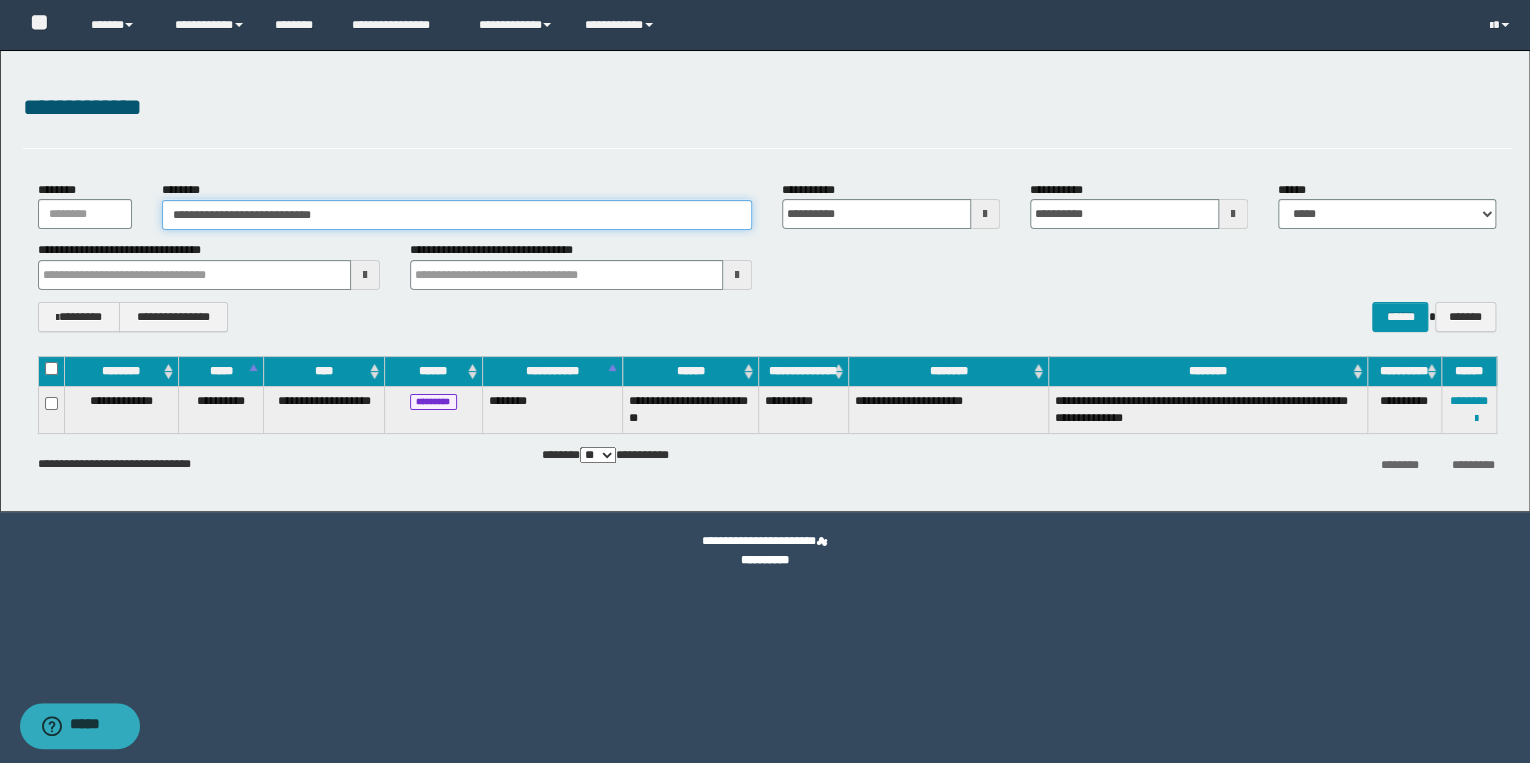 type on "**********" 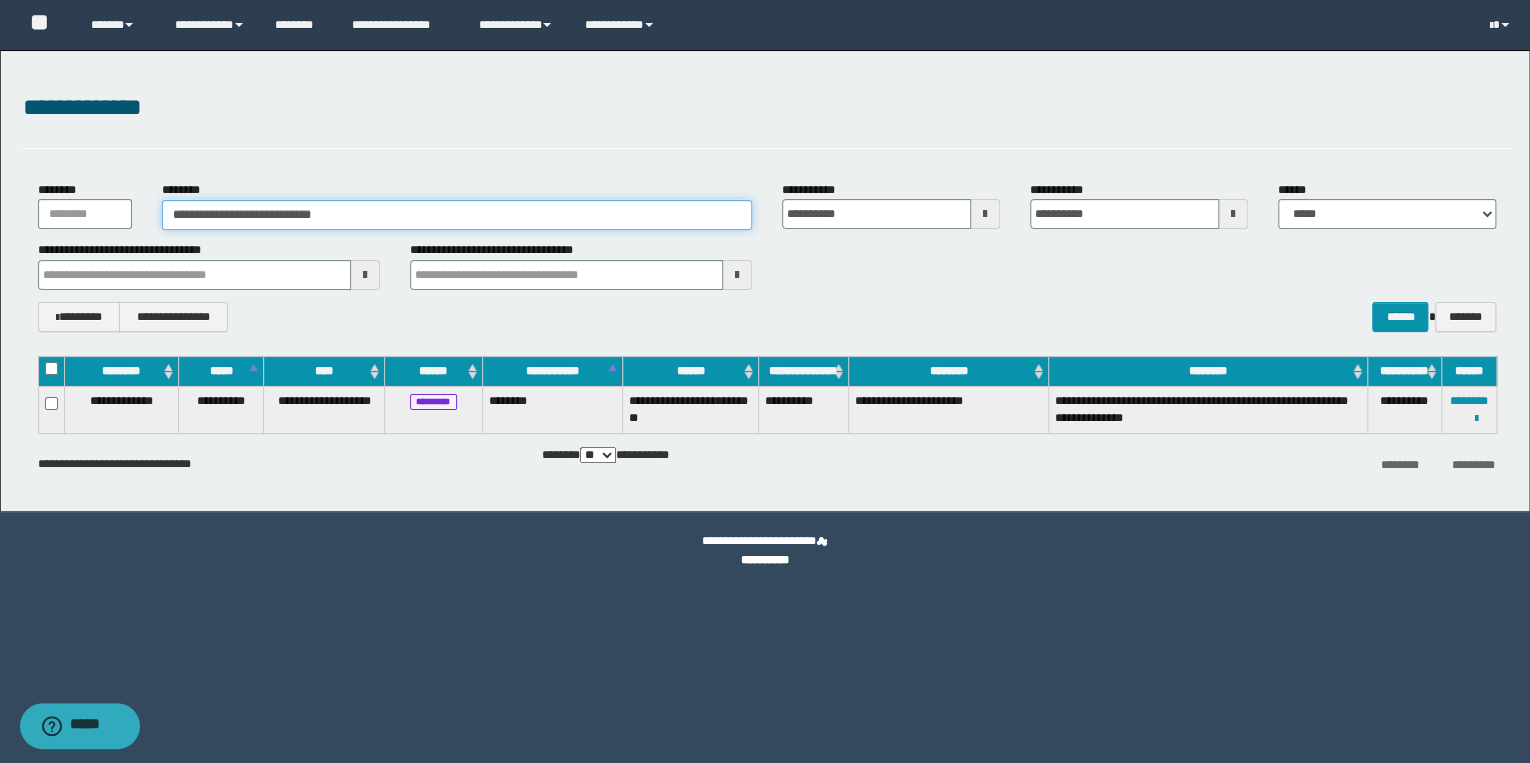 type on "**********" 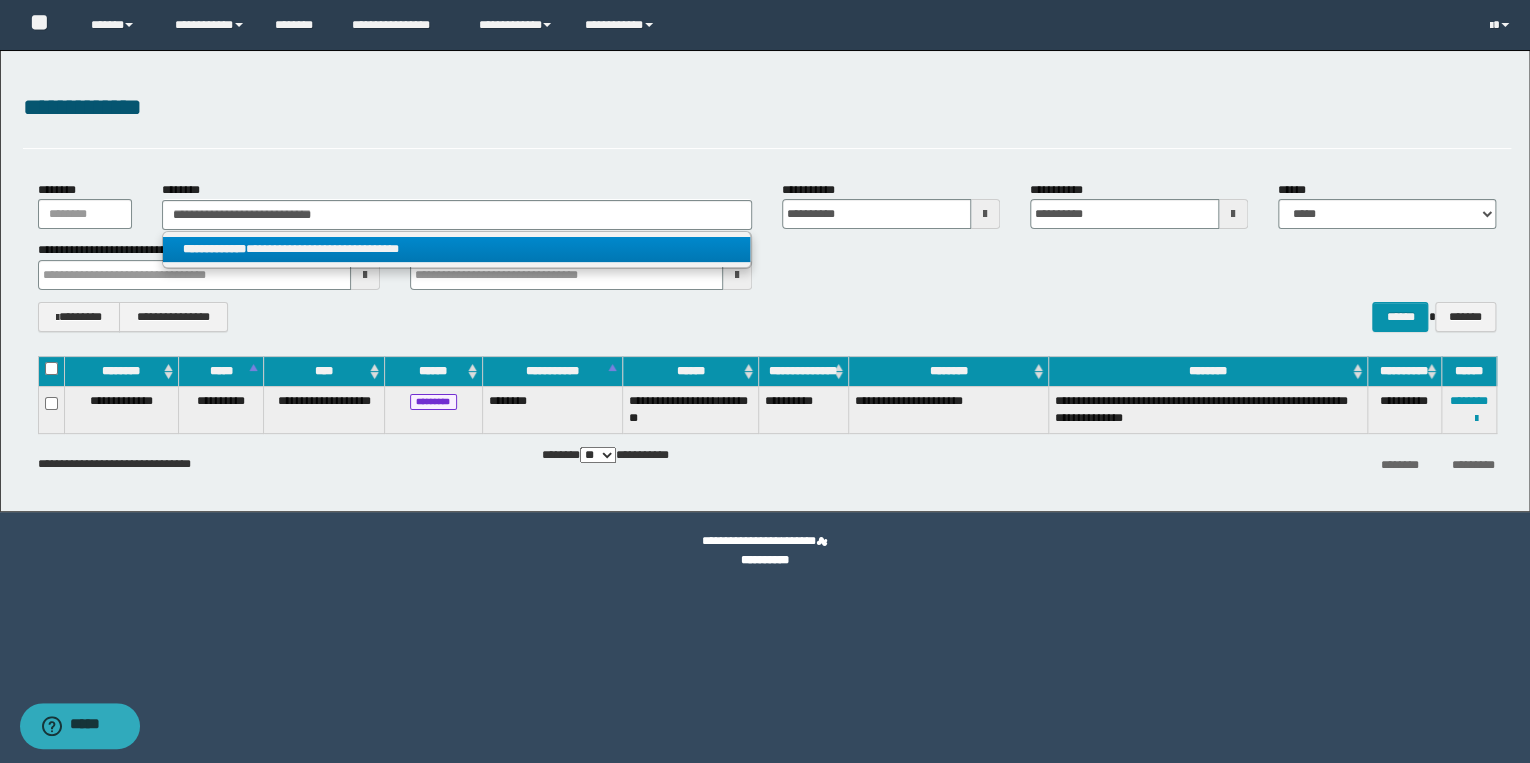 click on "**********" at bounding box center [457, 249] 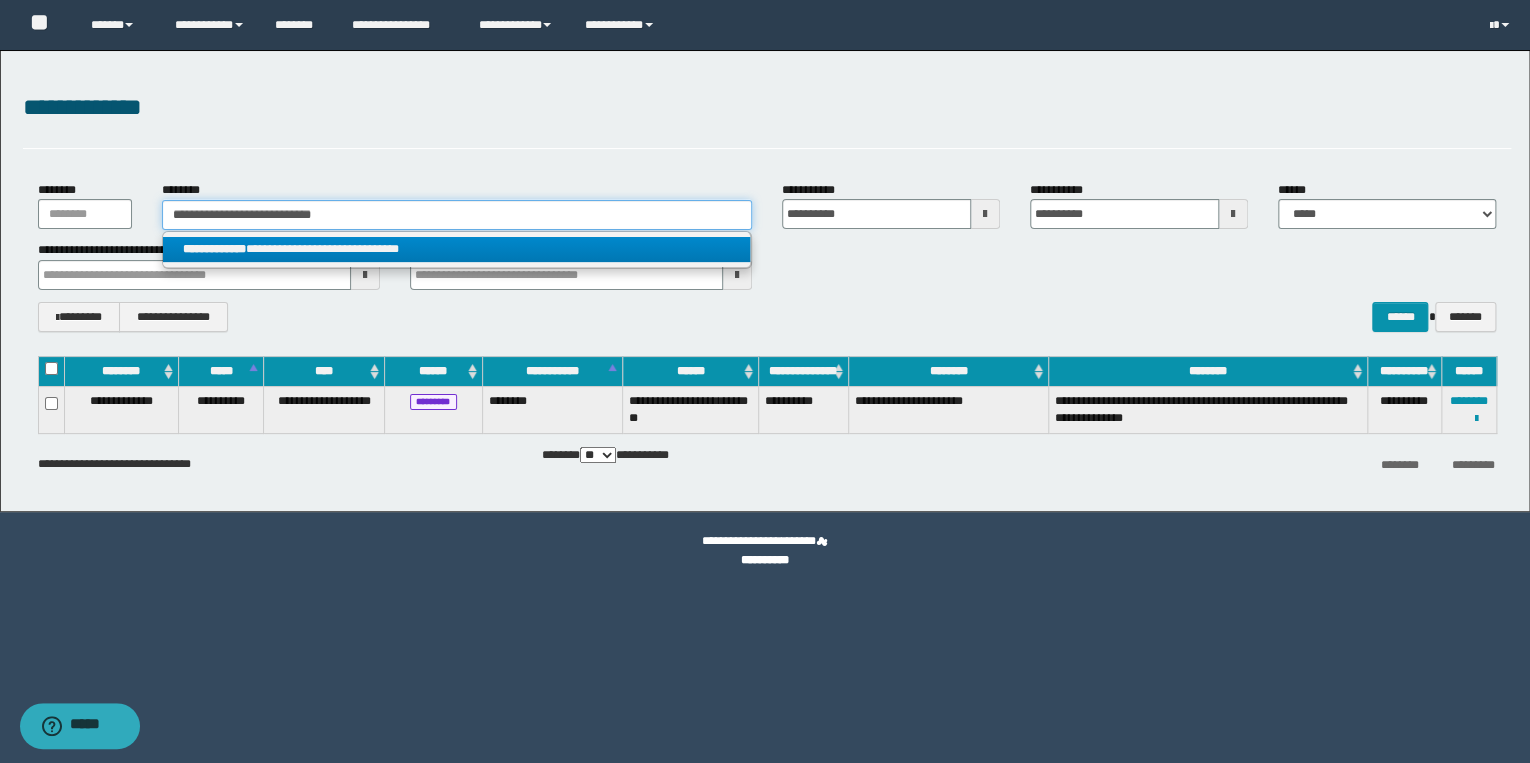 type 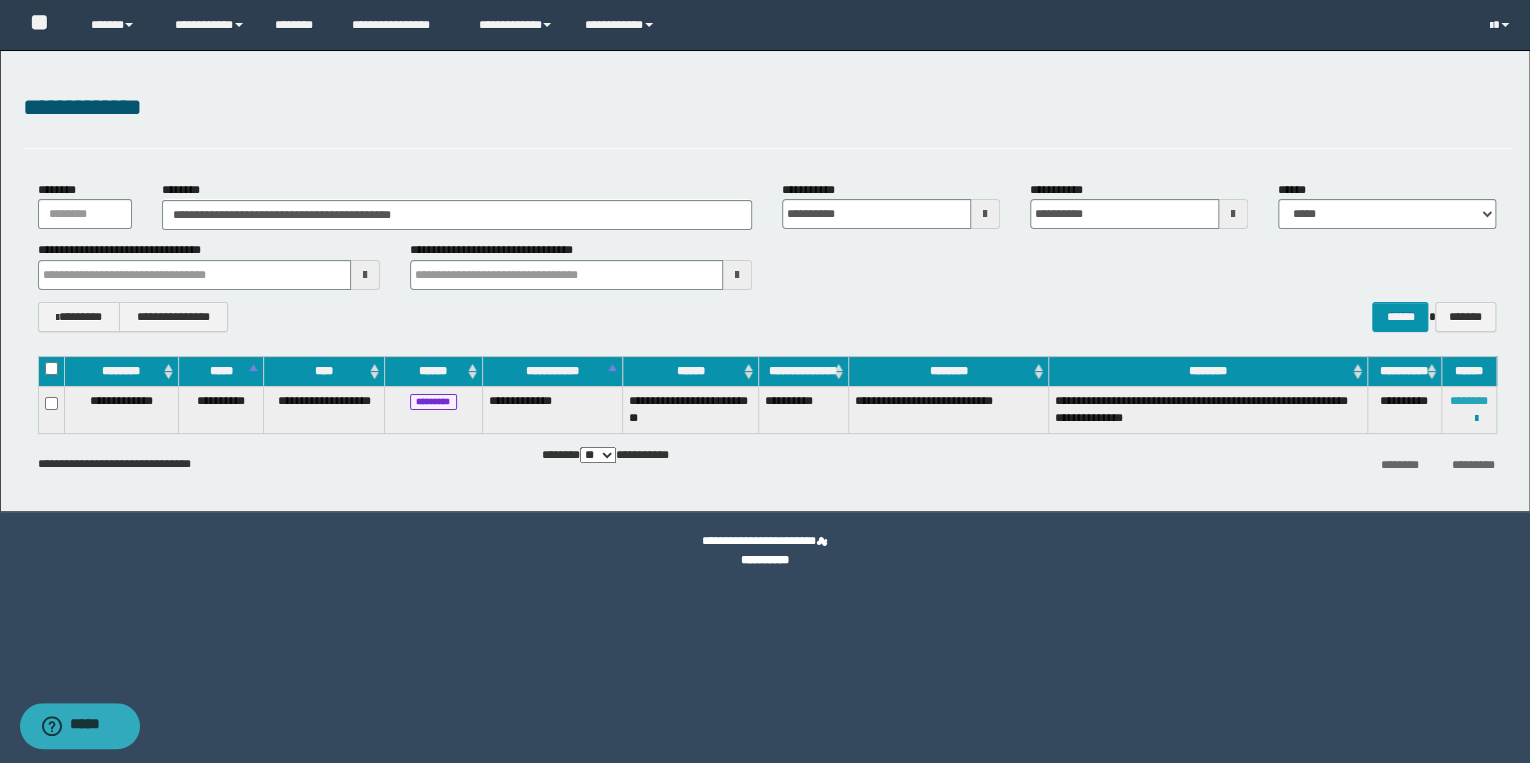 click on "********" at bounding box center (1469, 401) 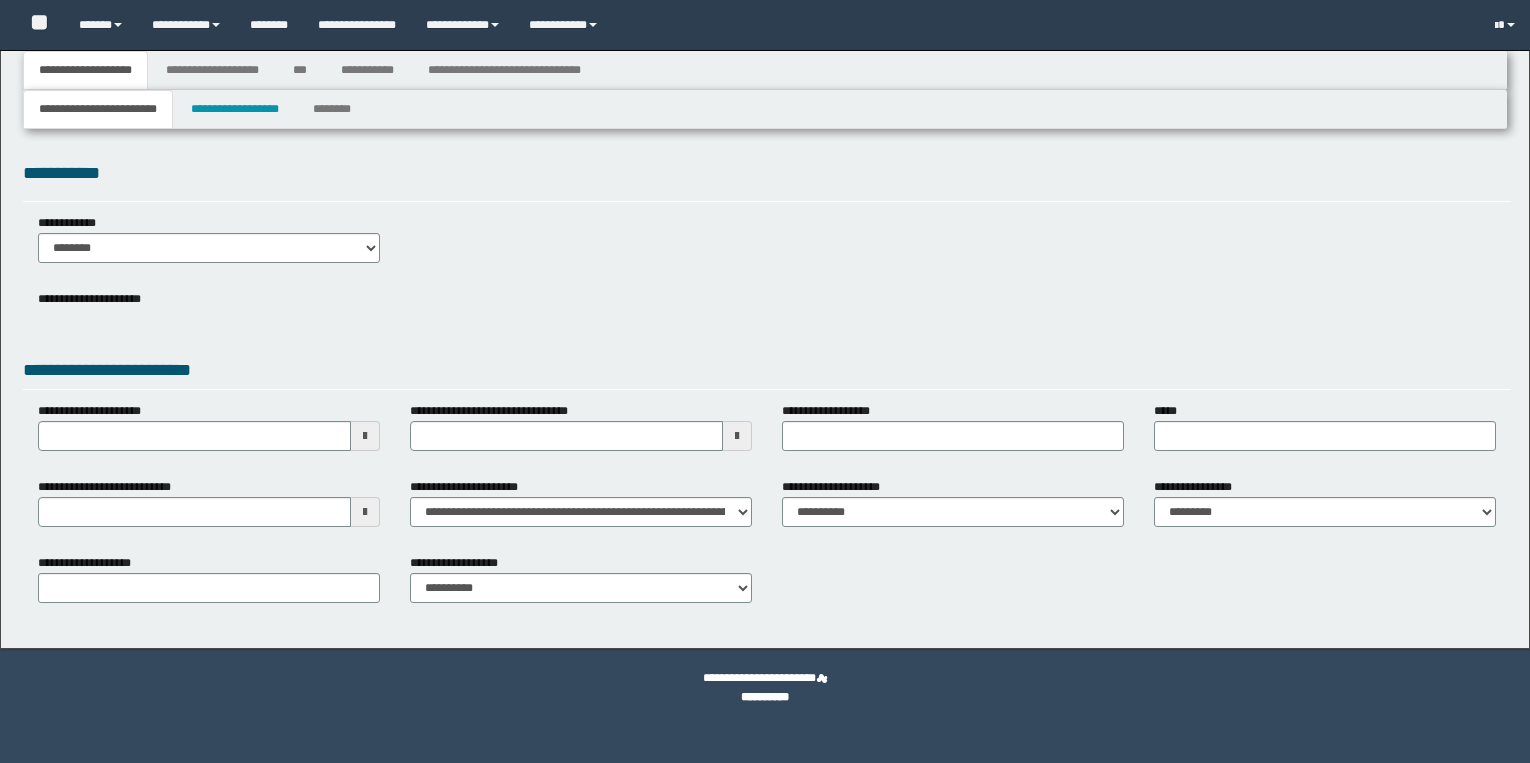 type 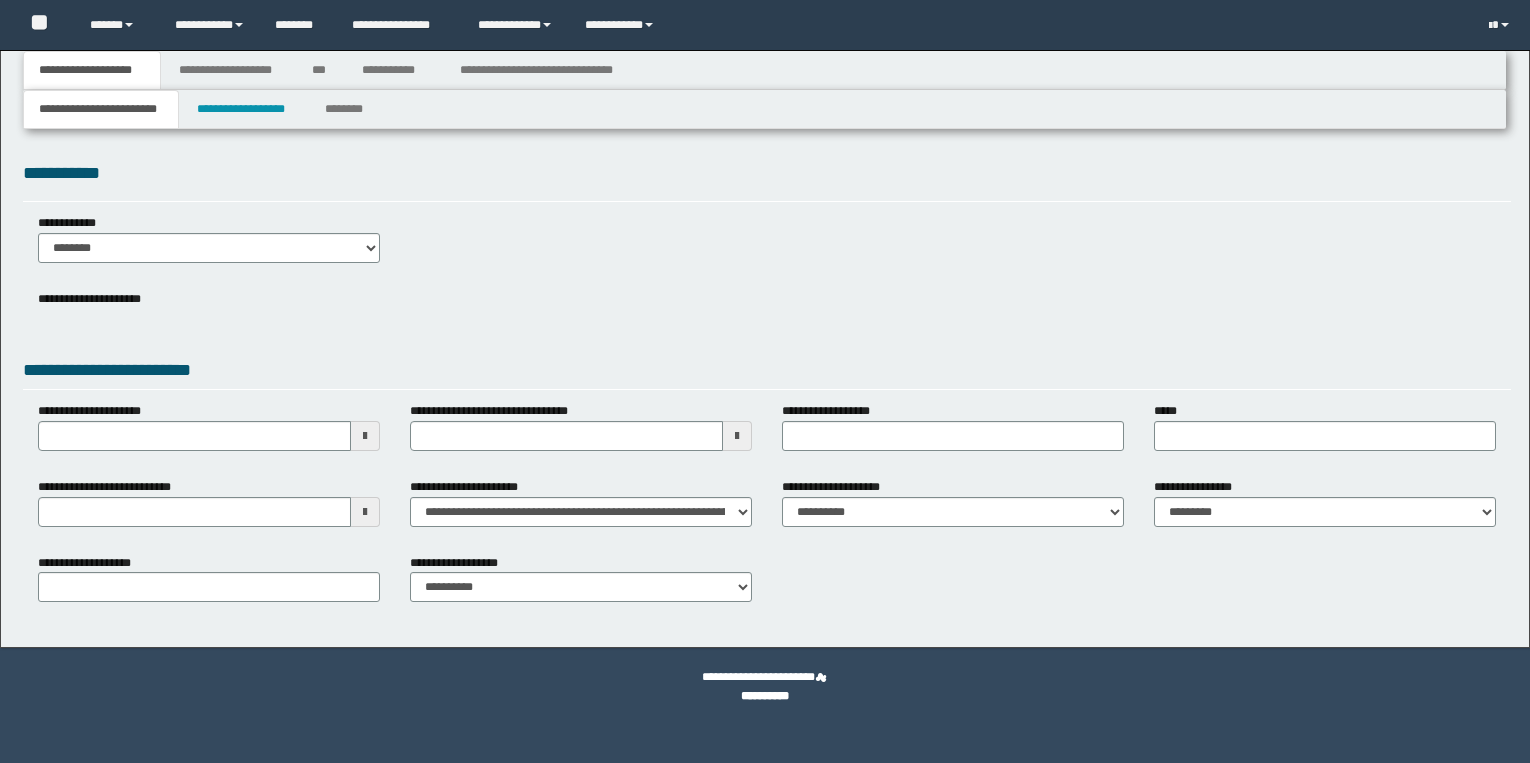 scroll, scrollTop: 0, scrollLeft: 0, axis: both 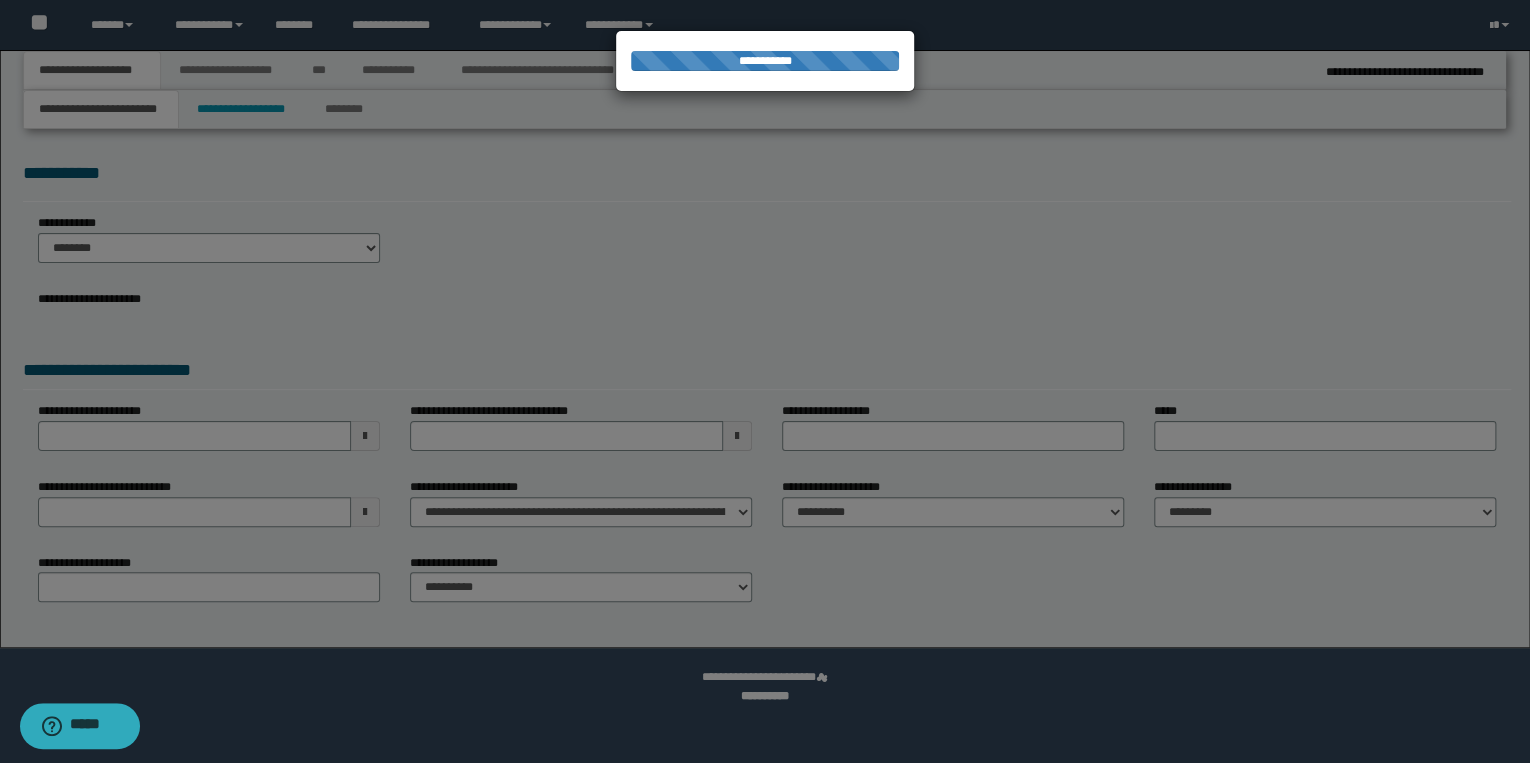 type on "**********" 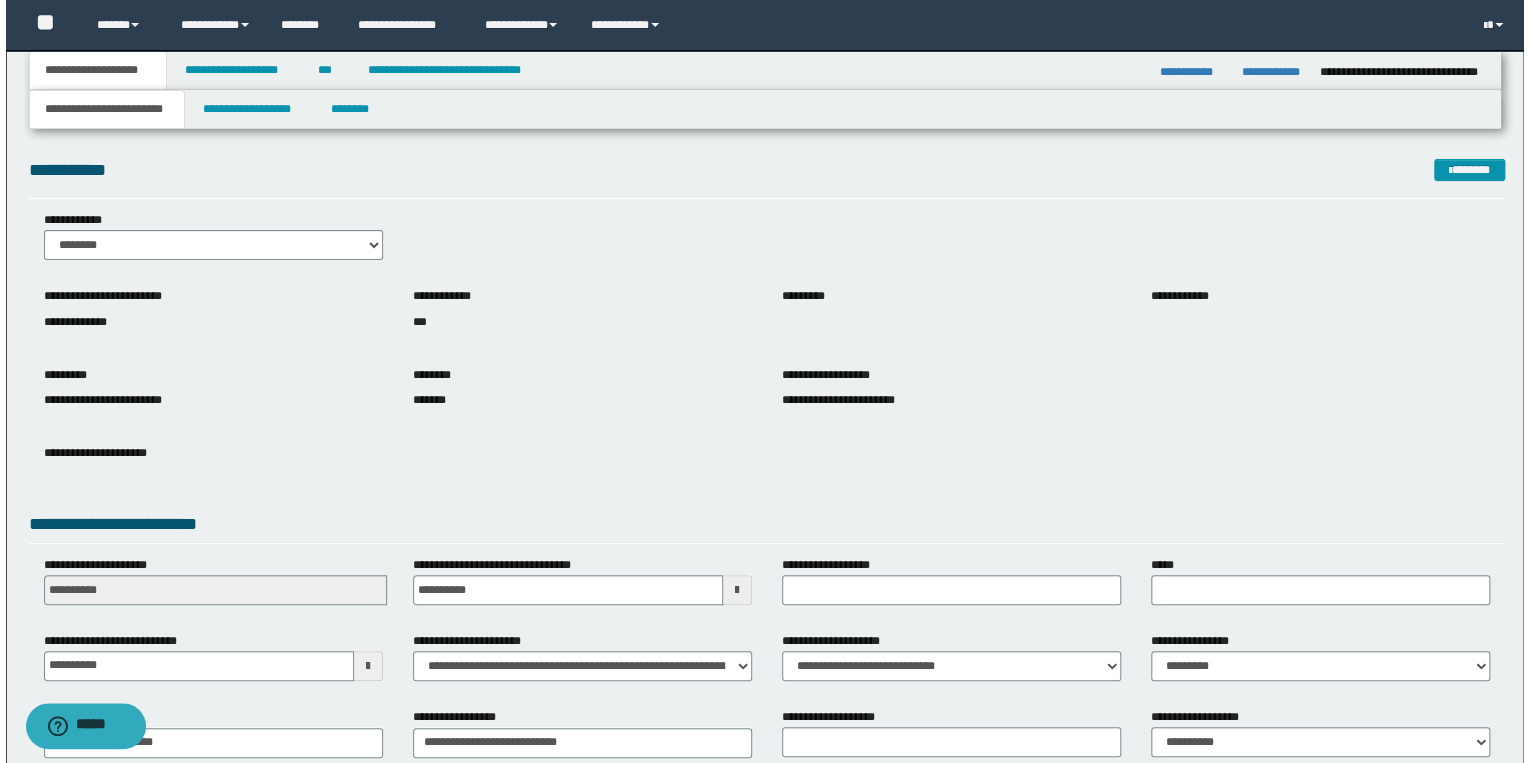 scroll, scrollTop: 0, scrollLeft: 0, axis: both 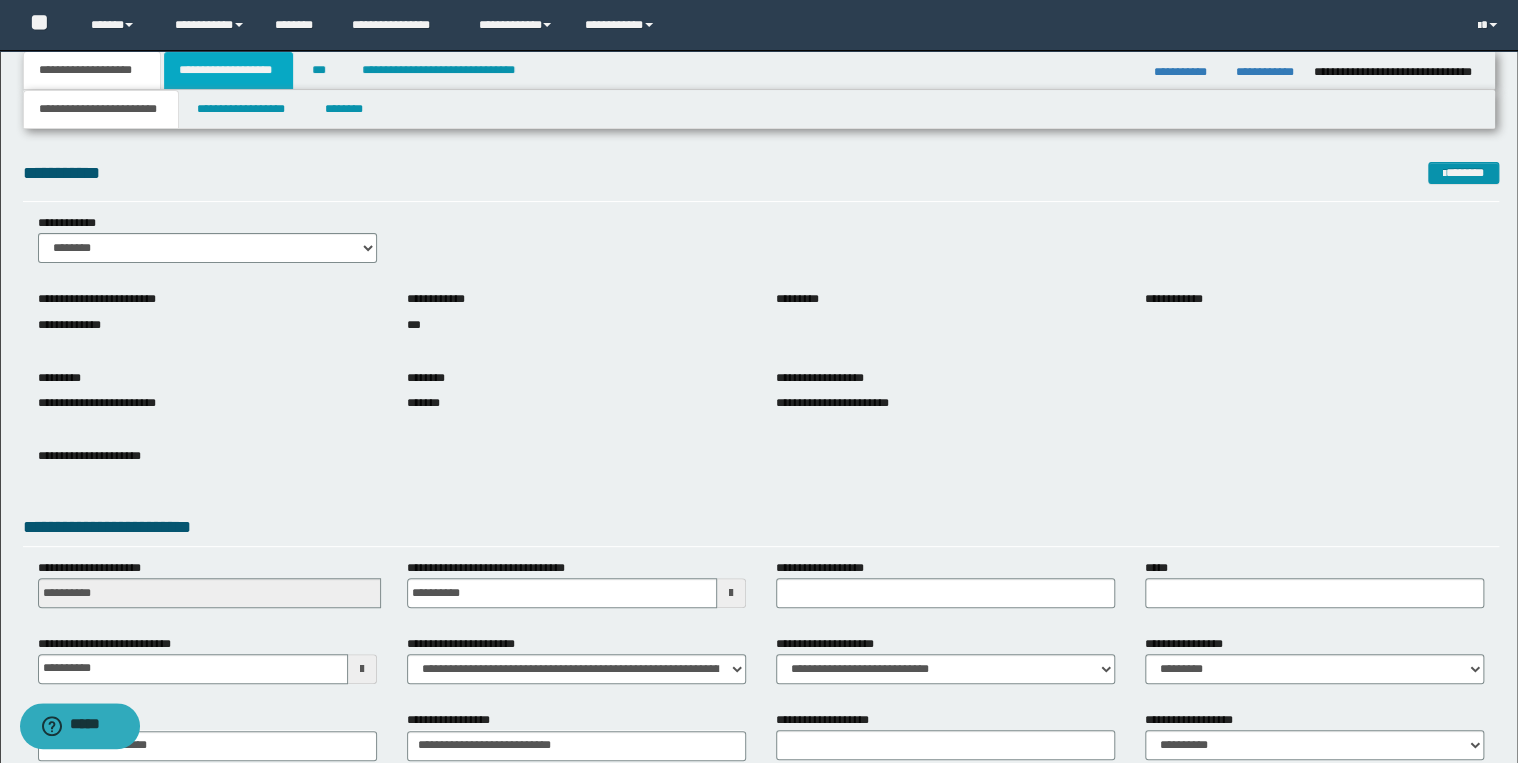 click on "**********" at bounding box center (228, 70) 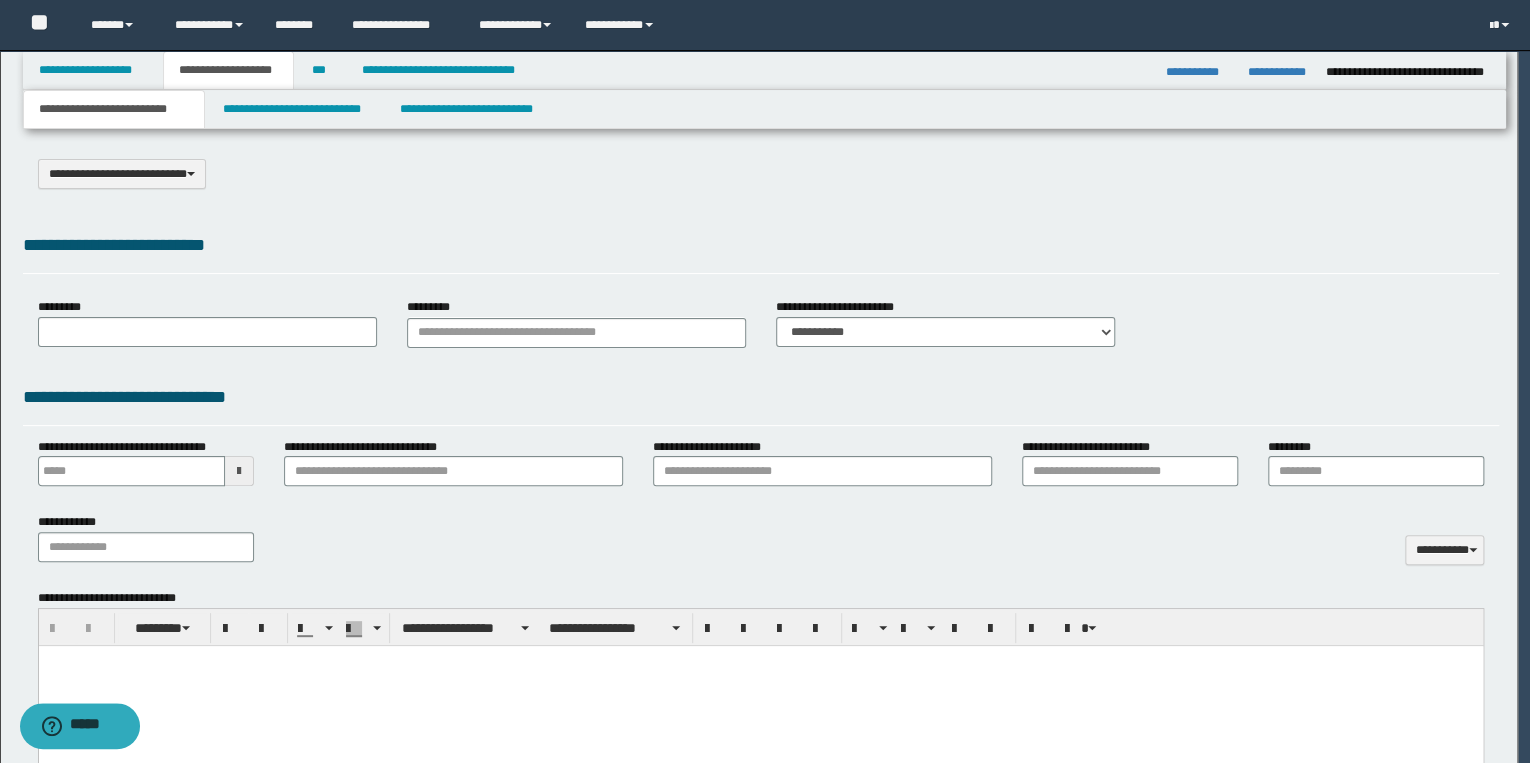 type on "**********" 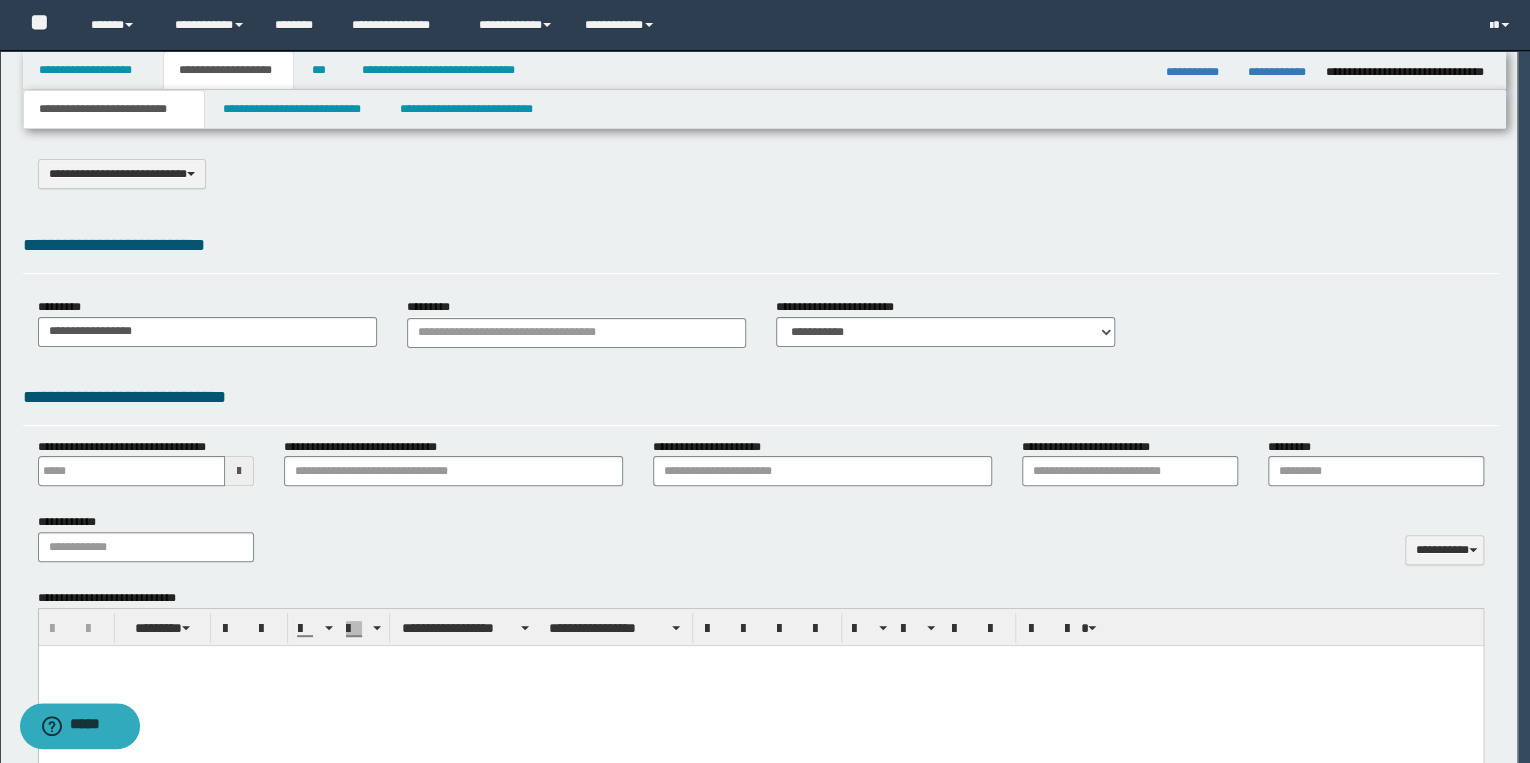 select on "*" 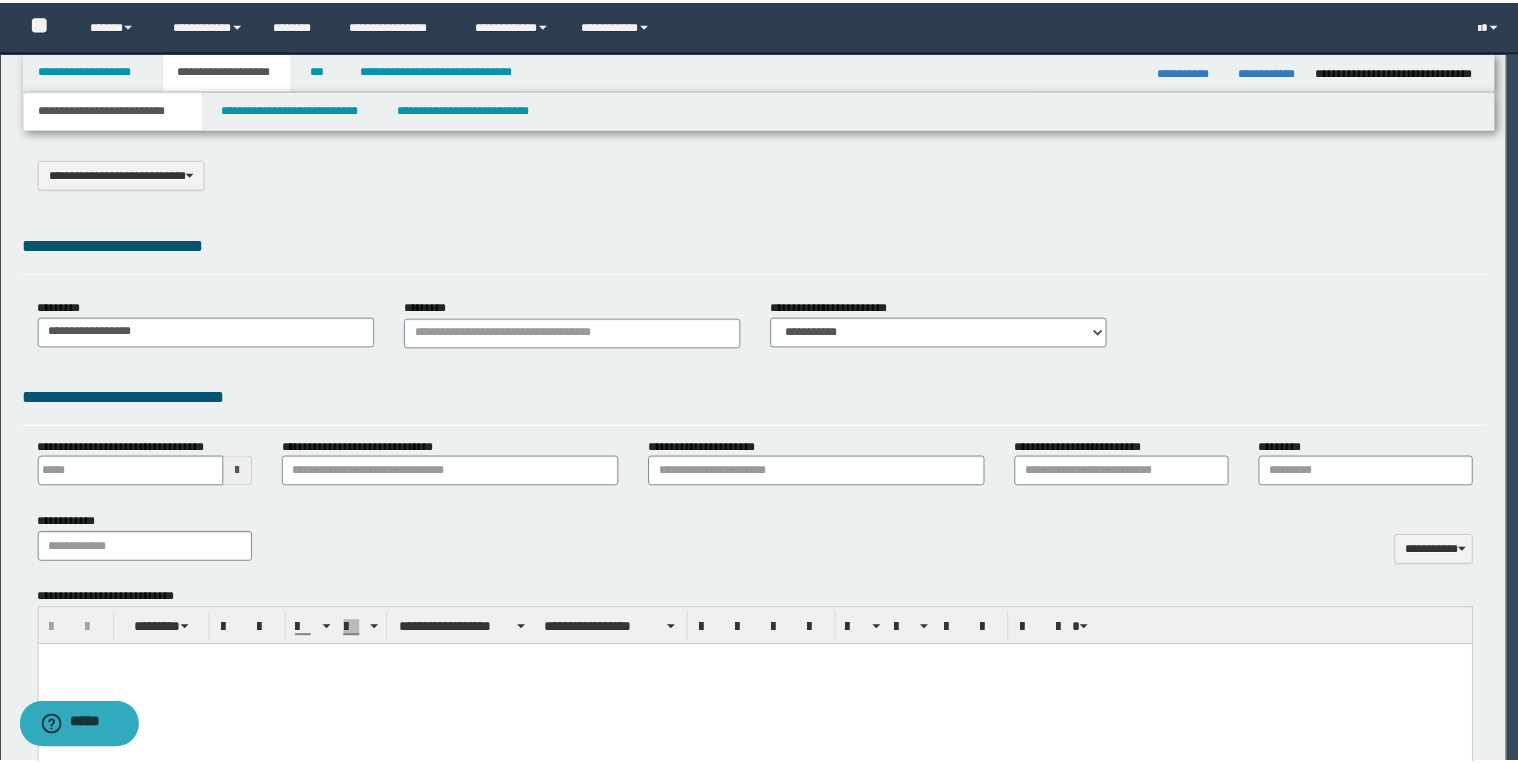 scroll, scrollTop: 0, scrollLeft: 0, axis: both 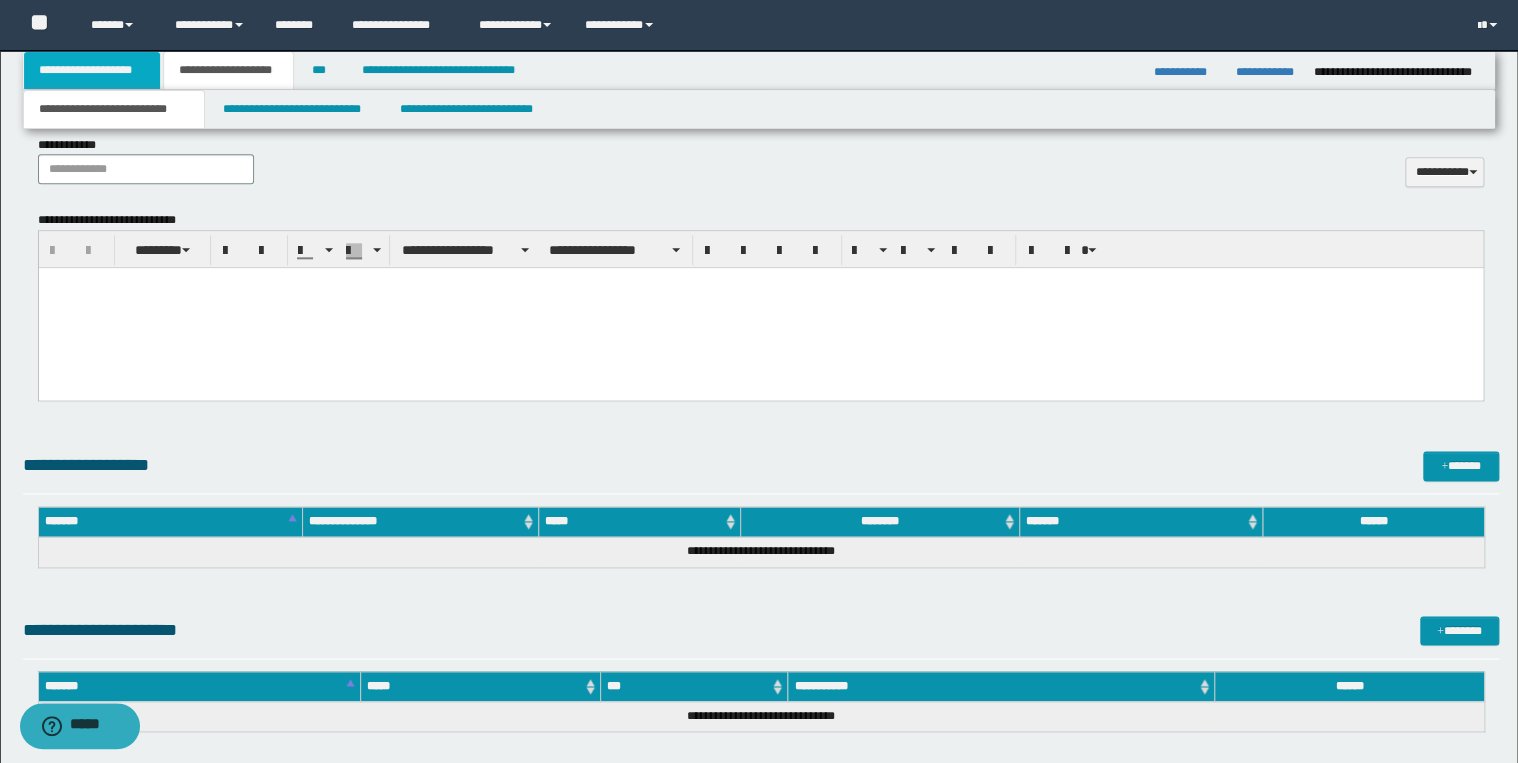 click on "**********" at bounding box center (92, 70) 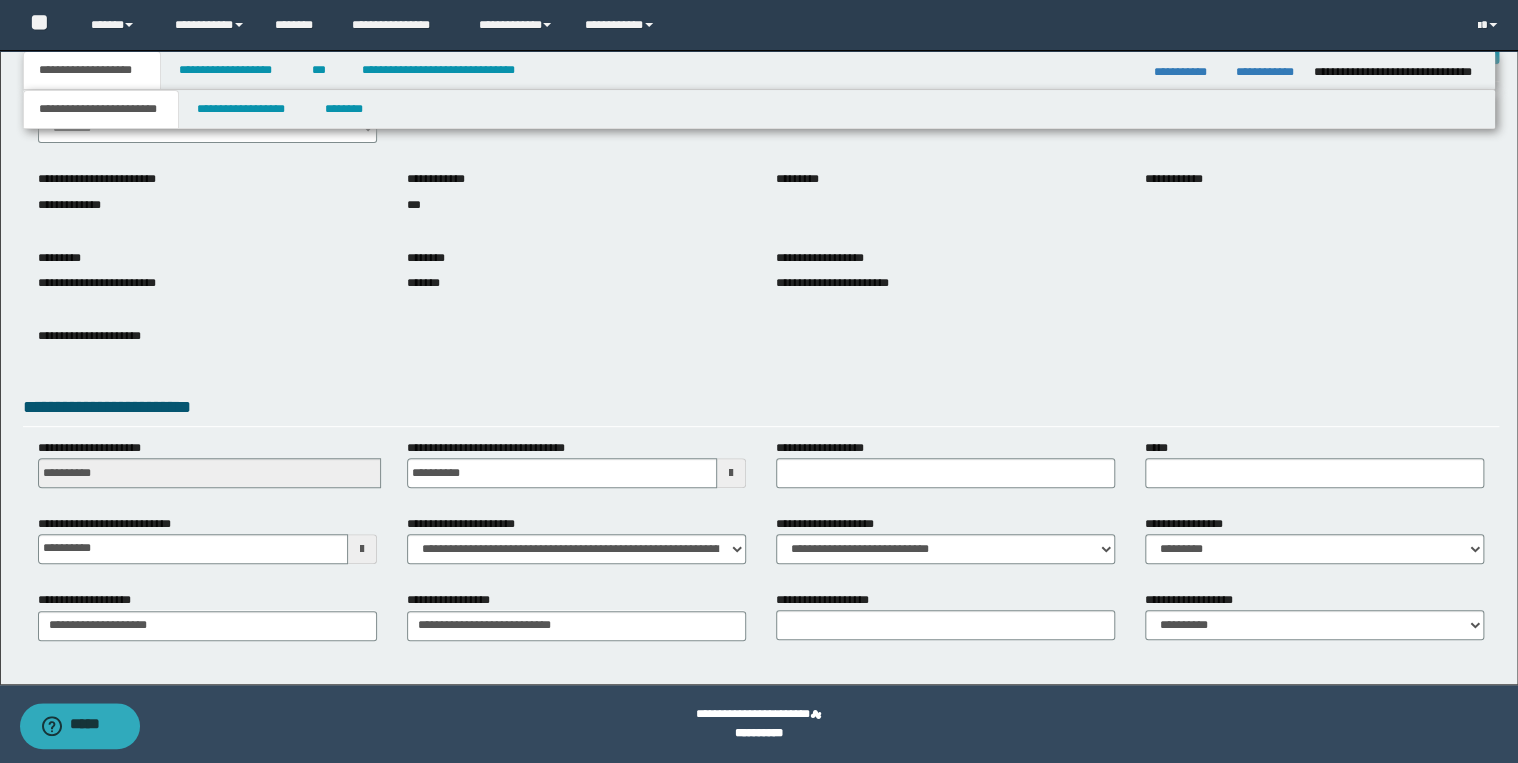 scroll, scrollTop: 120, scrollLeft: 0, axis: vertical 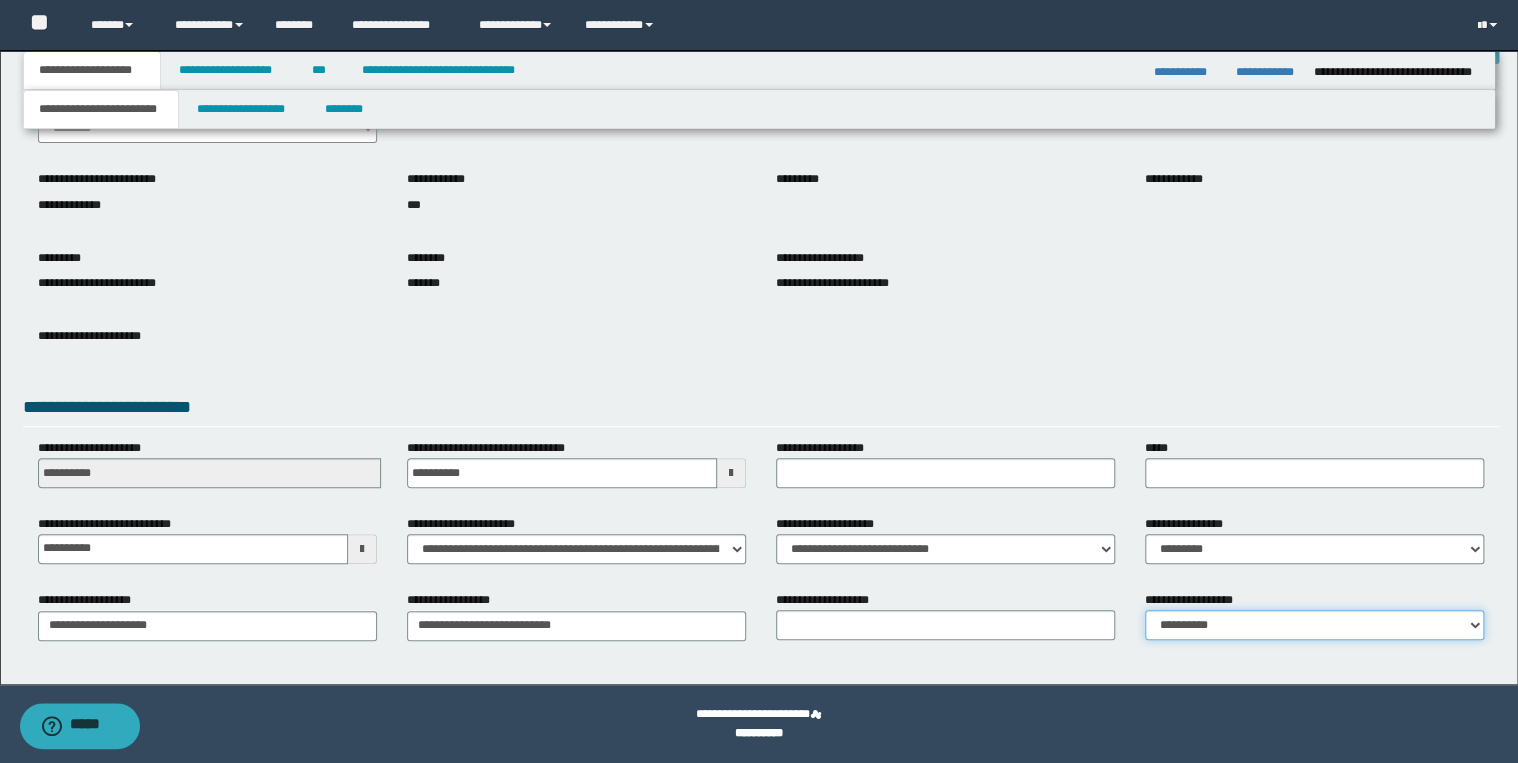 click on "**********" at bounding box center (1314, 625) 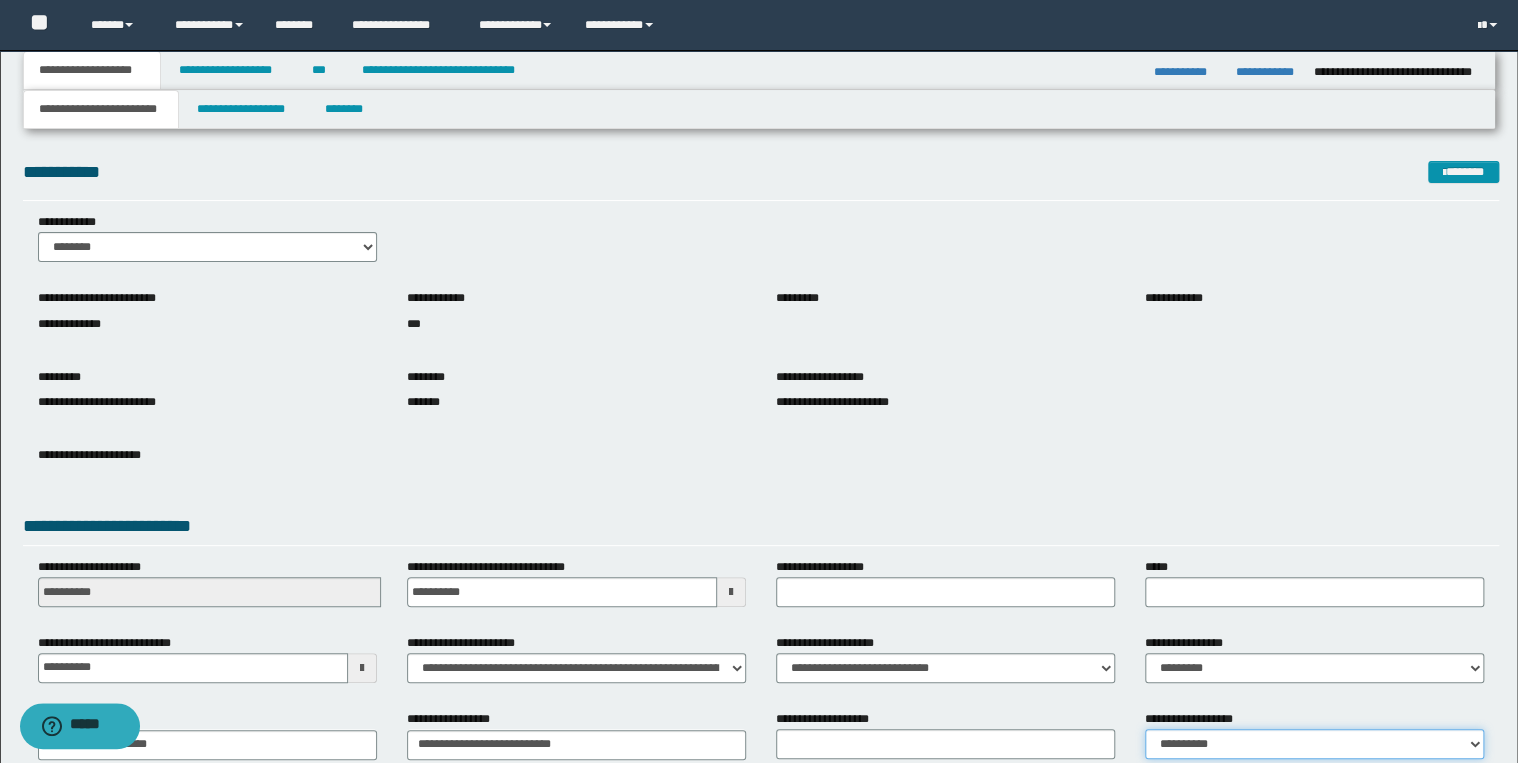scroll, scrollTop: 0, scrollLeft: 0, axis: both 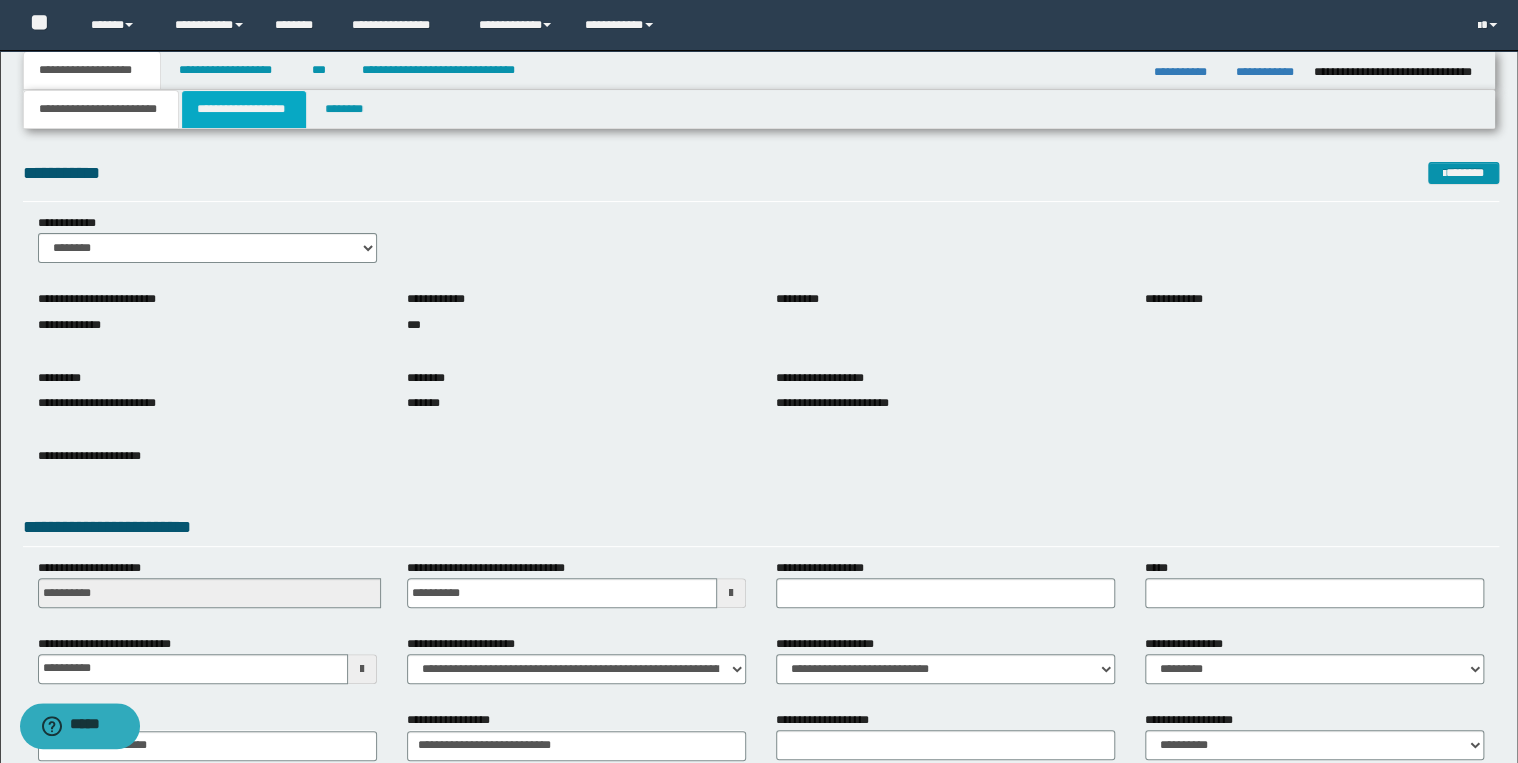 click on "**********" at bounding box center (244, 109) 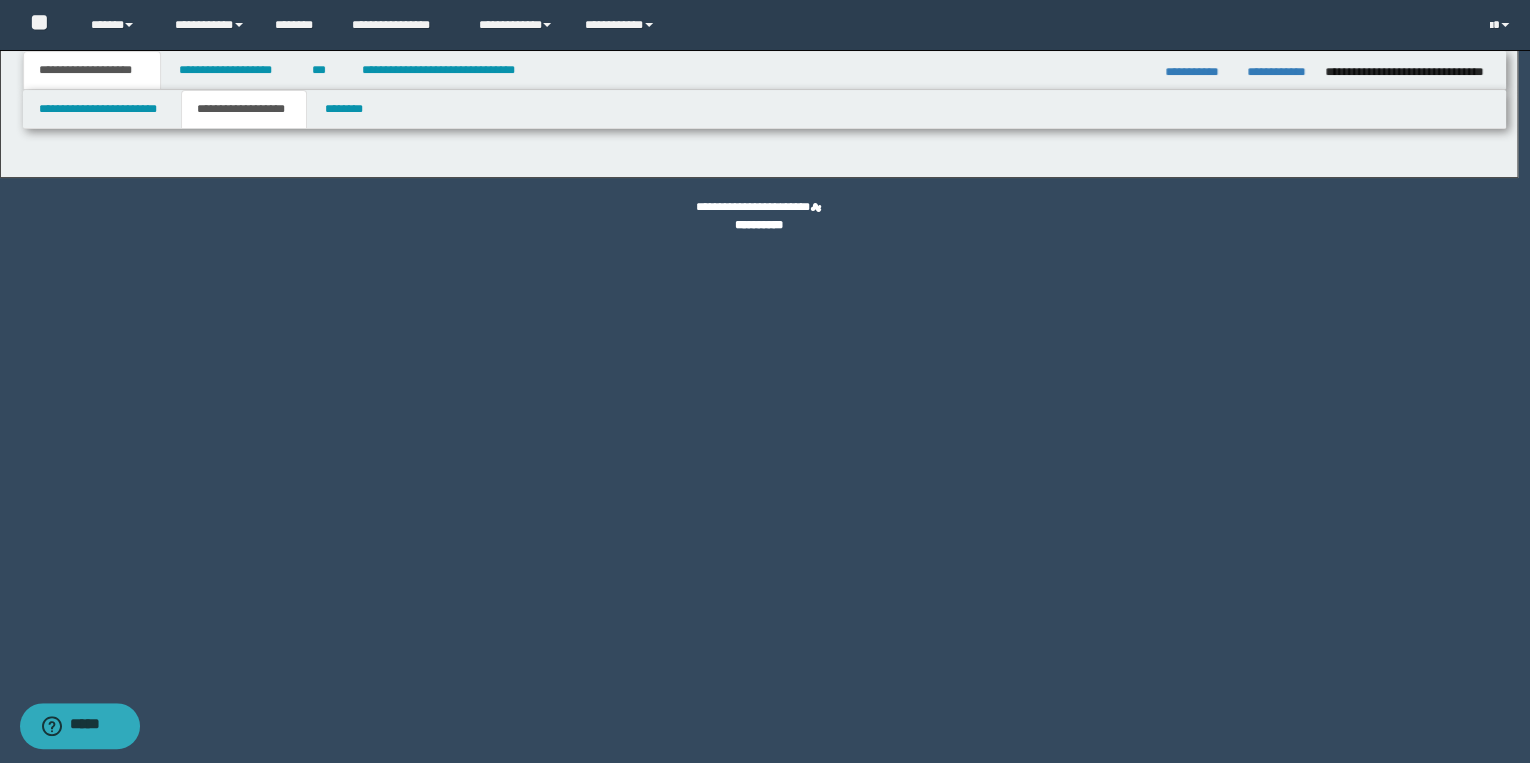 type on "**********" 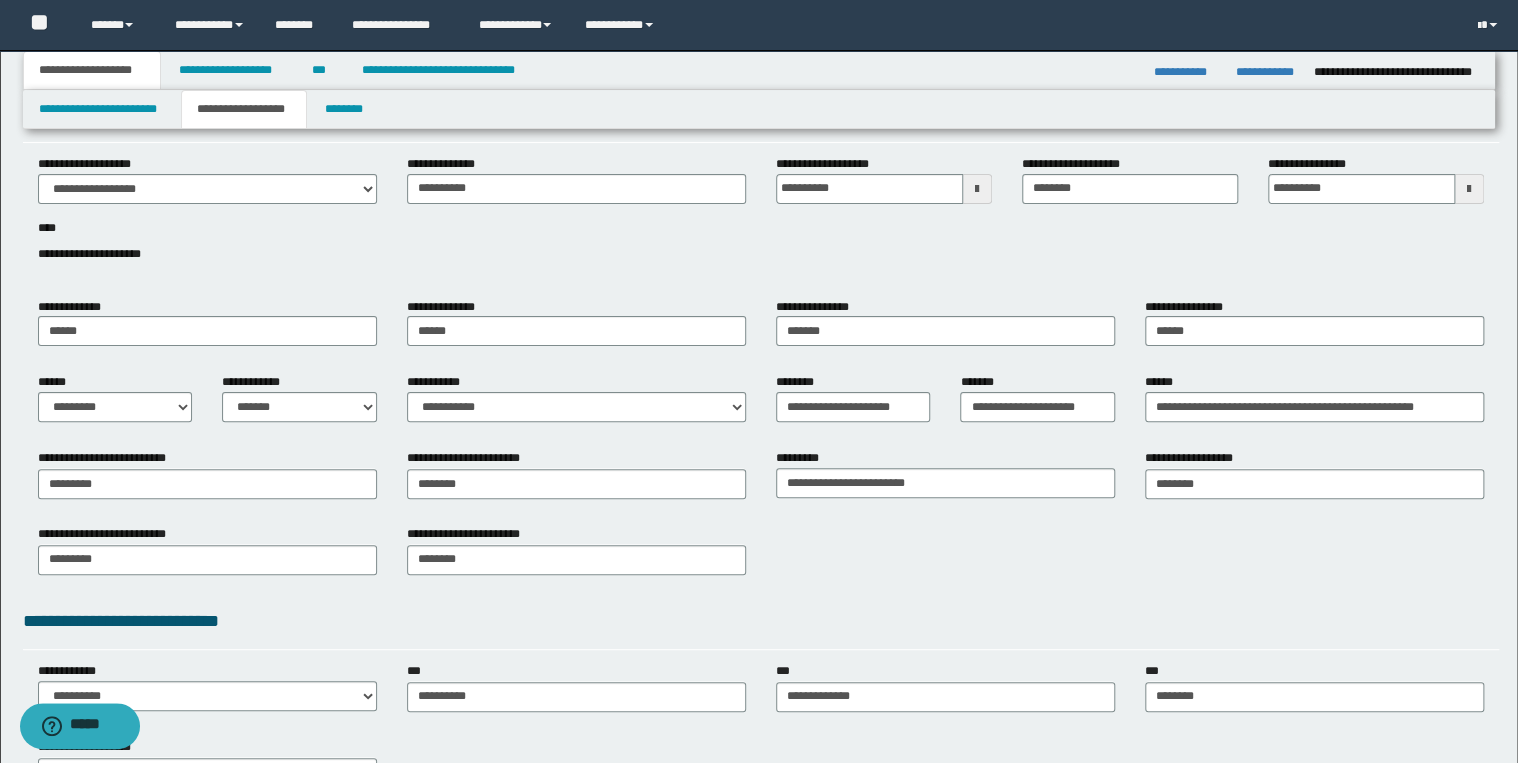 scroll, scrollTop: 160, scrollLeft: 0, axis: vertical 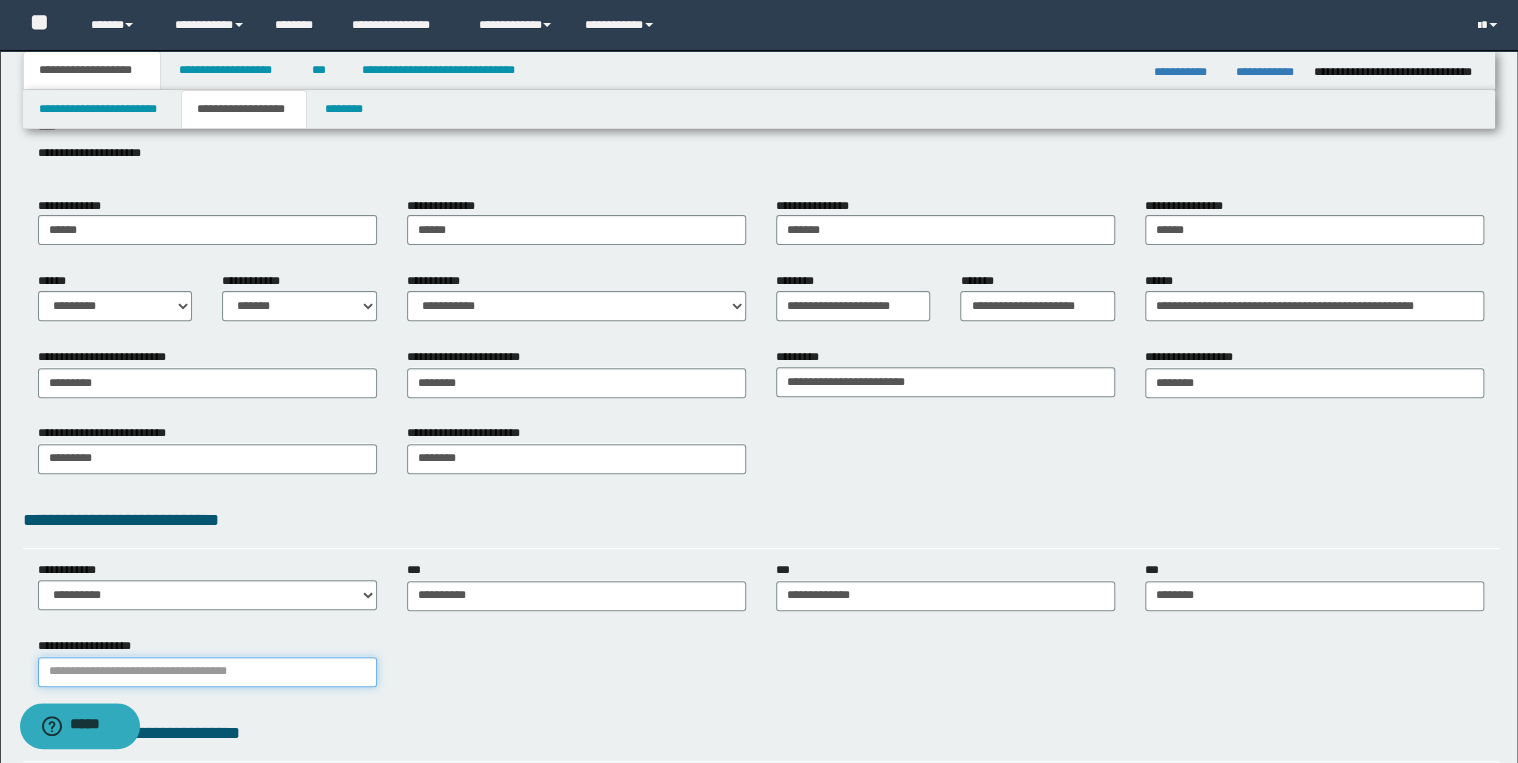 click on "**********" at bounding box center [207, 672] 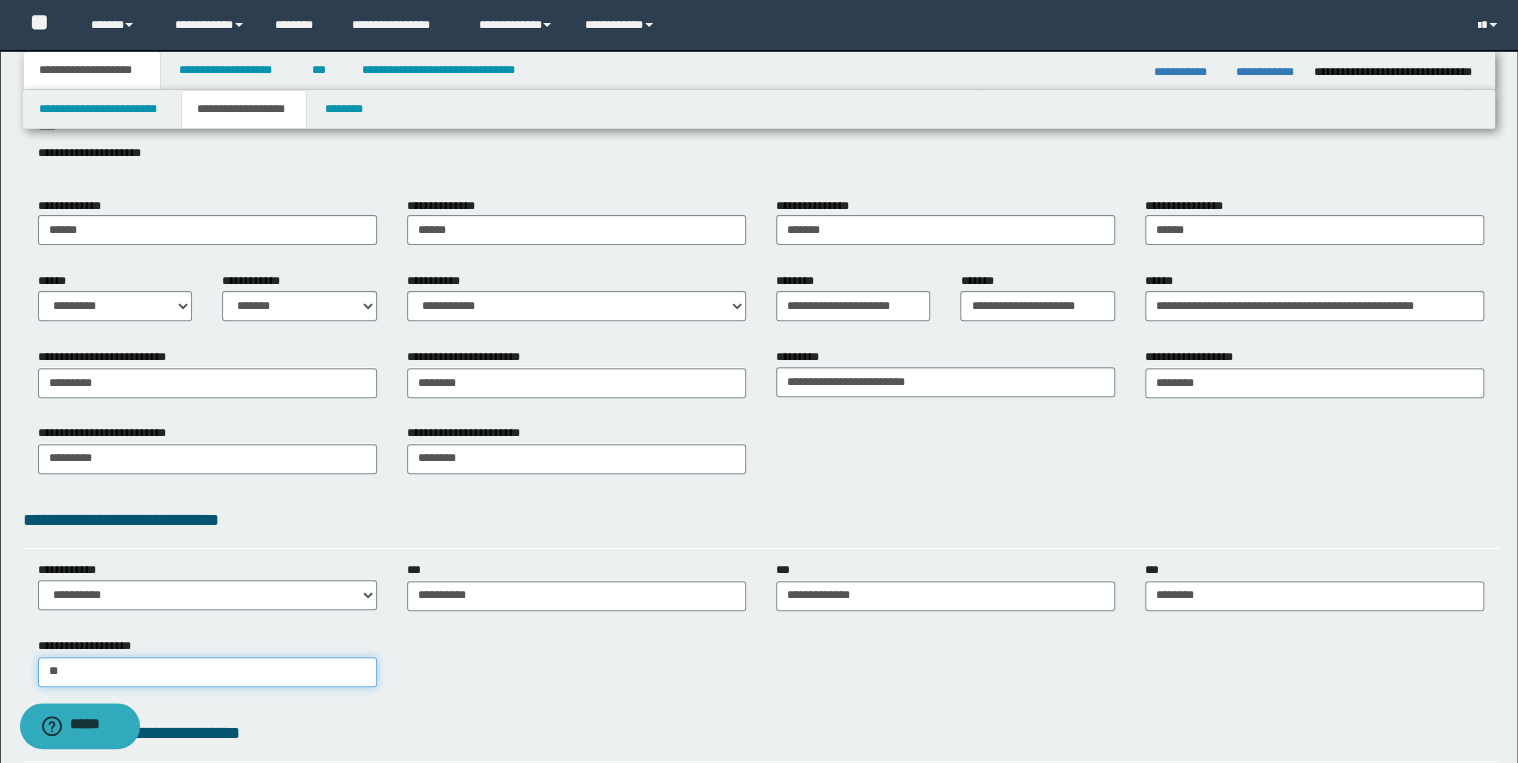 type on "***" 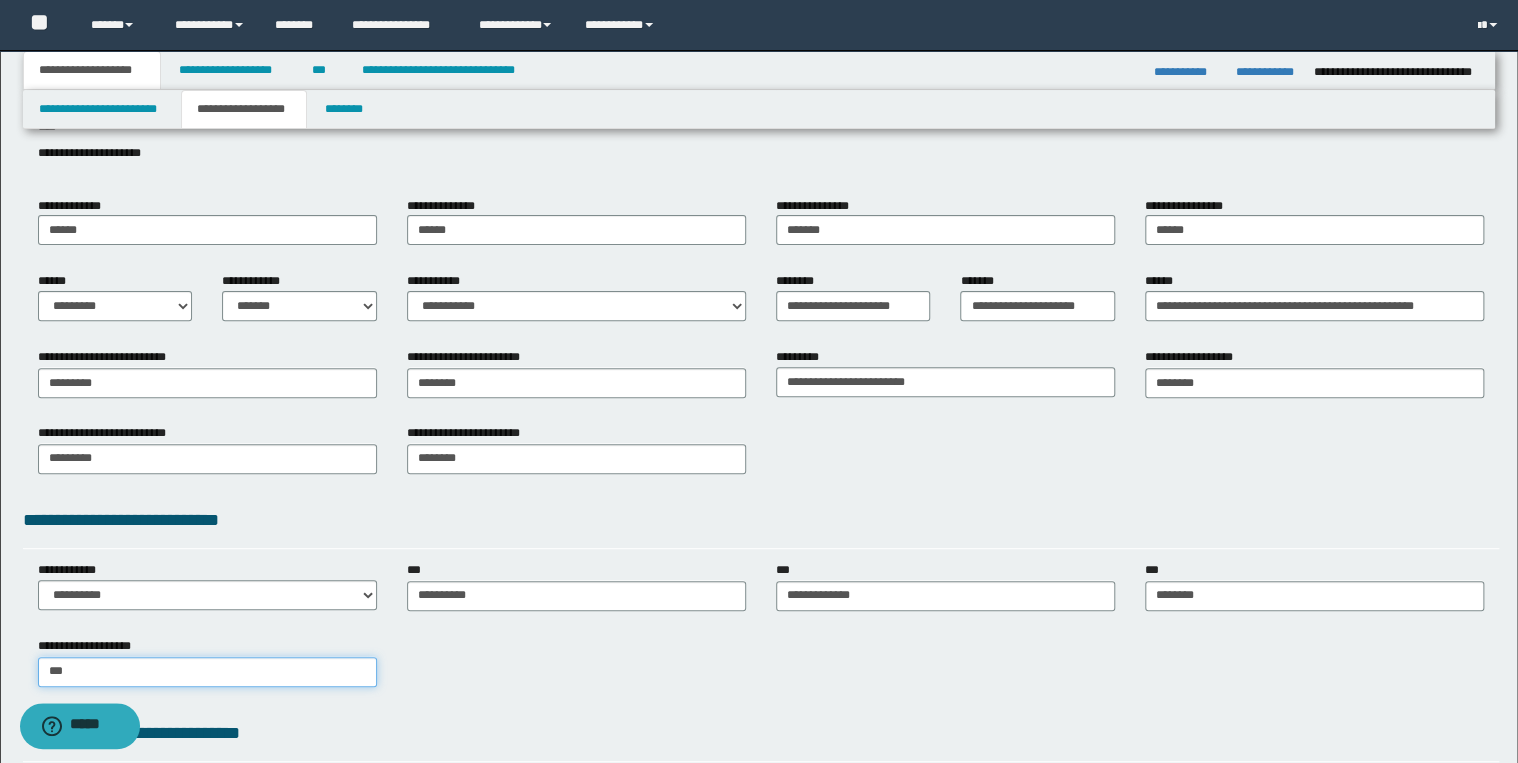 type on "***" 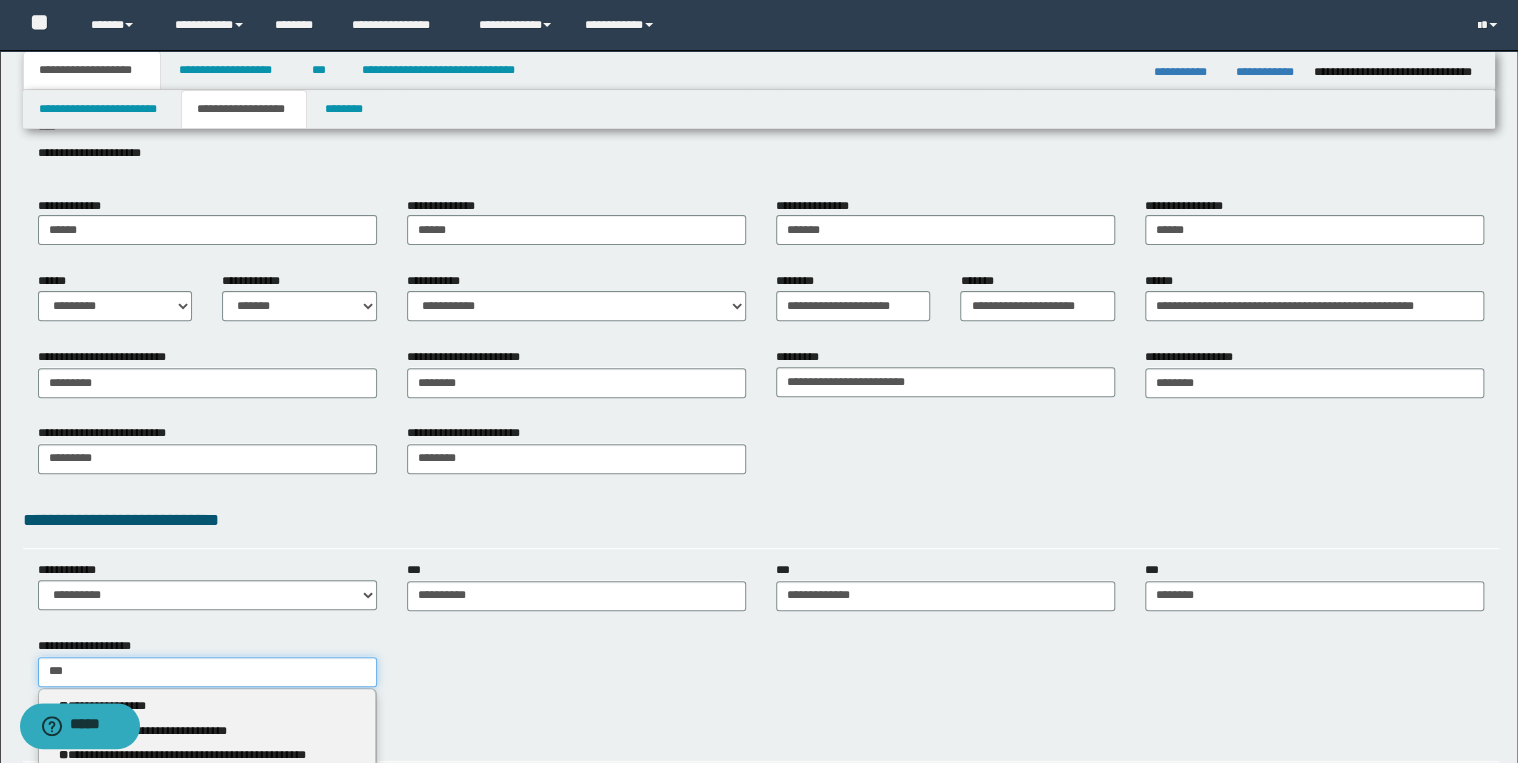 type 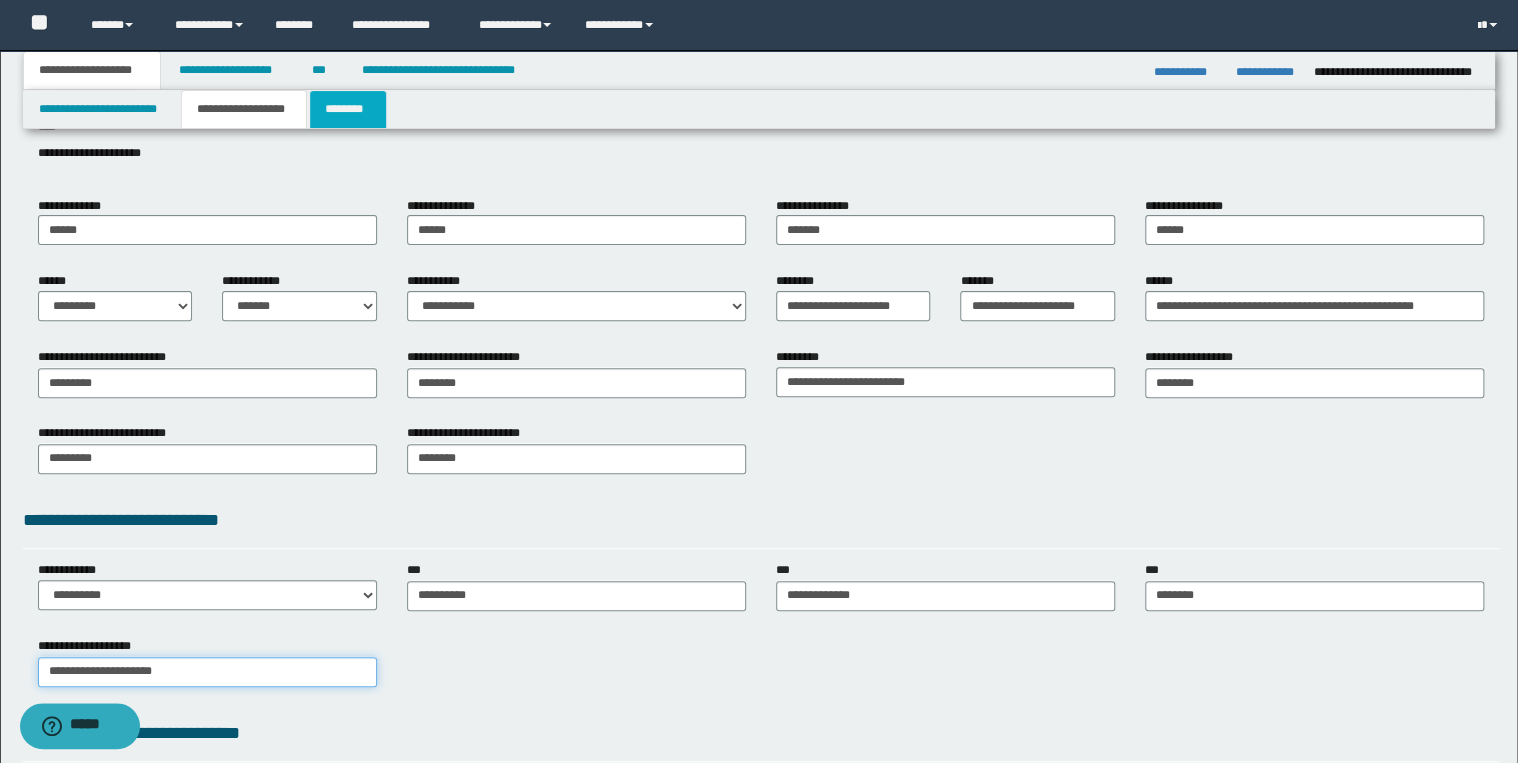 type on "**********" 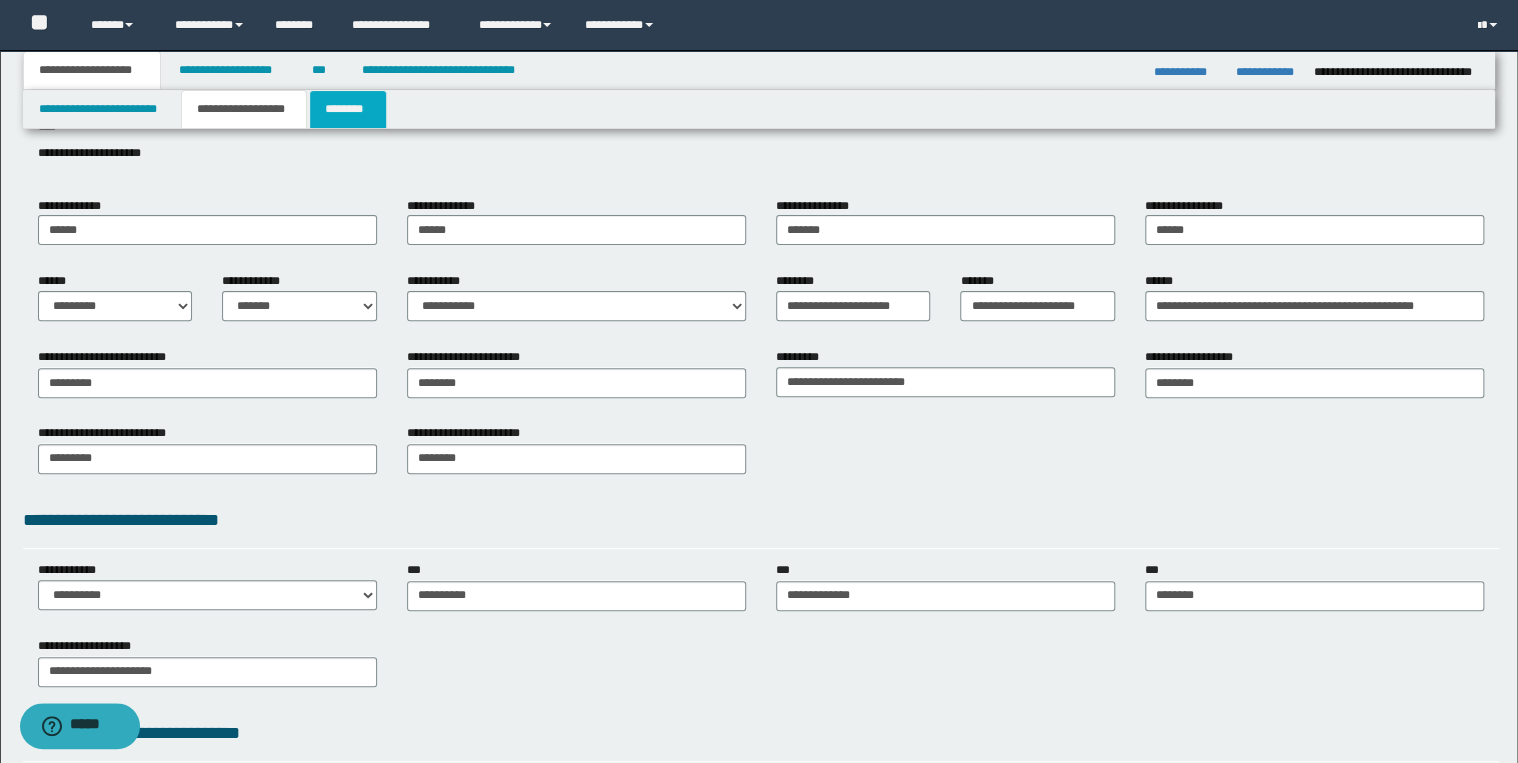 click on "********" at bounding box center [348, 109] 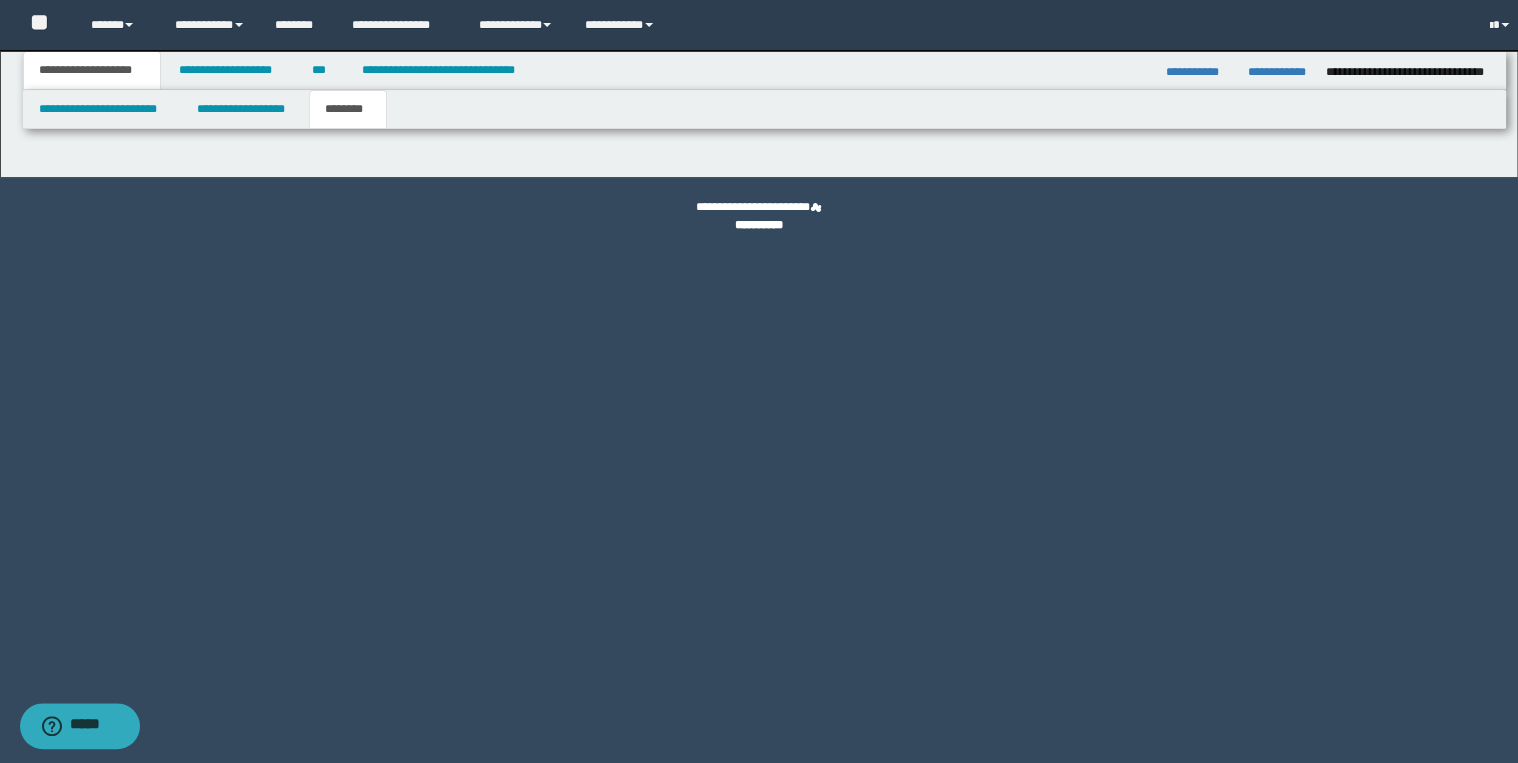 scroll, scrollTop: 0, scrollLeft: 0, axis: both 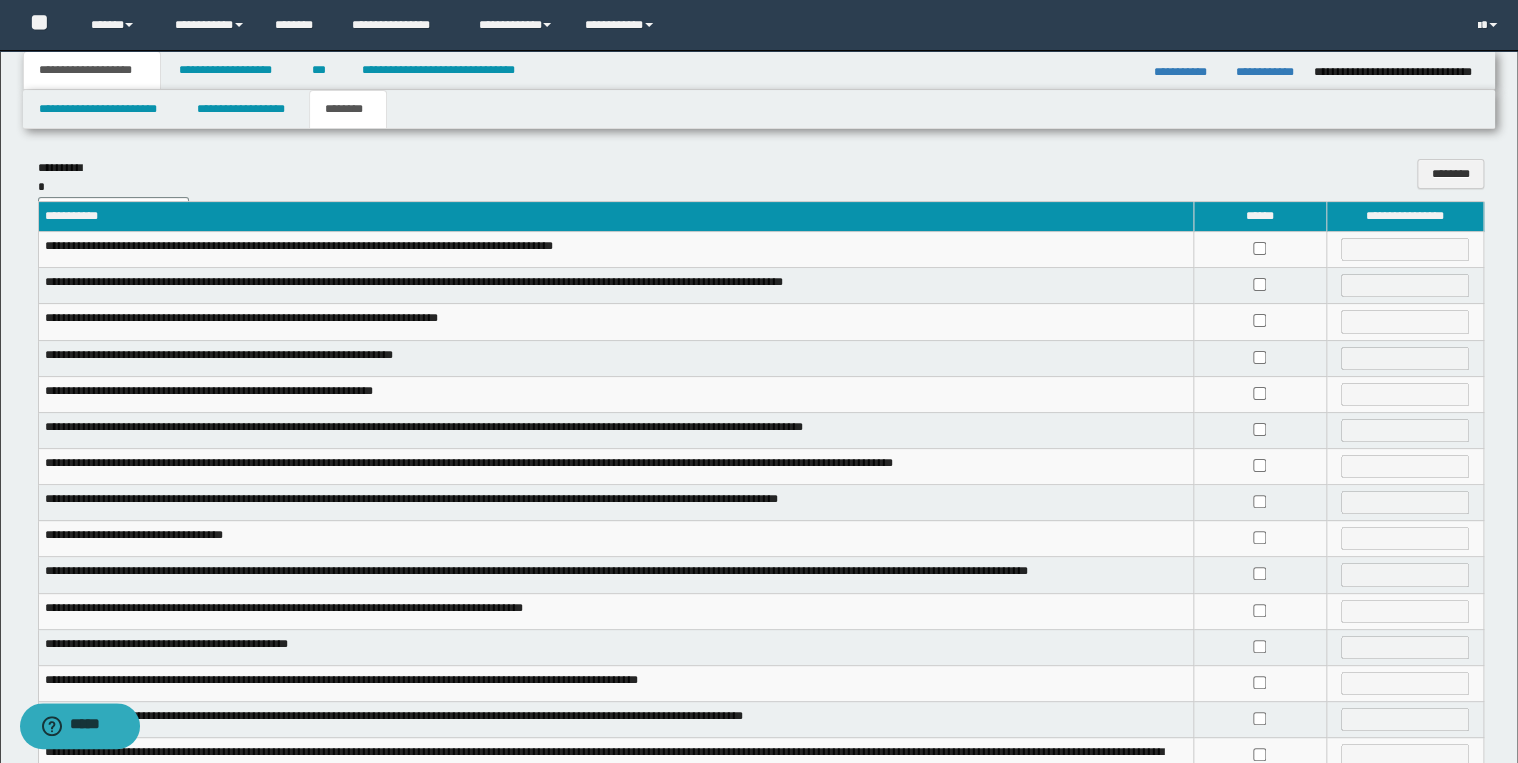 click on "**********" at bounding box center [759, 541] 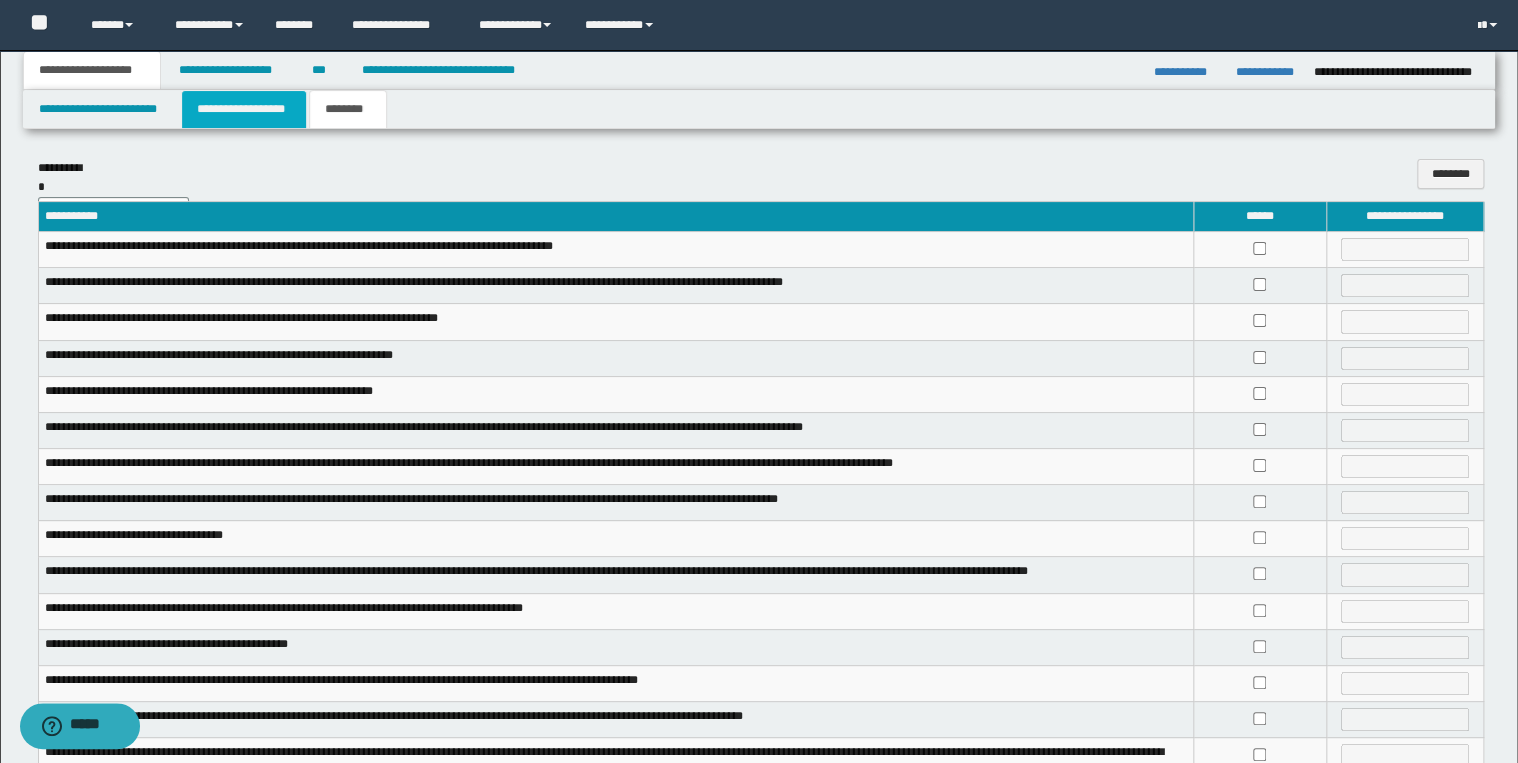 click on "**********" at bounding box center [244, 109] 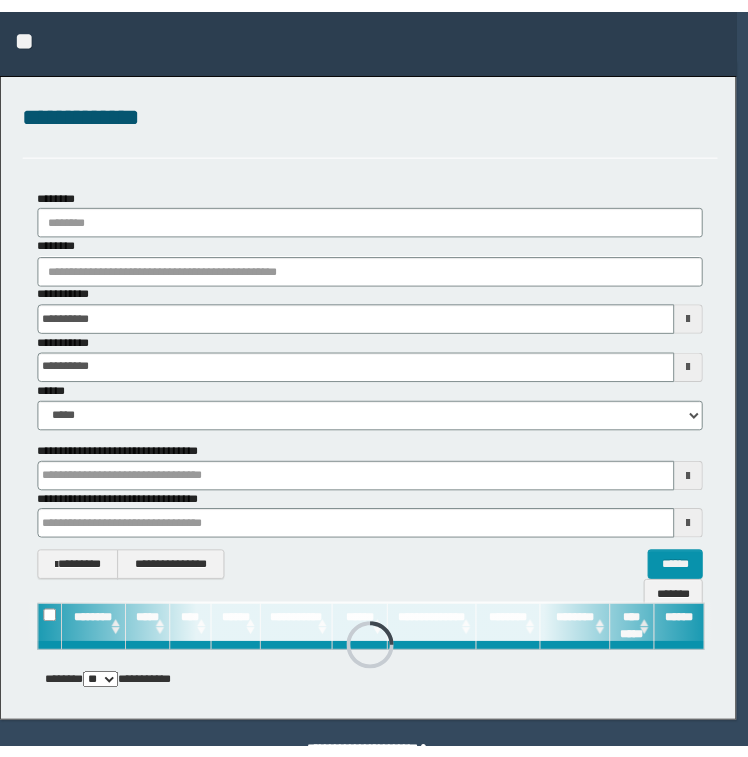 scroll, scrollTop: 0, scrollLeft: 0, axis: both 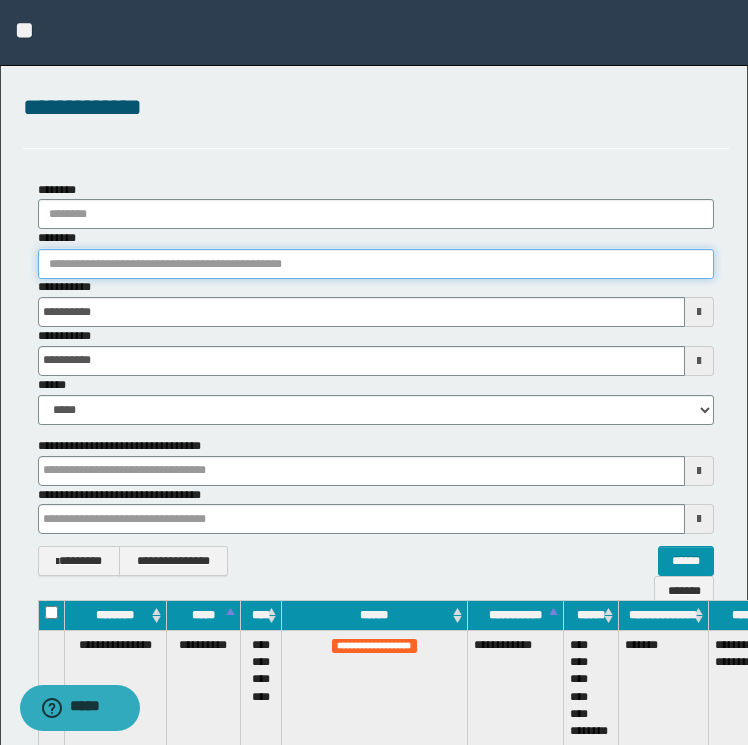 click on "********" at bounding box center (376, 264) 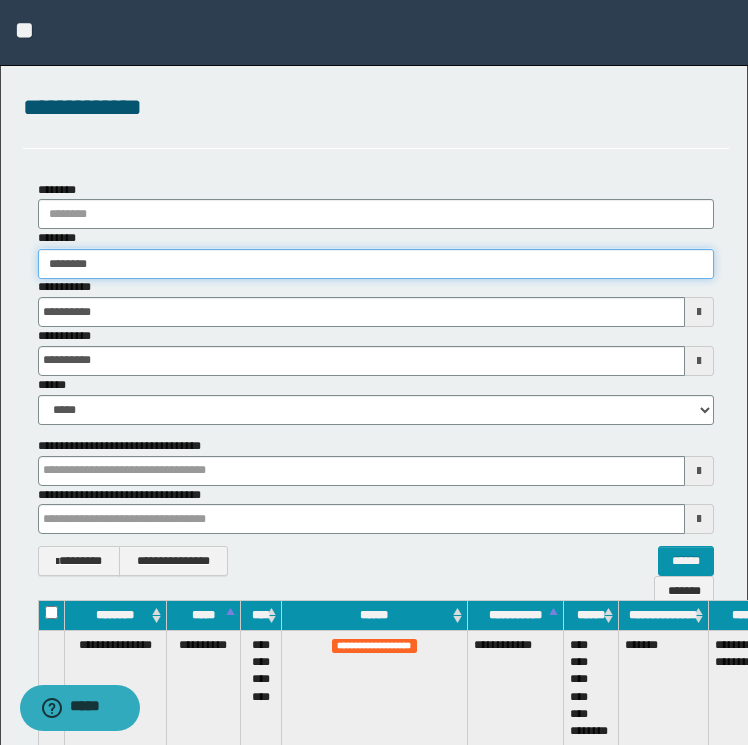 type on "********" 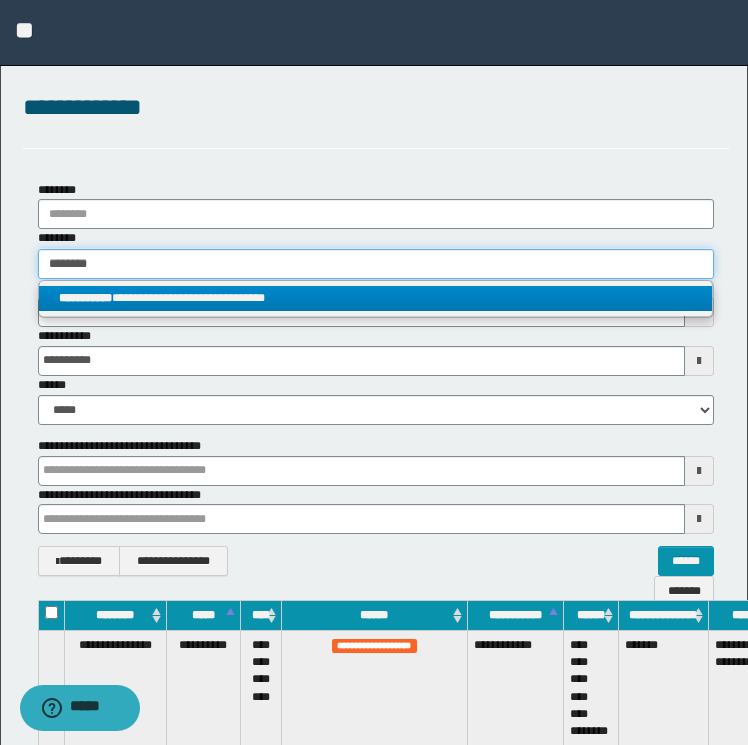 type on "********" 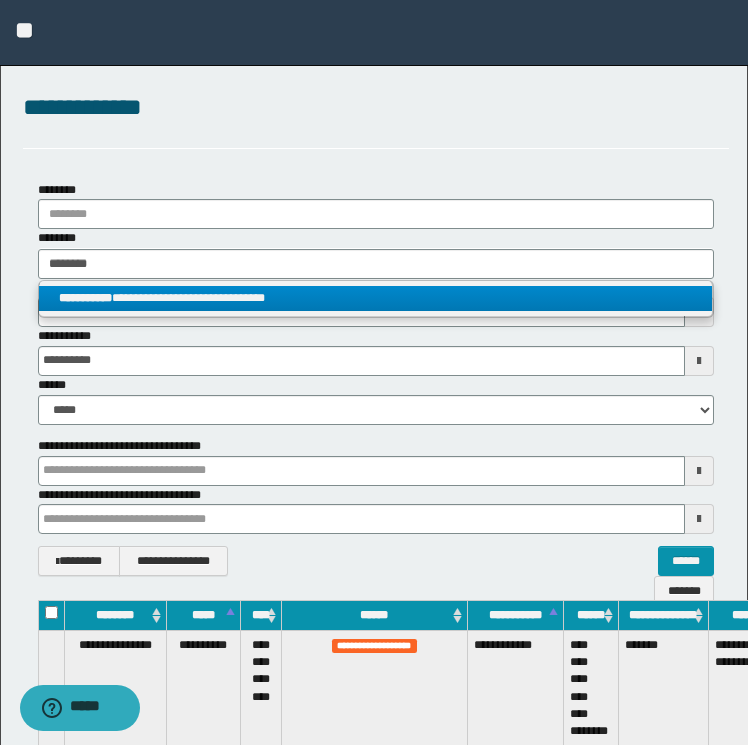 click on "**********" at bounding box center (376, 298) 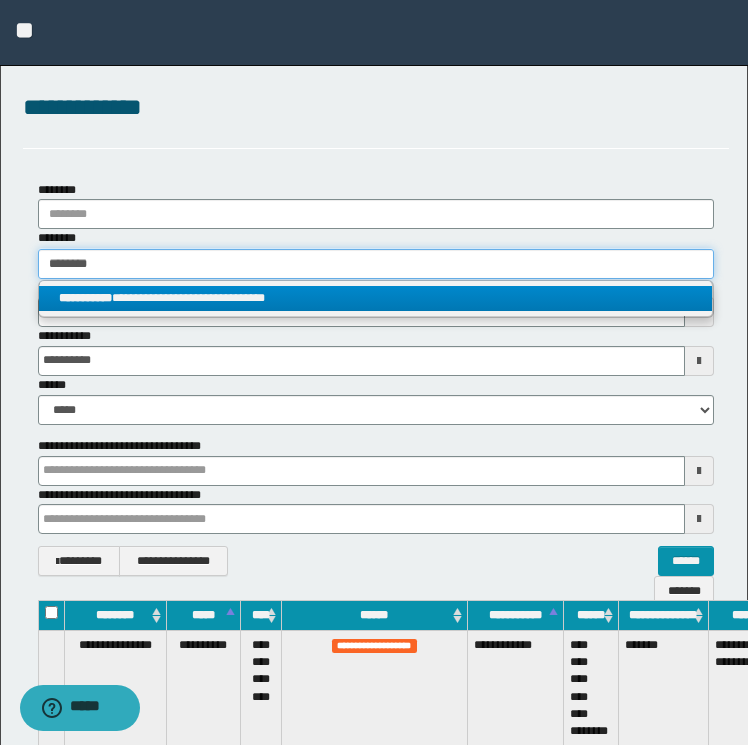 type 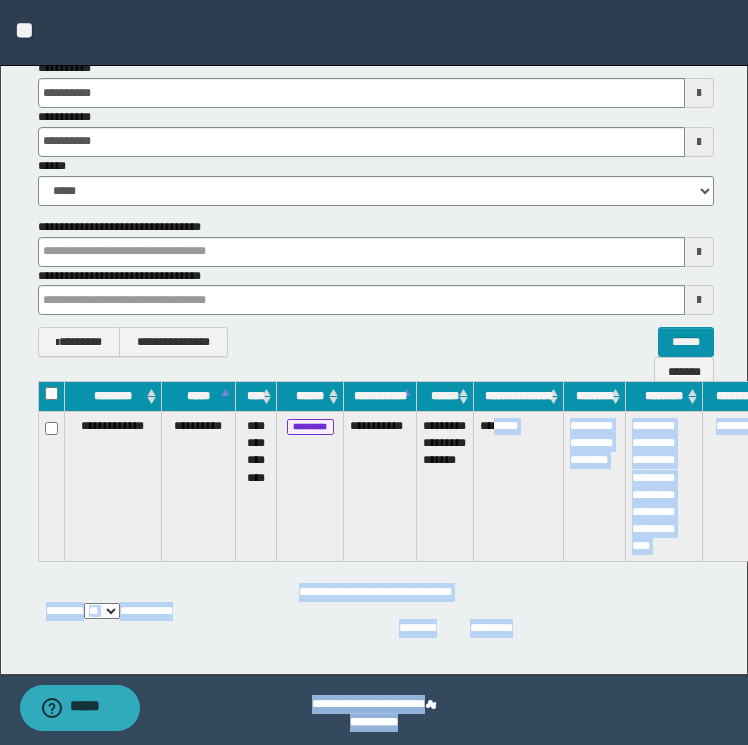 scroll, scrollTop: 226, scrollLeft: 43, axis: both 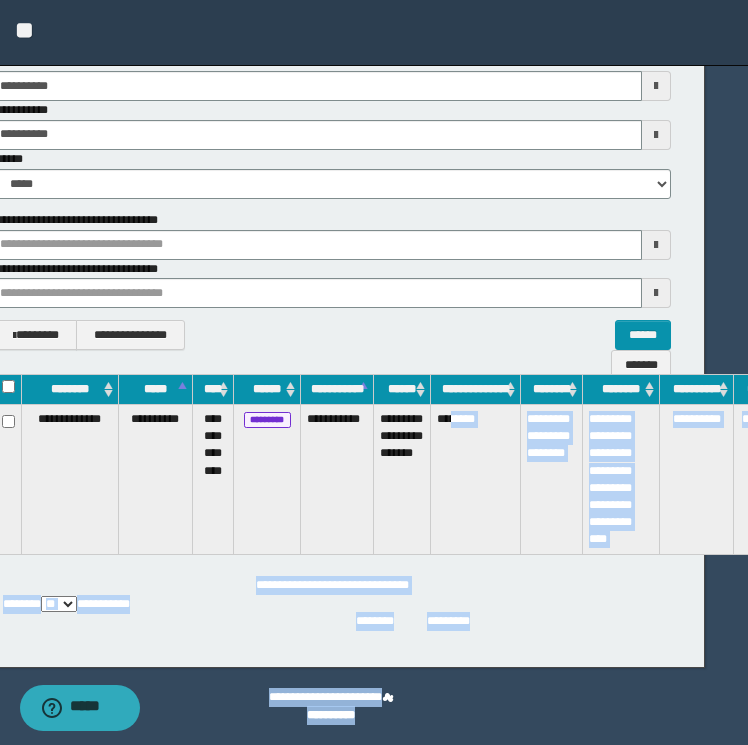drag, startPoint x: 499, startPoint y: 744, endPoint x: 744, endPoint y: 764, distance: 245.81497 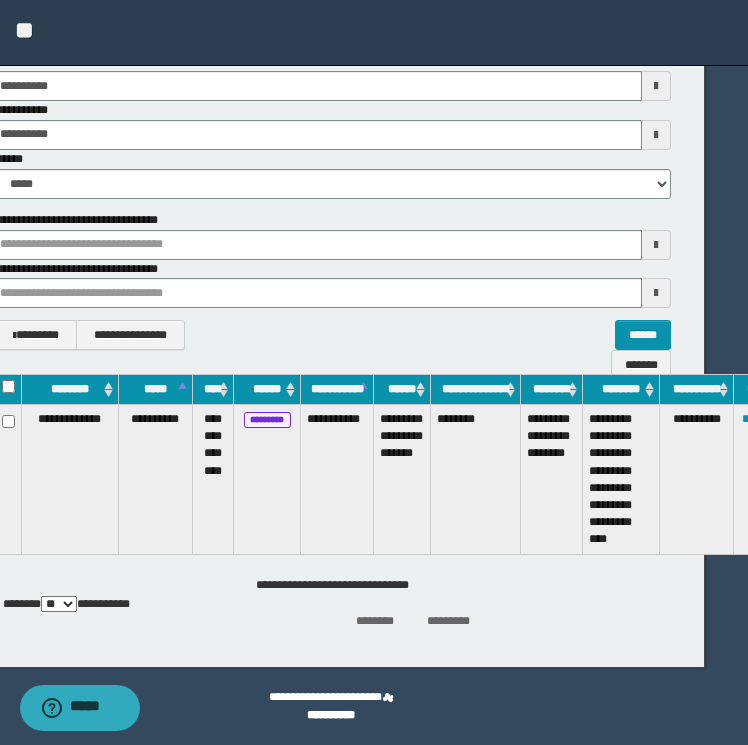 scroll, scrollTop: 226, scrollLeft: 84, axis: both 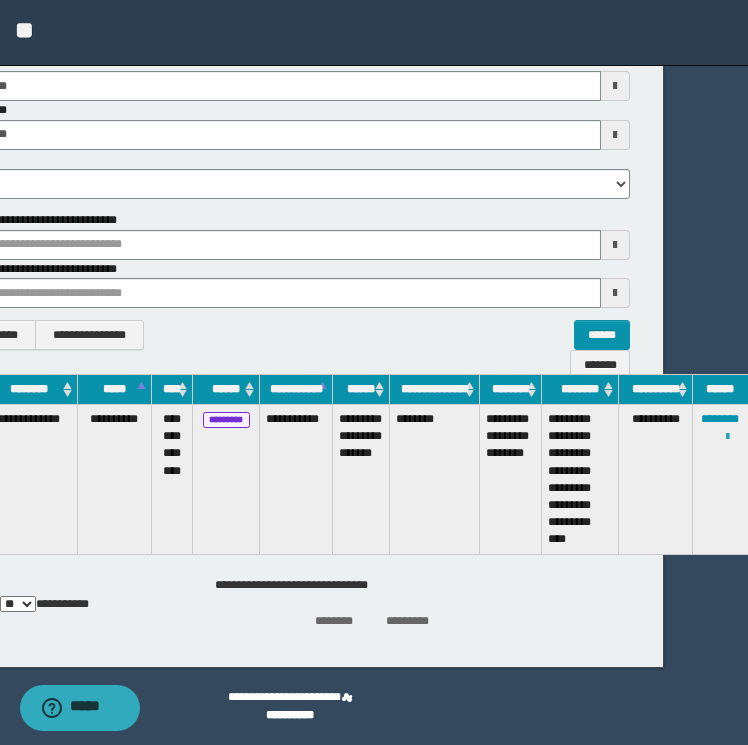 click at bounding box center (727, 437) 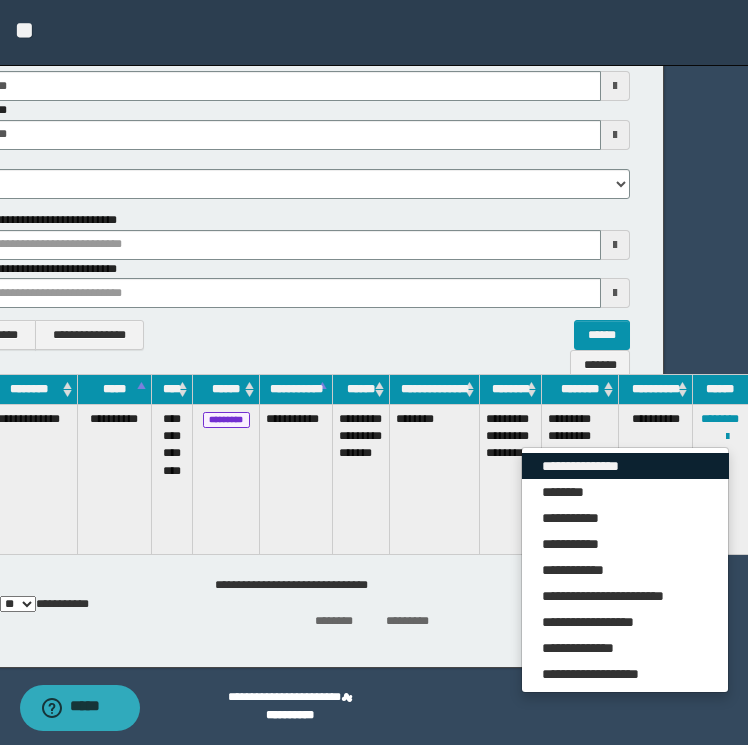 click on "**********" at bounding box center [625, 466] 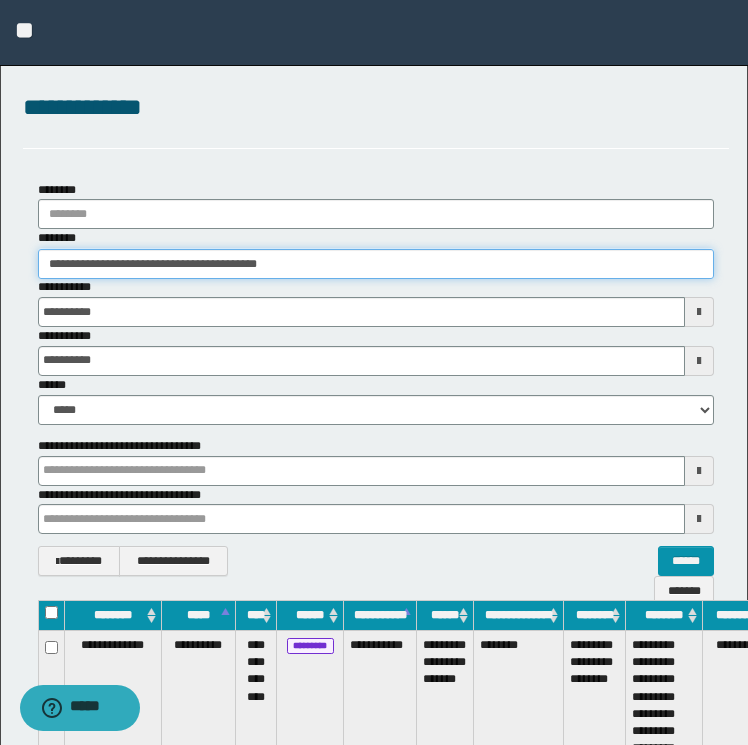 drag, startPoint x: 308, startPoint y: 273, endPoint x: 0, endPoint y: 215, distance: 313.41345 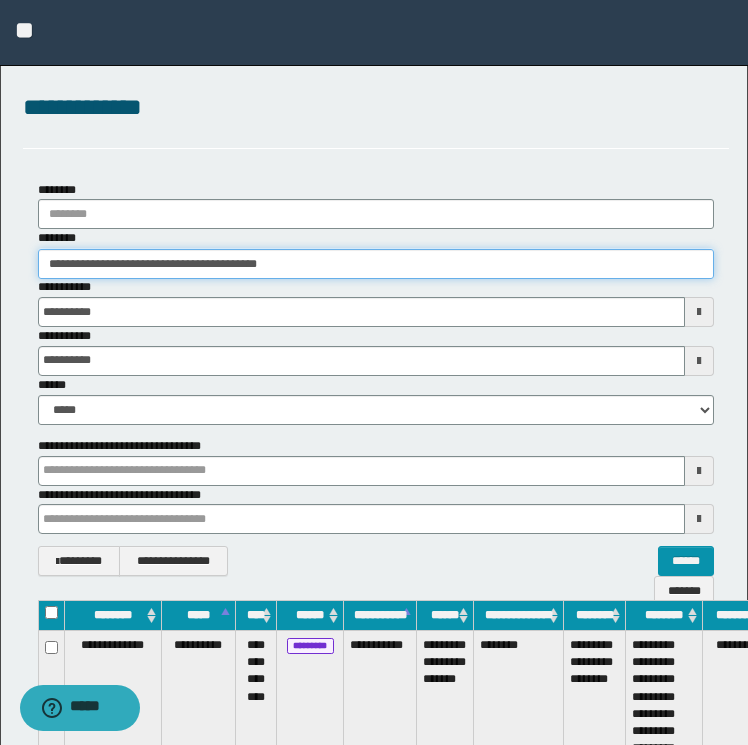 click on "**********" at bounding box center [374, 372] 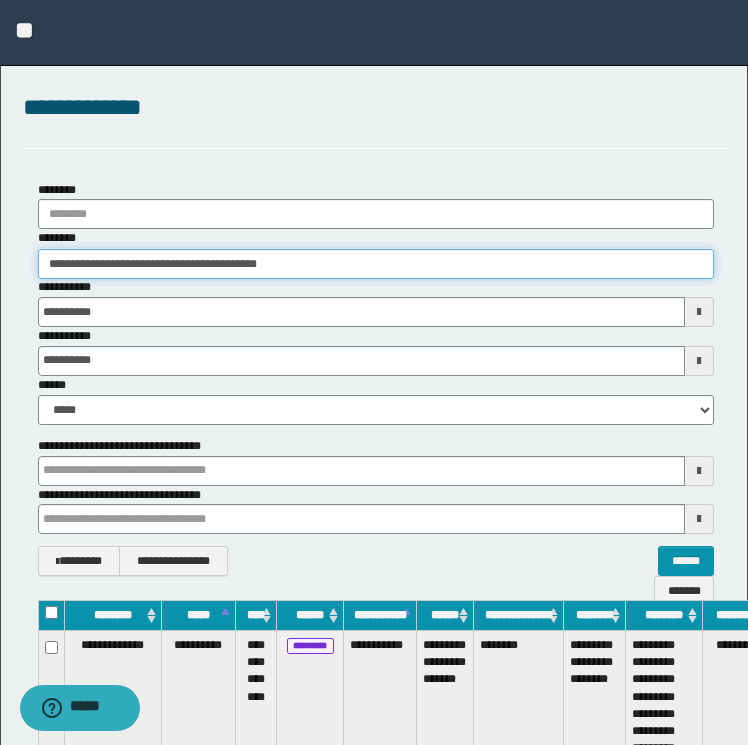 paste 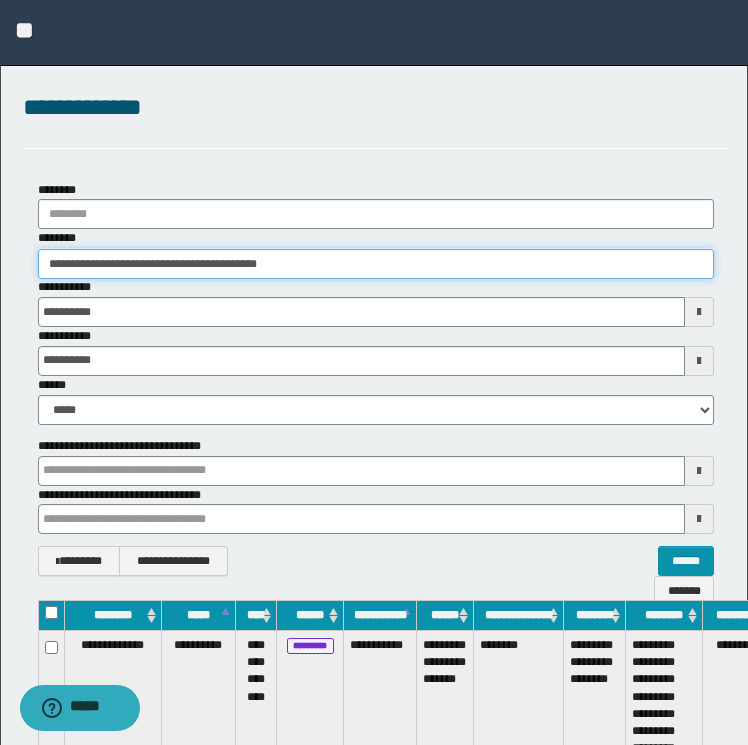 type on "**********" 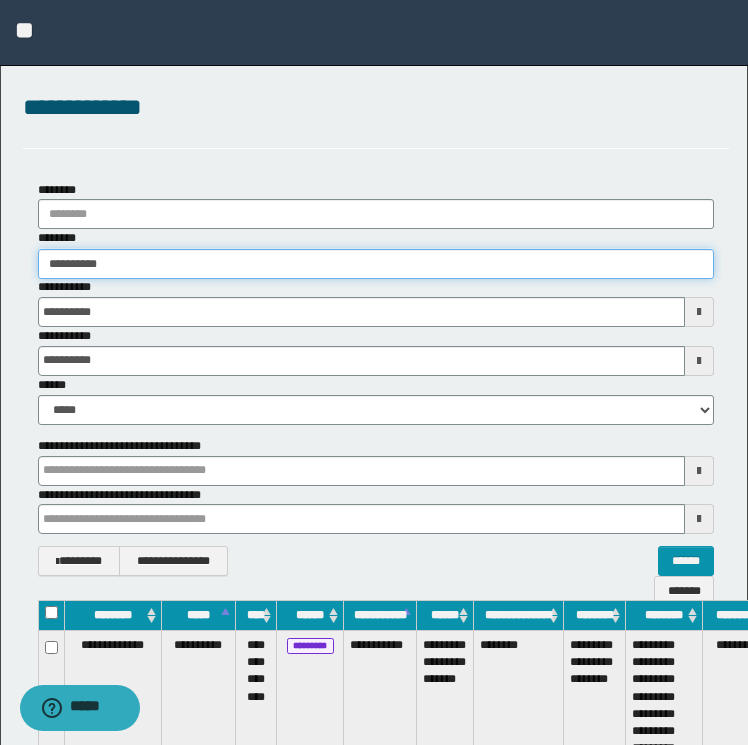 type on "**********" 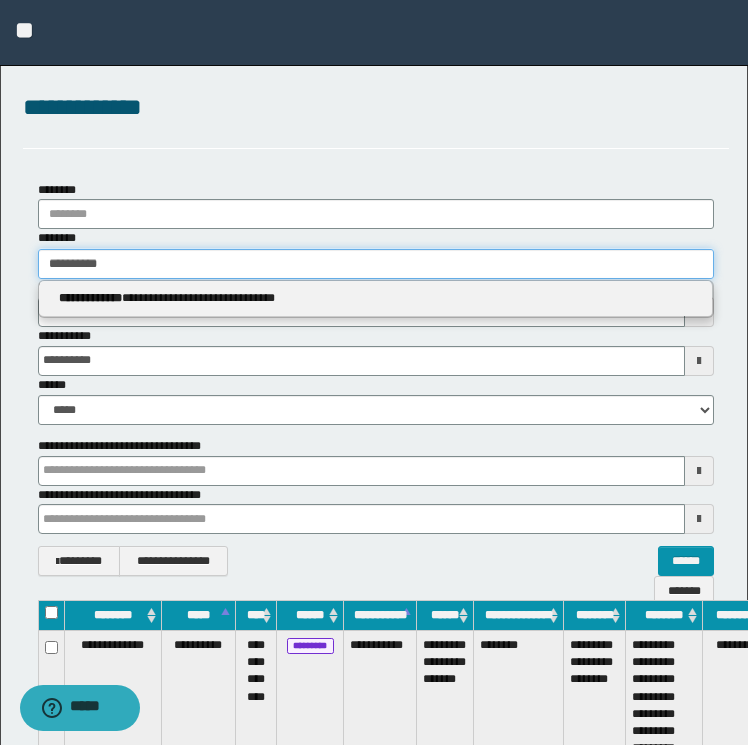type on "**********" 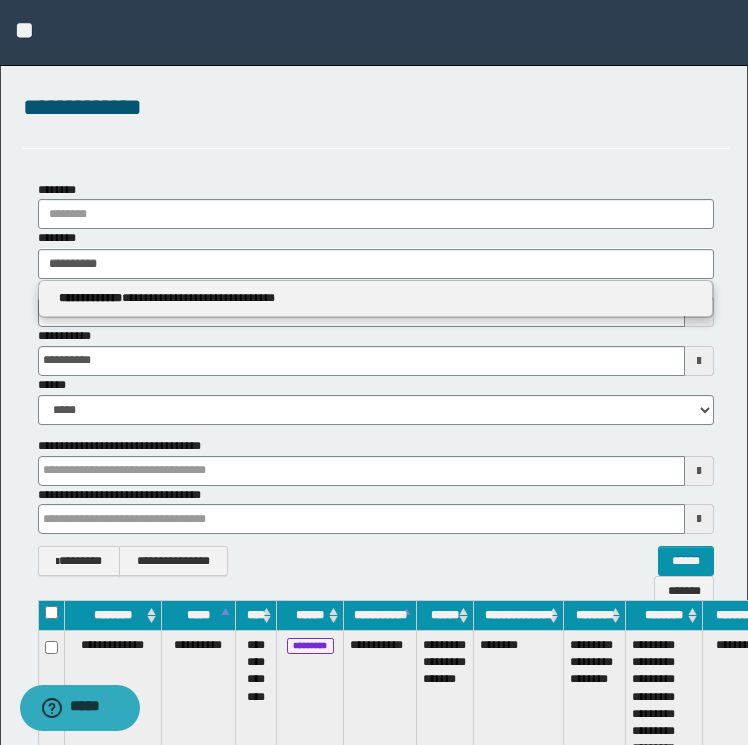 click on "**********" at bounding box center [376, 298] 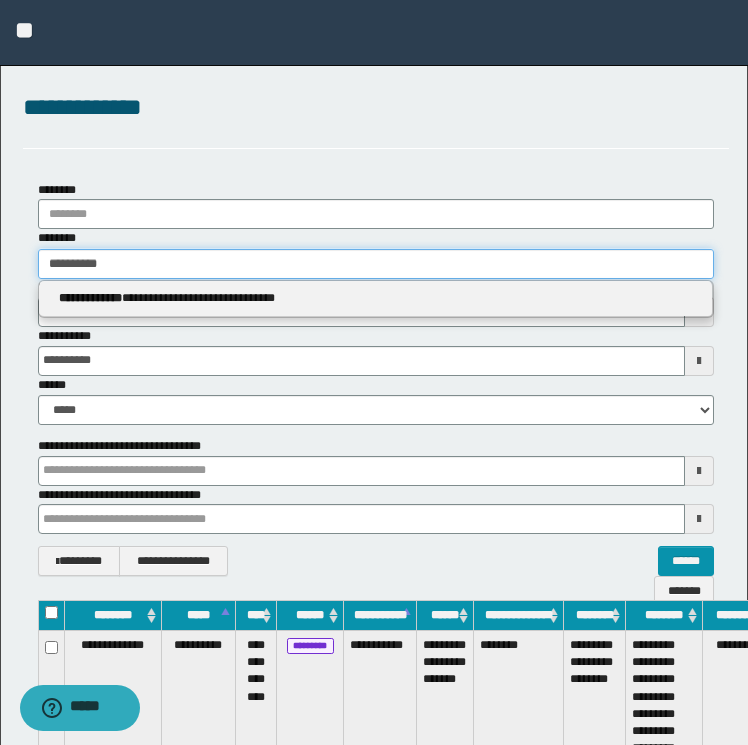 type 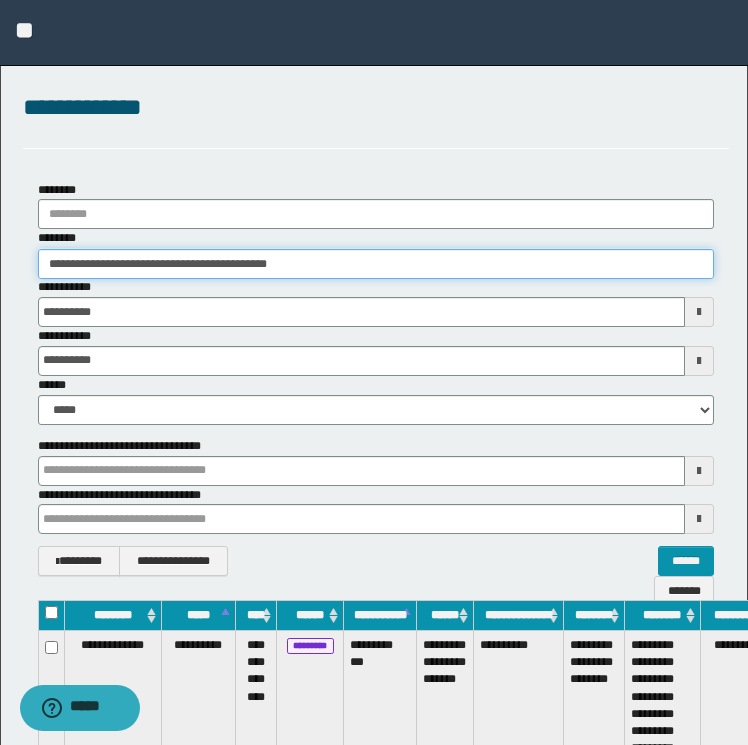 scroll, scrollTop: 0, scrollLeft: 82, axis: horizontal 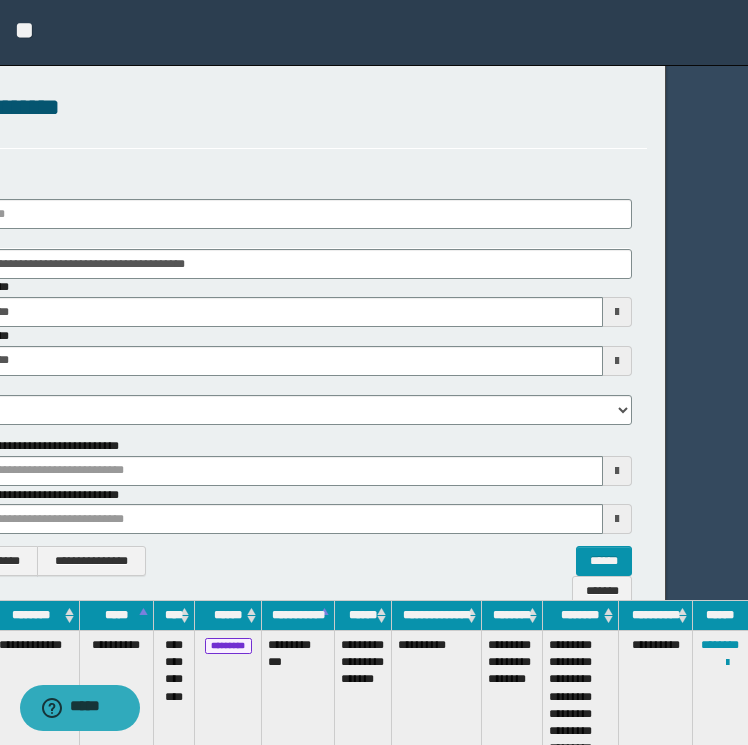 click on "**********" at bounding box center (721, 706) 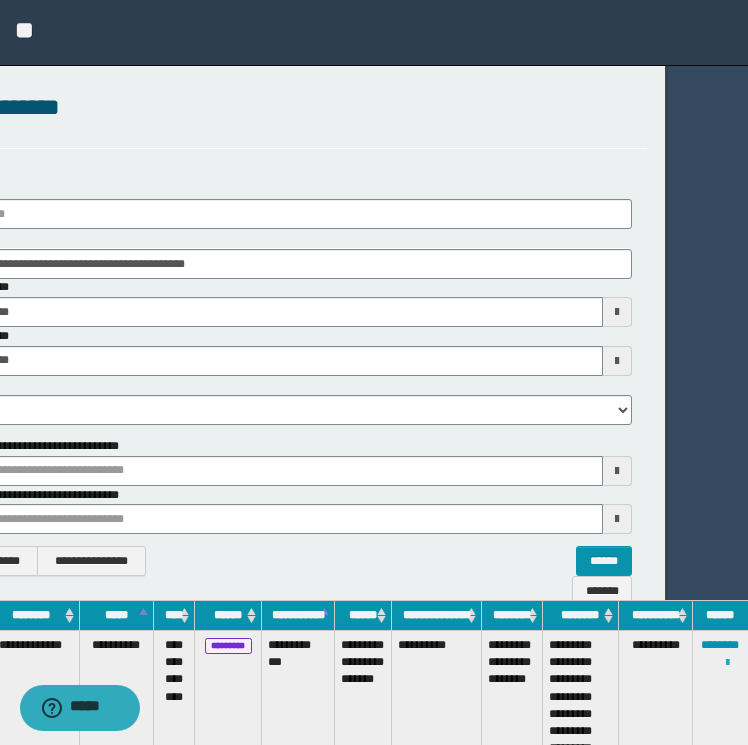 click at bounding box center [727, 663] 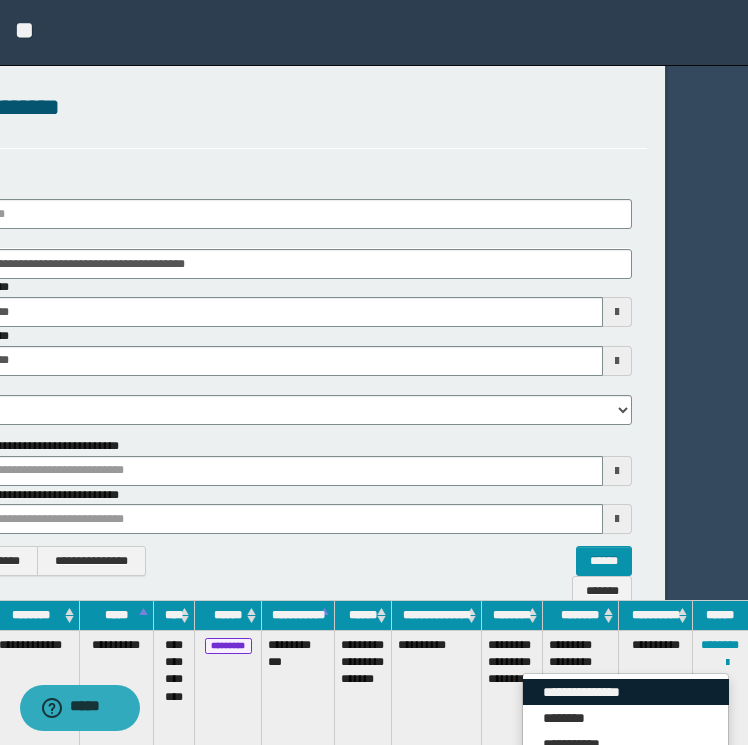 click on "**********" at bounding box center [626, 692] 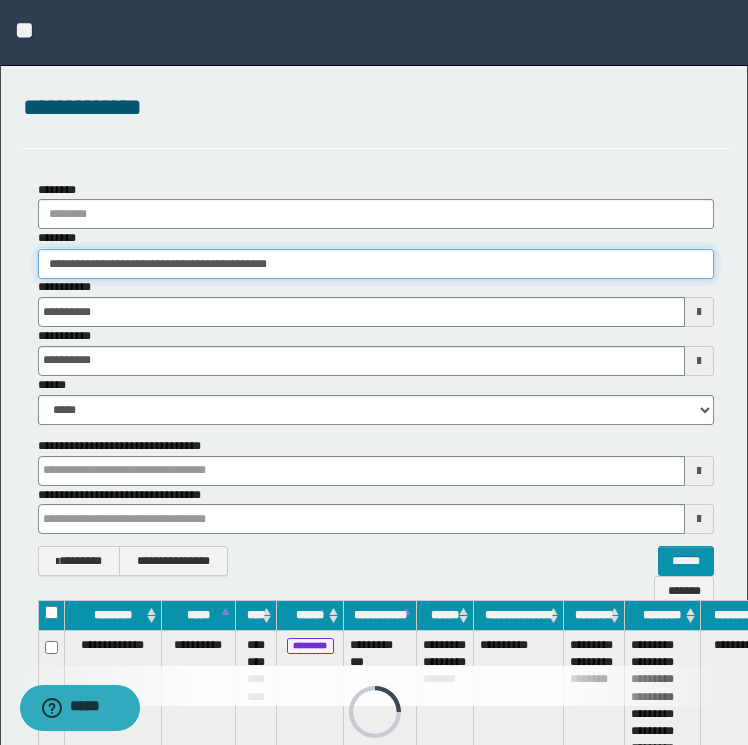drag, startPoint x: 339, startPoint y: 261, endPoint x: -4, endPoint y: 232, distance: 344.22375 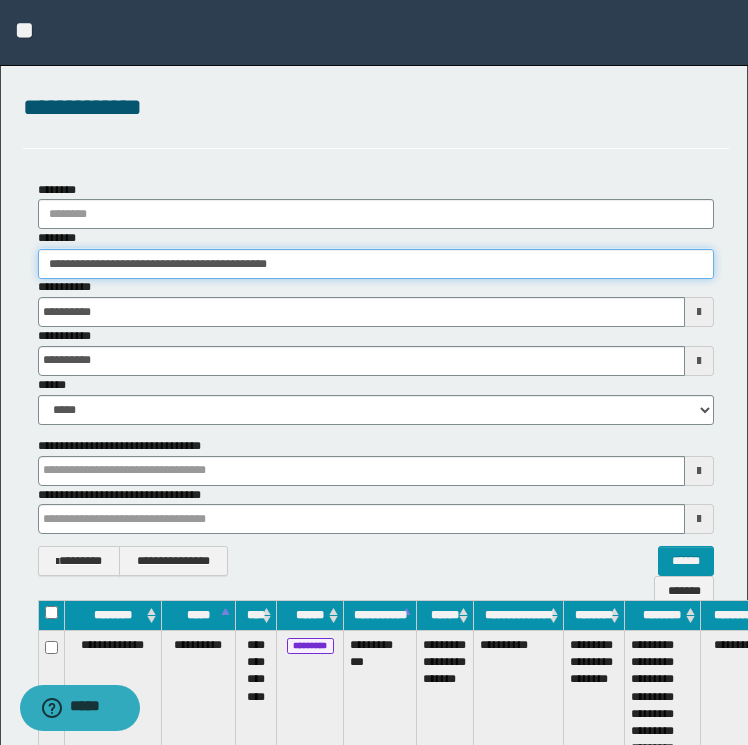 paste 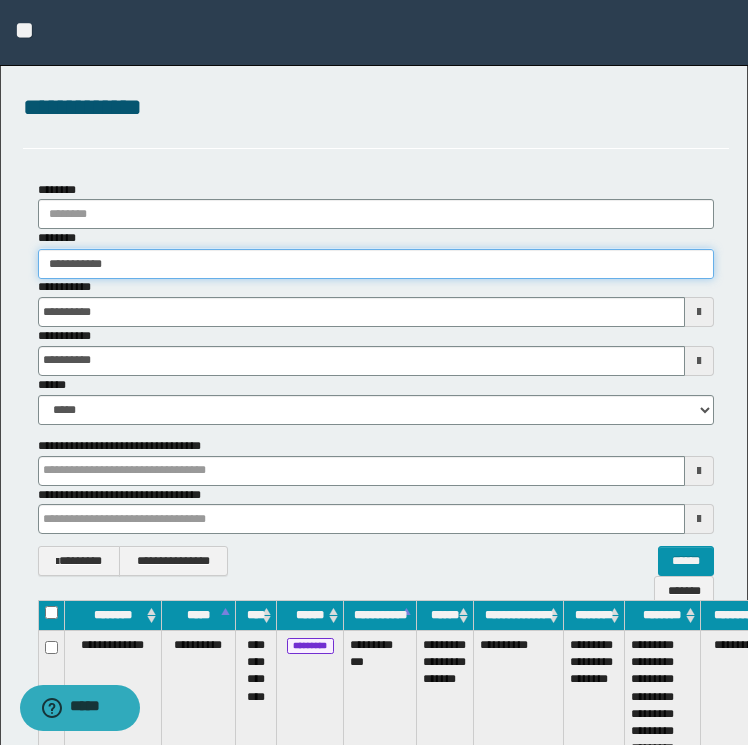 click on "**********" at bounding box center [376, 264] 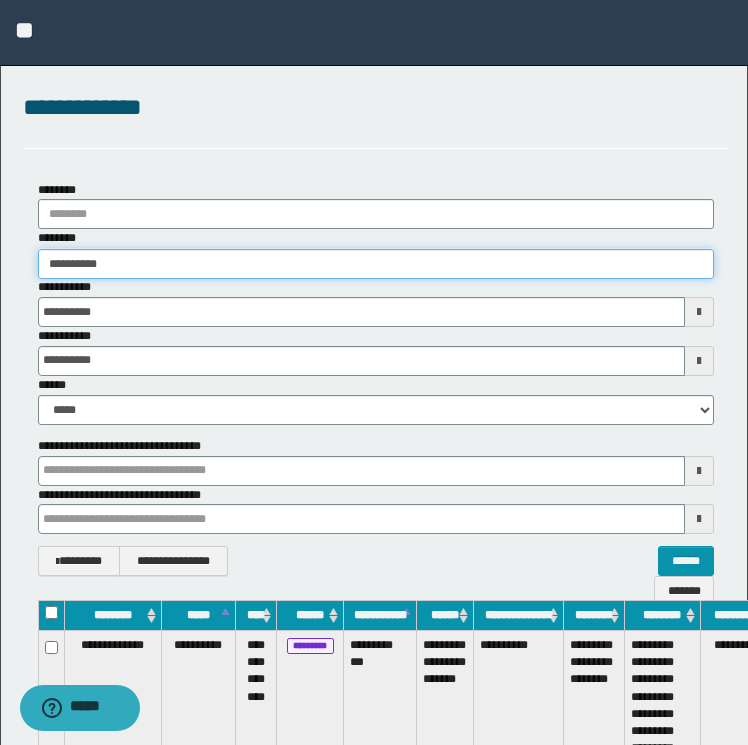 type on "**********" 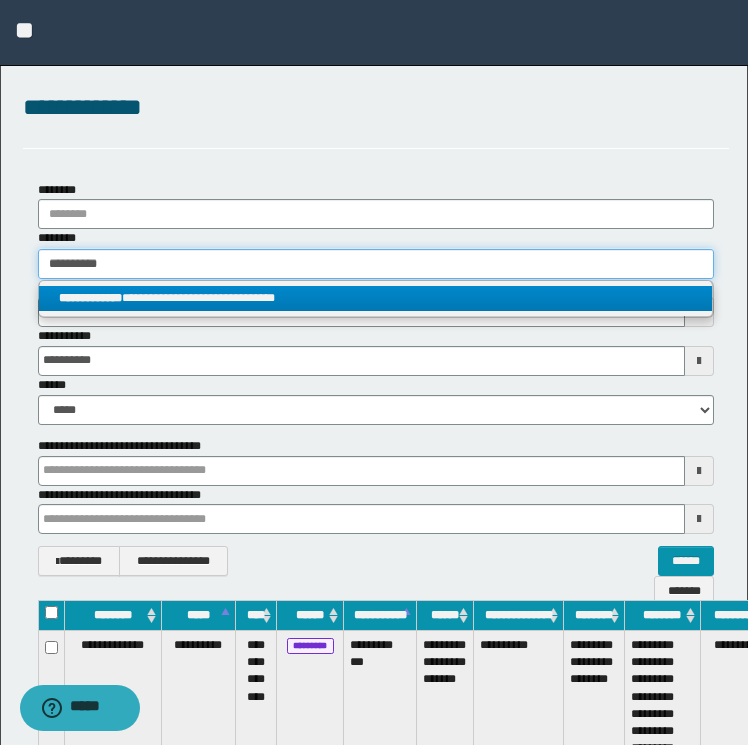 type on "**********" 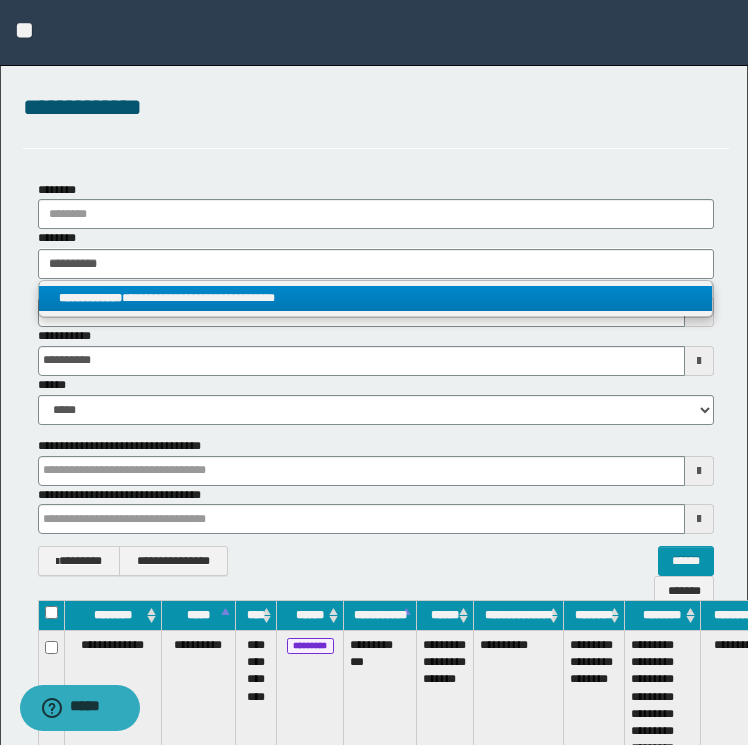 click on "**********" at bounding box center (90, 298) 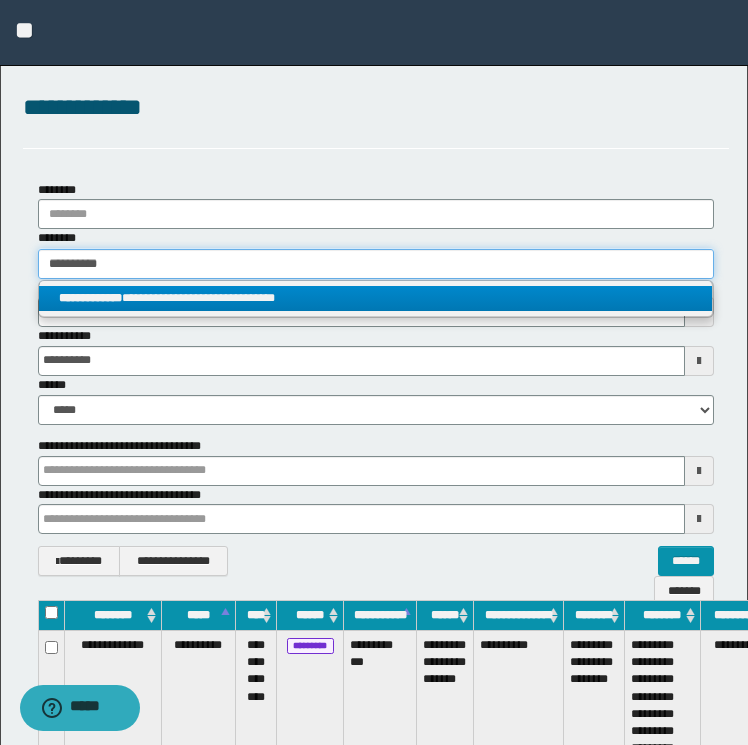 type 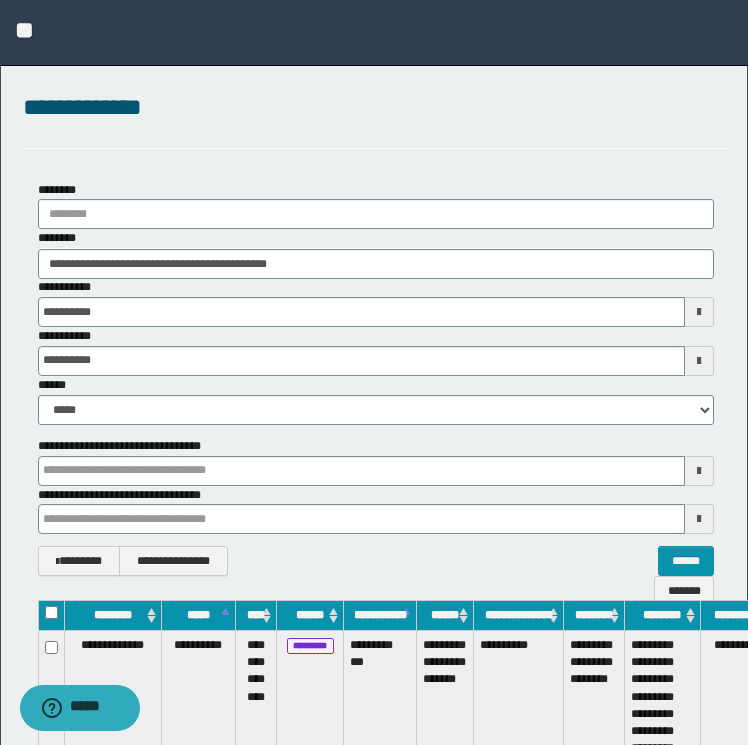 click on "**********" at bounding box center (374, 372) 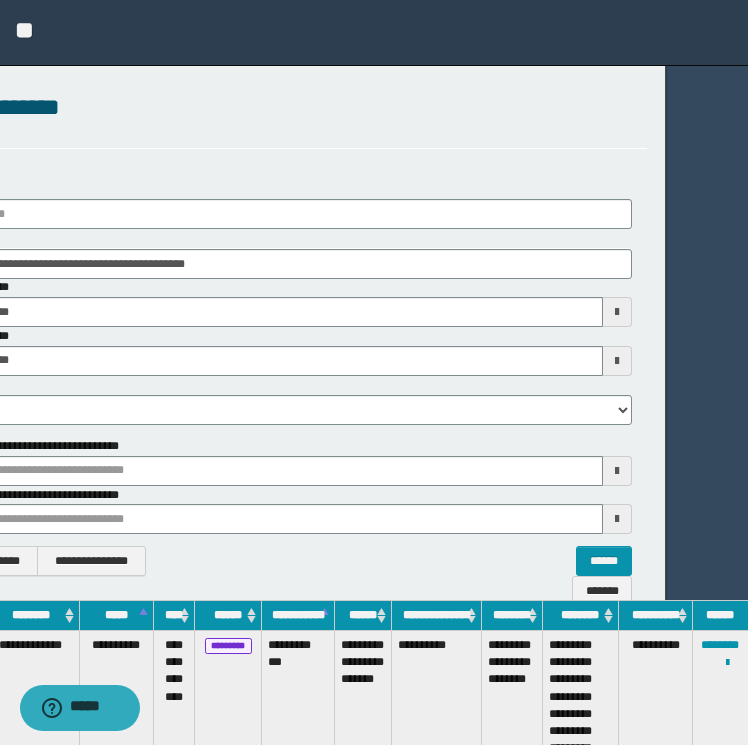 click on "**********" at bounding box center [721, 706] 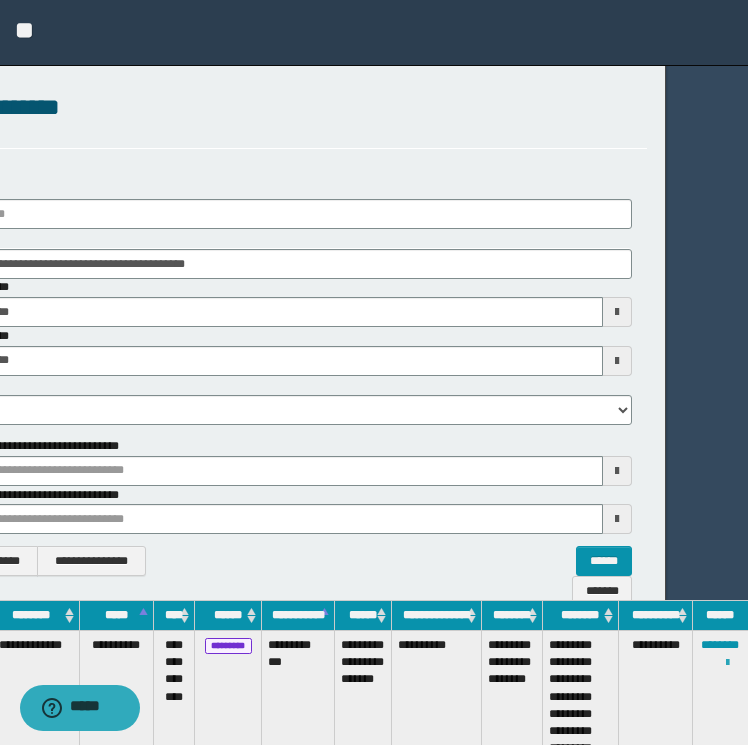 click at bounding box center (727, 663) 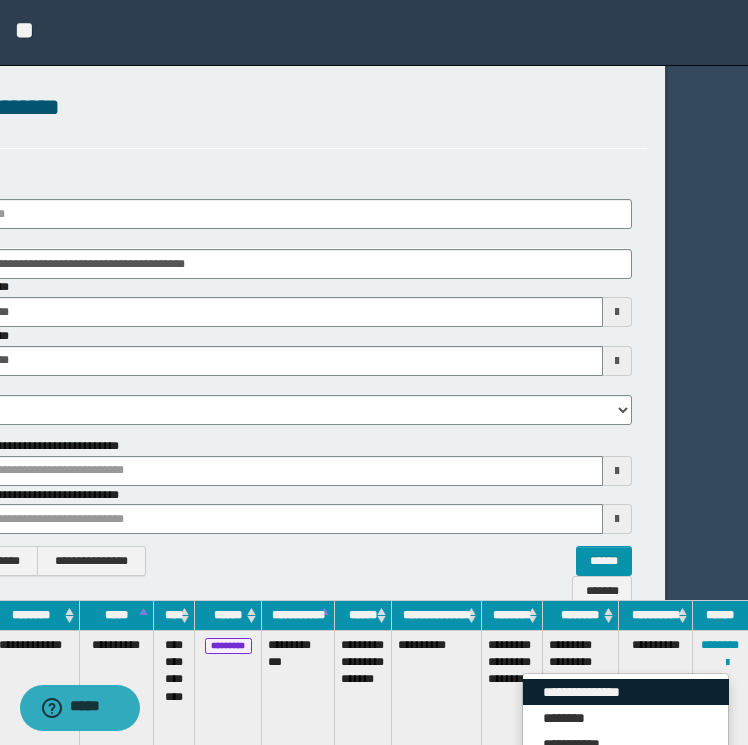 click on "**********" at bounding box center [626, 692] 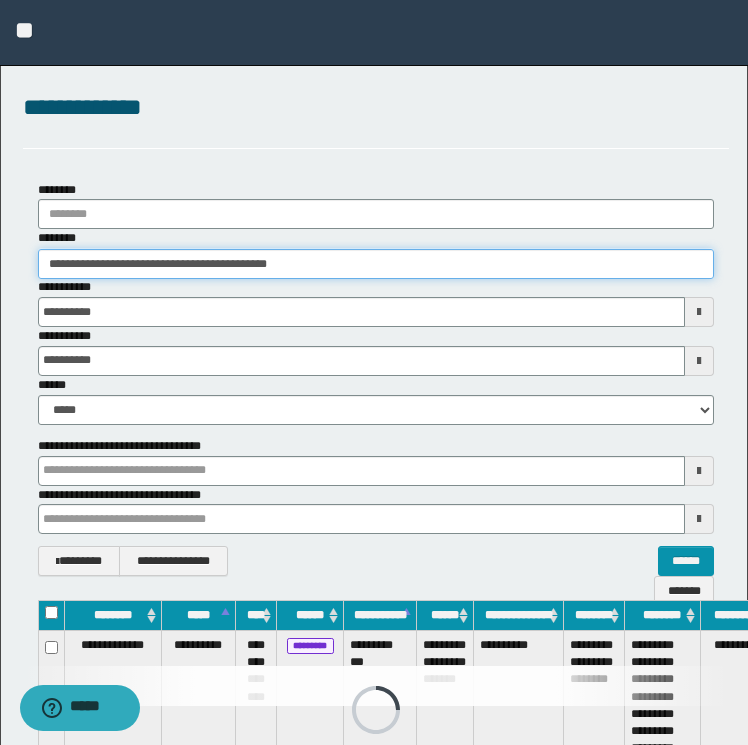 drag, startPoint x: 335, startPoint y: 268, endPoint x: -4, endPoint y: 268, distance: 339 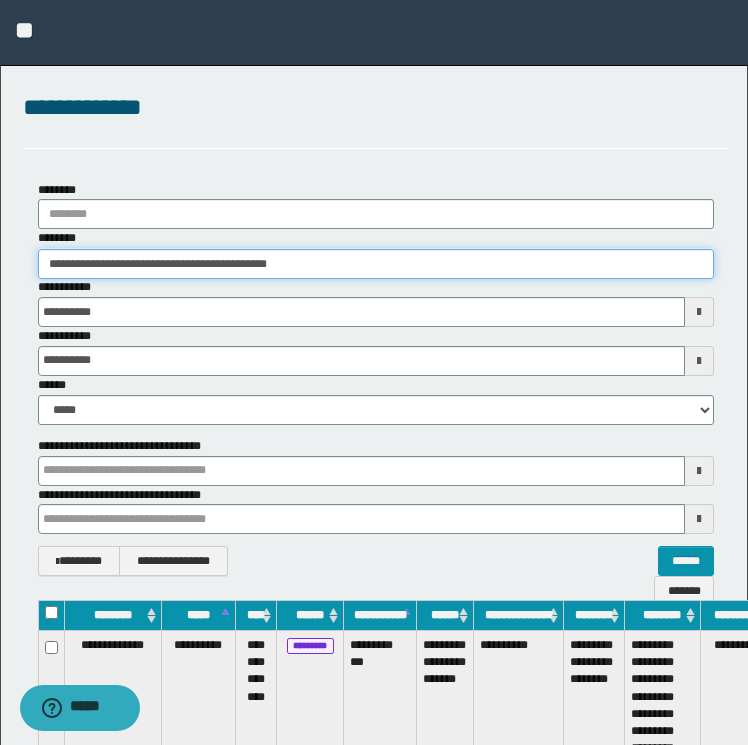 paste 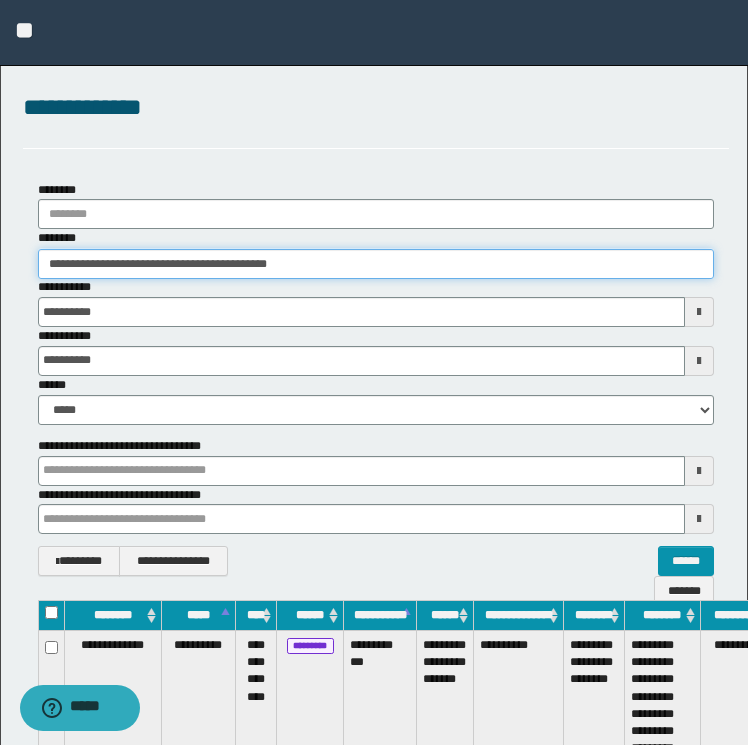 type on "********" 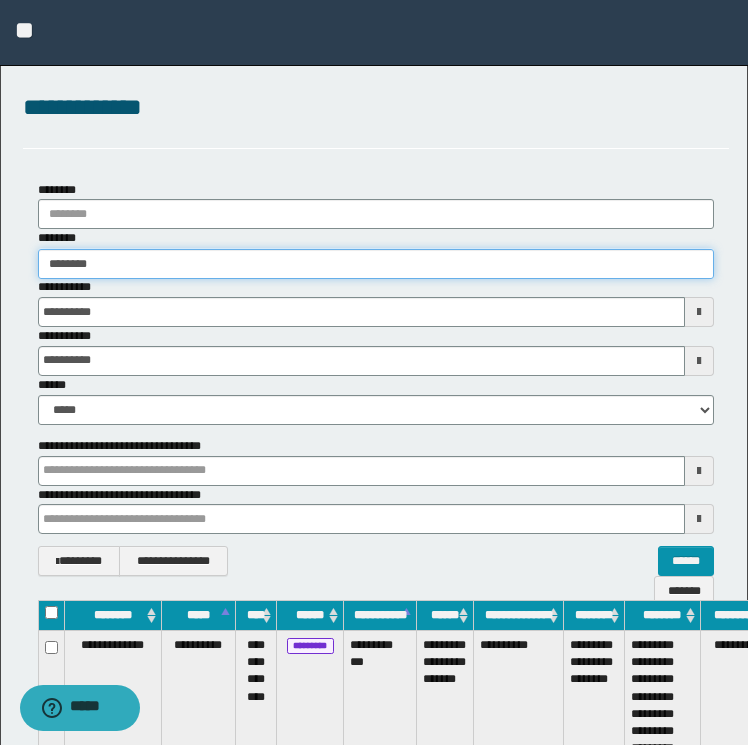 type on "********" 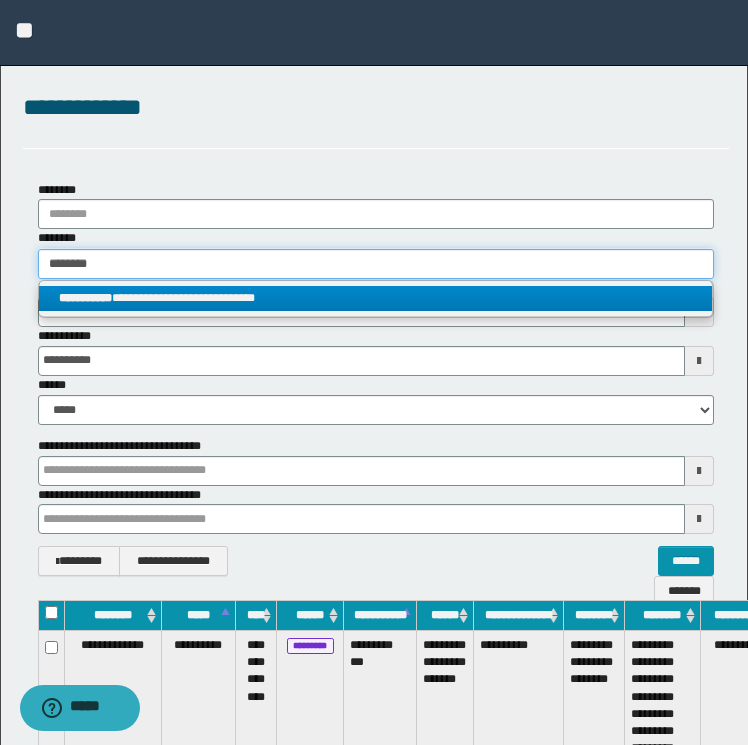 type on "********" 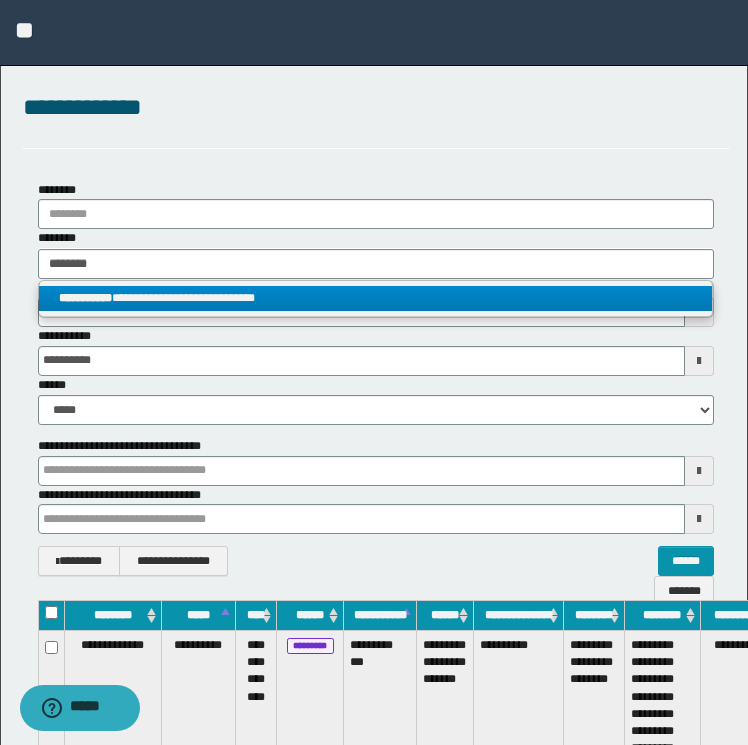 click on "**********" at bounding box center (376, 298) 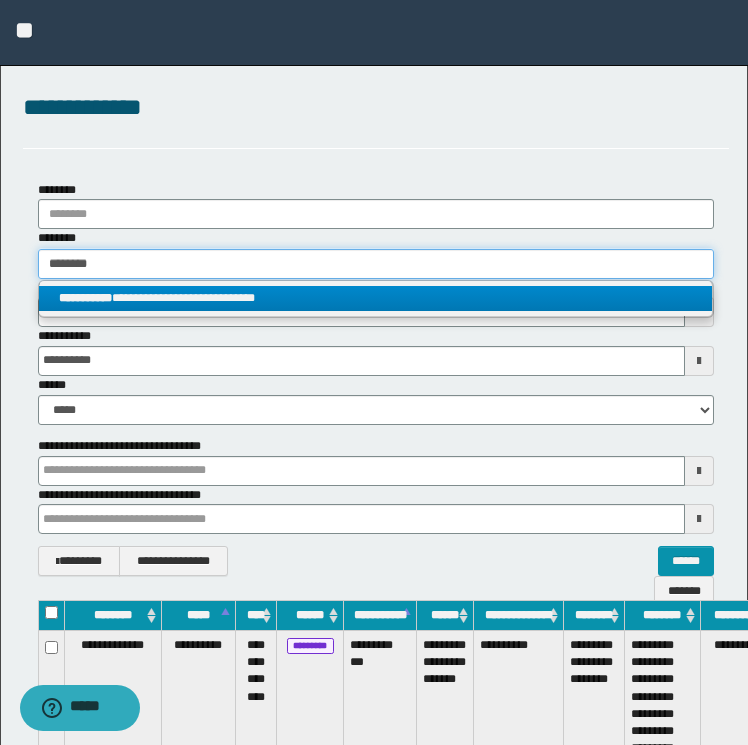 type 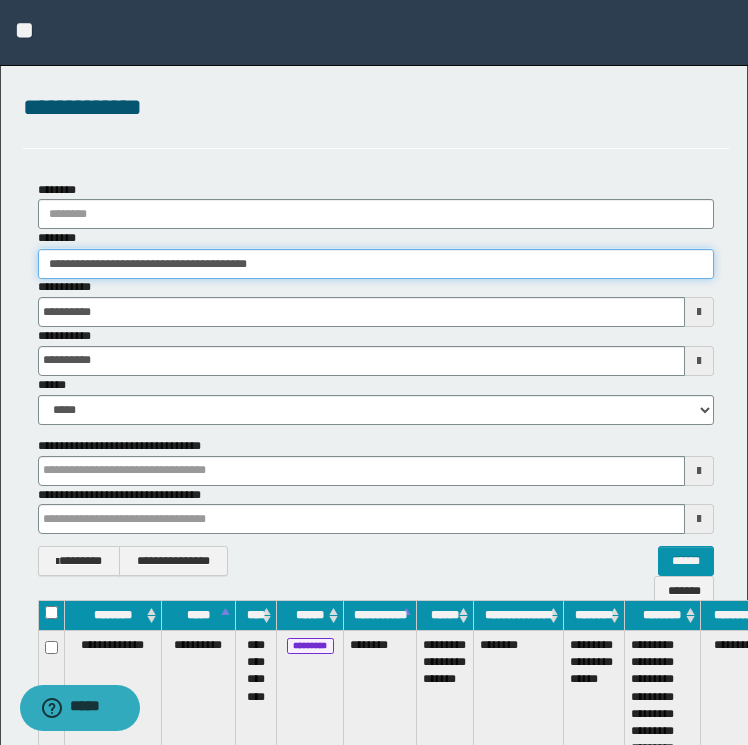 scroll, scrollTop: 0, scrollLeft: 82, axis: horizontal 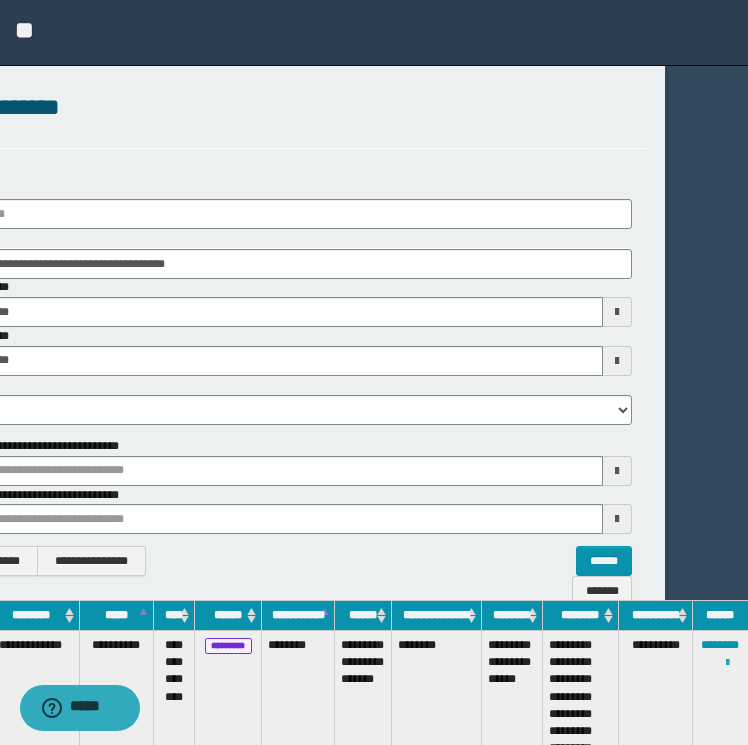 click at bounding box center (727, 663) 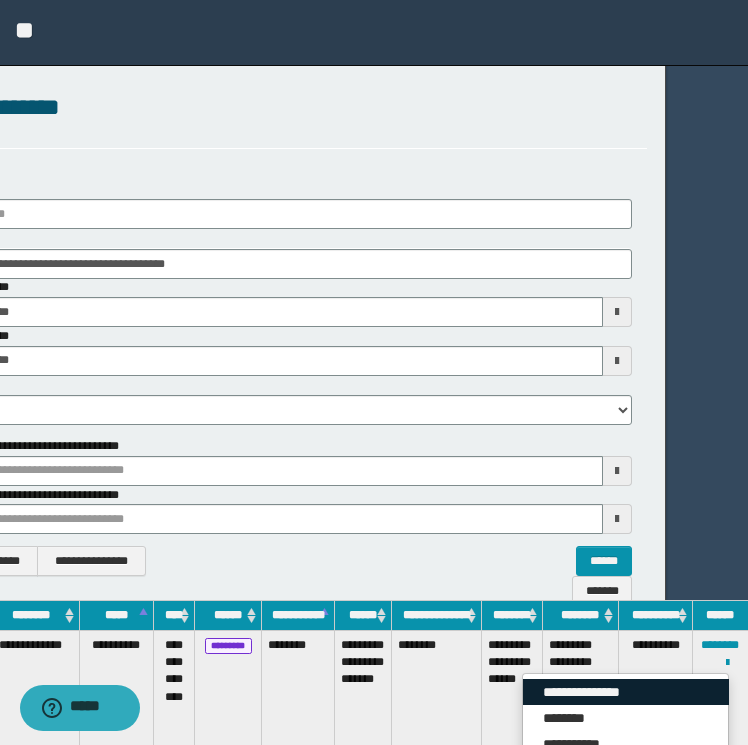 click on "**********" at bounding box center (626, 692) 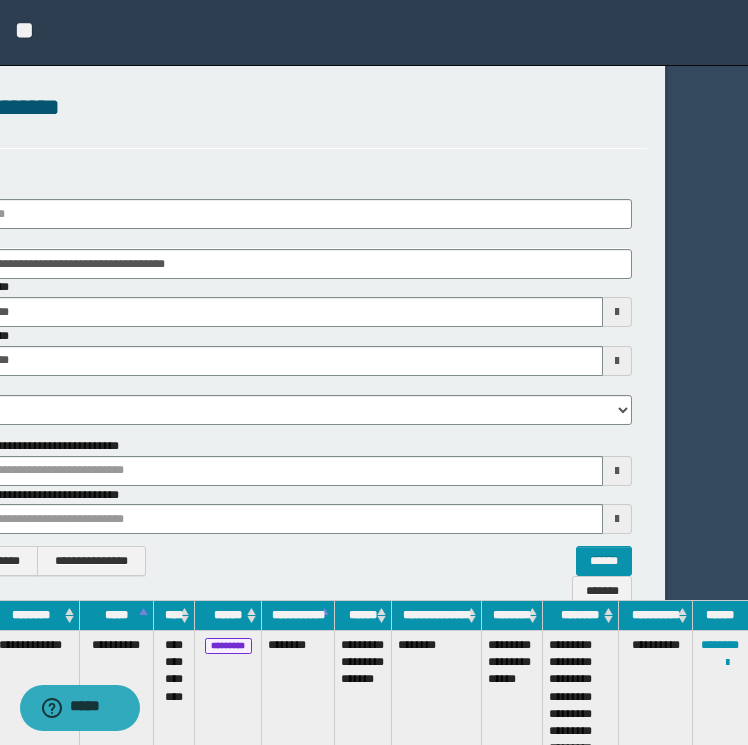 scroll, scrollTop: 0, scrollLeft: 0, axis: both 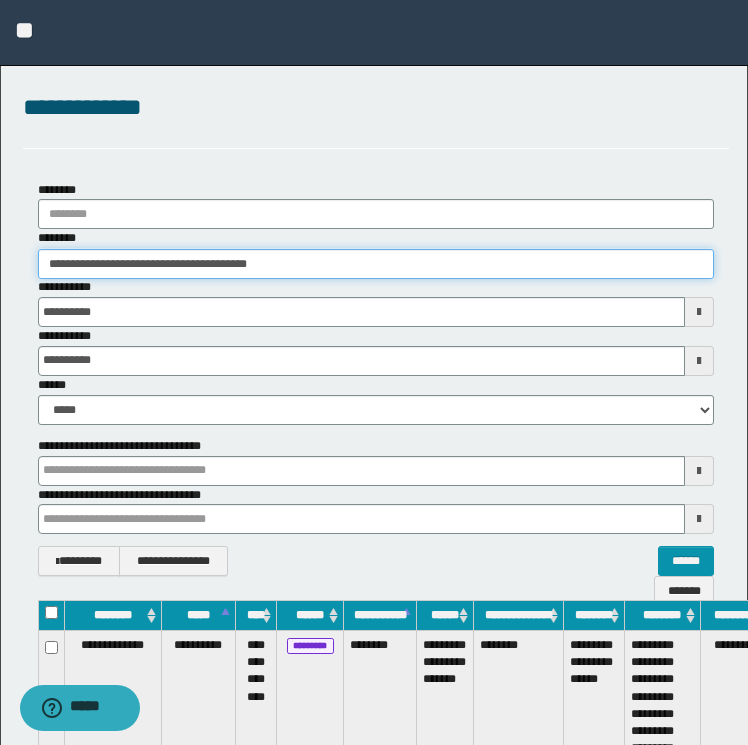click on "**********" at bounding box center (376, 264) 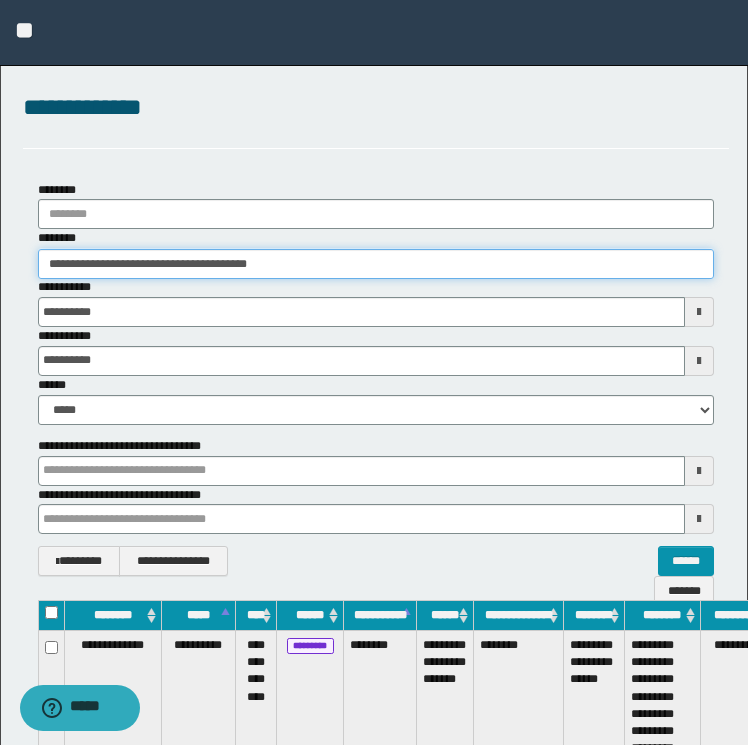 drag, startPoint x: 367, startPoint y: 255, endPoint x: -4, endPoint y: 242, distance: 371.2277 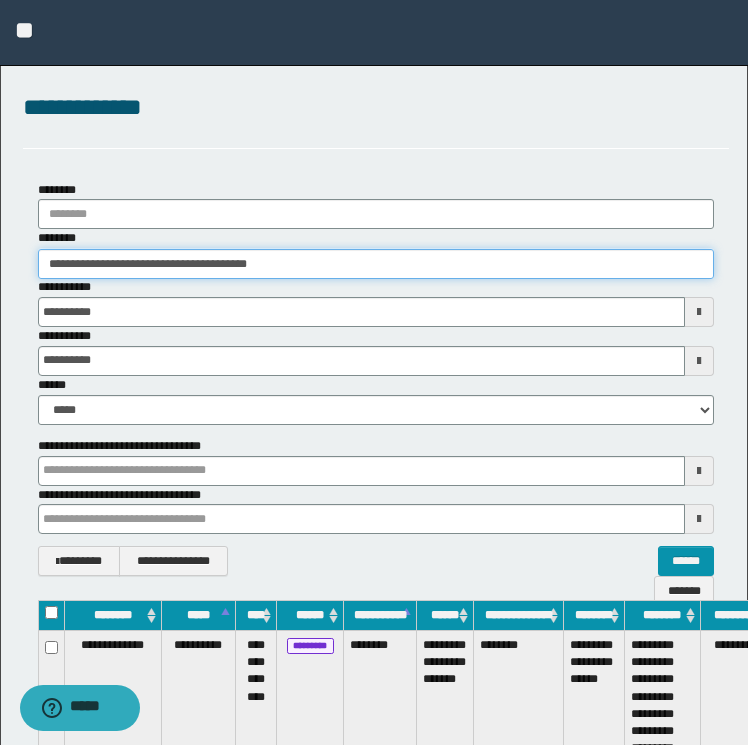 click on "**********" at bounding box center (374, 372) 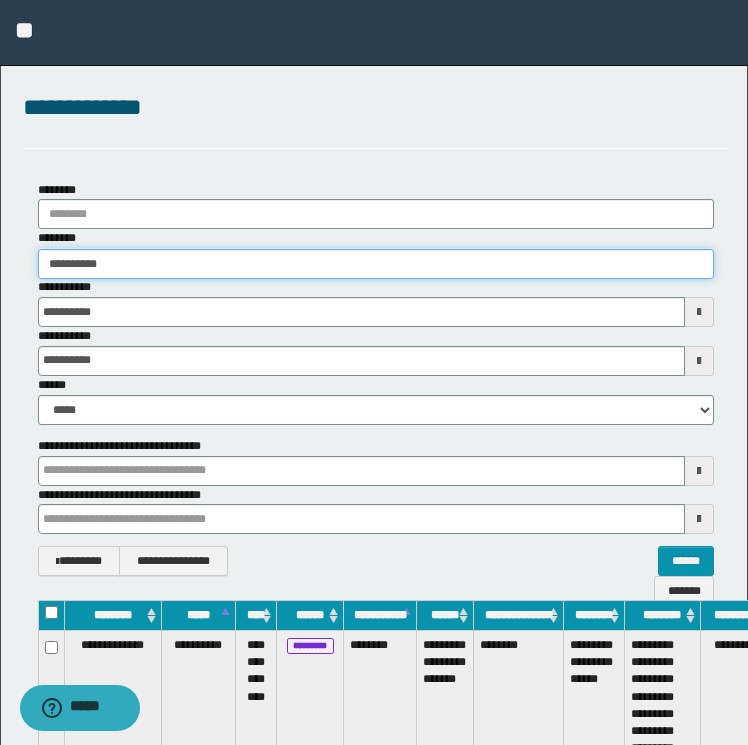 type on "**********" 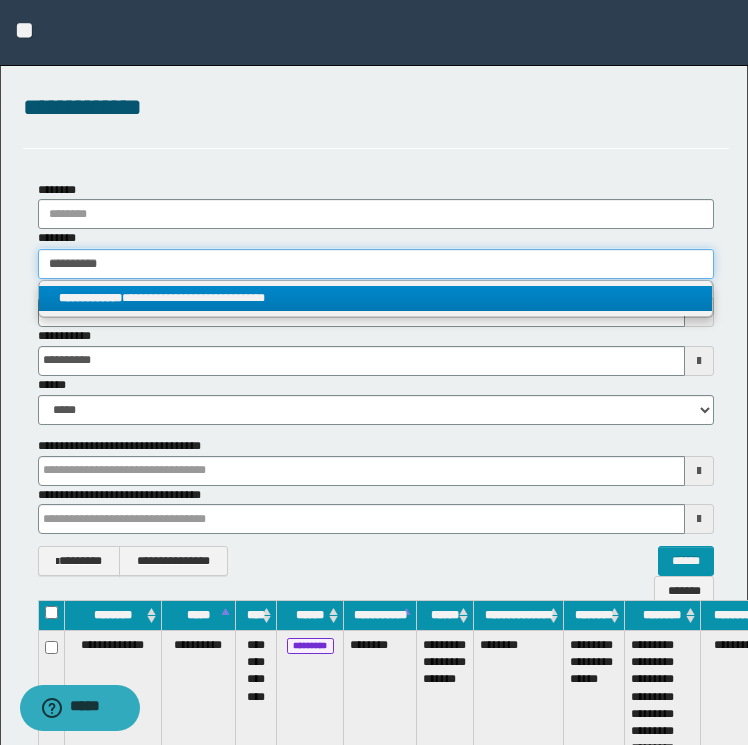 type on "**********" 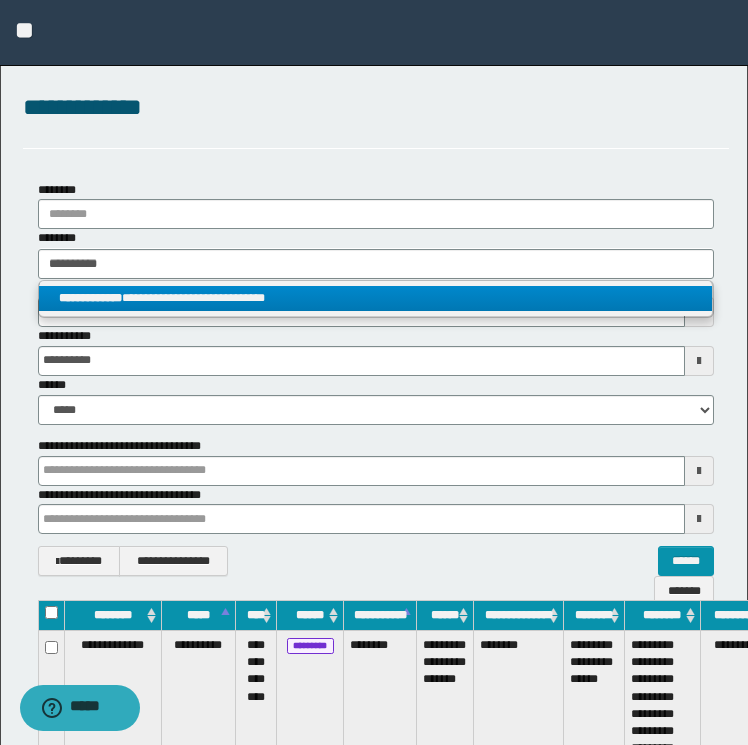 click on "**********" at bounding box center [376, 298] 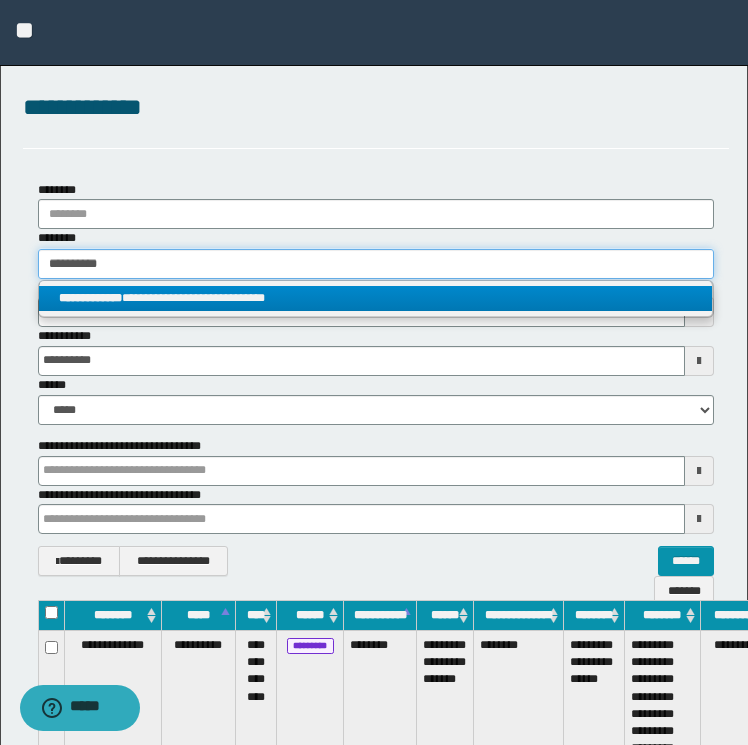 type 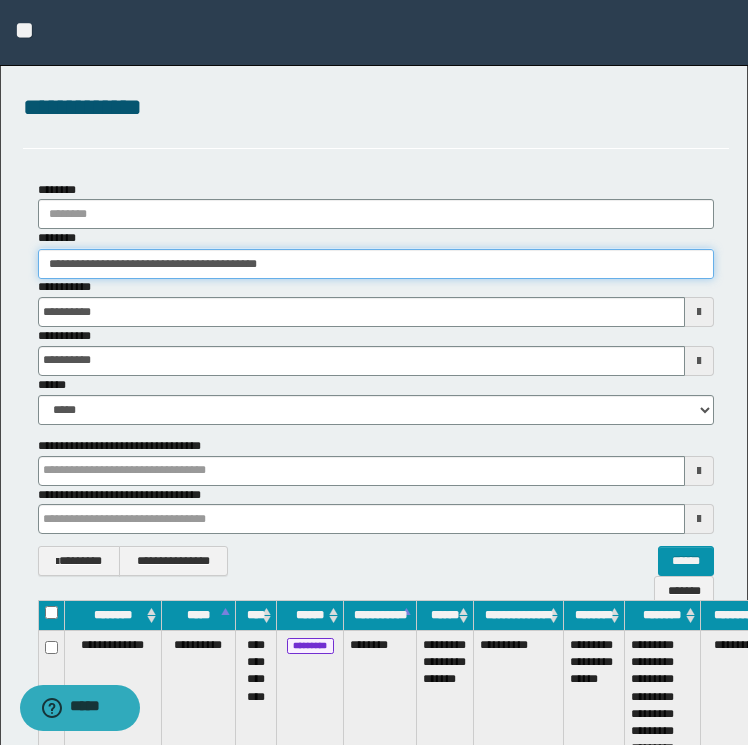 scroll, scrollTop: 0, scrollLeft: 82, axis: horizontal 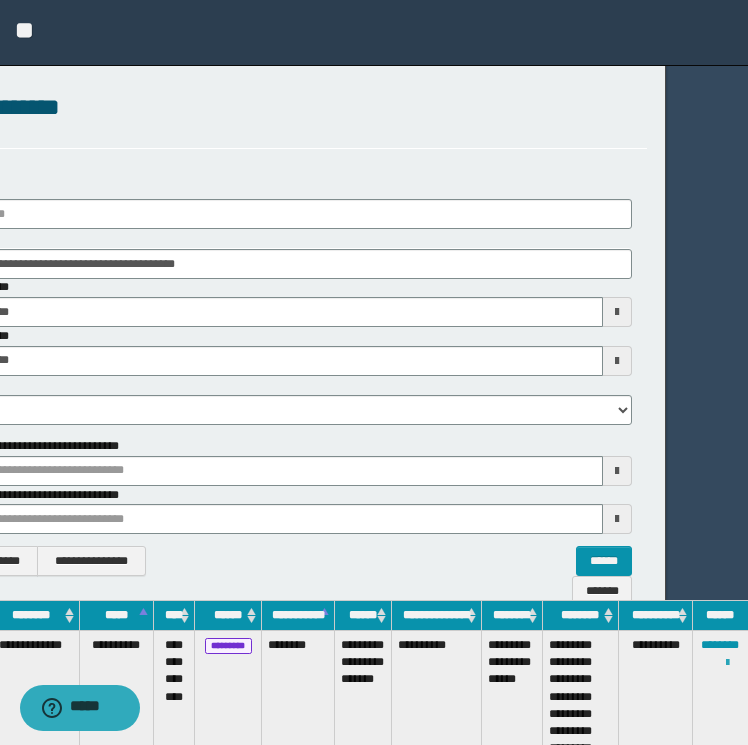 click at bounding box center (727, 663) 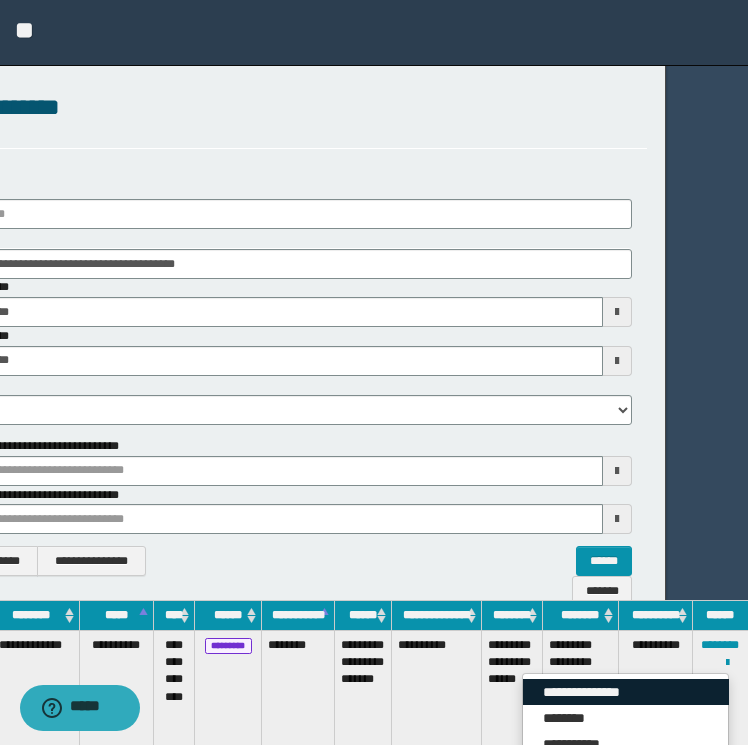 click on "**********" at bounding box center (626, 692) 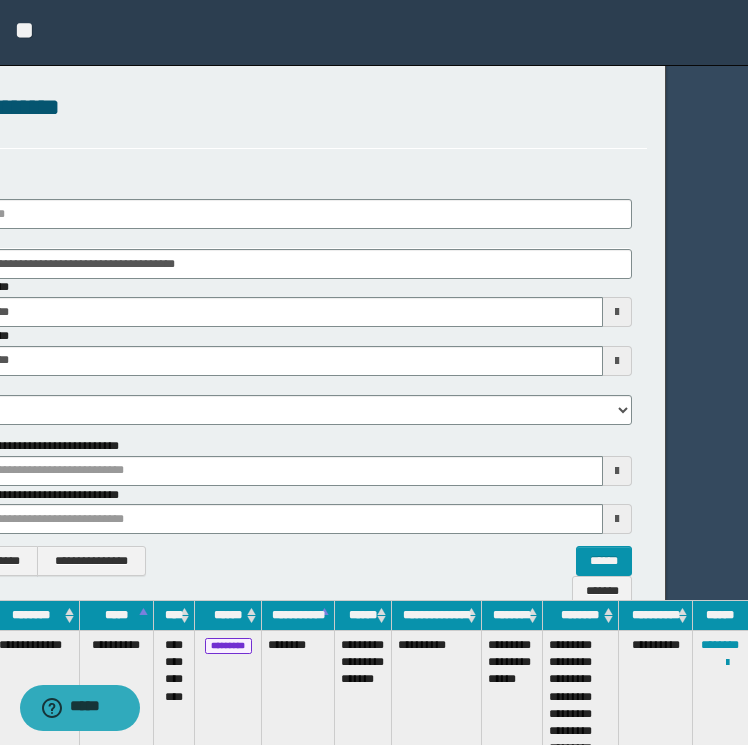 scroll, scrollTop: 0, scrollLeft: 0, axis: both 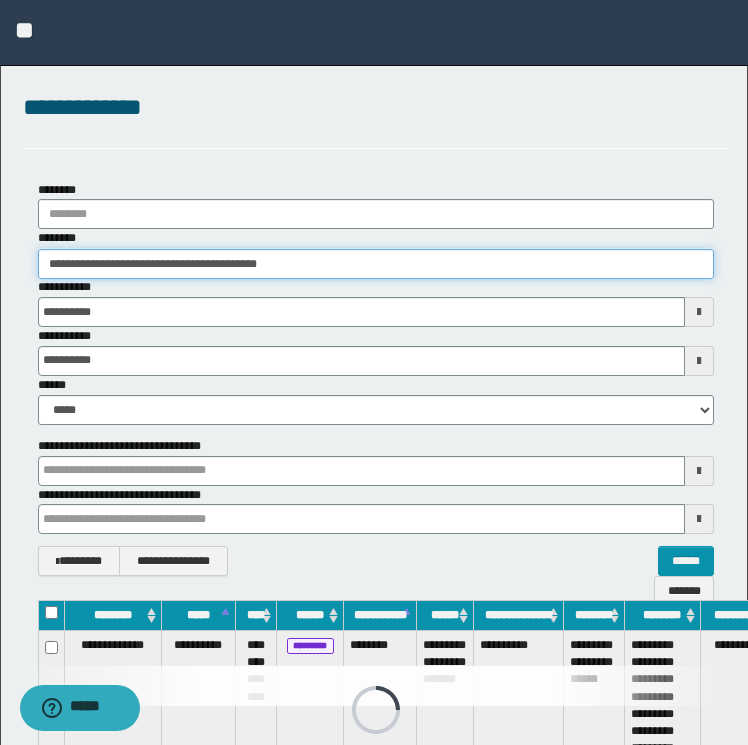 drag, startPoint x: 308, startPoint y: 261, endPoint x: -4, endPoint y: 265, distance: 312.02563 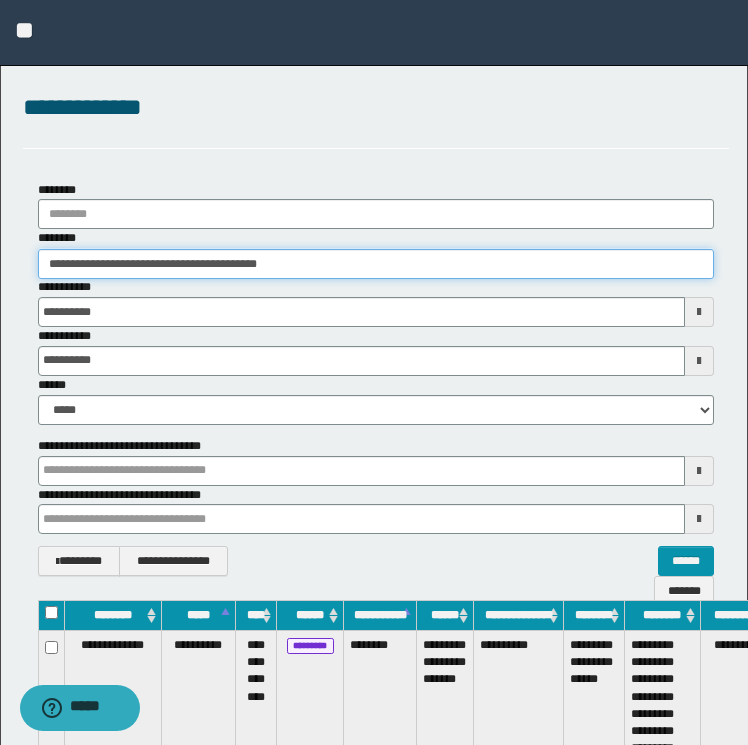 paste 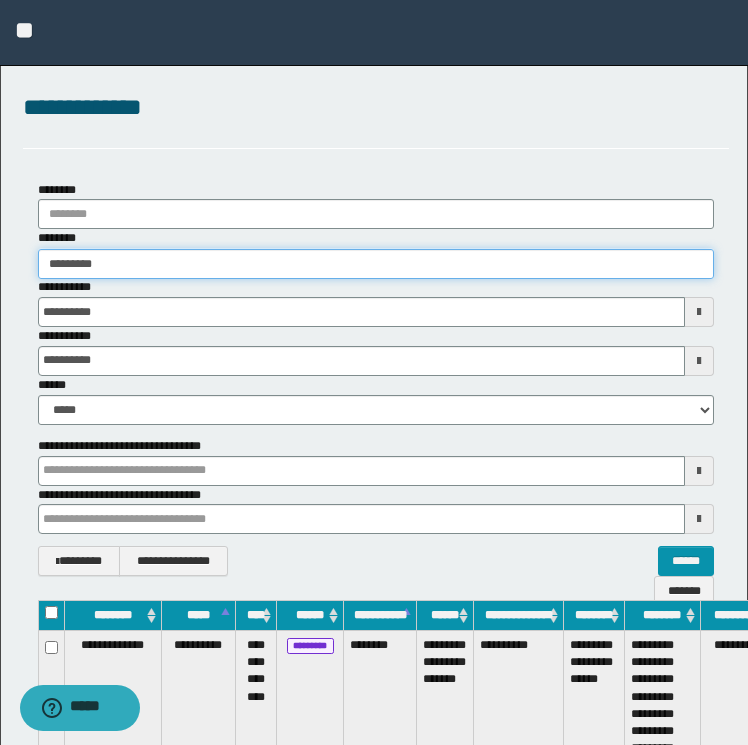 type on "********" 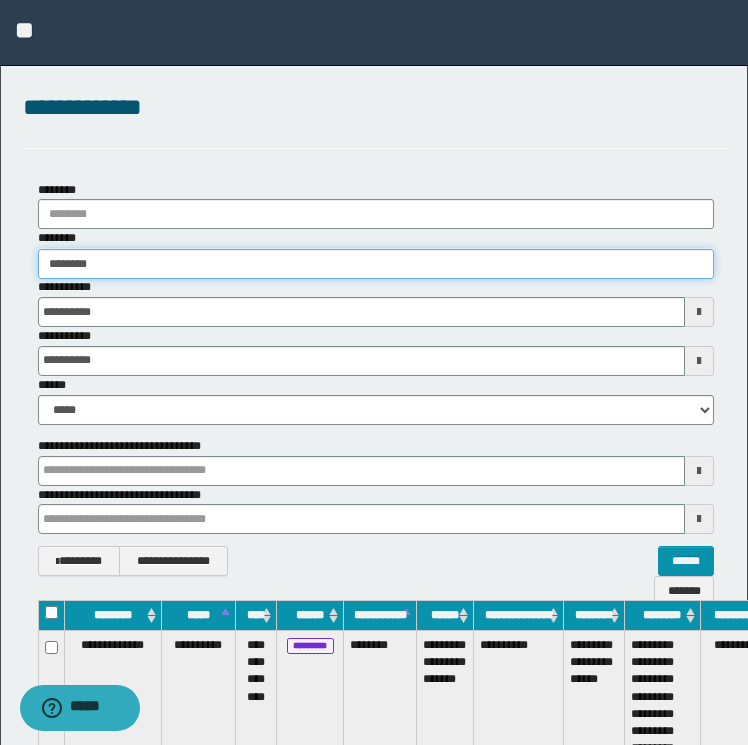 type on "********" 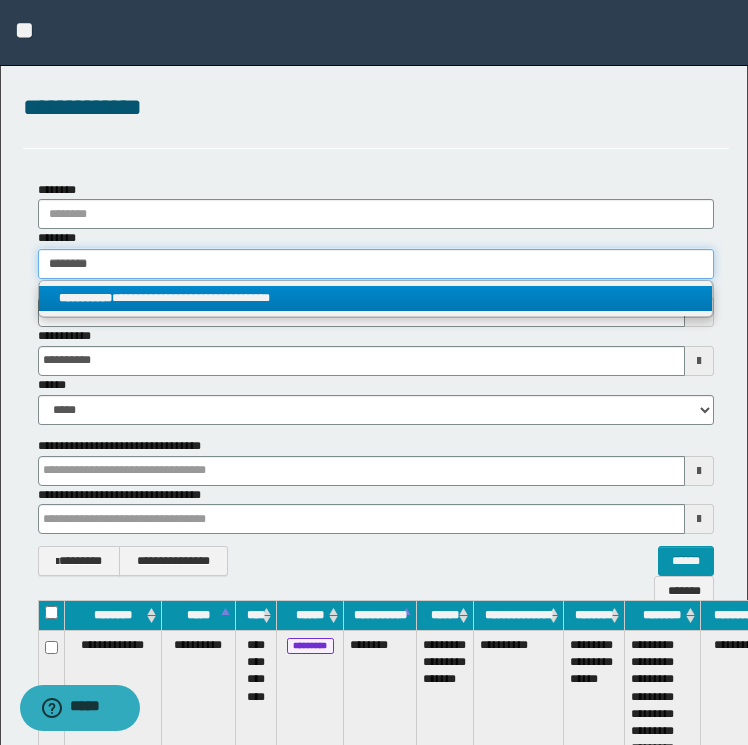 type on "********" 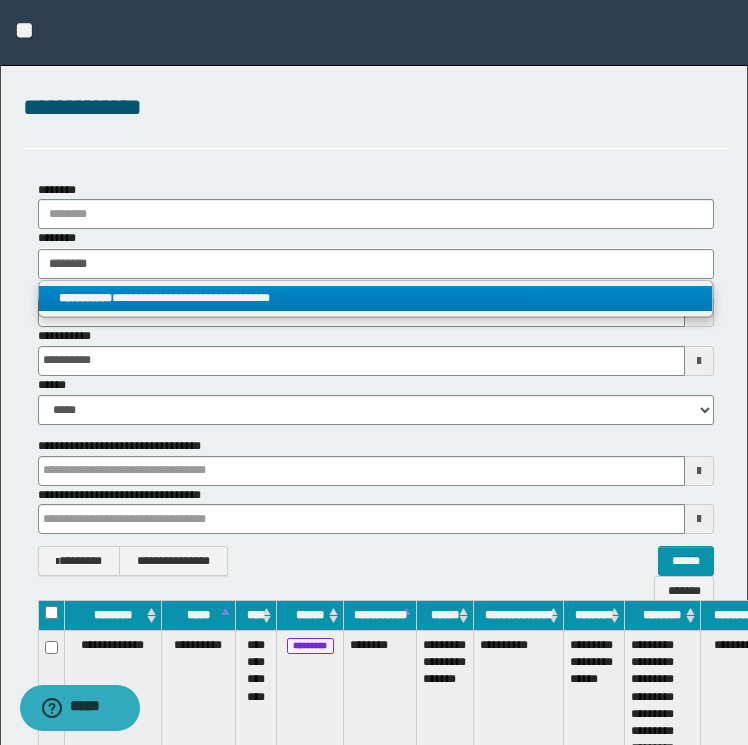 click on "**********" at bounding box center (376, 298) 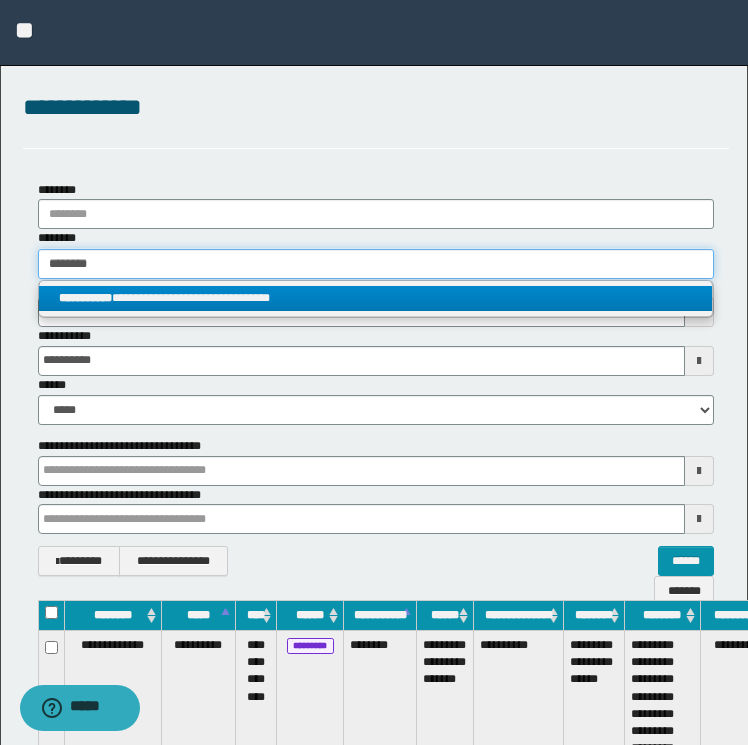 type 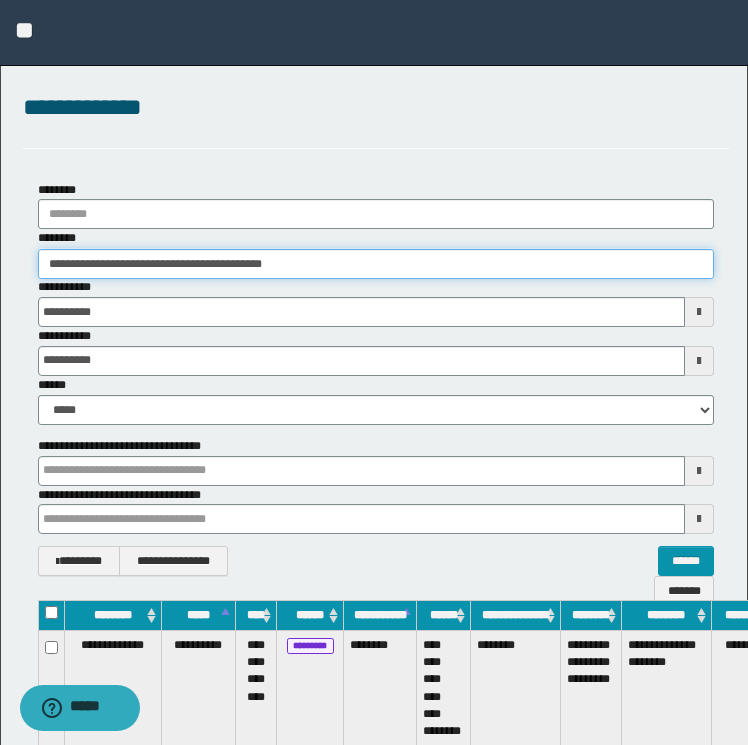 scroll, scrollTop: 0, scrollLeft: 92, axis: horizontal 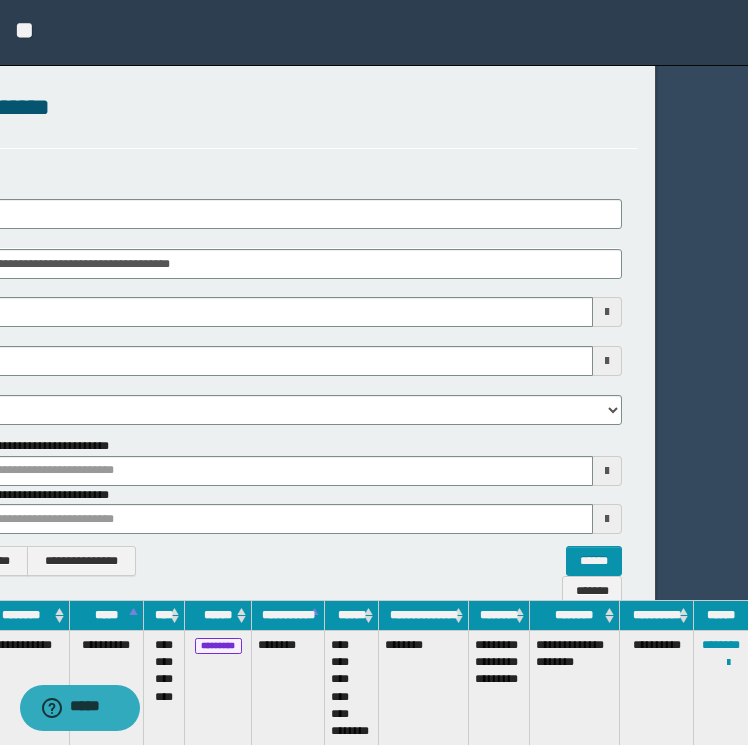 click on "**********" at bounding box center (721, 689) 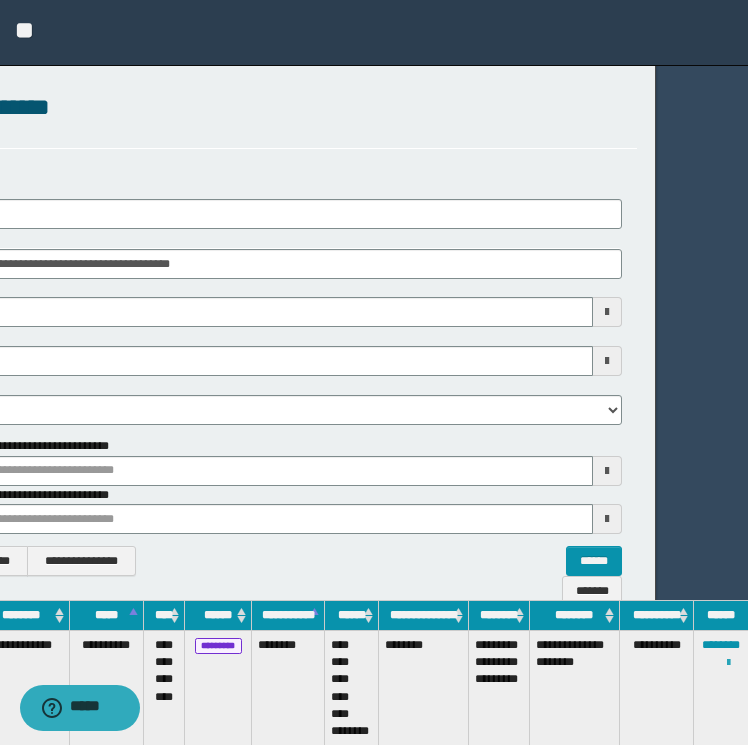 click at bounding box center [728, 663] 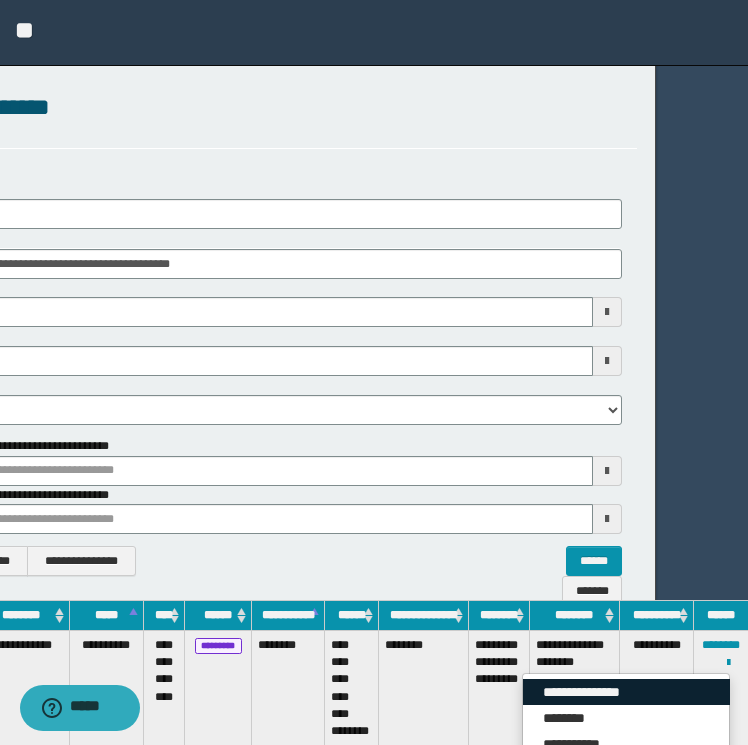 click on "**********" at bounding box center [626, 692] 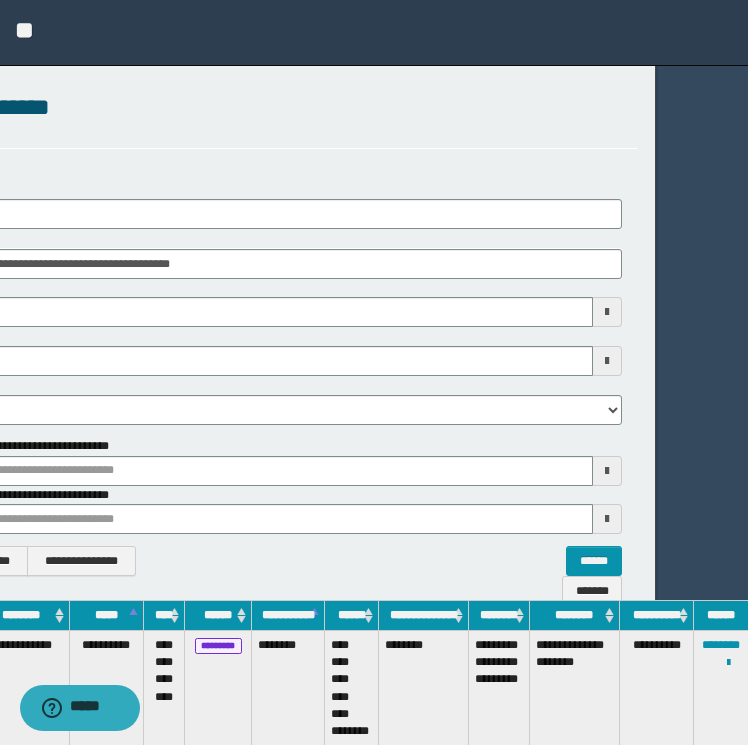 scroll, scrollTop: 0, scrollLeft: 92, axis: horizontal 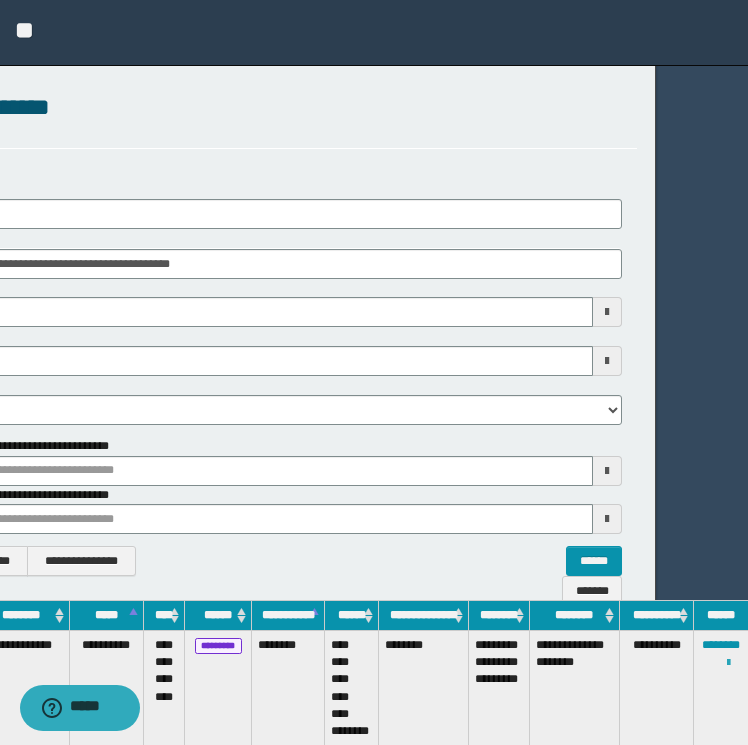 click at bounding box center [728, 663] 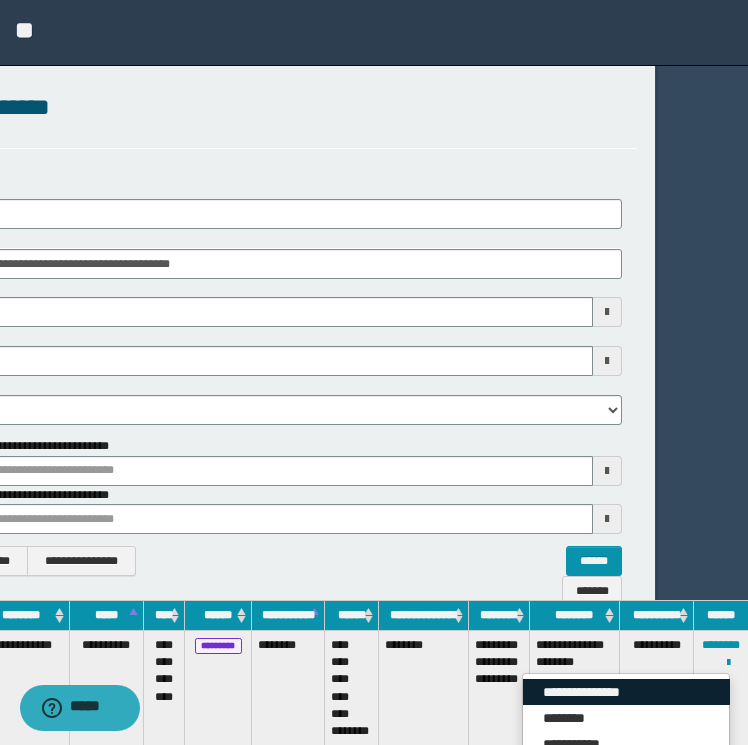 click on "**********" at bounding box center [626, 692] 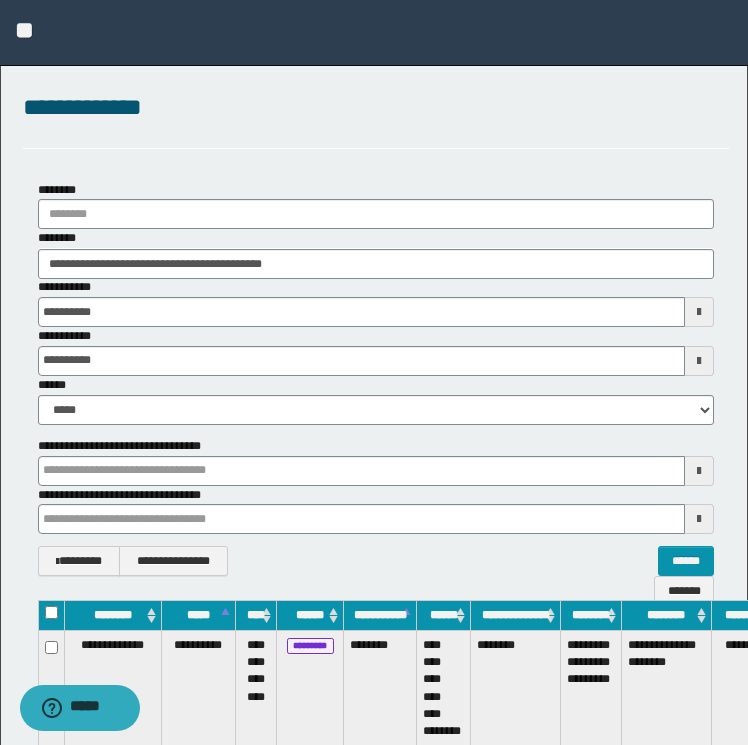 scroll, scrollTop: 0, scrollLeft: 34, axis: horizontal 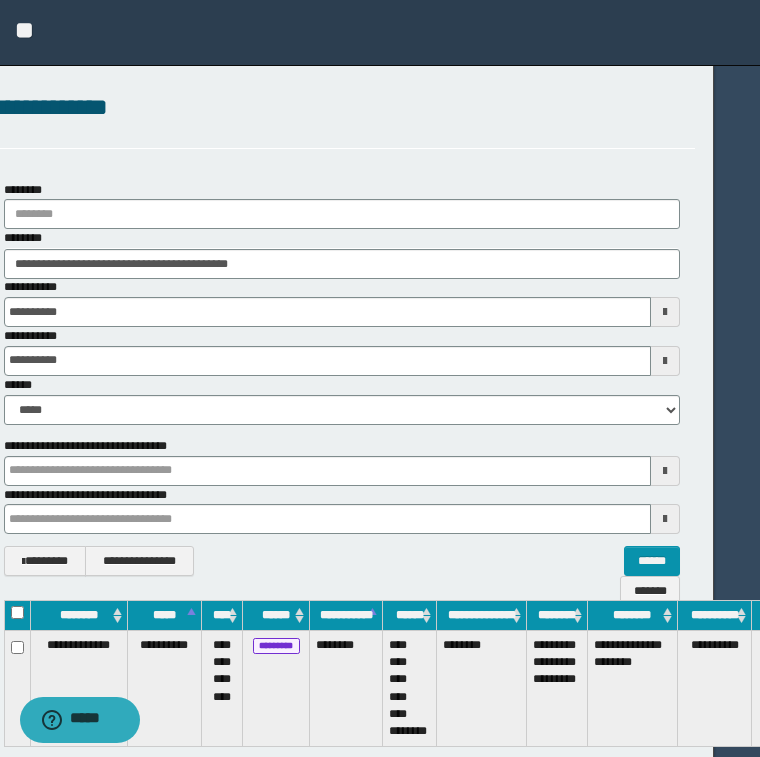 drag, startPoint x: 600, startPoint y: 750, endPoint x: 720, endPoint y: 717, distance: 124.45481 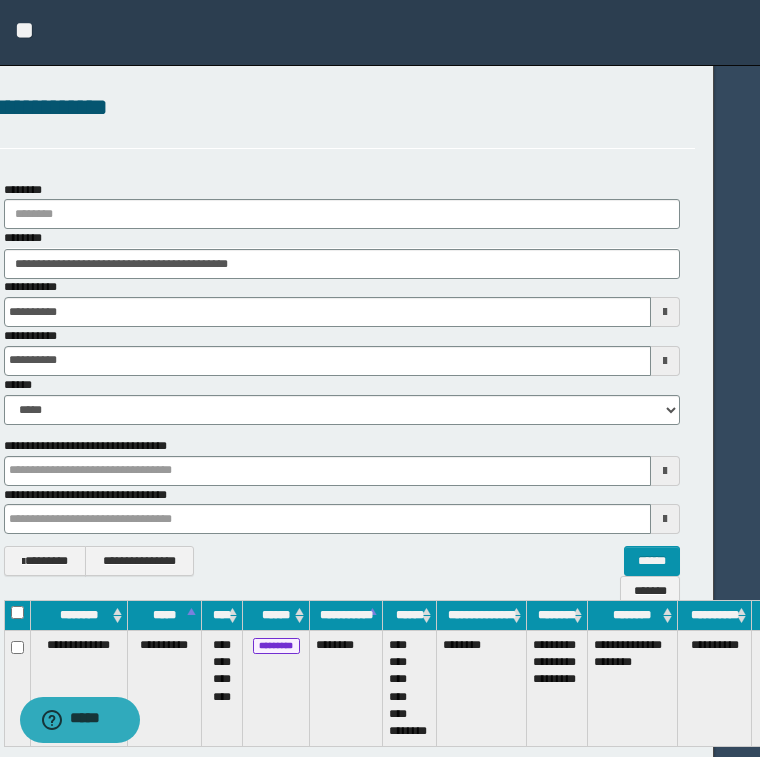 click on "**********" at bounding box center [346, 378] 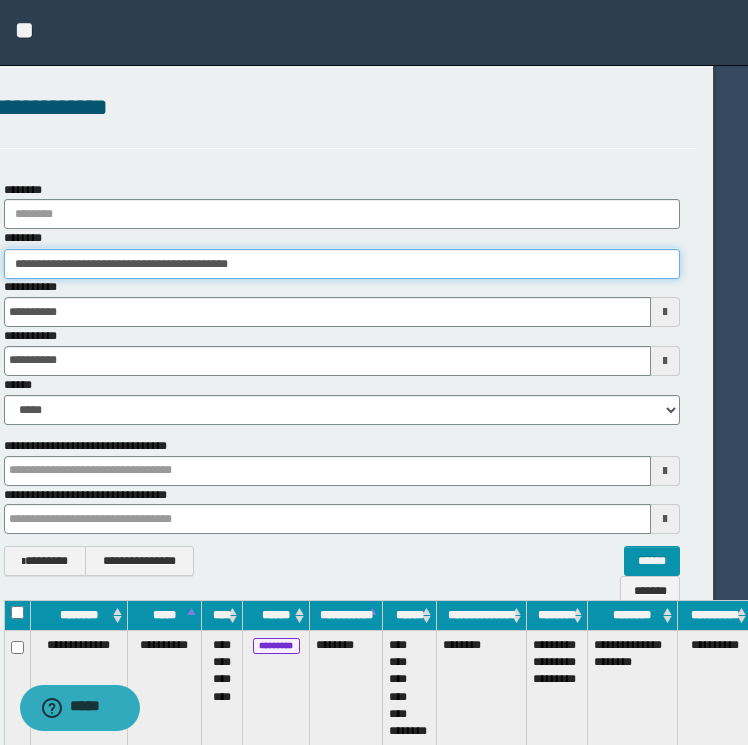 scroll, scrollTop: 0, scrollLeft: 0, axis: both 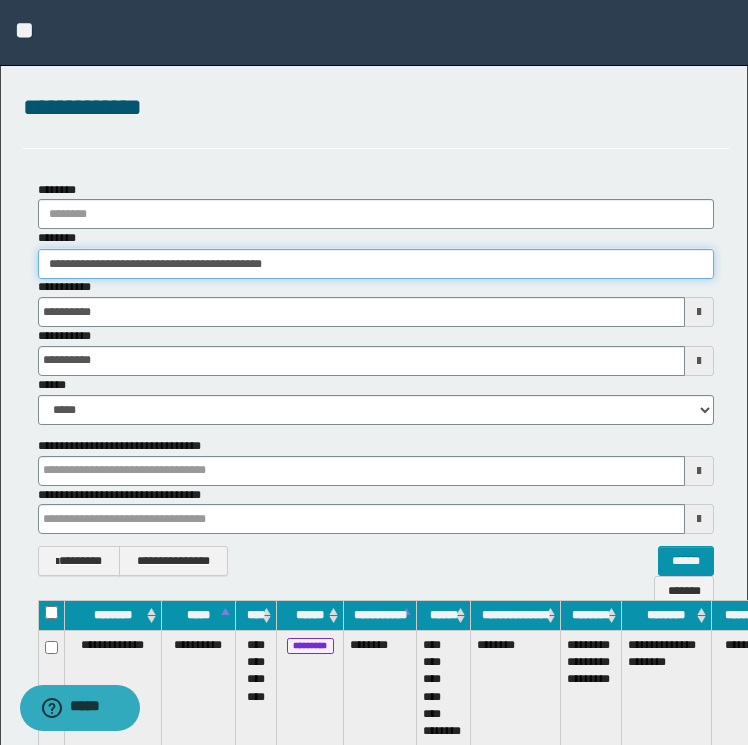 drag, startPoint x: 301, startPoint y: 258, endPoint x: -4, endPoint y: 284, distance: 306.1062 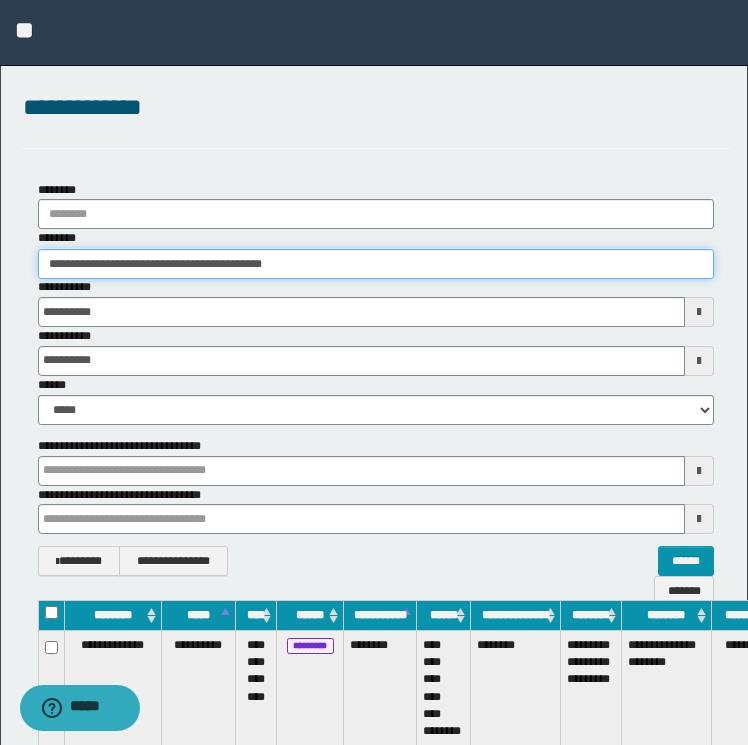 paste 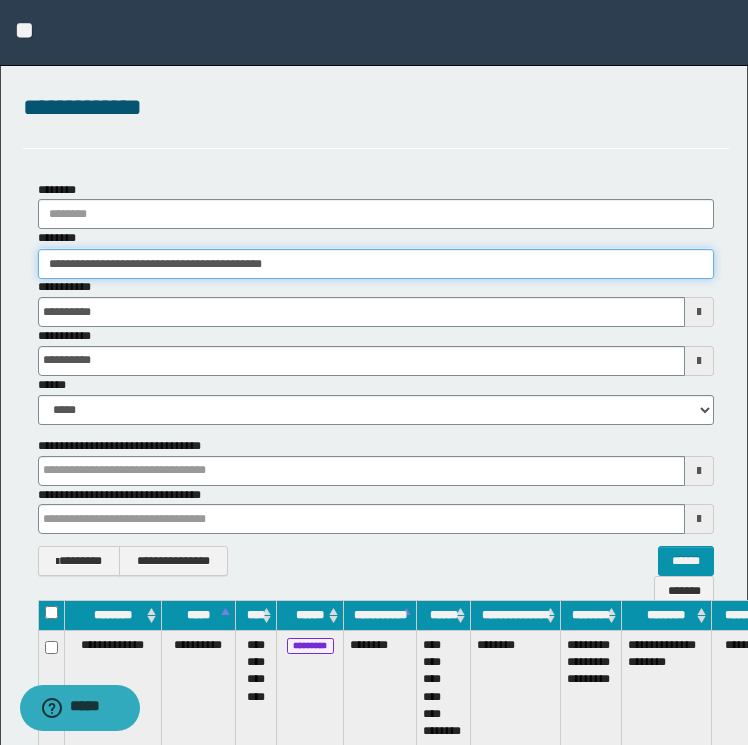 type on "**********" 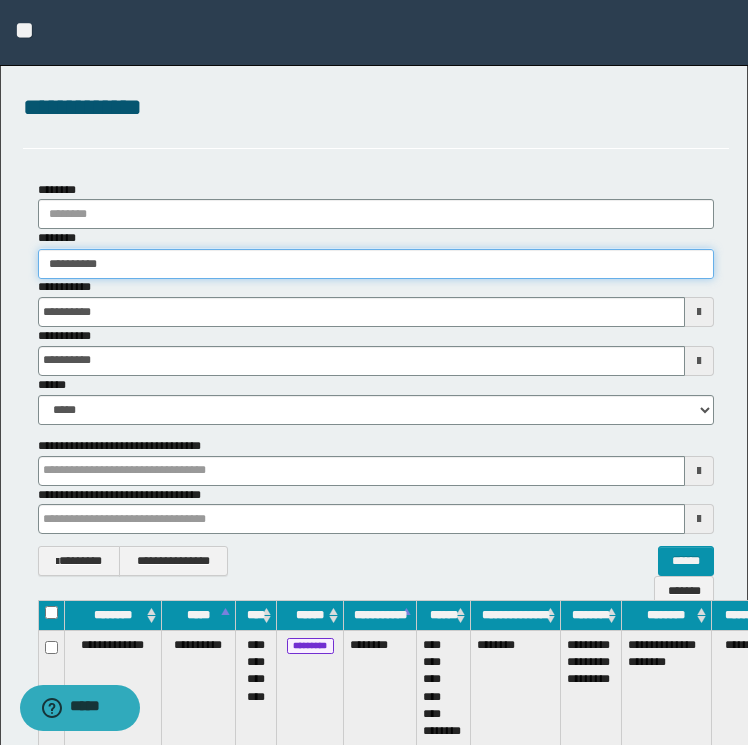 type on "**********" 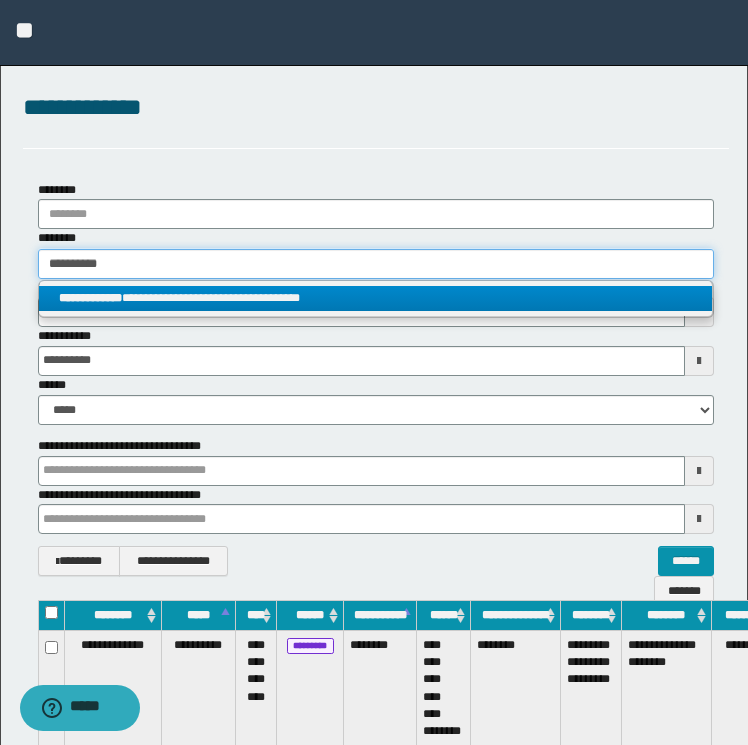 type on "**********" 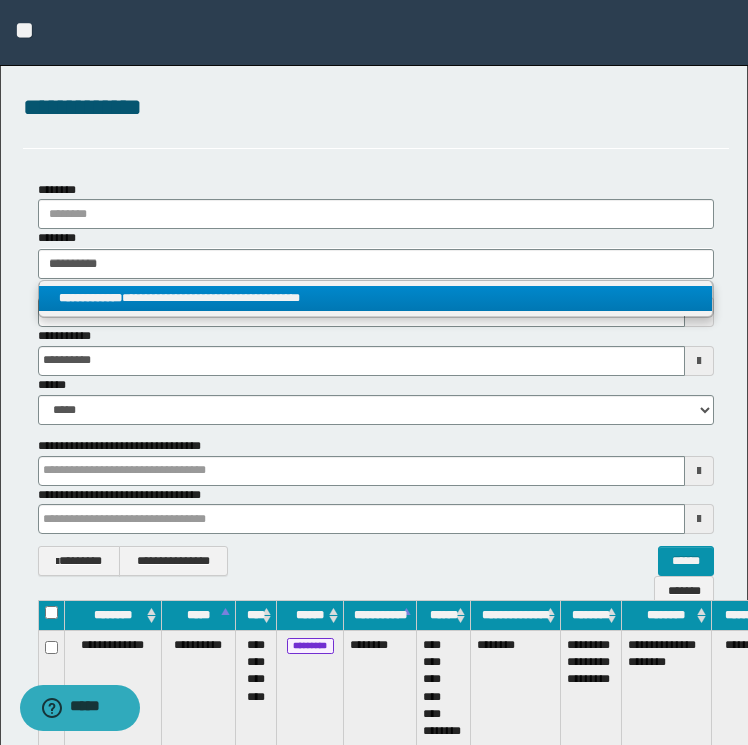 click on "**********" at bounding box center (376, 298) 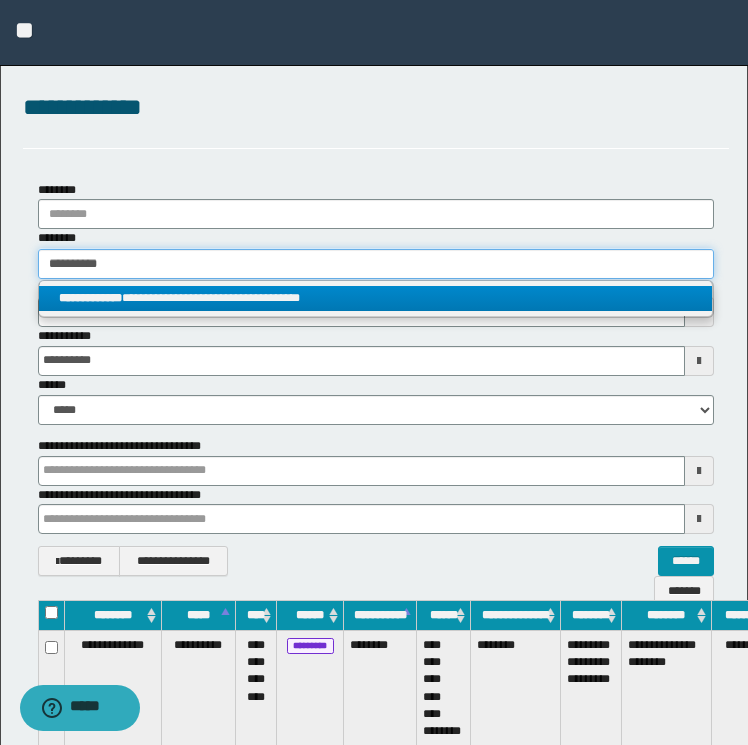 type 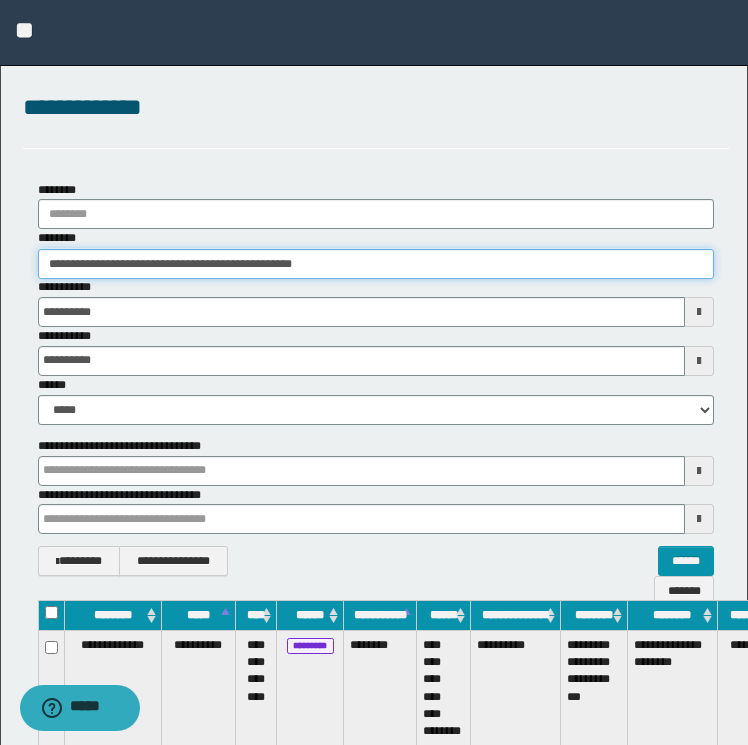 scroll, scrollTop: 0, scrollLeft: 99, axis: horizontal 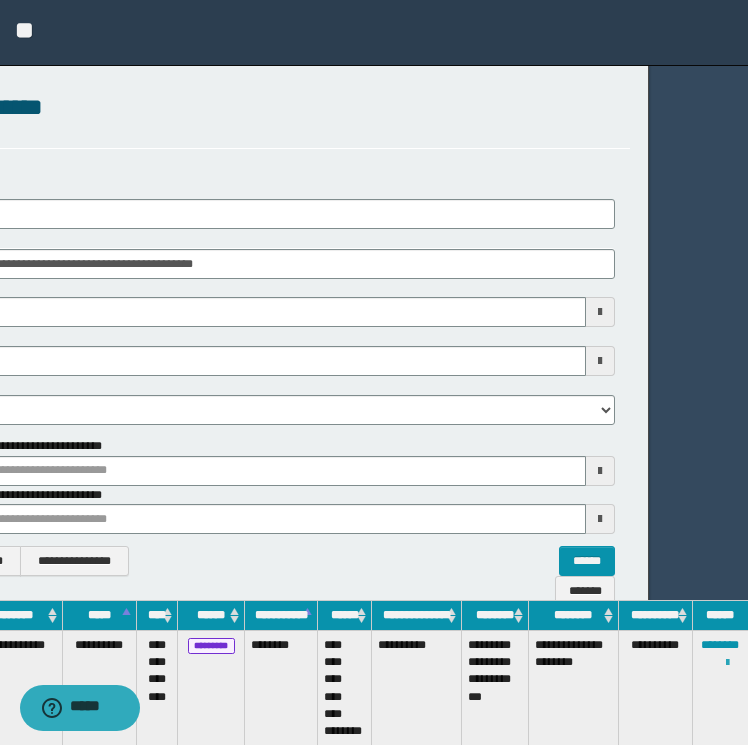 click at bounding box center (727, 663) 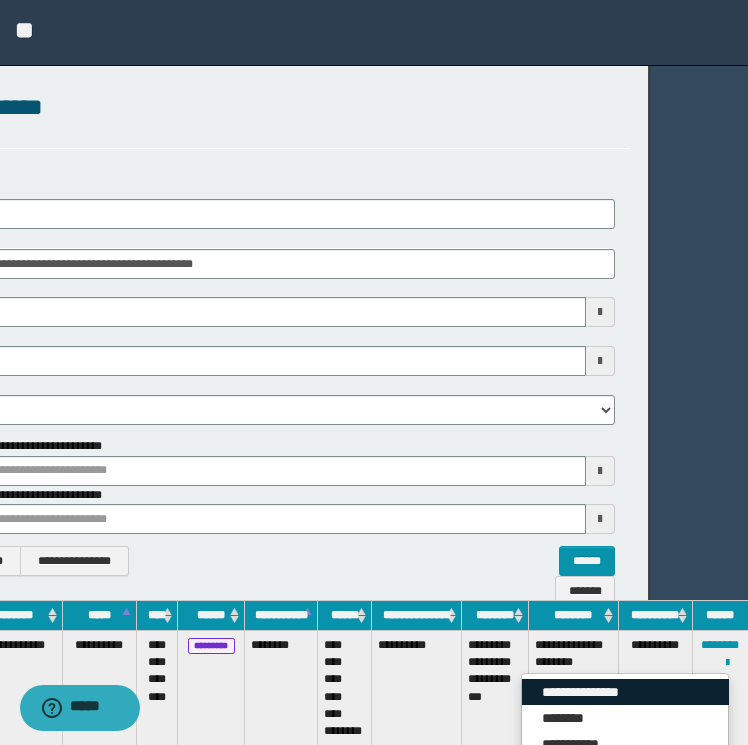 click on "**********" at bounding box center (625, 692) 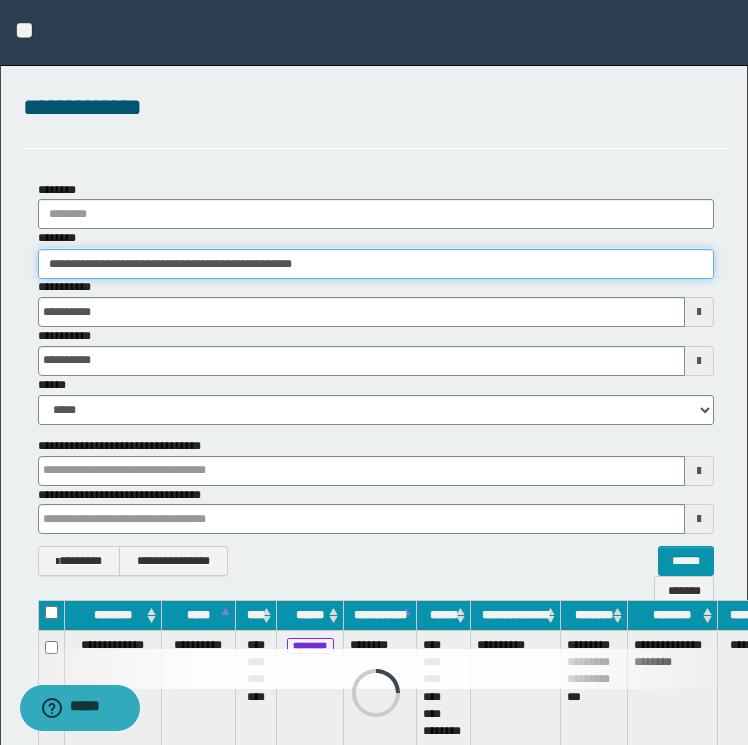 drag, startPoint x: 373, startPoint y: 264, endPoint x: -4, endPoint y: 284, distance: 377.53012 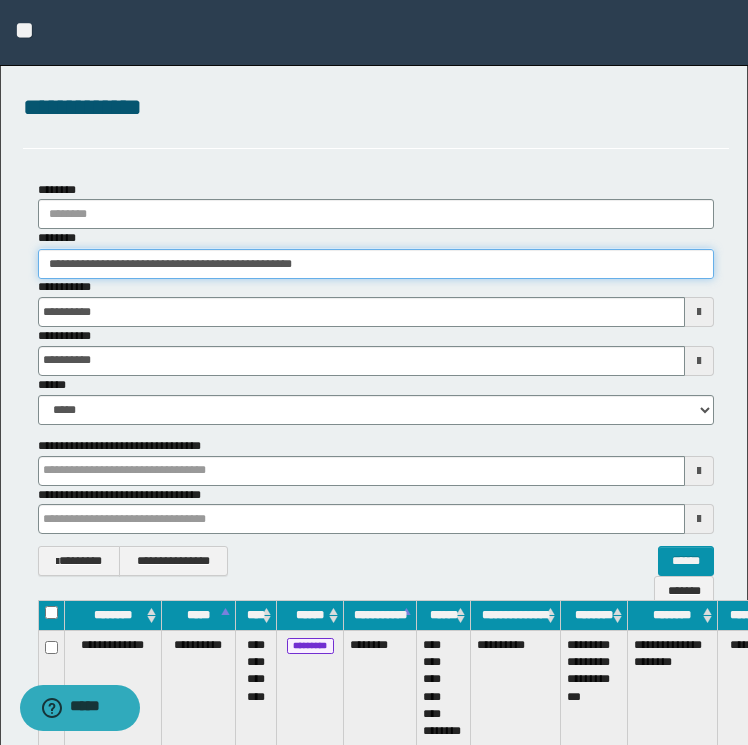 paste 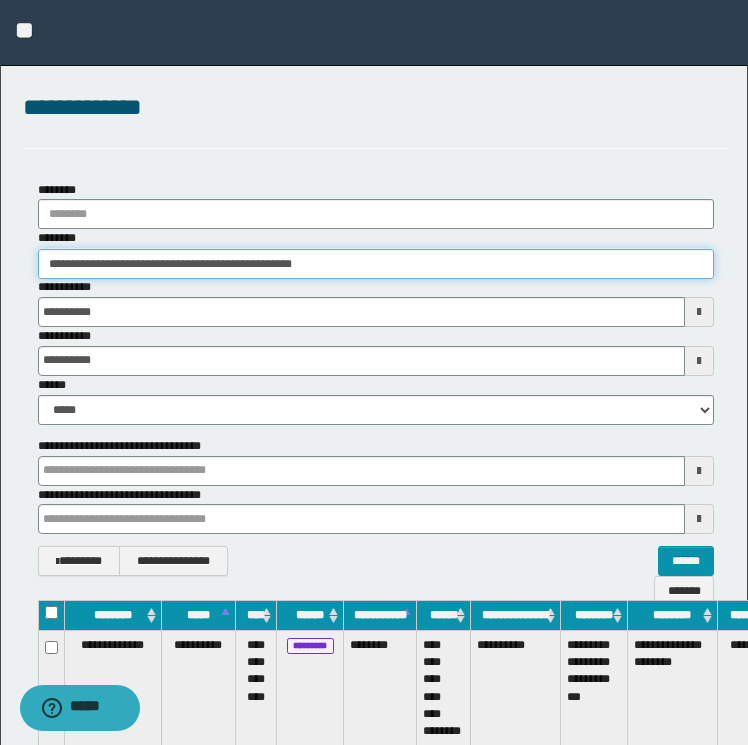 type on "*******" 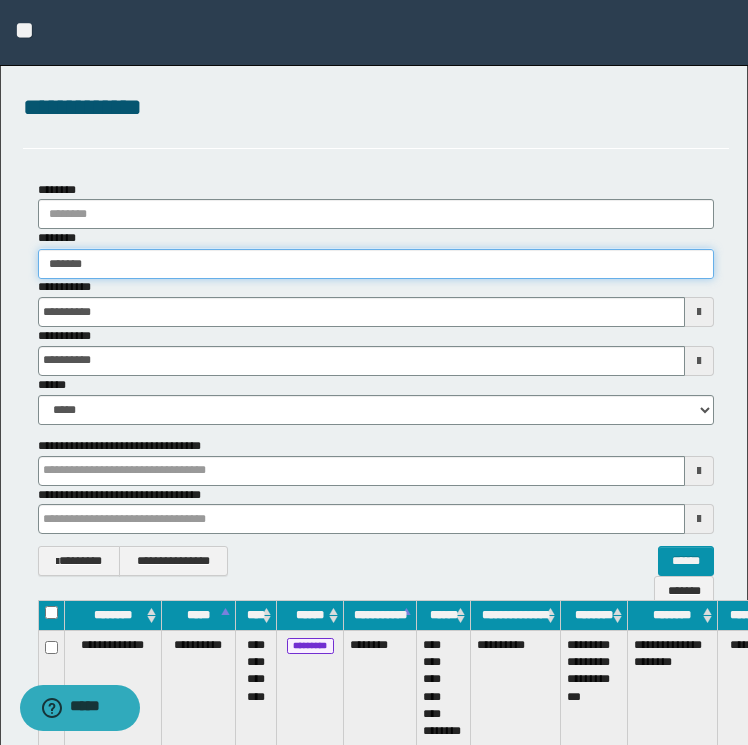 type on "*******" 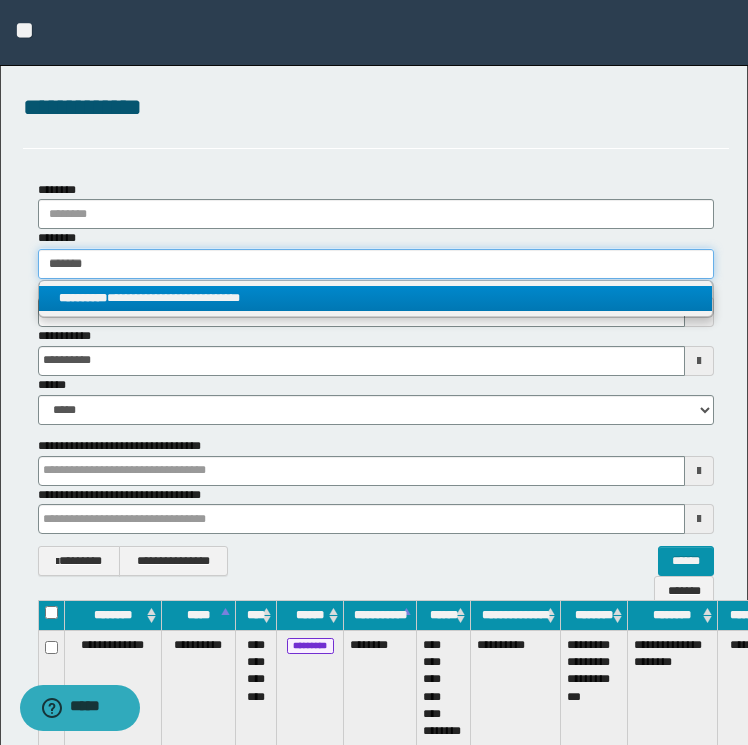 type on "*******" 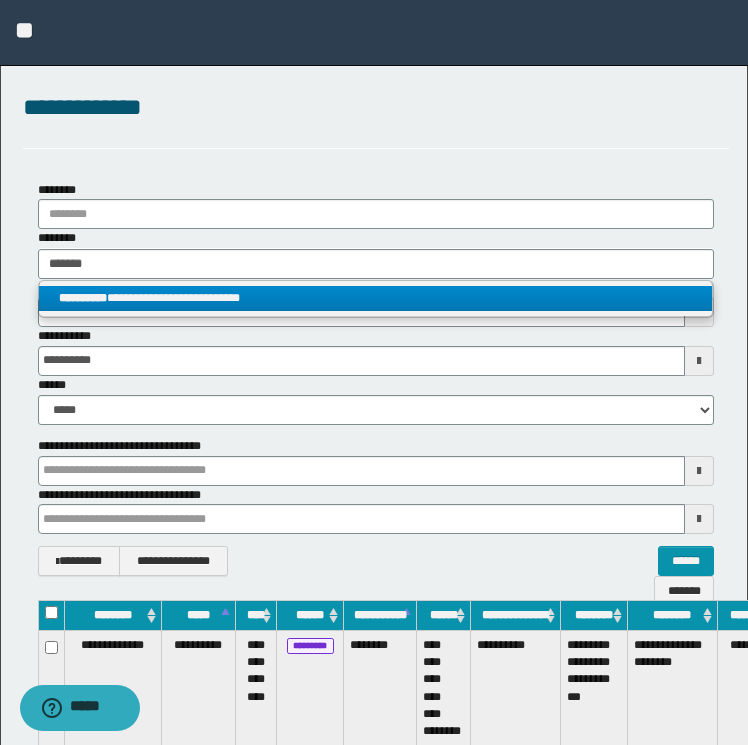 click on "**********" at bounding box center [376, 298] 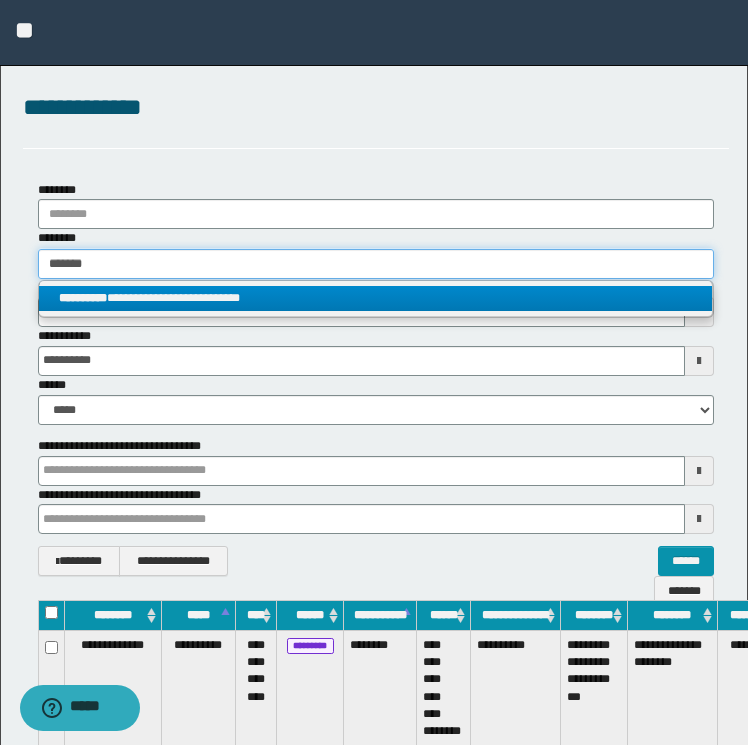 type 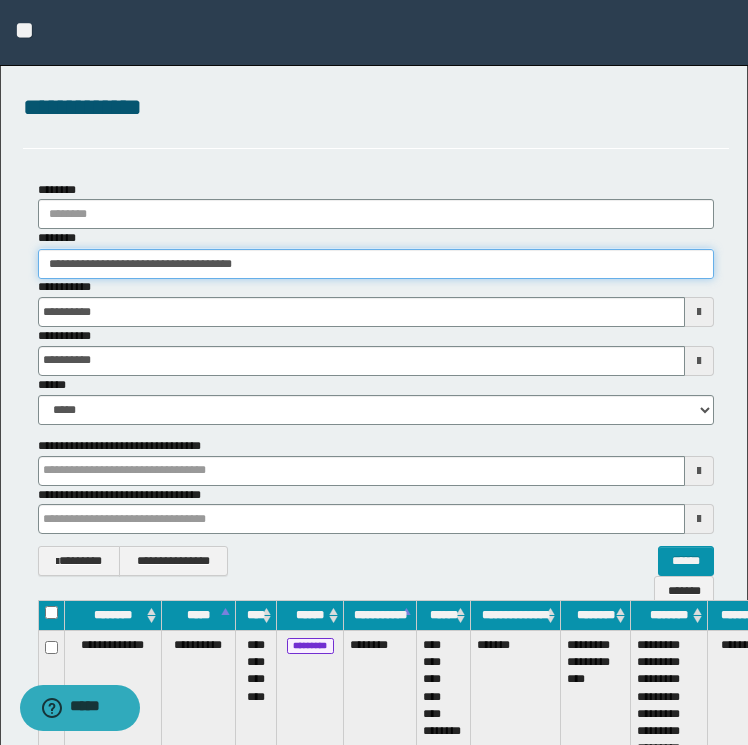 scroll, scrollTop: 0, scrollLeft: 88, axis: horizontal 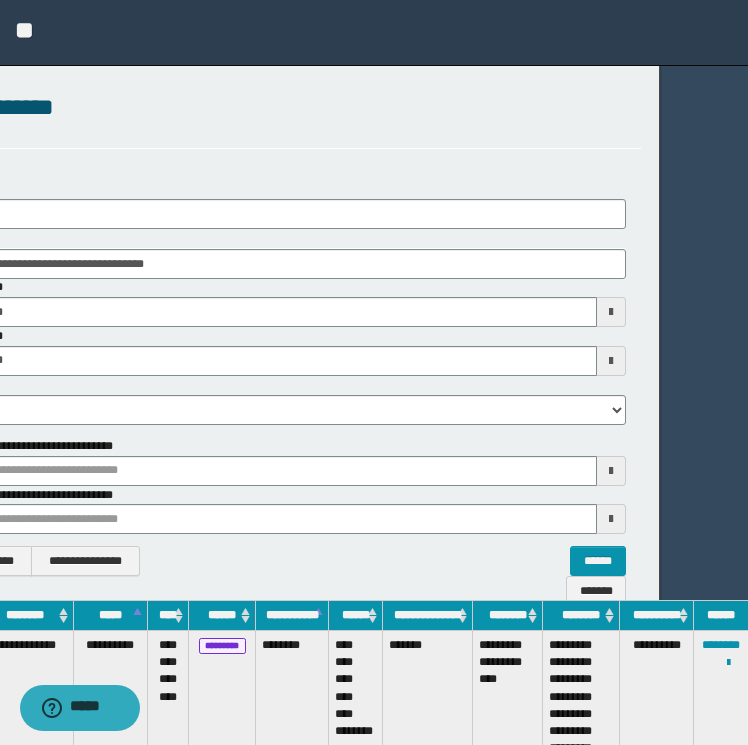click on "**********" at bounding box center (721, 706) 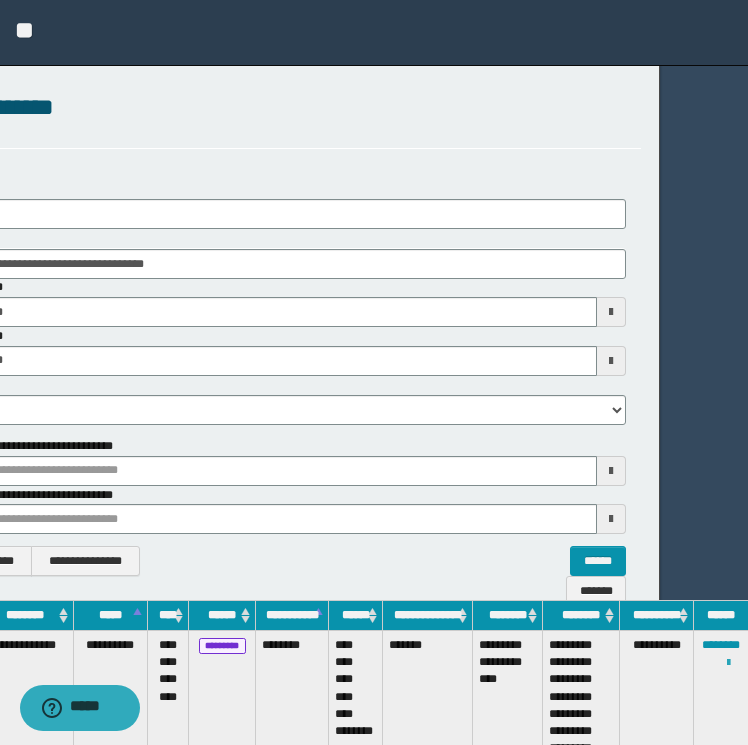 click on "**********" at bounding box center [721, 706] 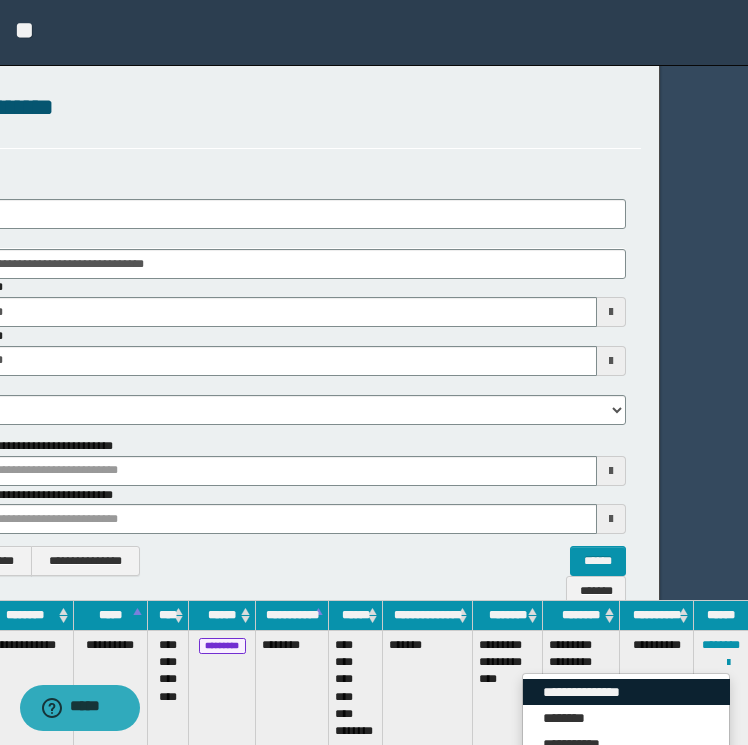 click on "**********" at bounding box center (626, 692) 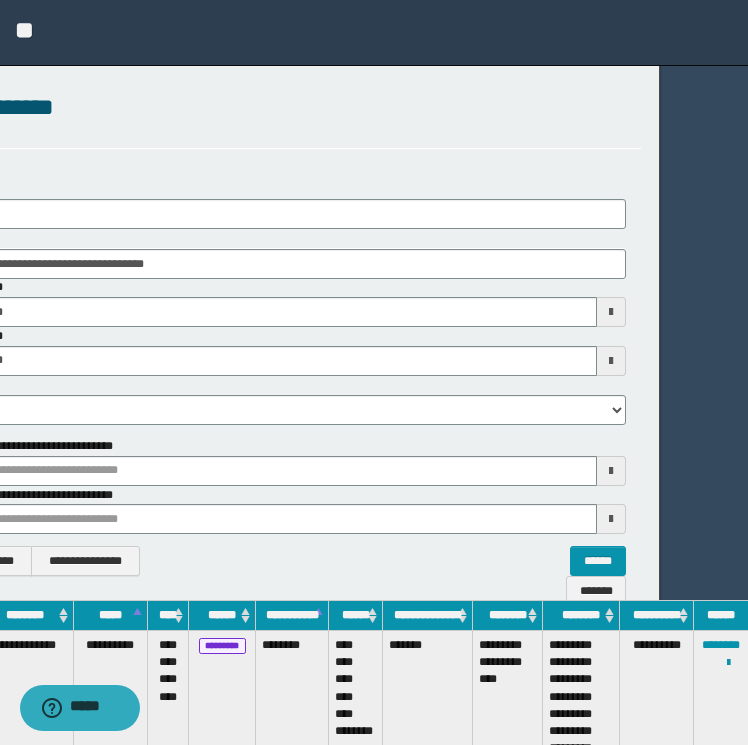 scroll, scrollTop: 0, scrollLeft: 0, axis: both 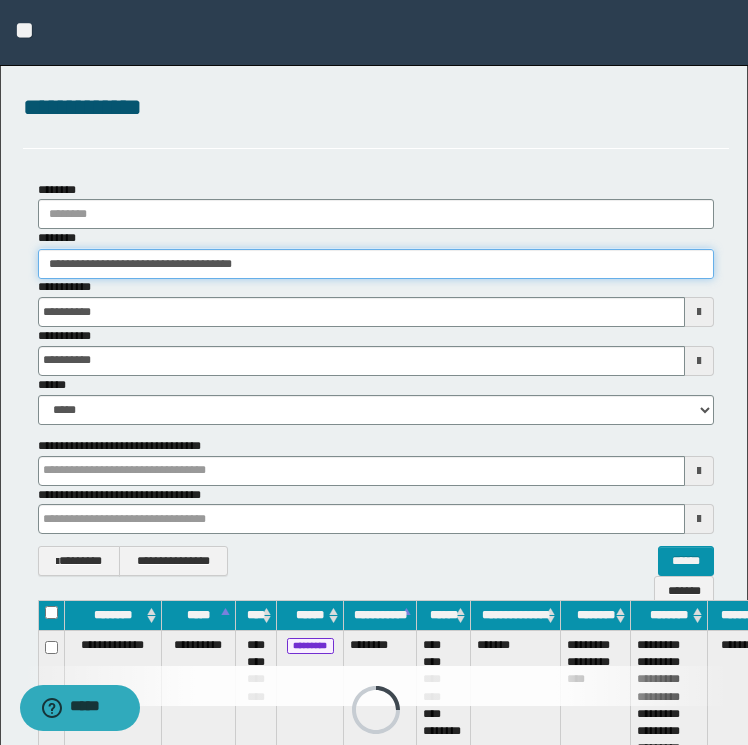 drag, startPoint x: 312, startPoint y: 267, endPoint x: -4, endPoint y: 232, distance: 317.93237 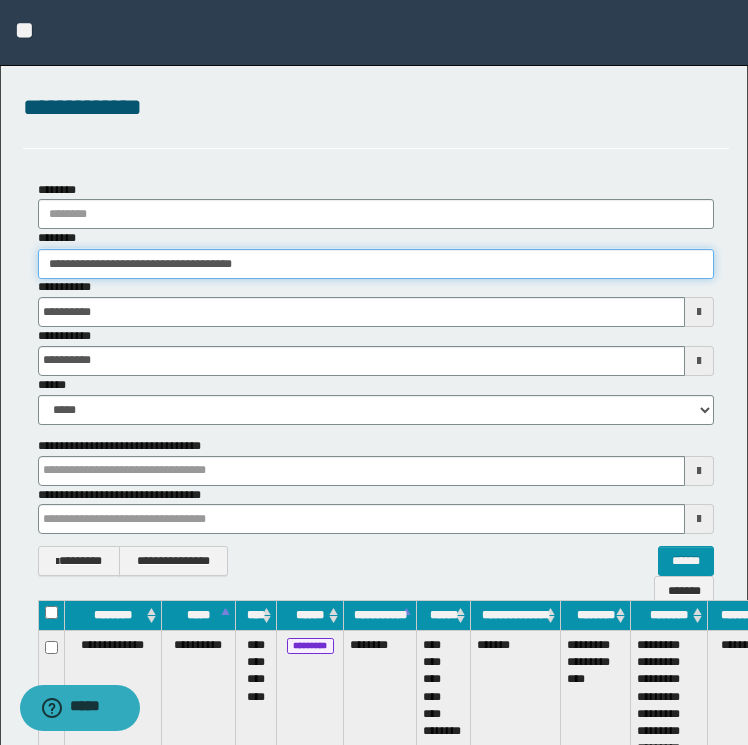 paste 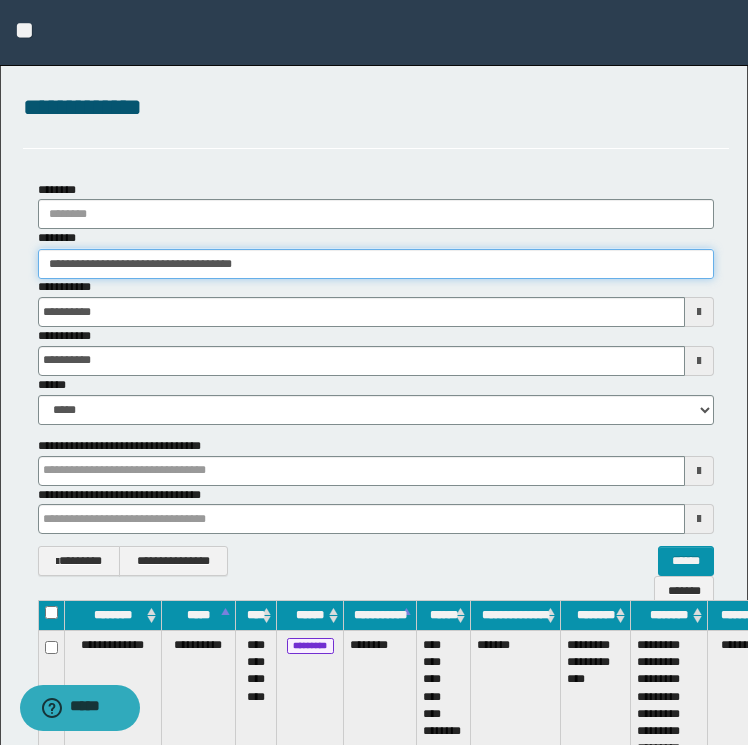 type on "********" 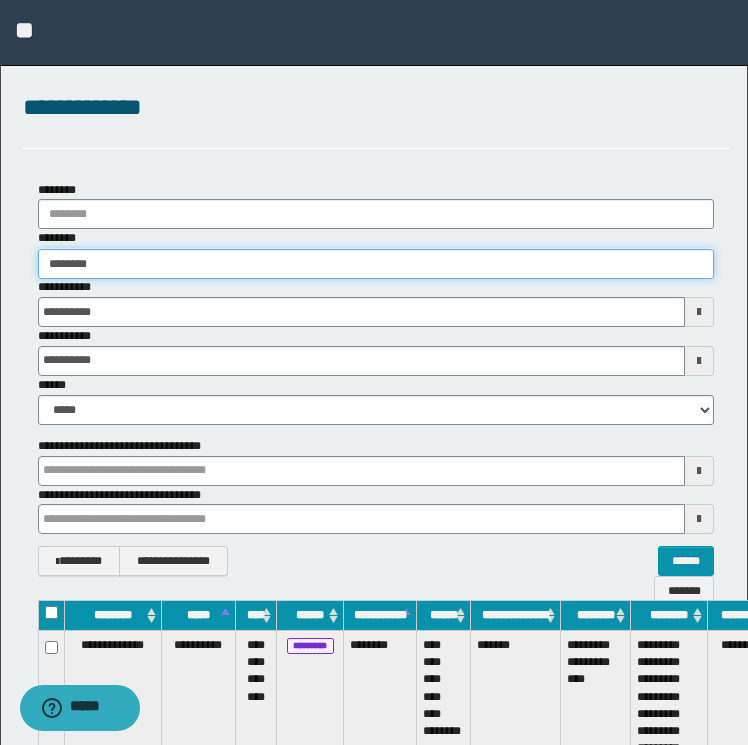 type on "********" 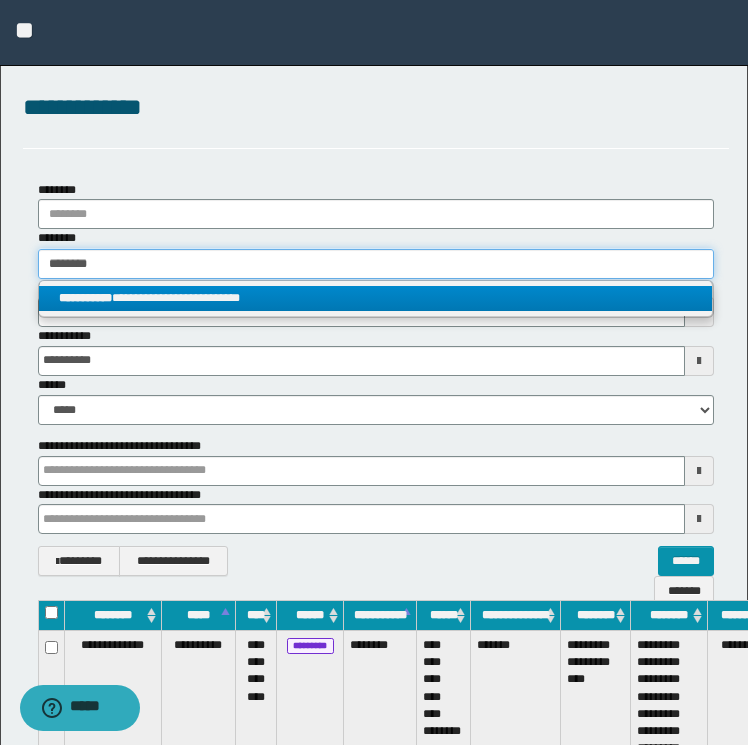 type on "********" 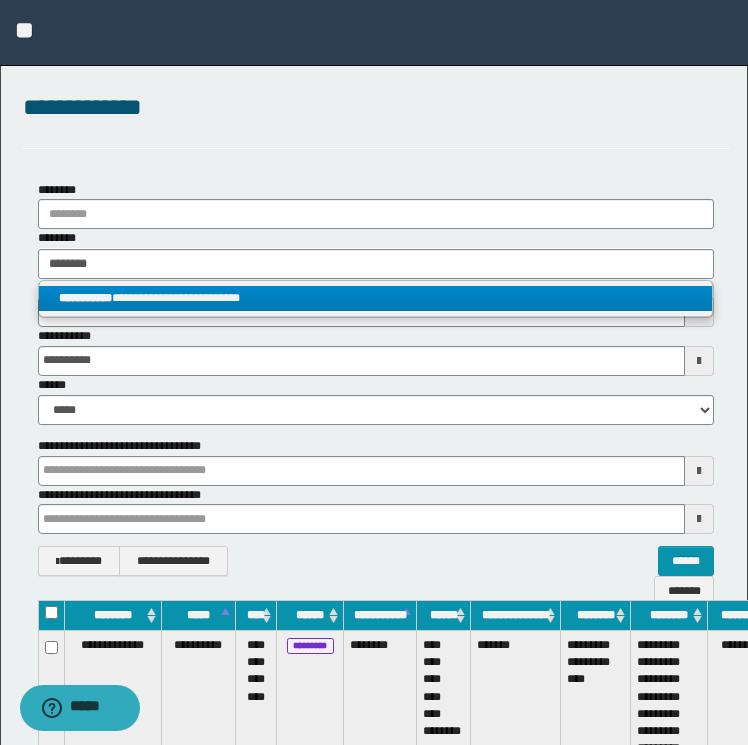 click on "**********" at bounding box center (376, 298) 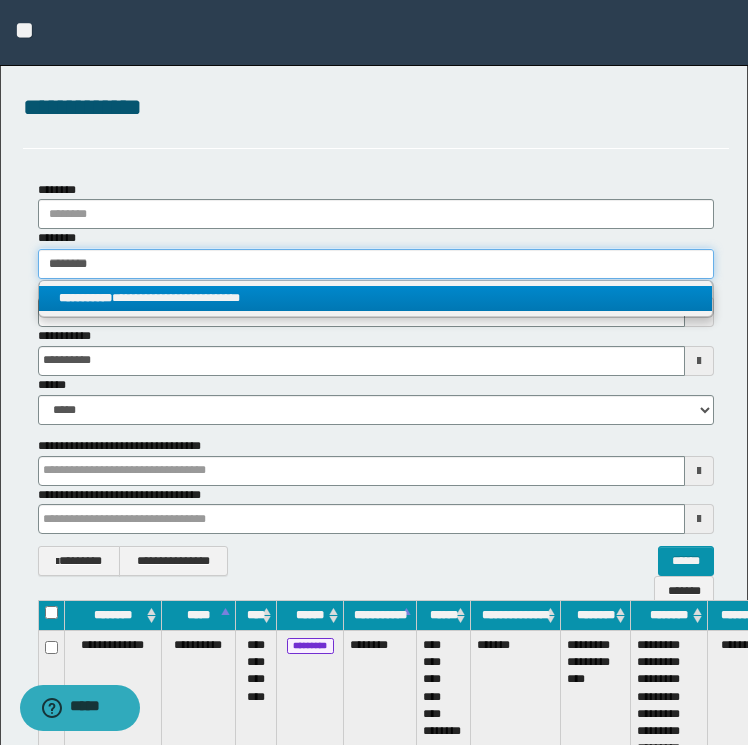 type 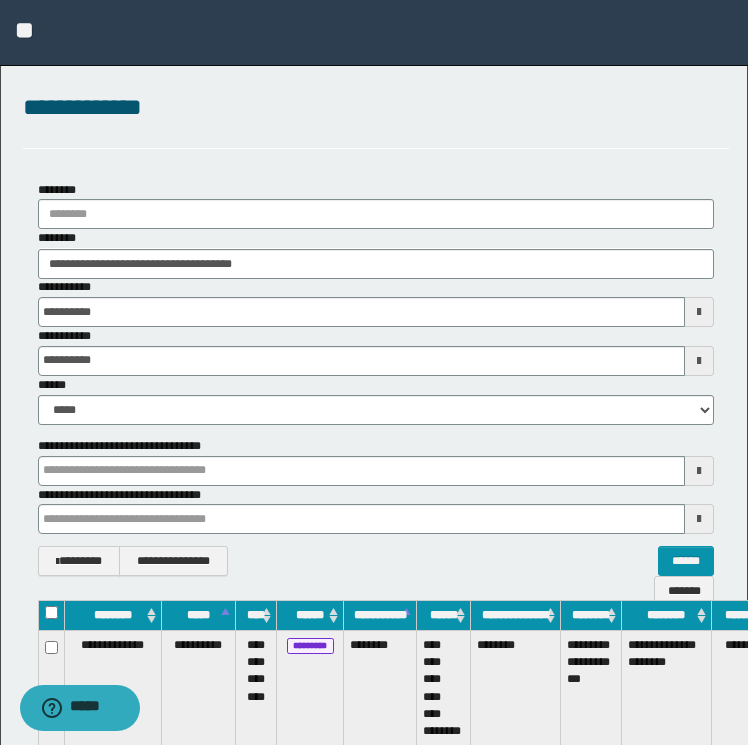 click on "**********" at bounding box center [376, 773] 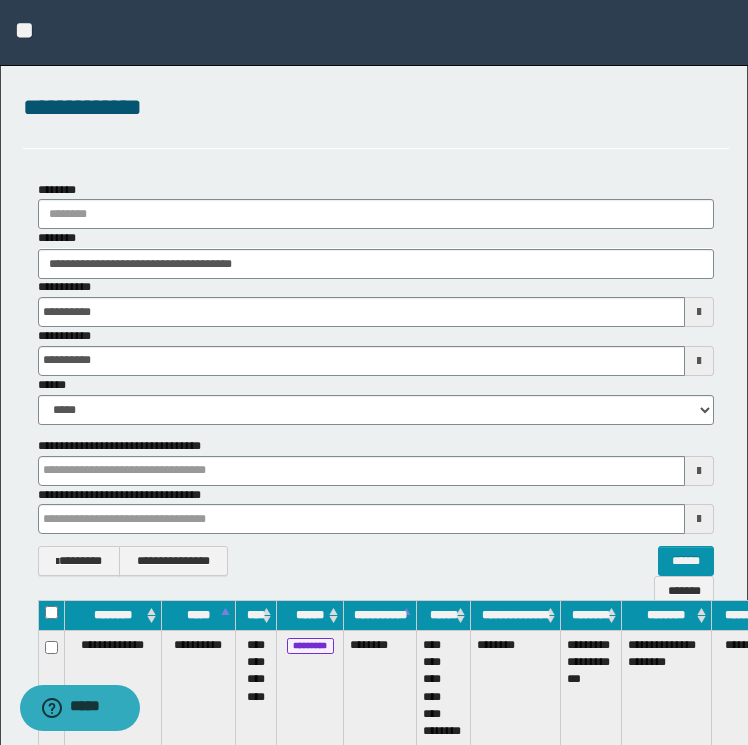 scroll, scrollTop: 0, scrollLeft: 92, axis: horizontal 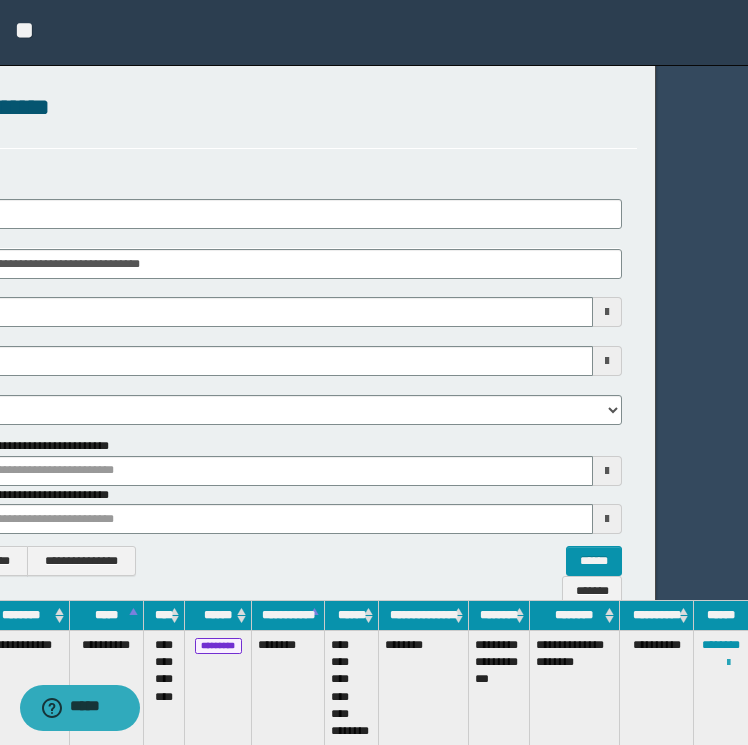 click at bounding box center (728, 663) 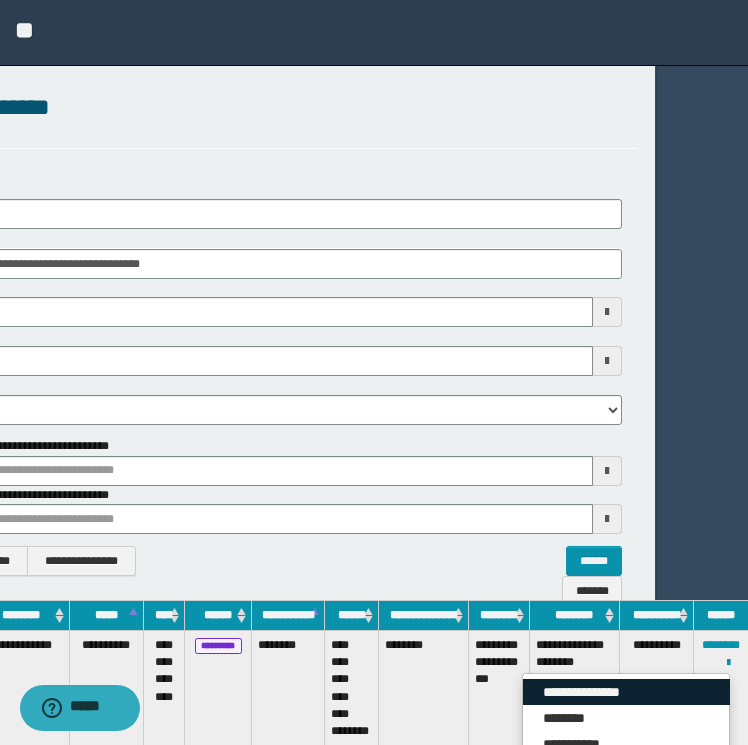 click on "**********" at bounding box center (626, 692) 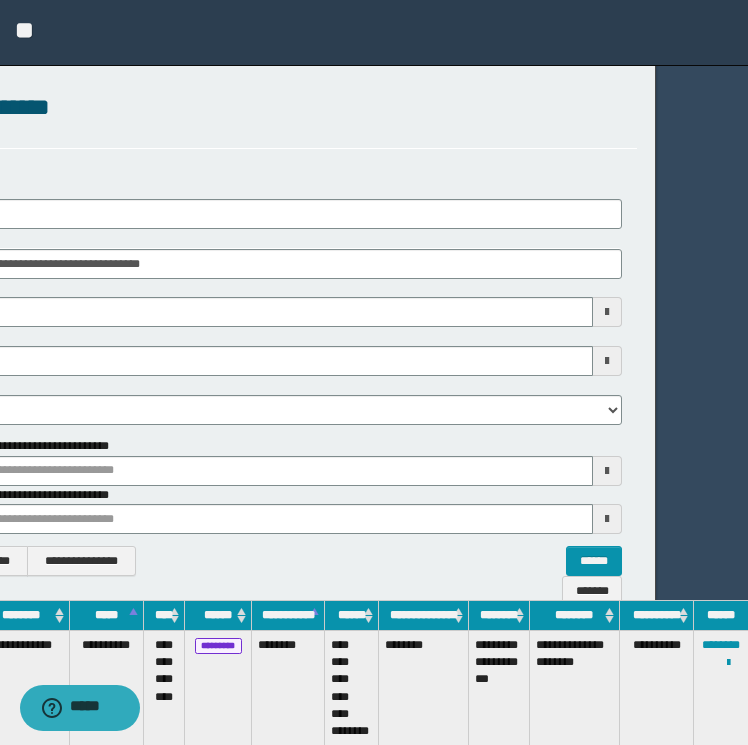scroll, scrollTop: 0, scrollLeft: 0, axis: both 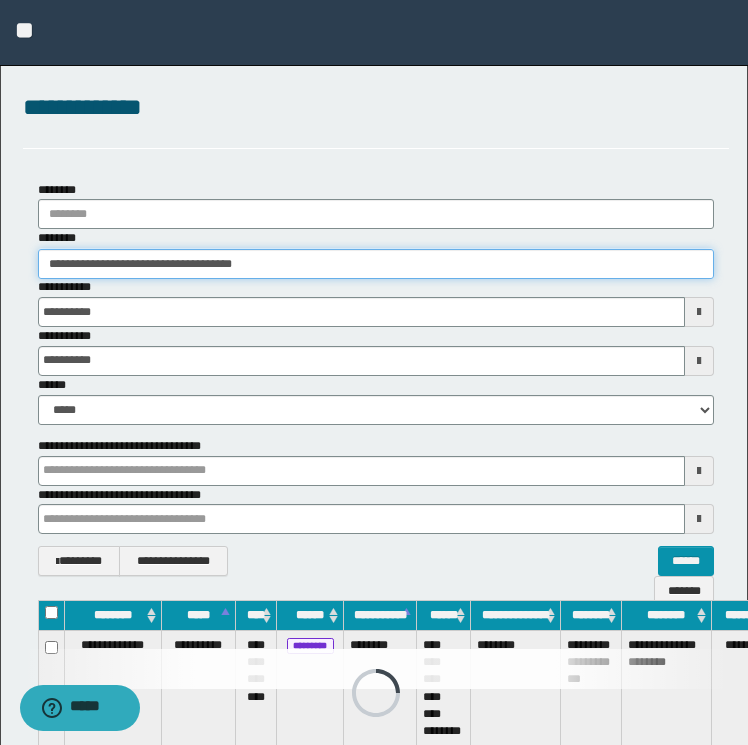 drag, startPoint x: 340, startPoint y: 260, endPoint x: -4, endPoint y: 265, distance: 344.03635 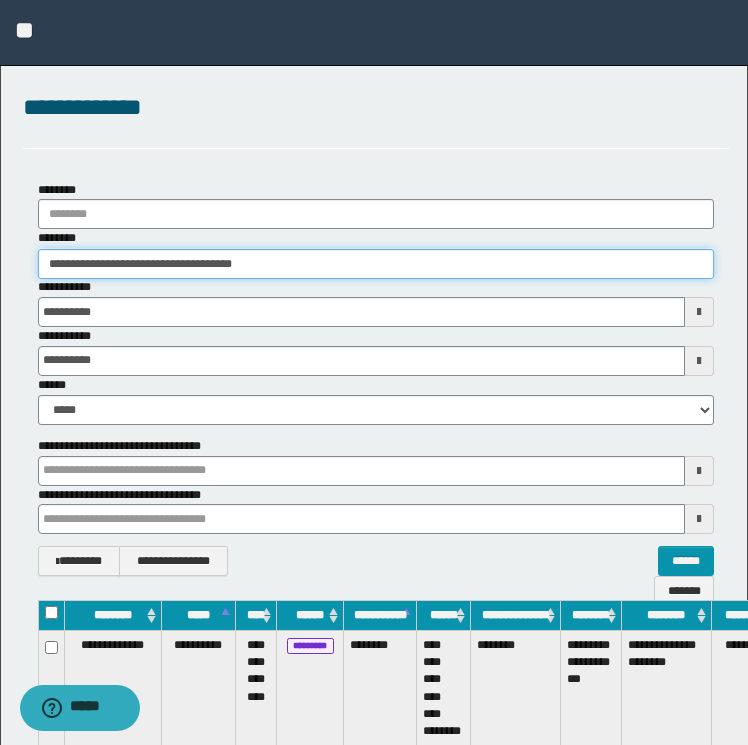 paste 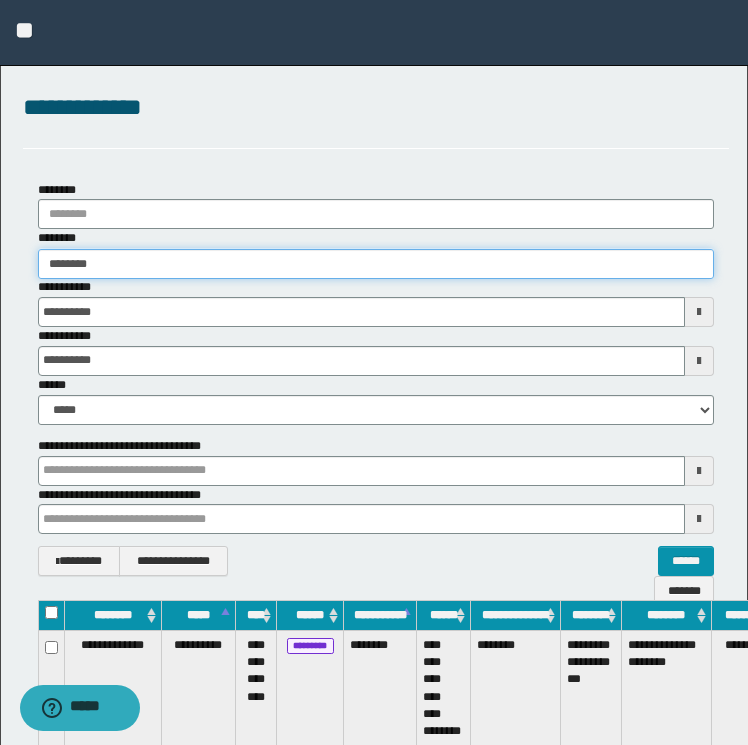 type on "********" 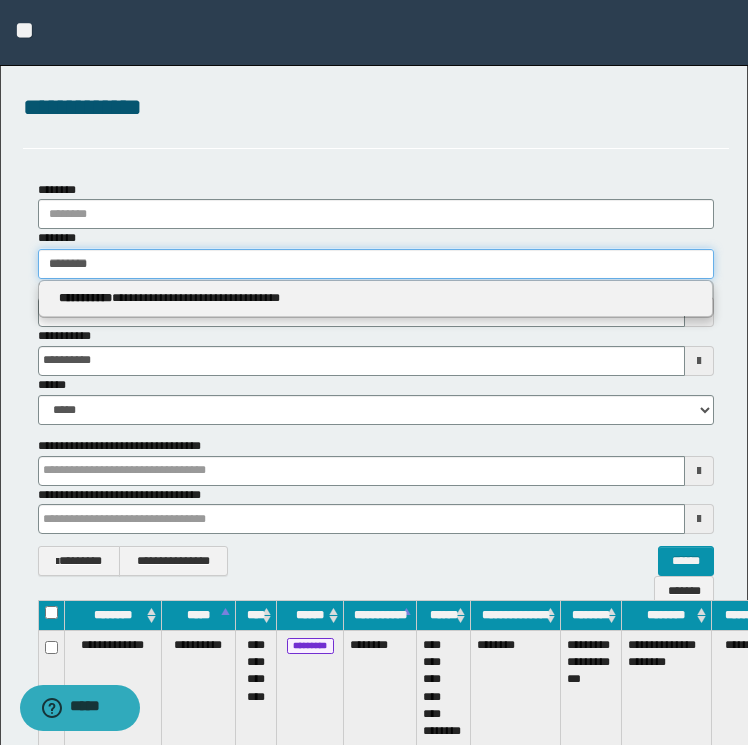 type on "********" 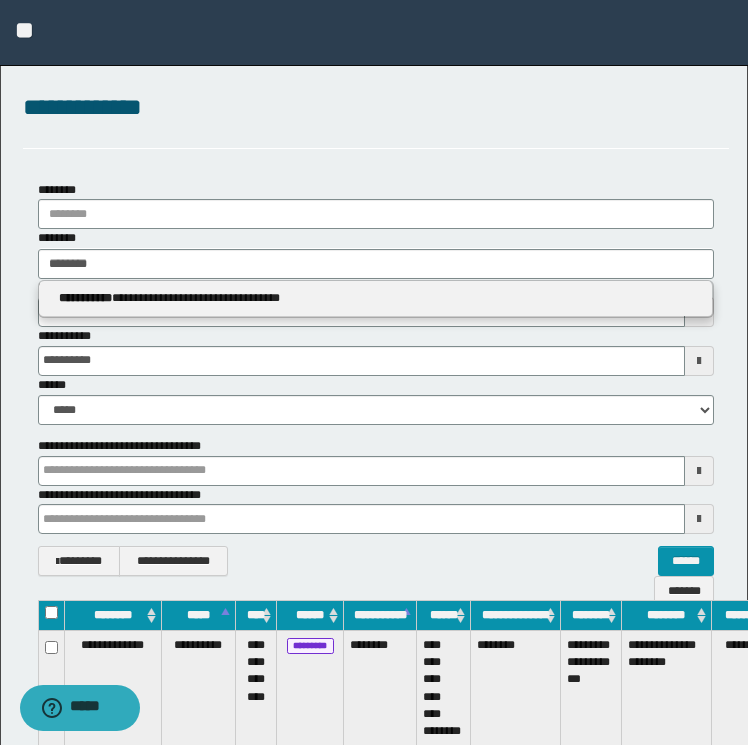 click on "**********" at bounding box center (376, 298) 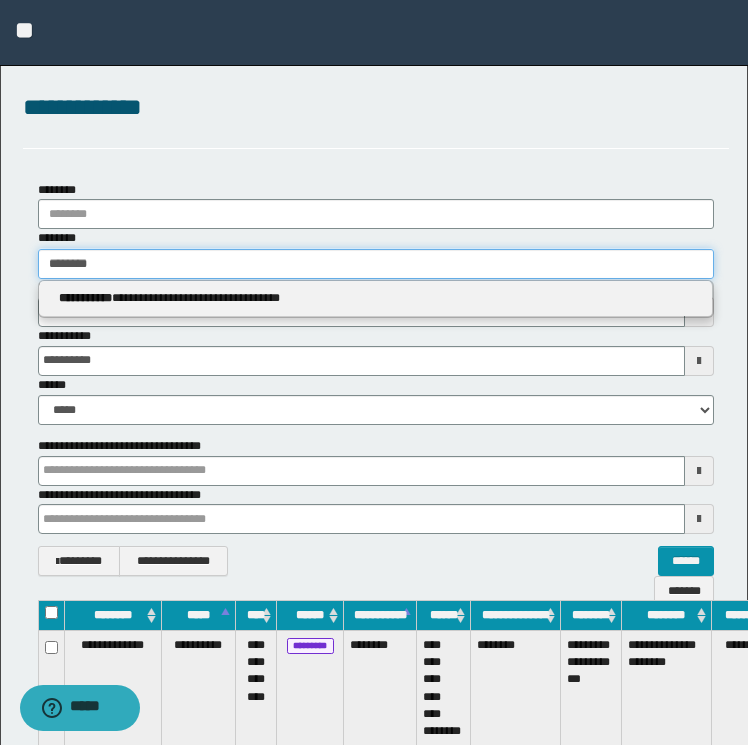 type 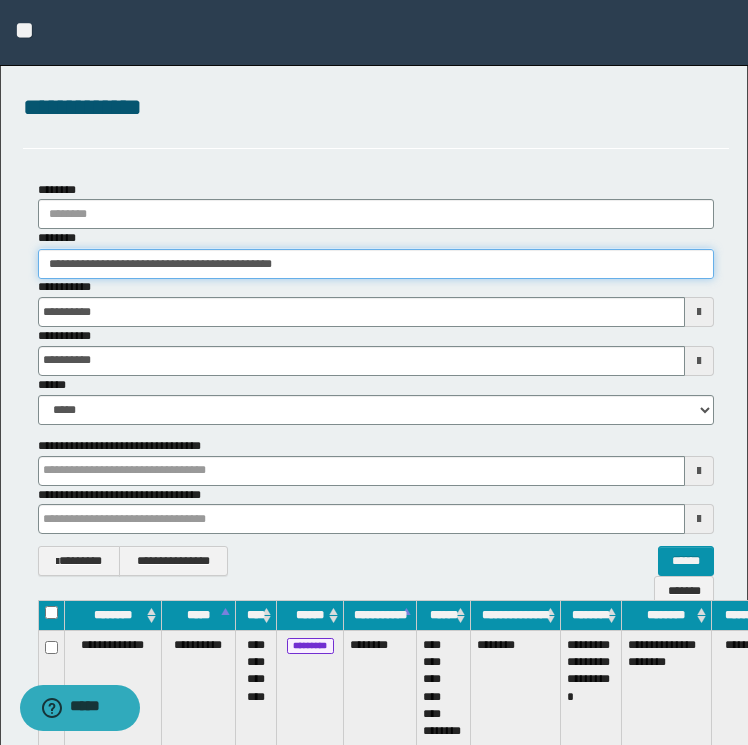 scroll, scrollTop: 0, scrollLeft: 92, axis: horizontal 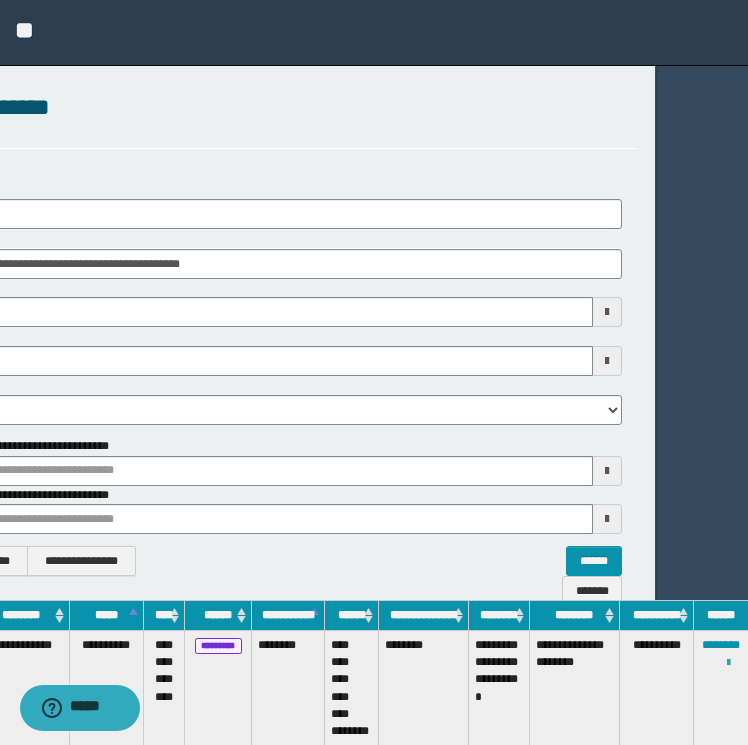 click at bounding box center [728, 663] 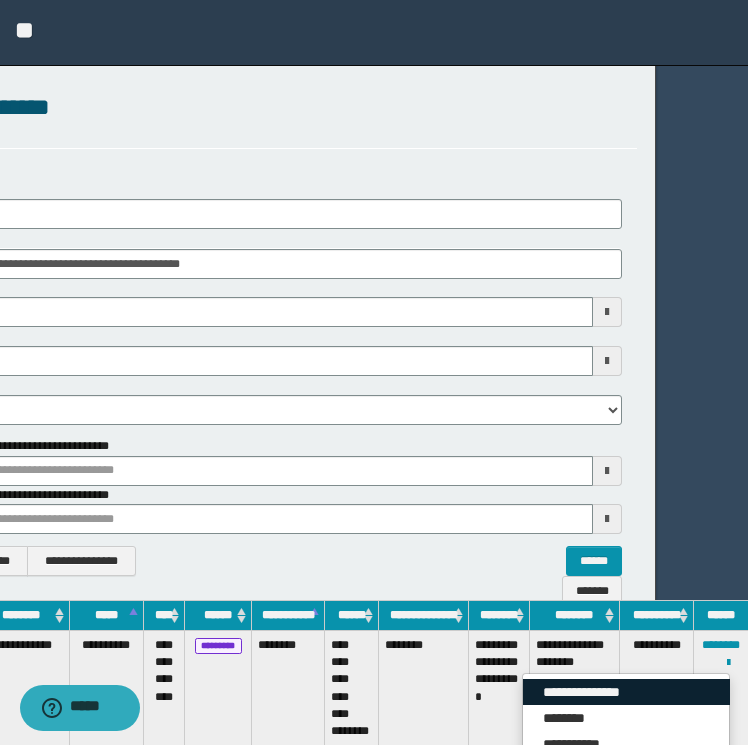 click on "**********" at bounding box center [626, 692] 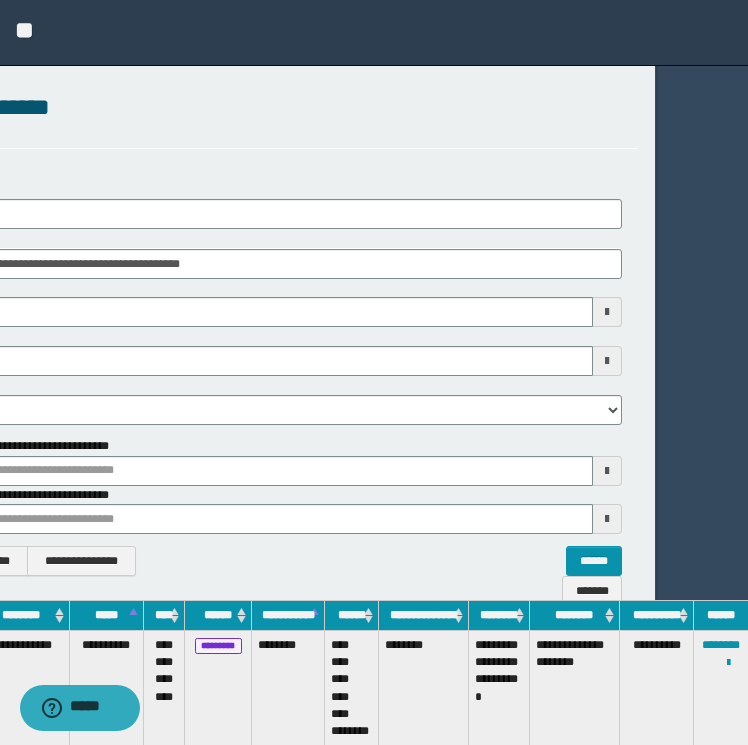 scroll, scrollTop: 0, scrollLeft: 0, axis: both 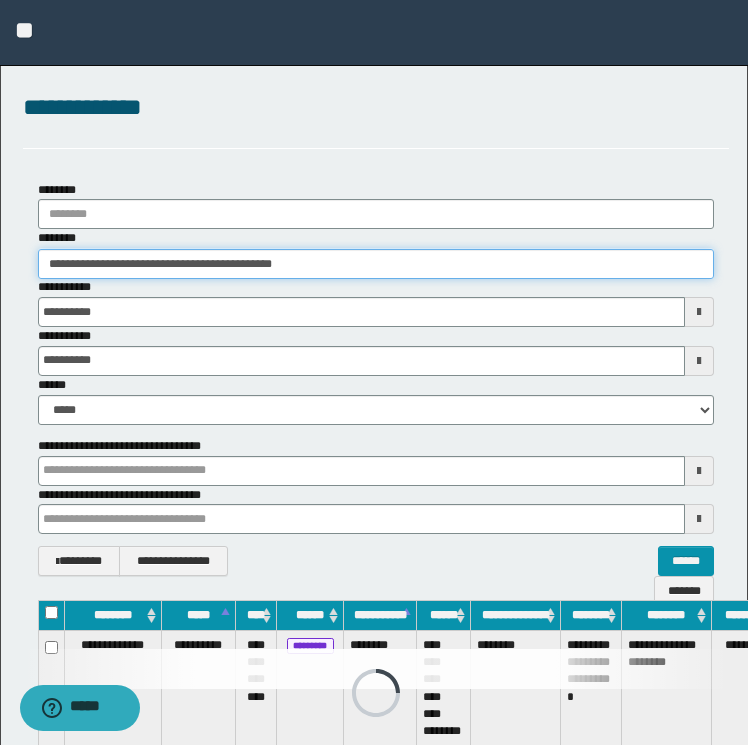 drag, startPoint x: 398, startPoint y: 266, endPoint x: -4, endPoint y: 224, distance: 404.18808 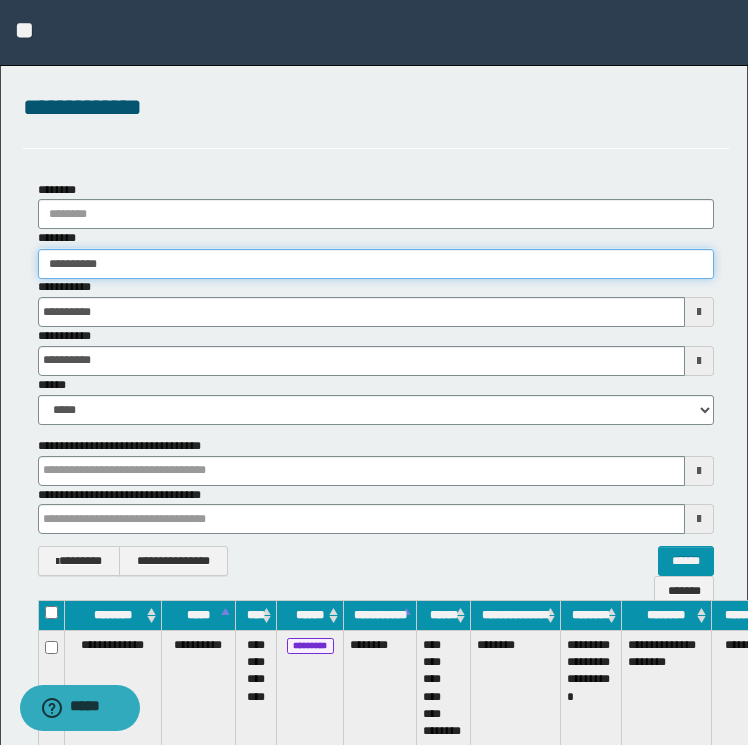 type on "**********" 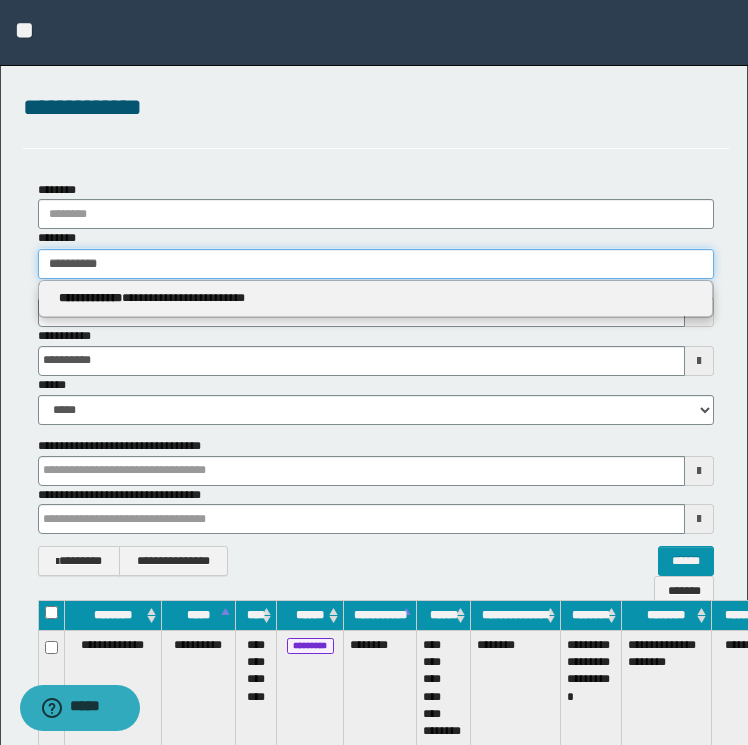 type on "**********" 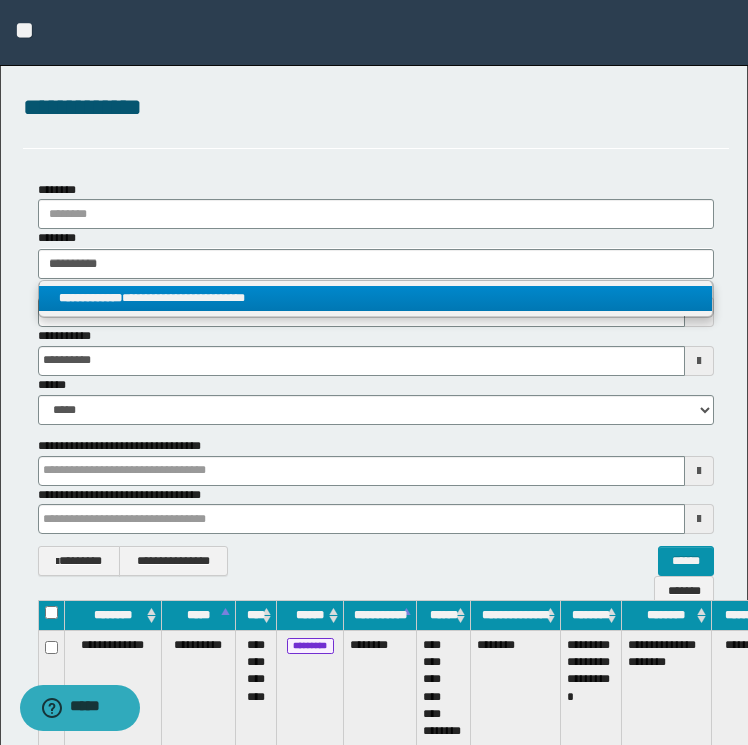 click on "**********" at bounding box center [376, 298] 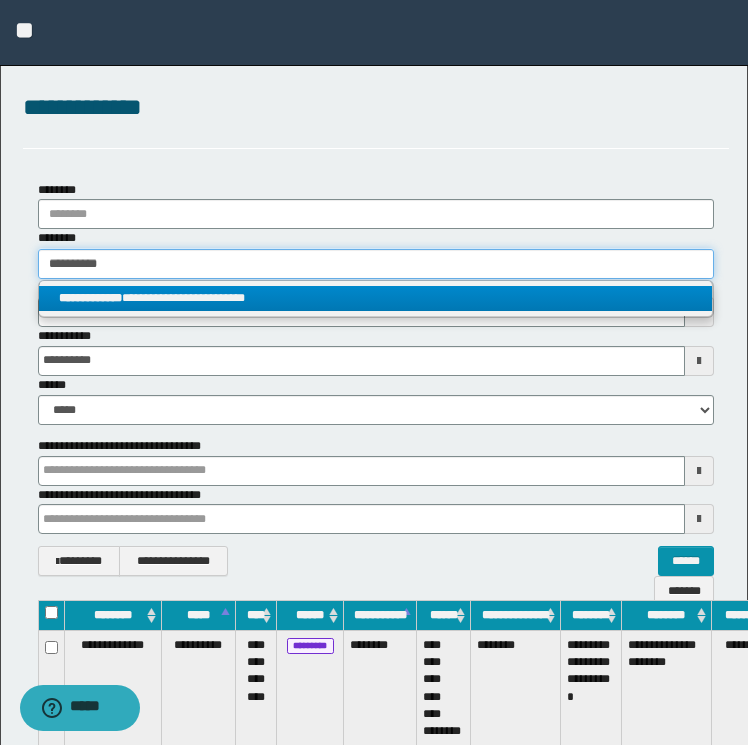 type 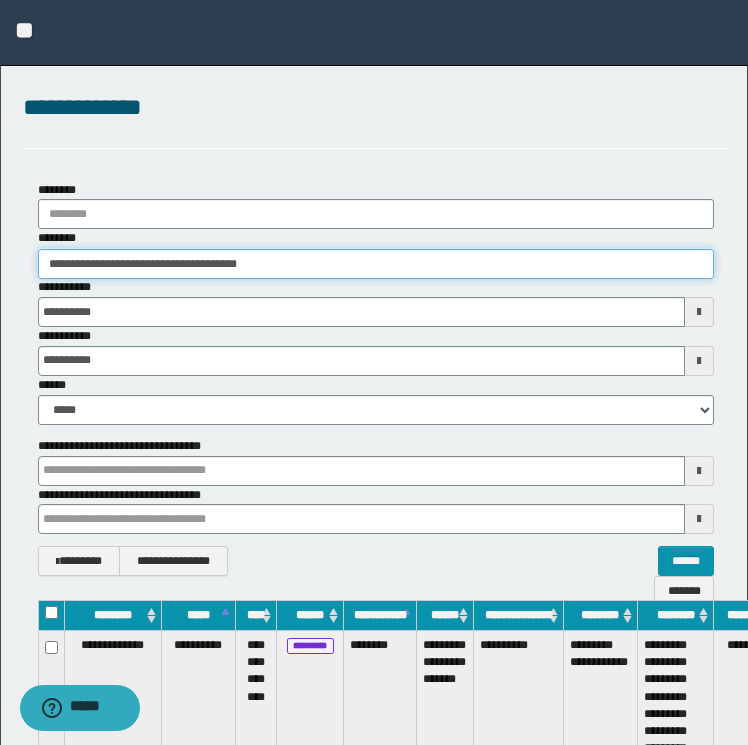 scroll, scrollTop: 0, scrollLeft: 95, axis: horizontal 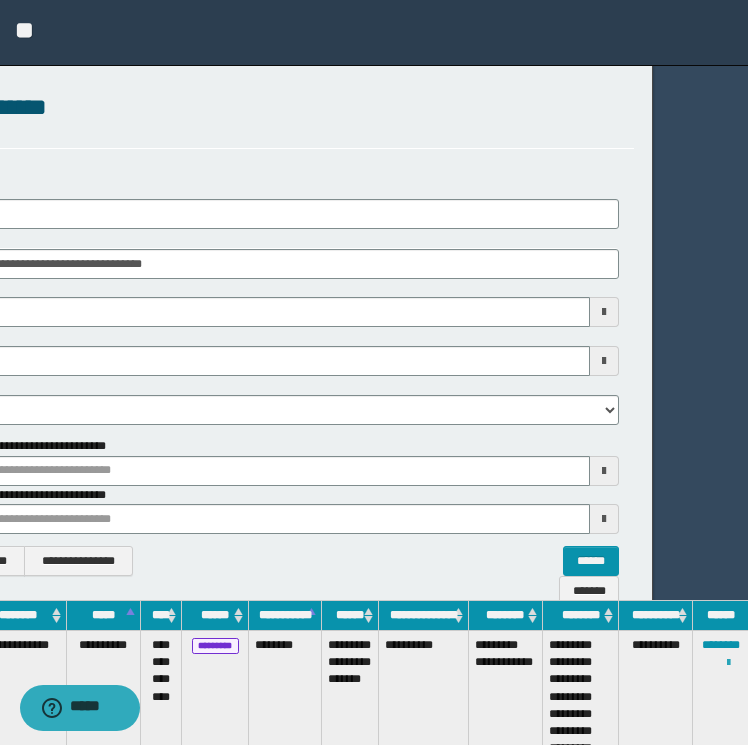 click at bounding box center [728, 663] 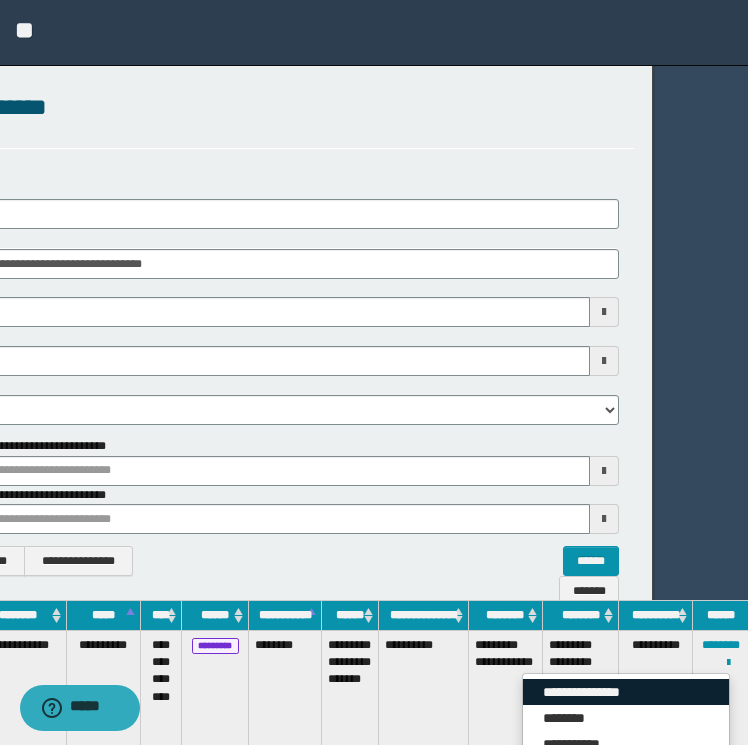 click on "**********" at bounding box center (626, 692) 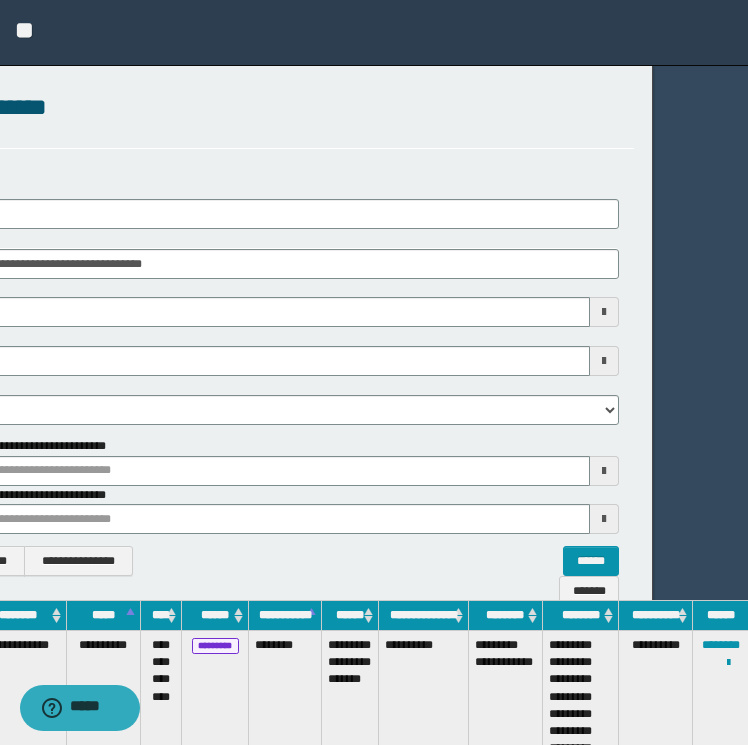 scroll, scrollTop: 0, scrollLeft: 0, axis: both 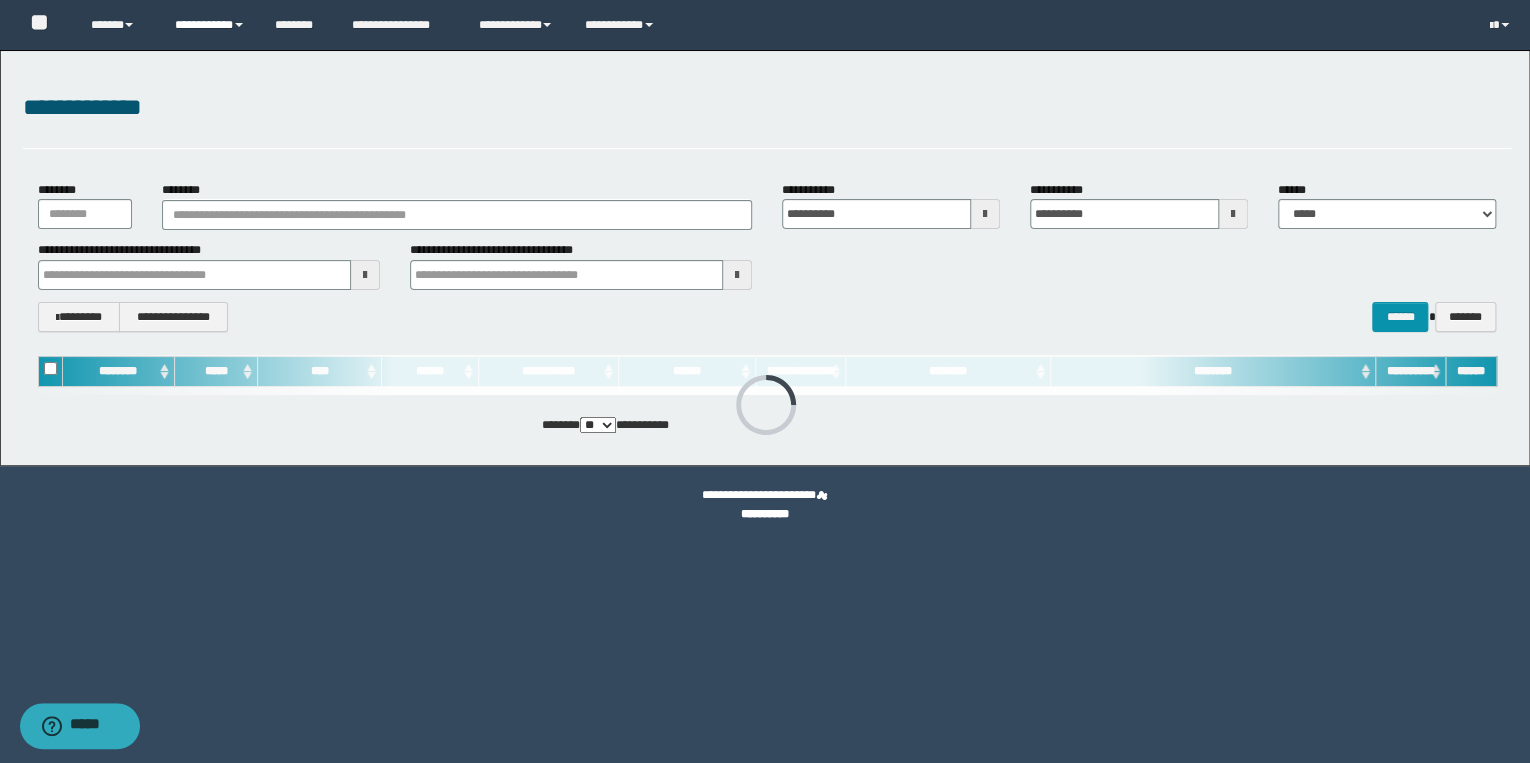click on "**********" at bounding box center (210, 25) 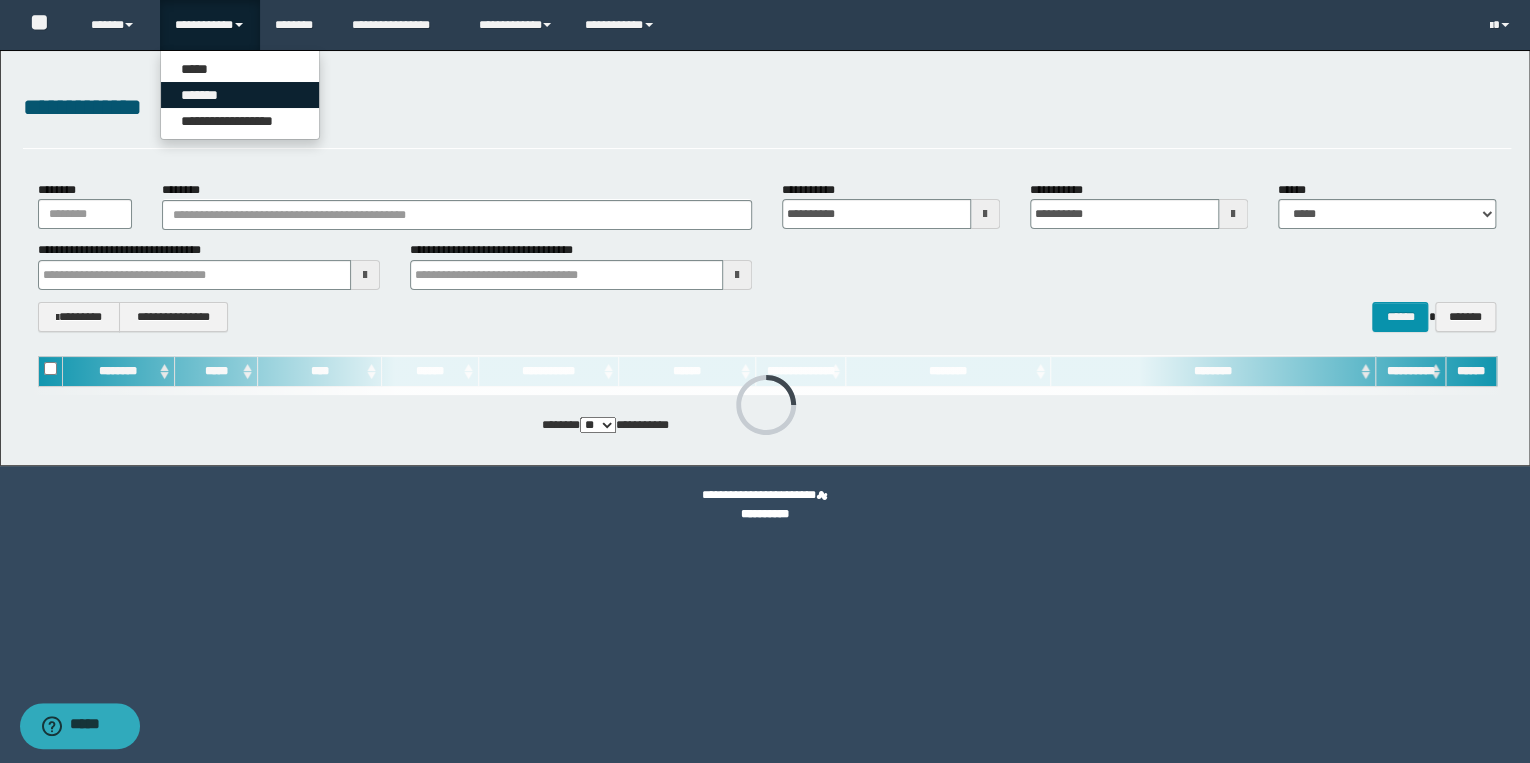 click on "*******" at bounding box center (240, 95) 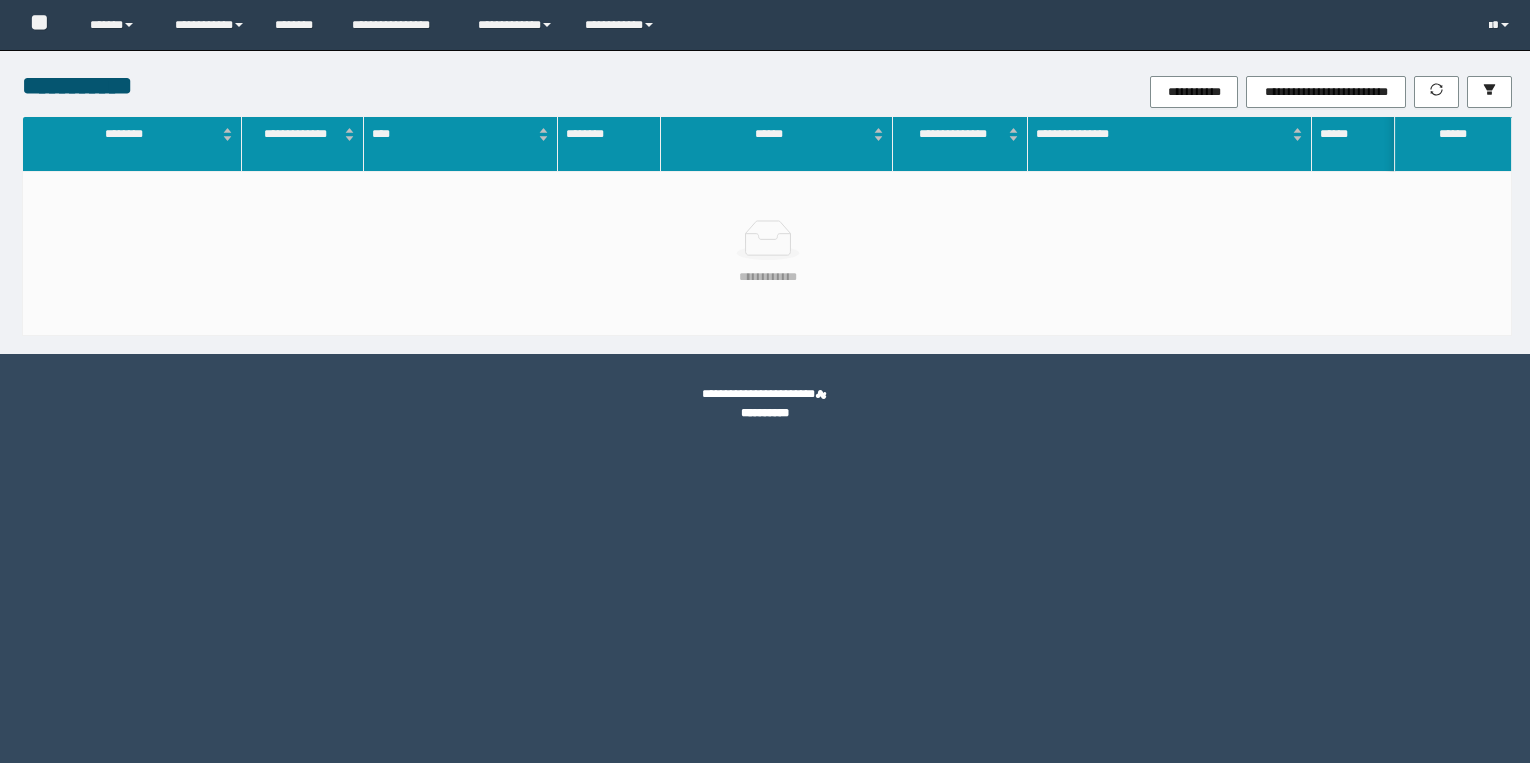 scroll, scrollTop: 0, scrollLeft: 0, axis: both 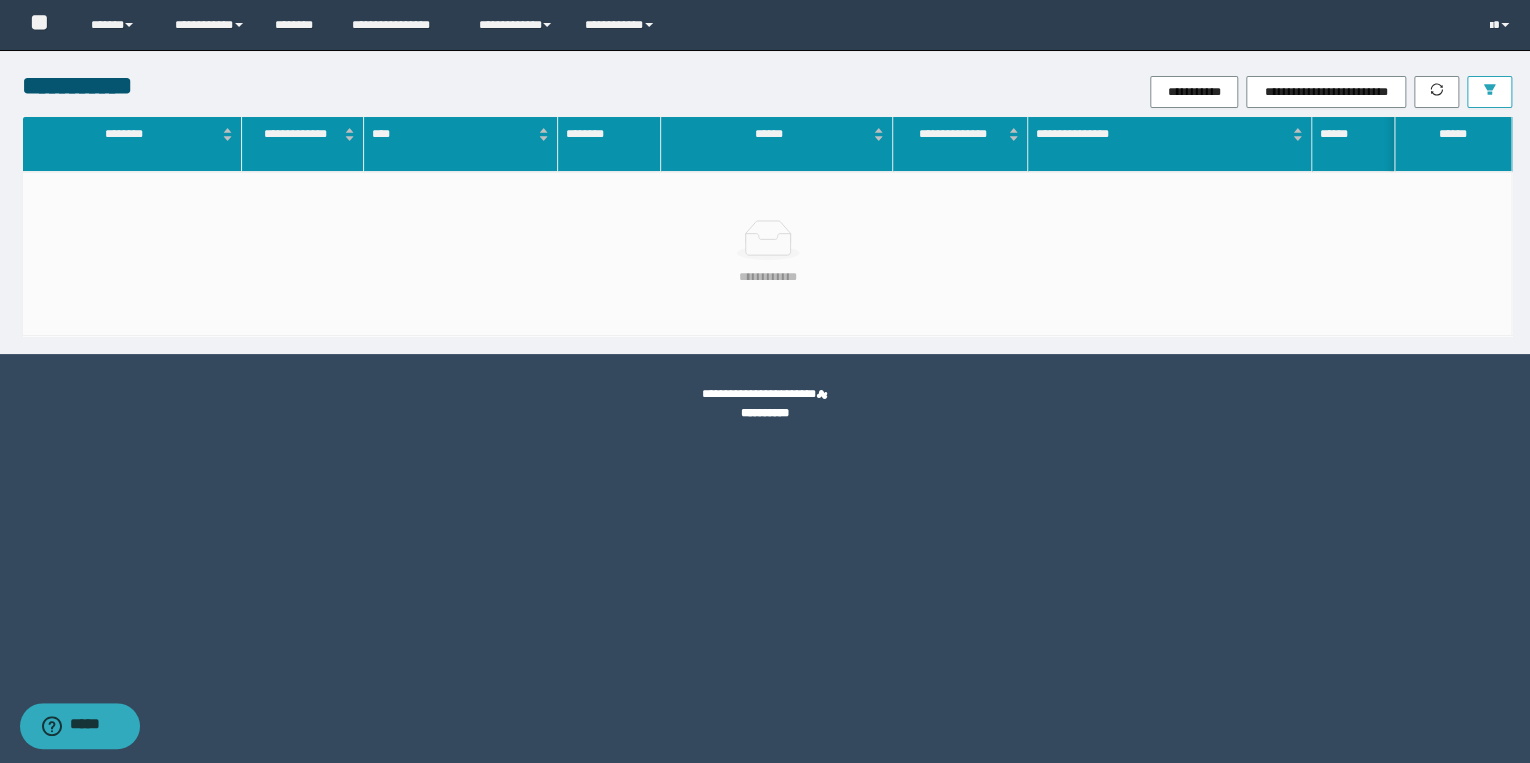 click at bounding box center [1489, 92] 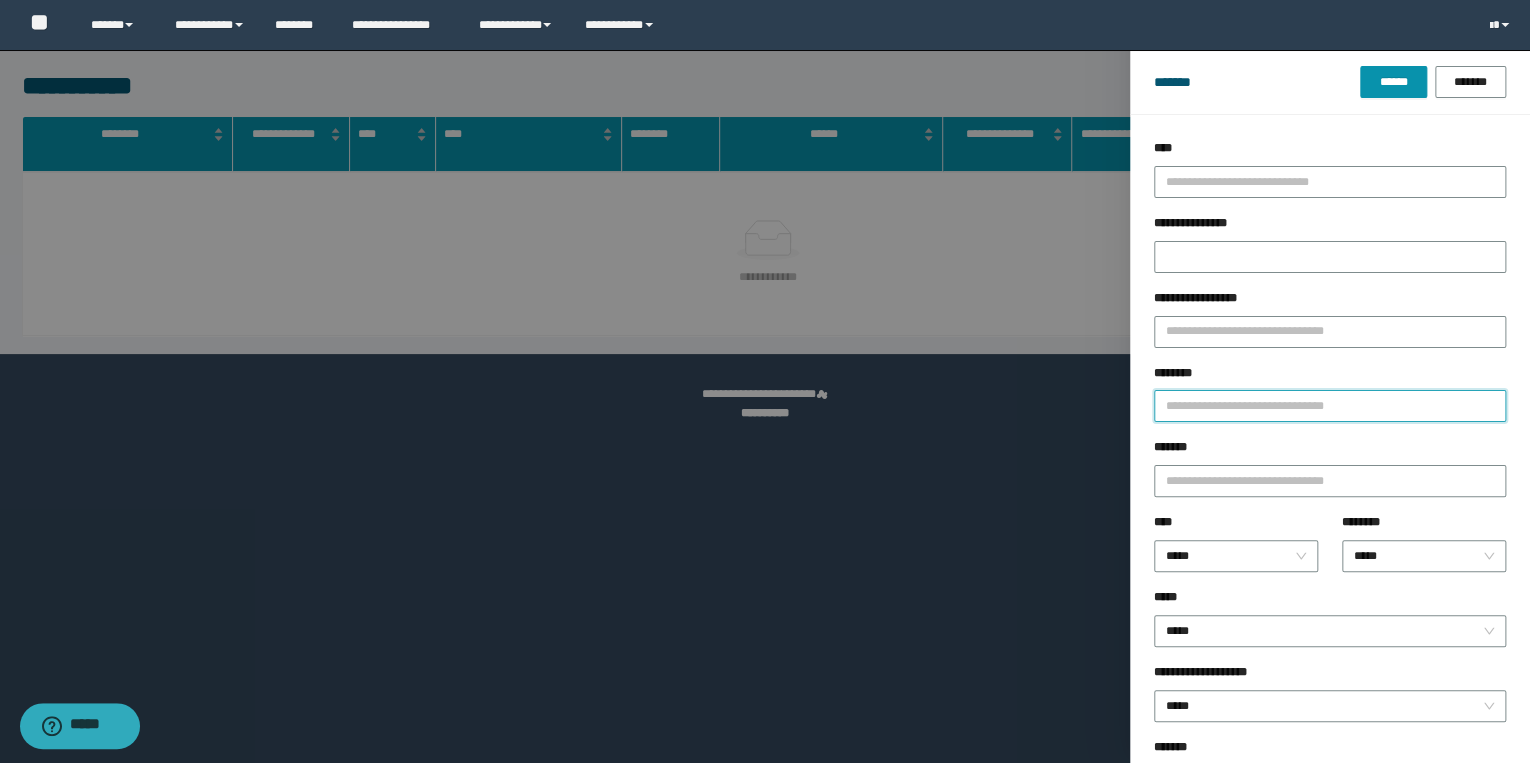 click on "********" at bounding box center (1330, 406) 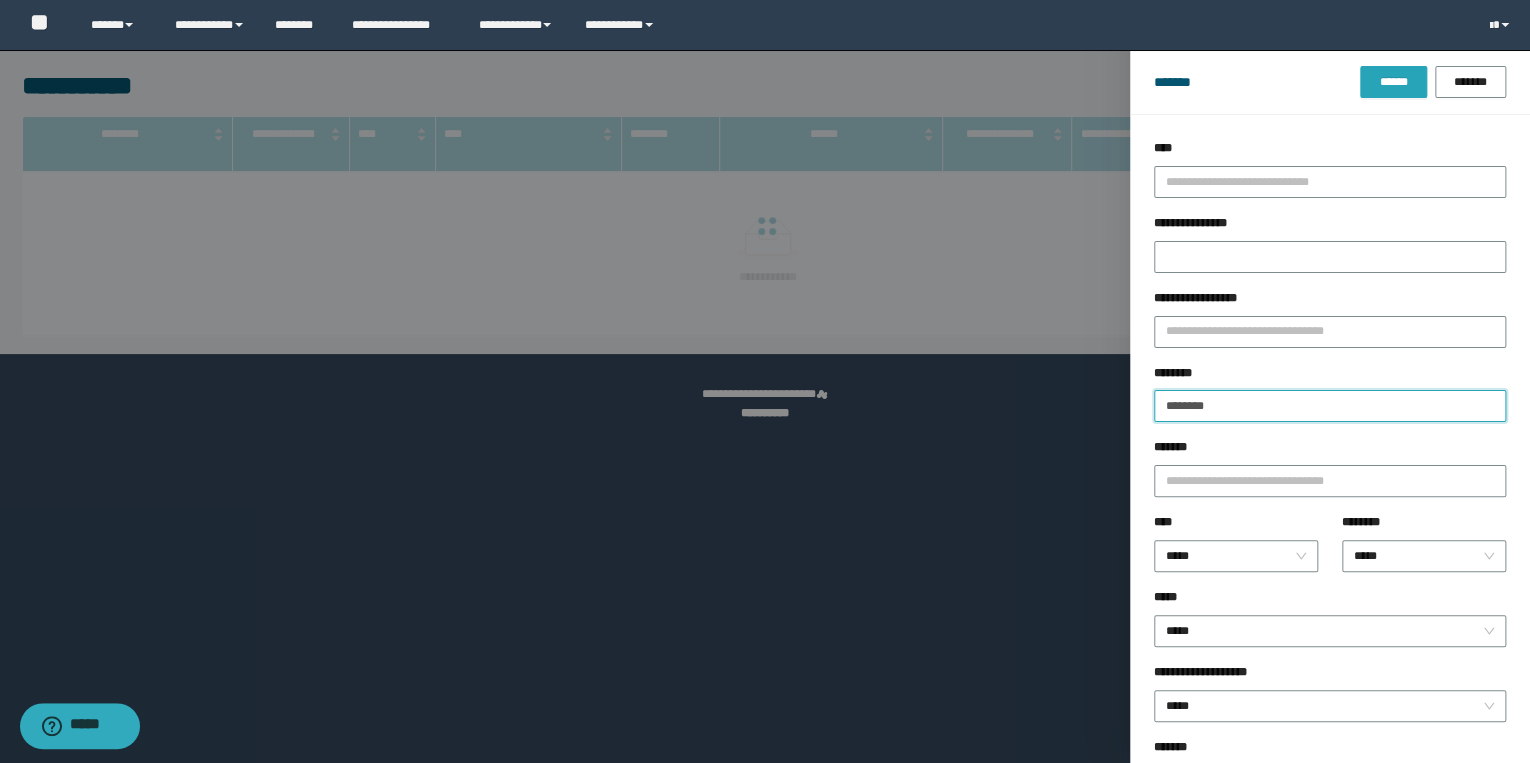 type on "********" 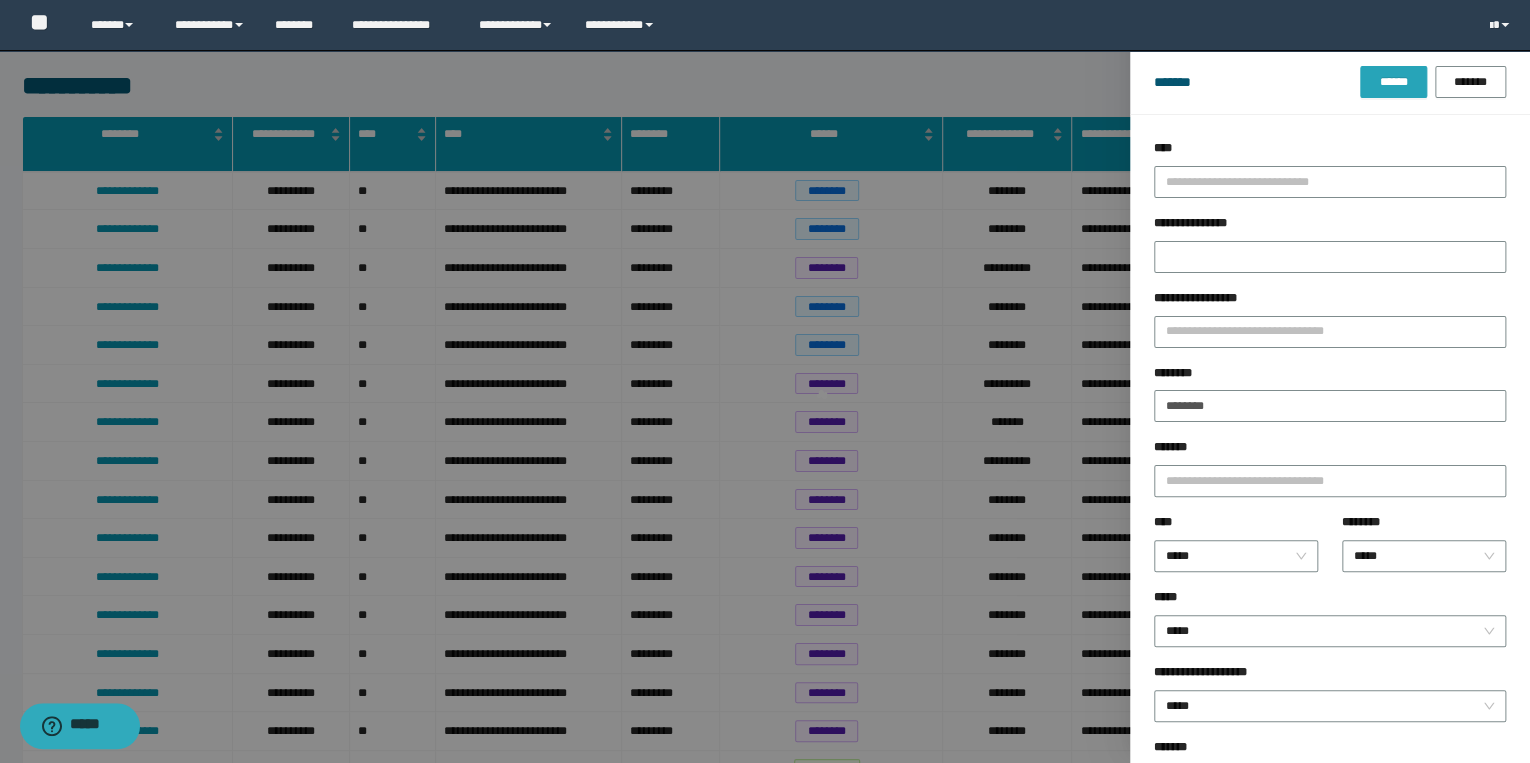 click on "******" at bounding box center [1393, 82] 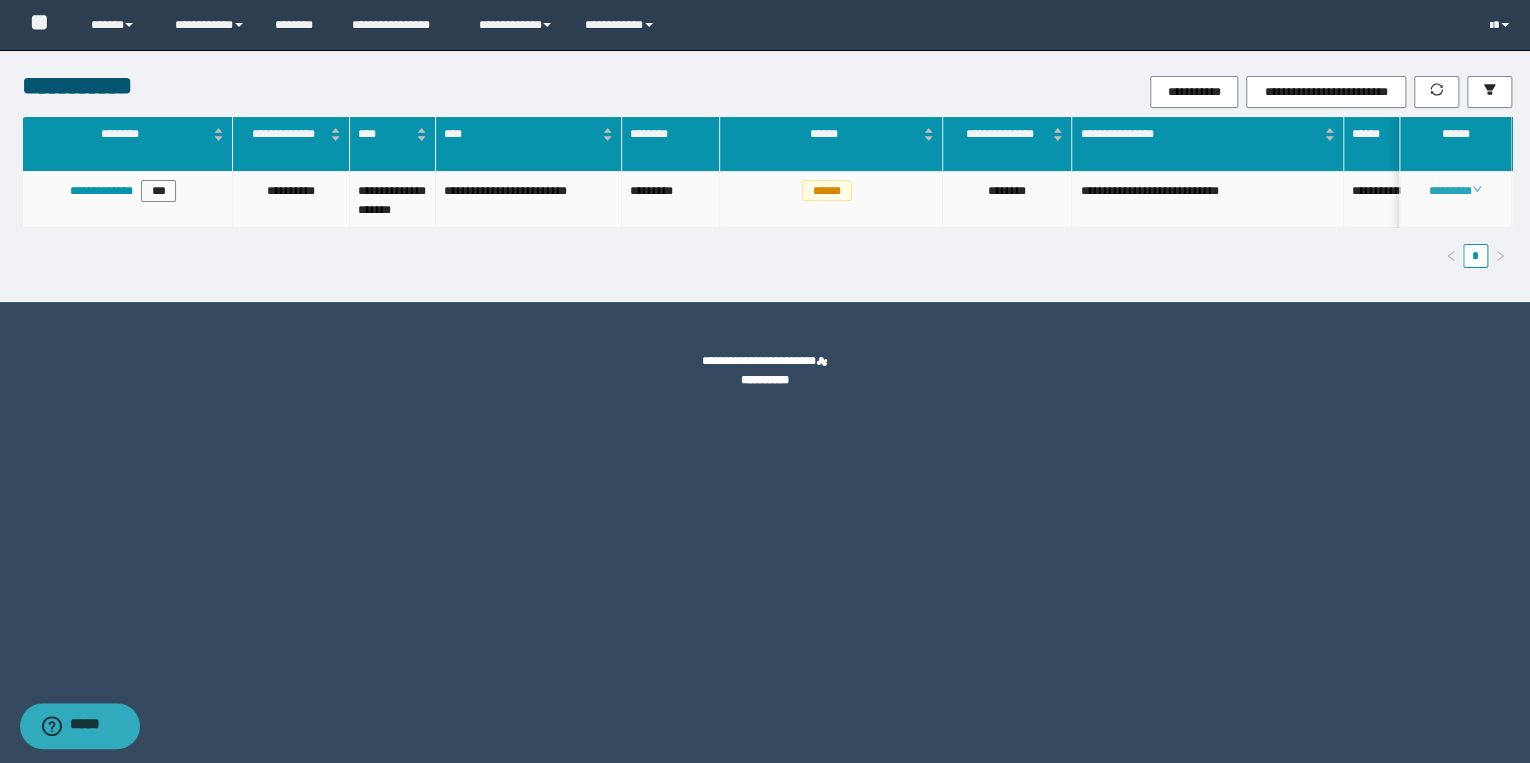 click on "********" at bounding box center [1455, 191] 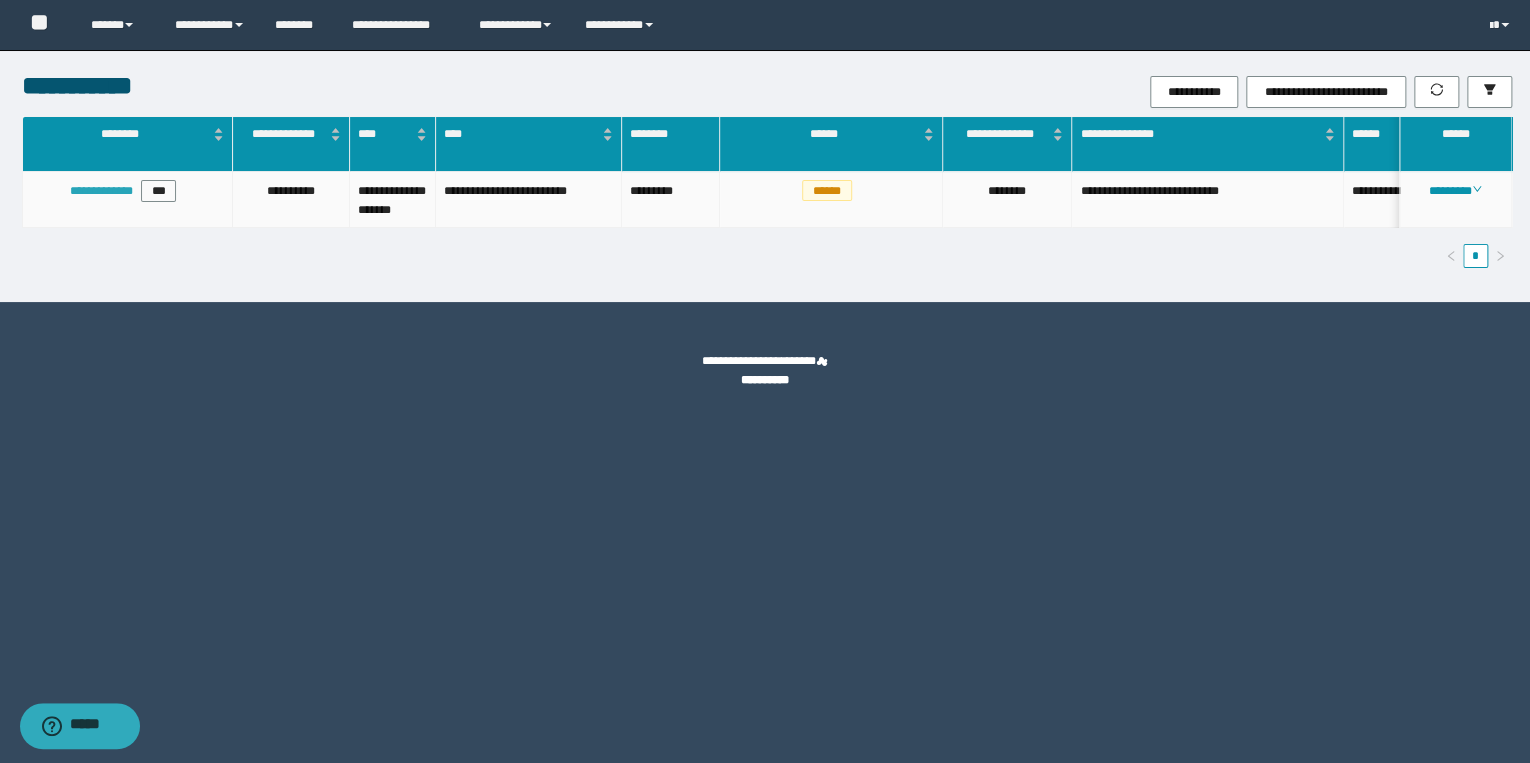 click on "**********" at bounding box center [101, 191] 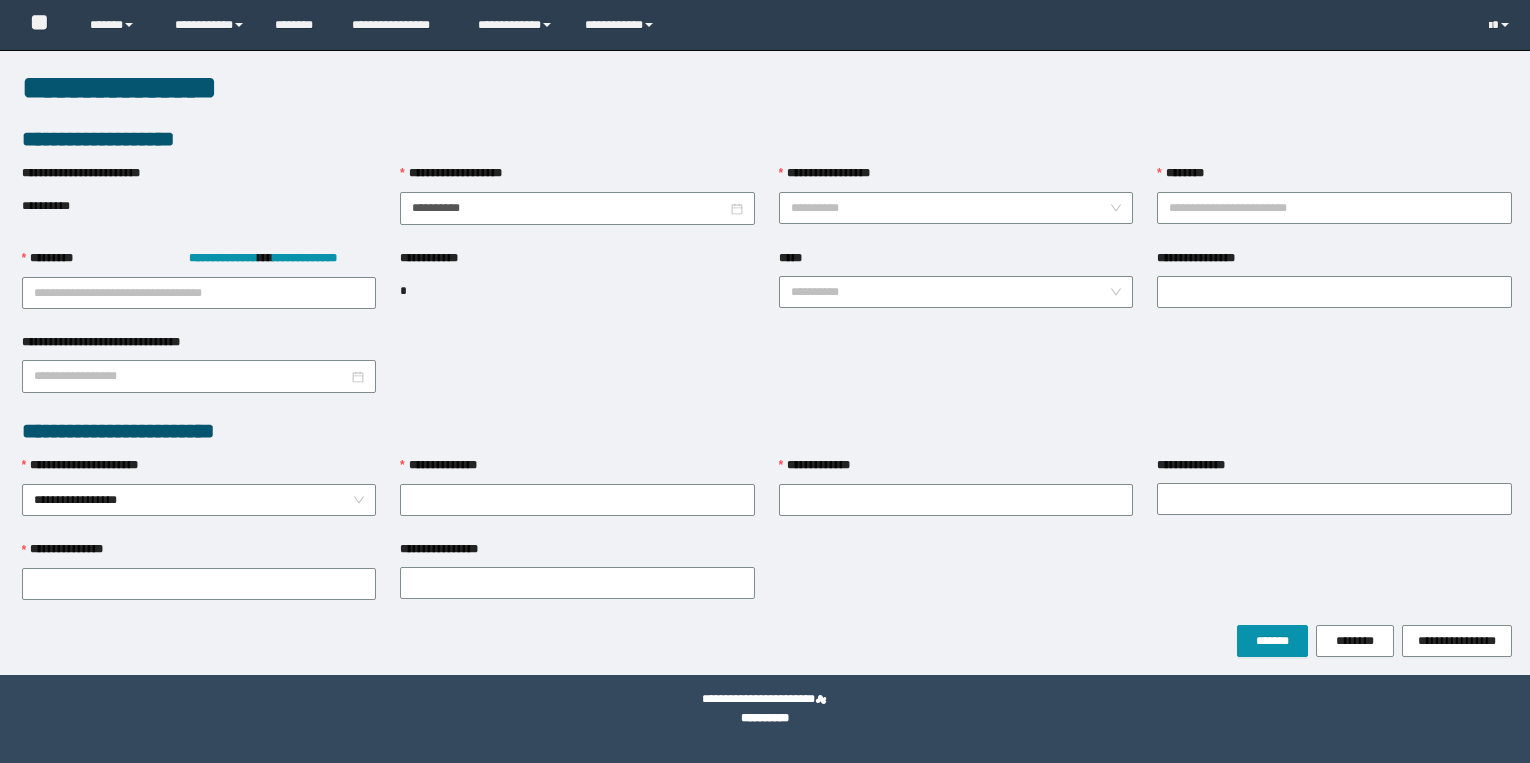 scroll, scrollTop: 0, scrollLeft: 0, axis: both 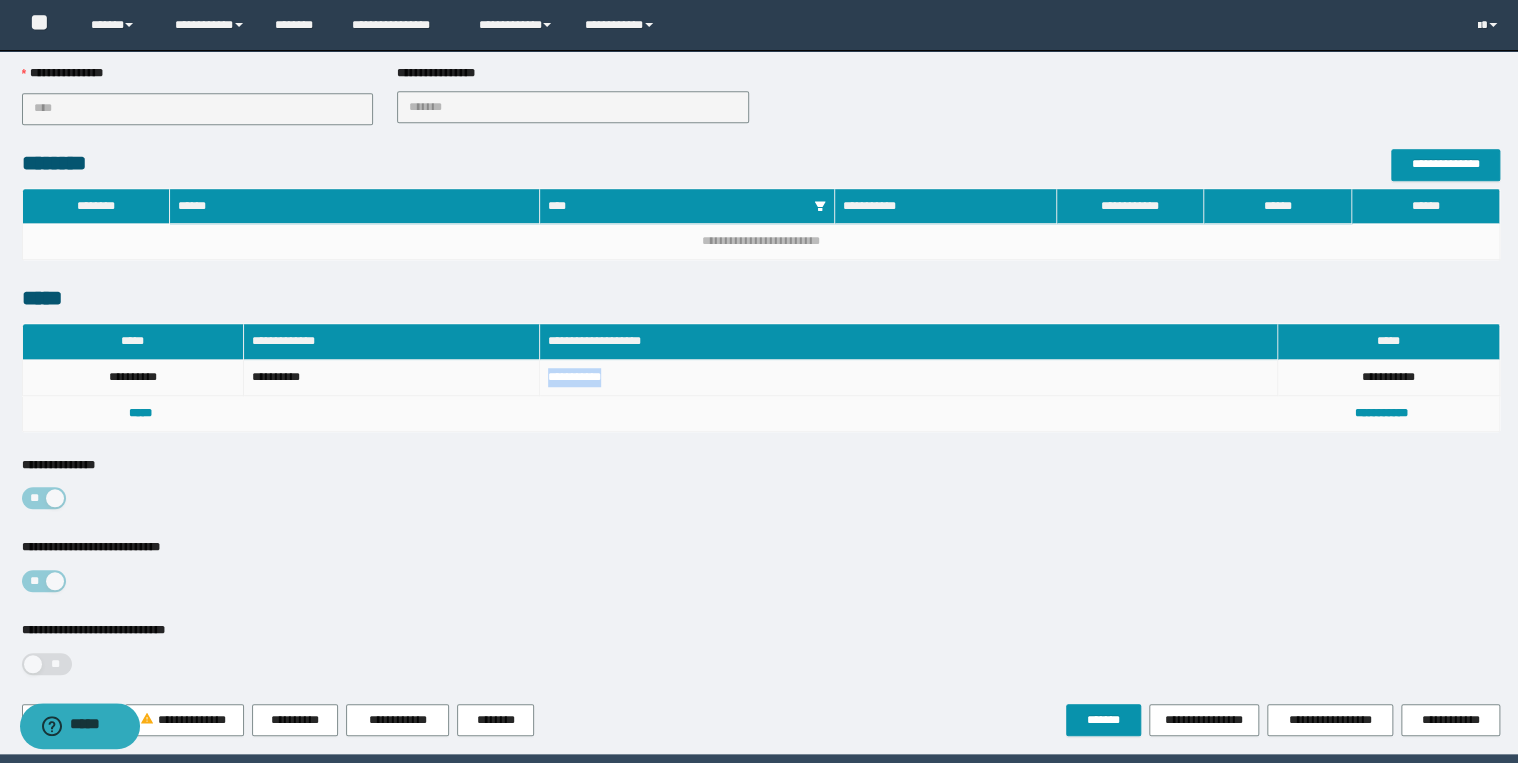 drag, startPoint x: 672, startPoint y: 373, endPoint x: 493, endPoint y: 376, distance: 179.02513 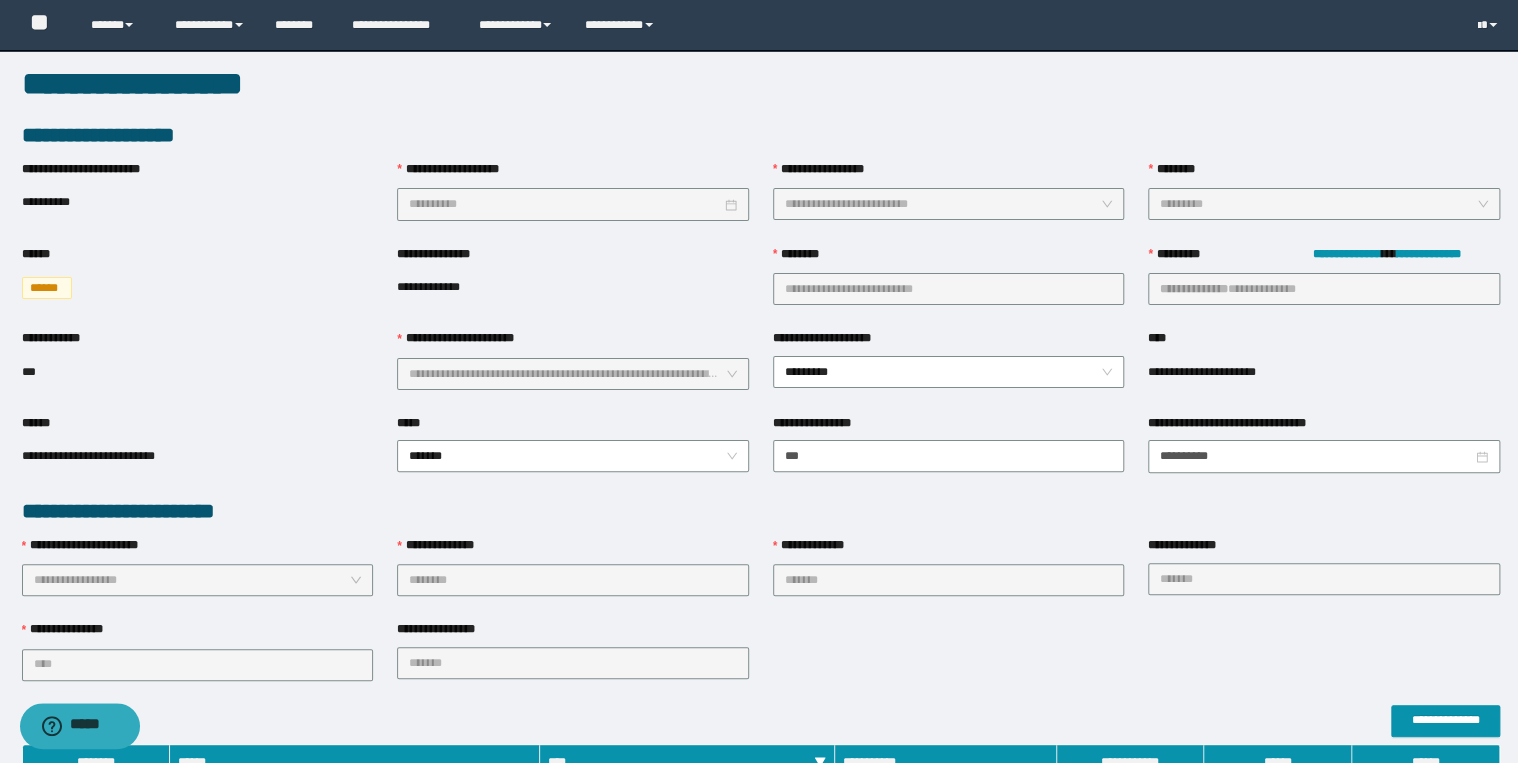 scroll, scrollTop: 0, scrollLeft: 0, axis: both 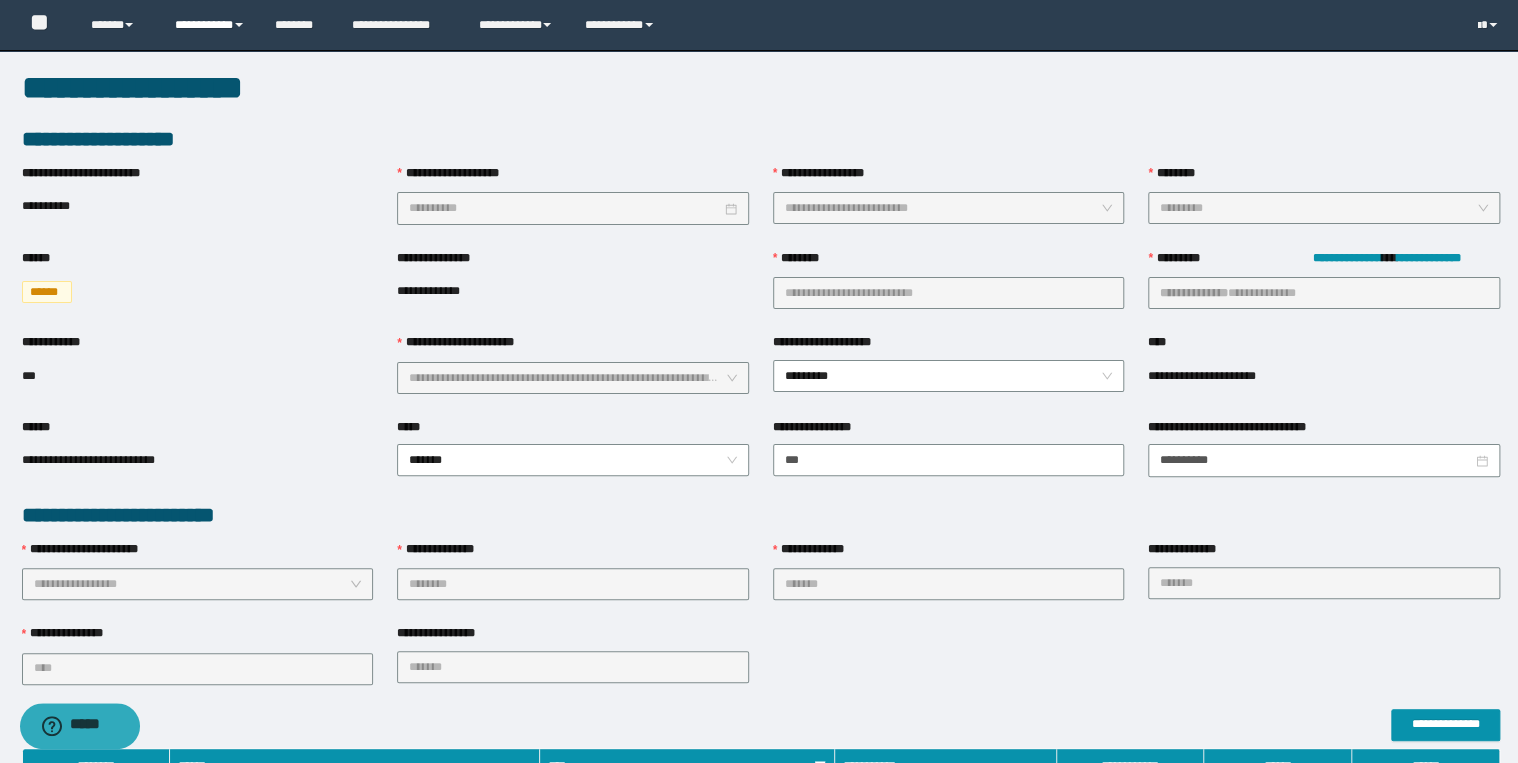 click on "**********" at bounding box center [210, 25] 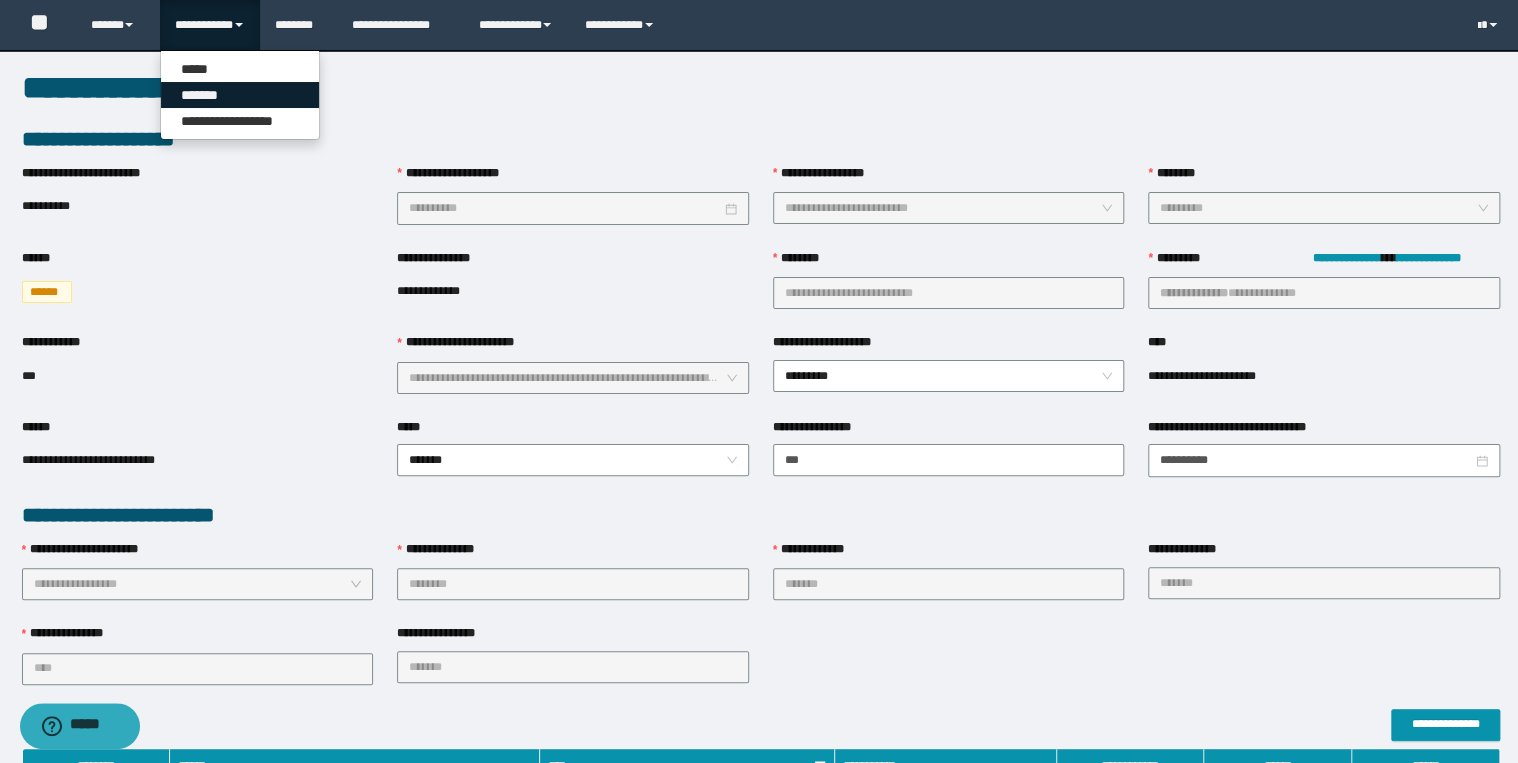 click on "*******" at bounding box center (240, 95) 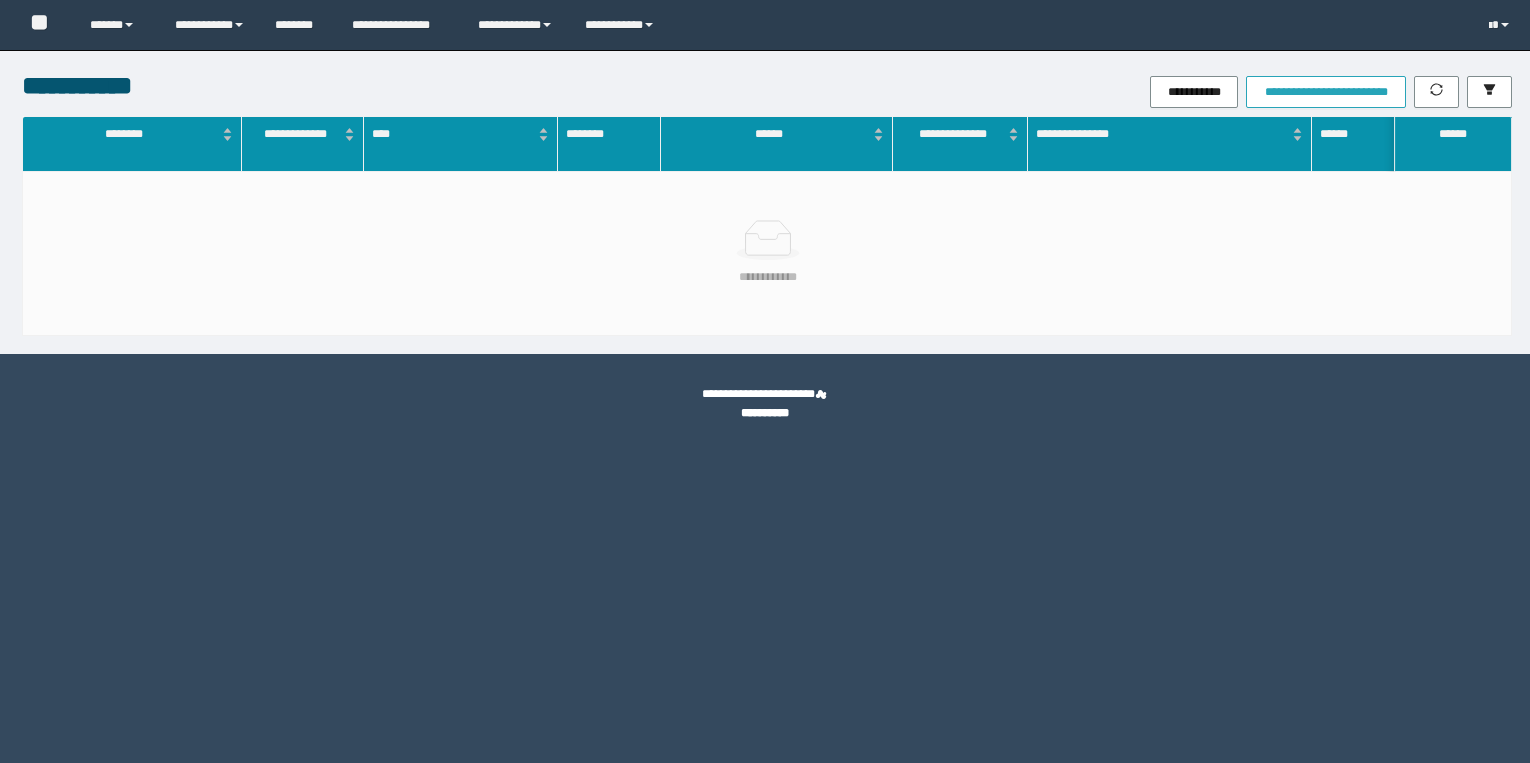 scroll, scrollTop: 0, scrollLeft: 0, axis: both 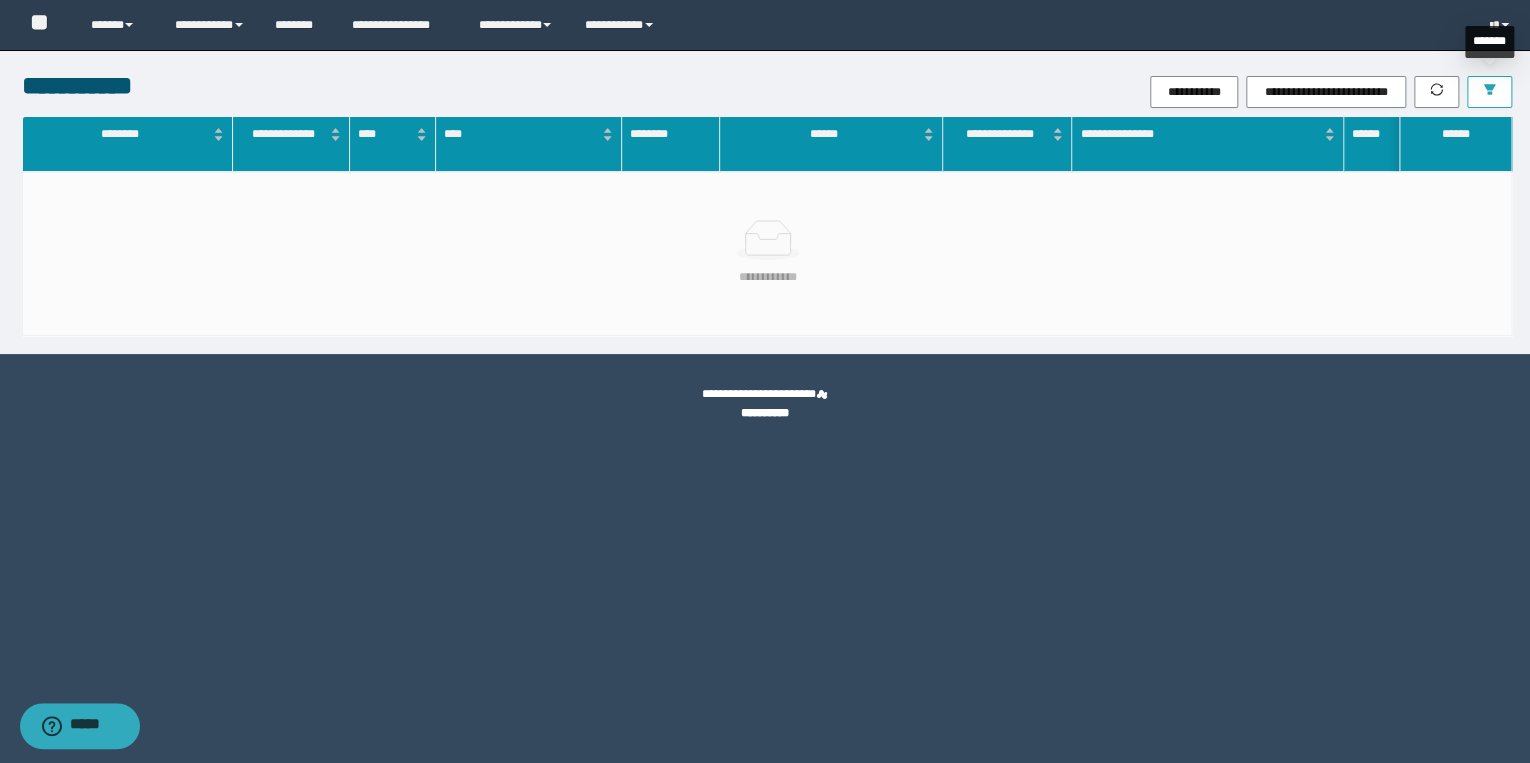 click at bounding box center (1489, 92) 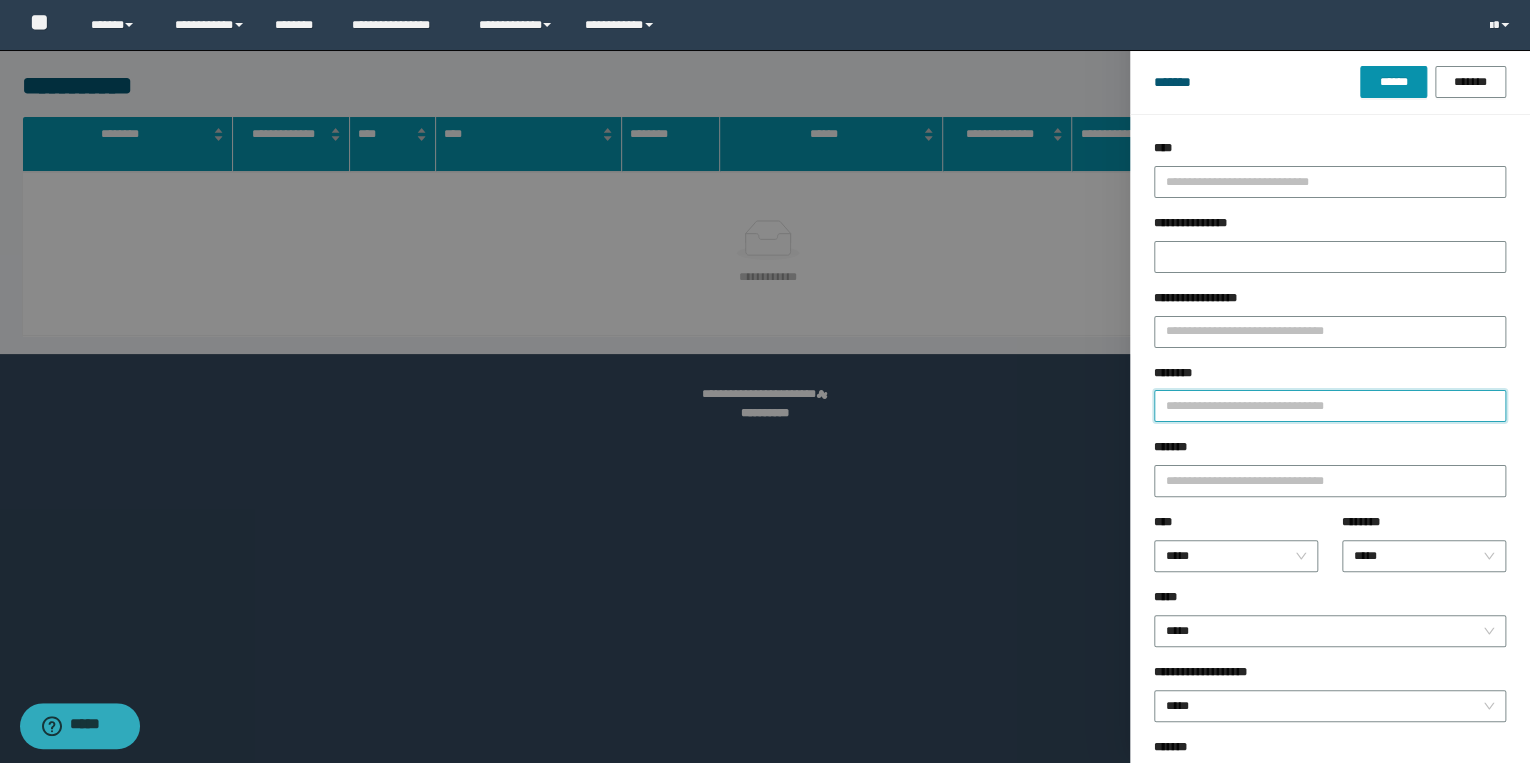 click on "********" at bounding box center [1330, 406] 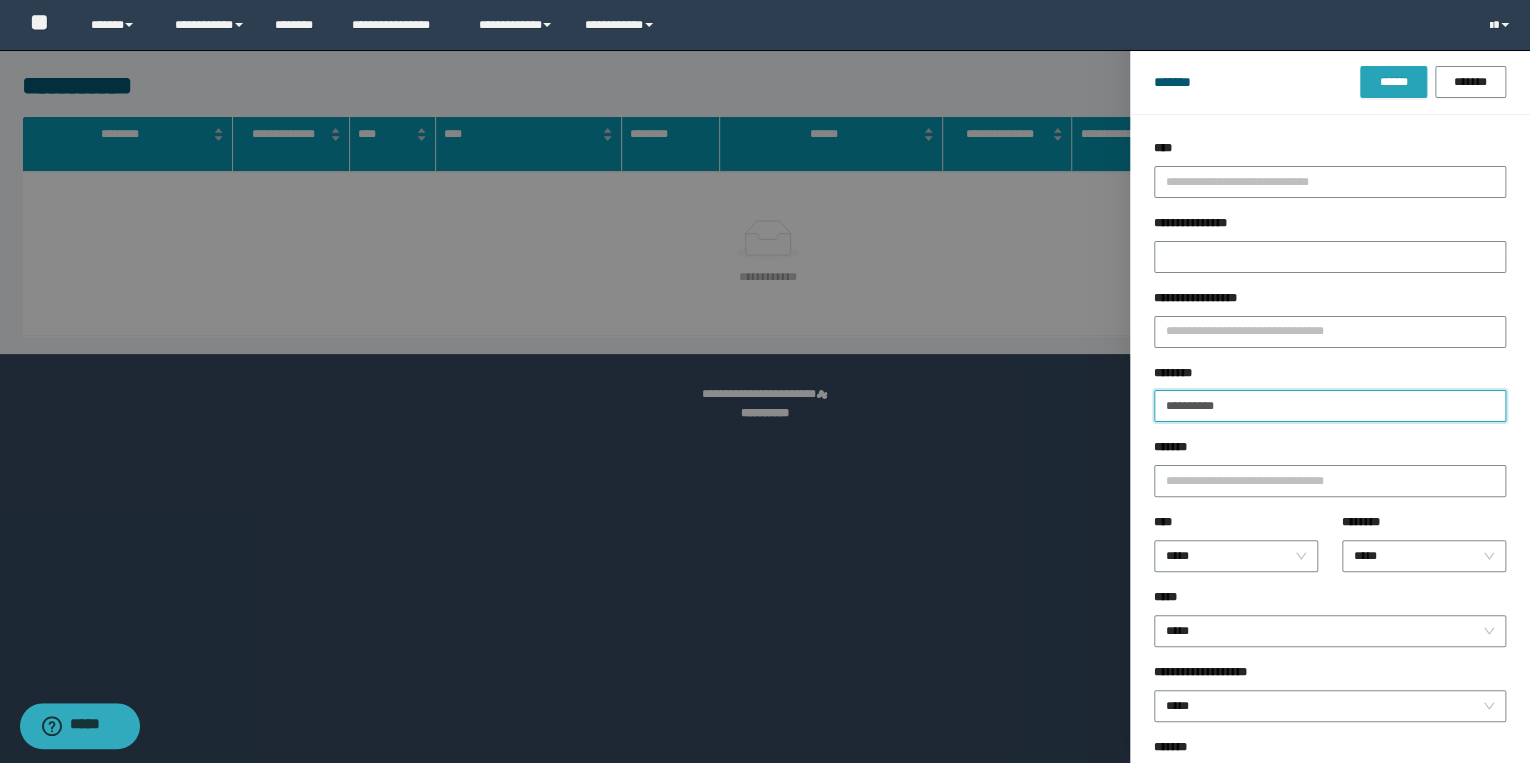 type on "**********" 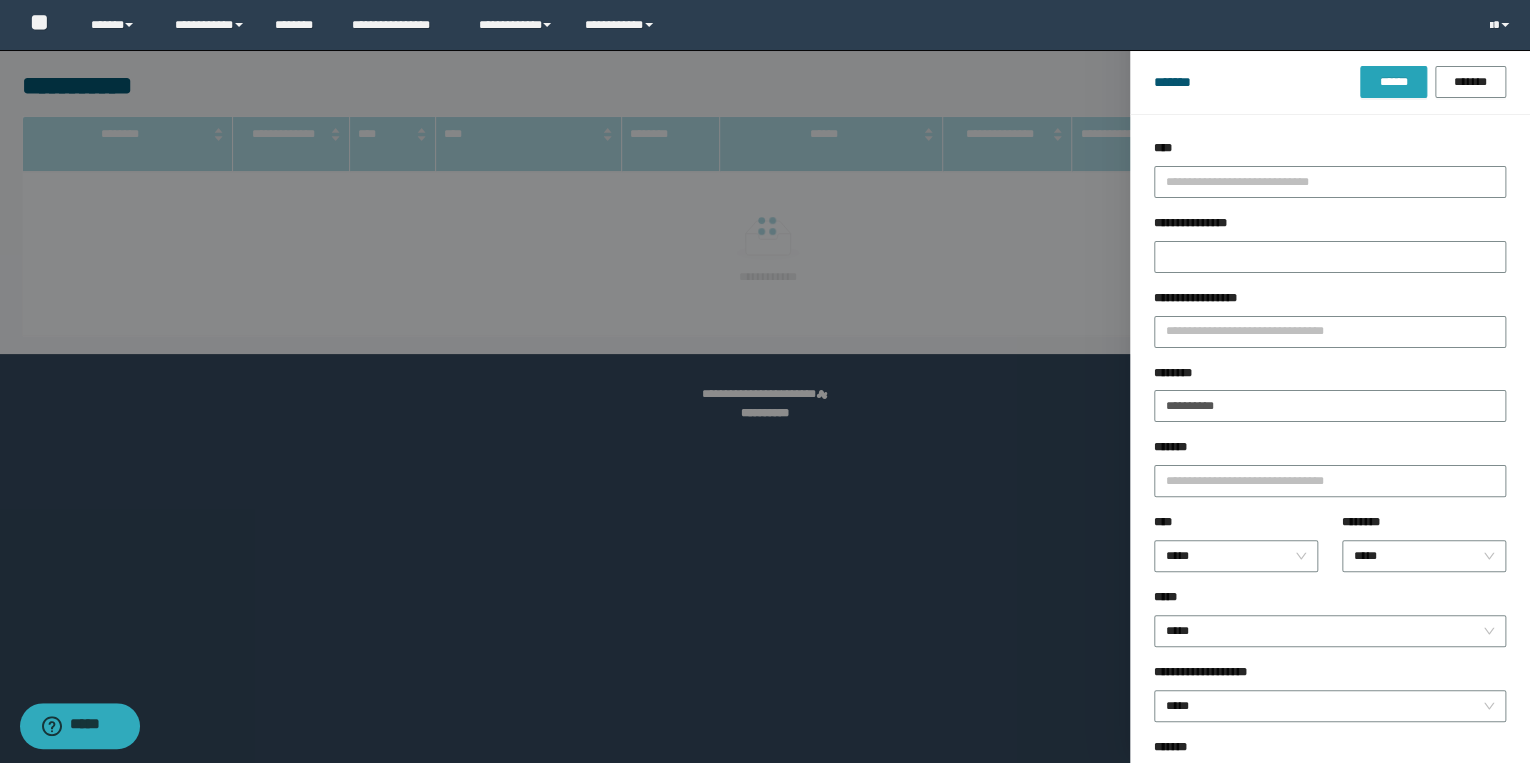 click on "******" at bounding box center [1393, 82] 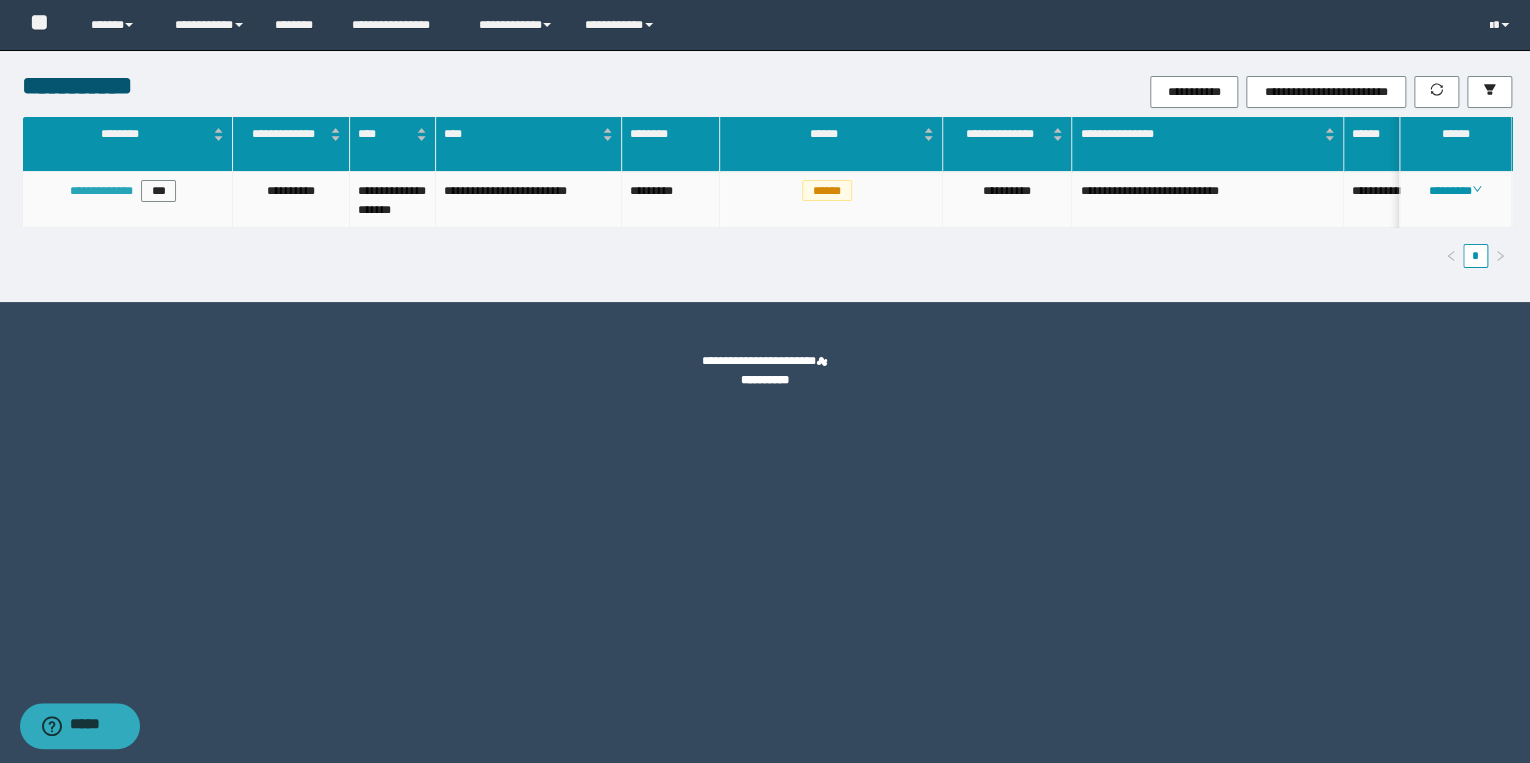 click on "**********" at bounding box center (101, 191) 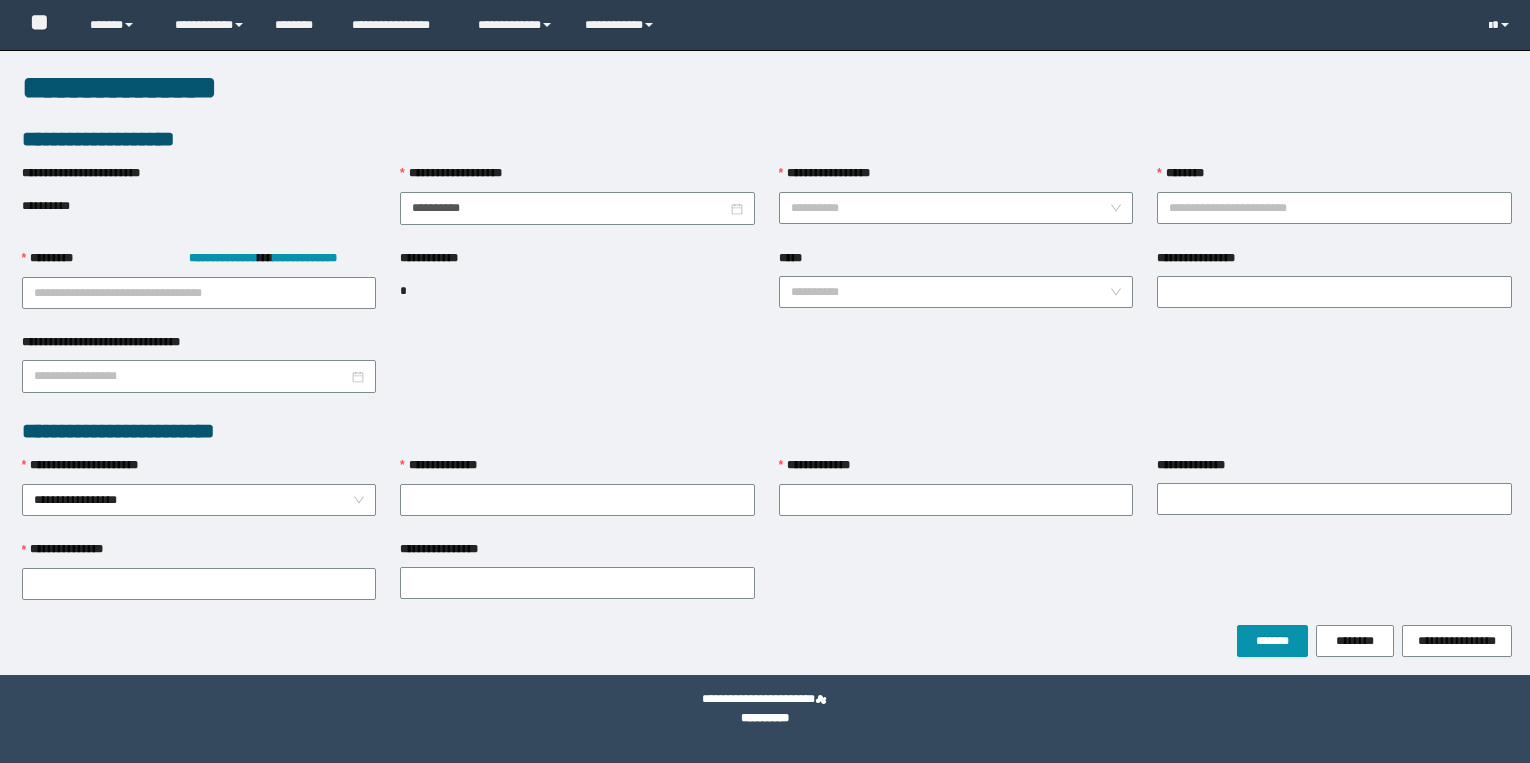 scroll, scrollTop: 0, scrollLeft: 0, axis: both 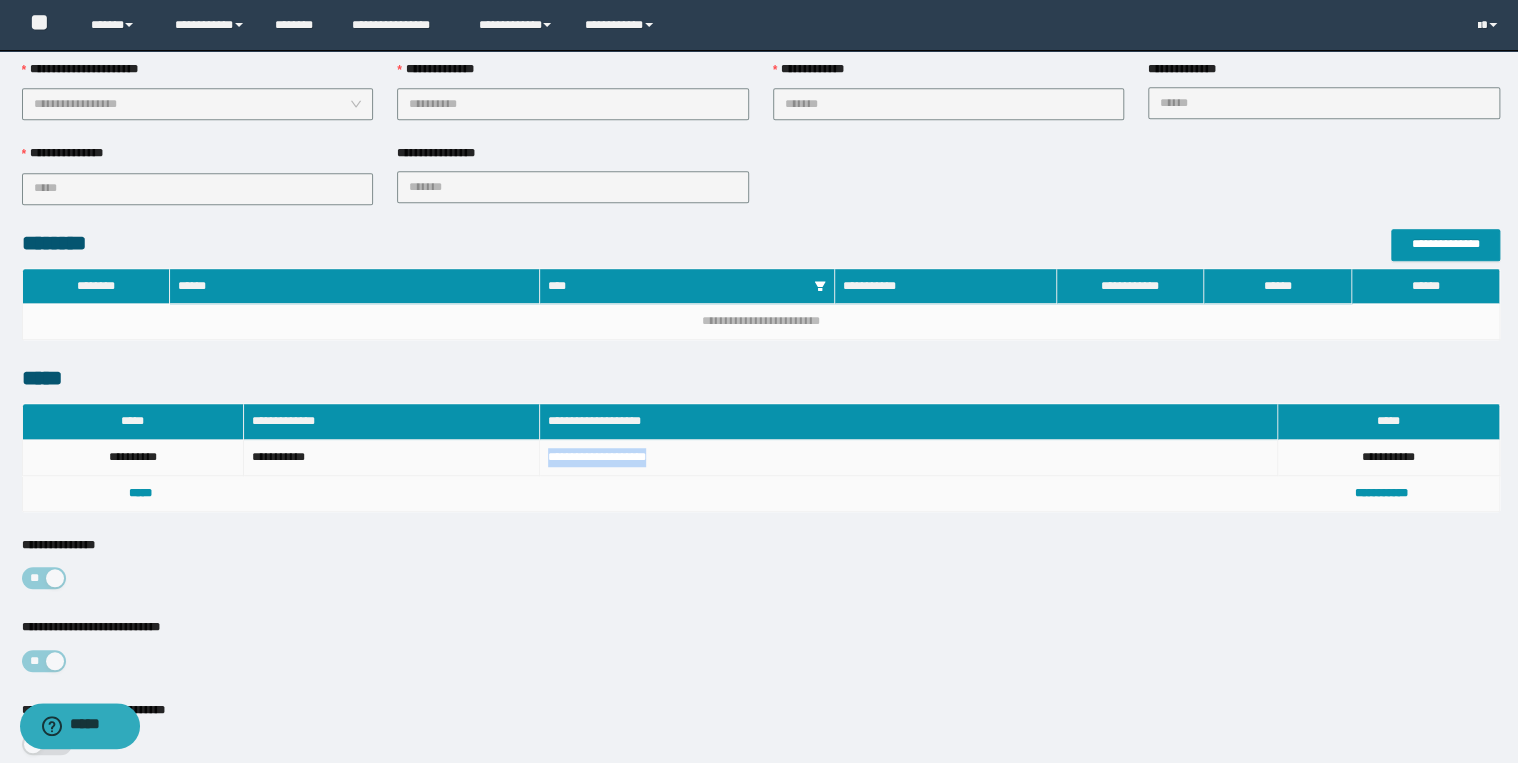 drag, startPoint x: 703, startPoint y: 449, endPoint x: 485, endPoint y: 452, distance: 218.02065 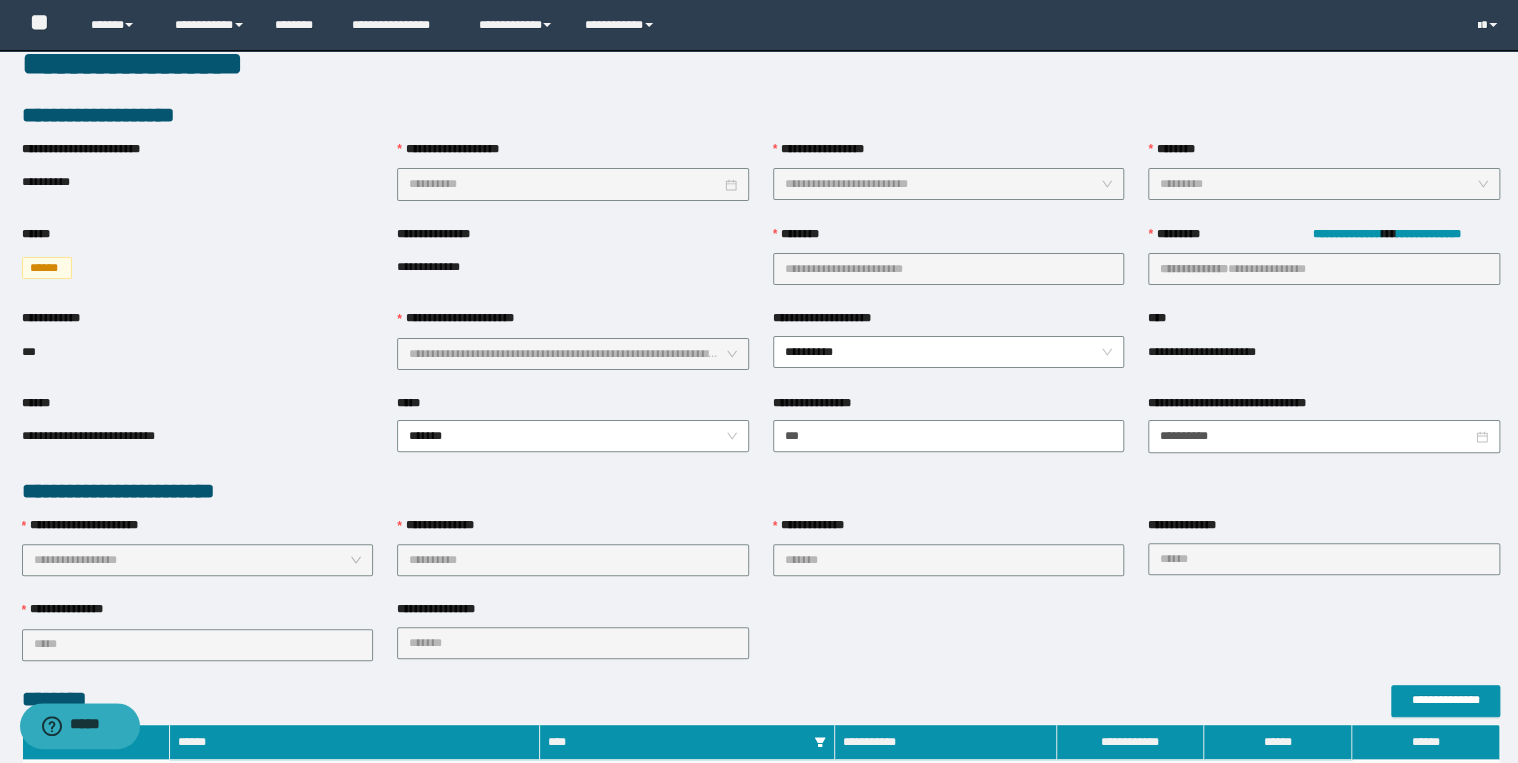 scroll, scrollTop: 0, scrollLeft: 0, axis: both 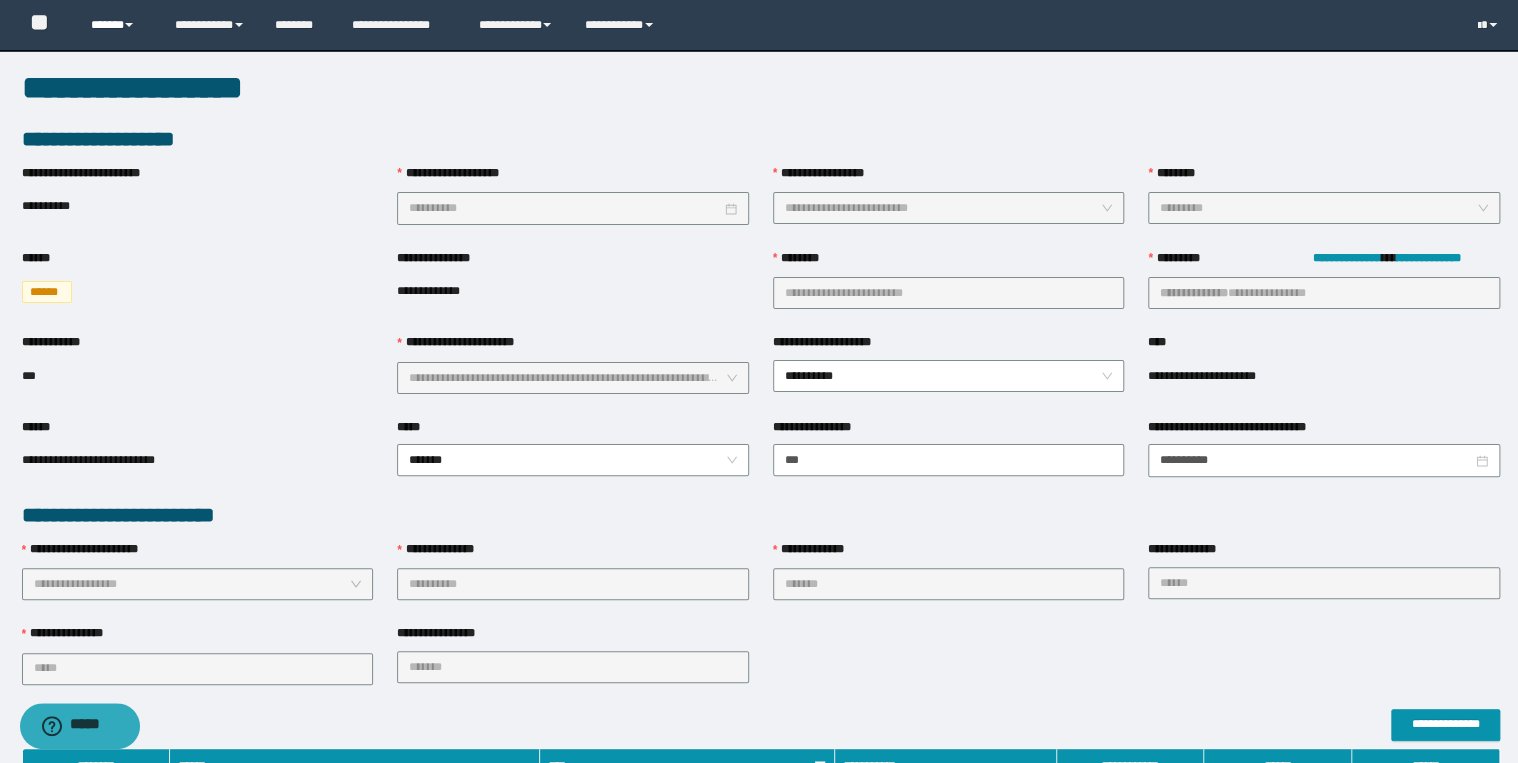 click on "******" at bounding box center (117, 25) 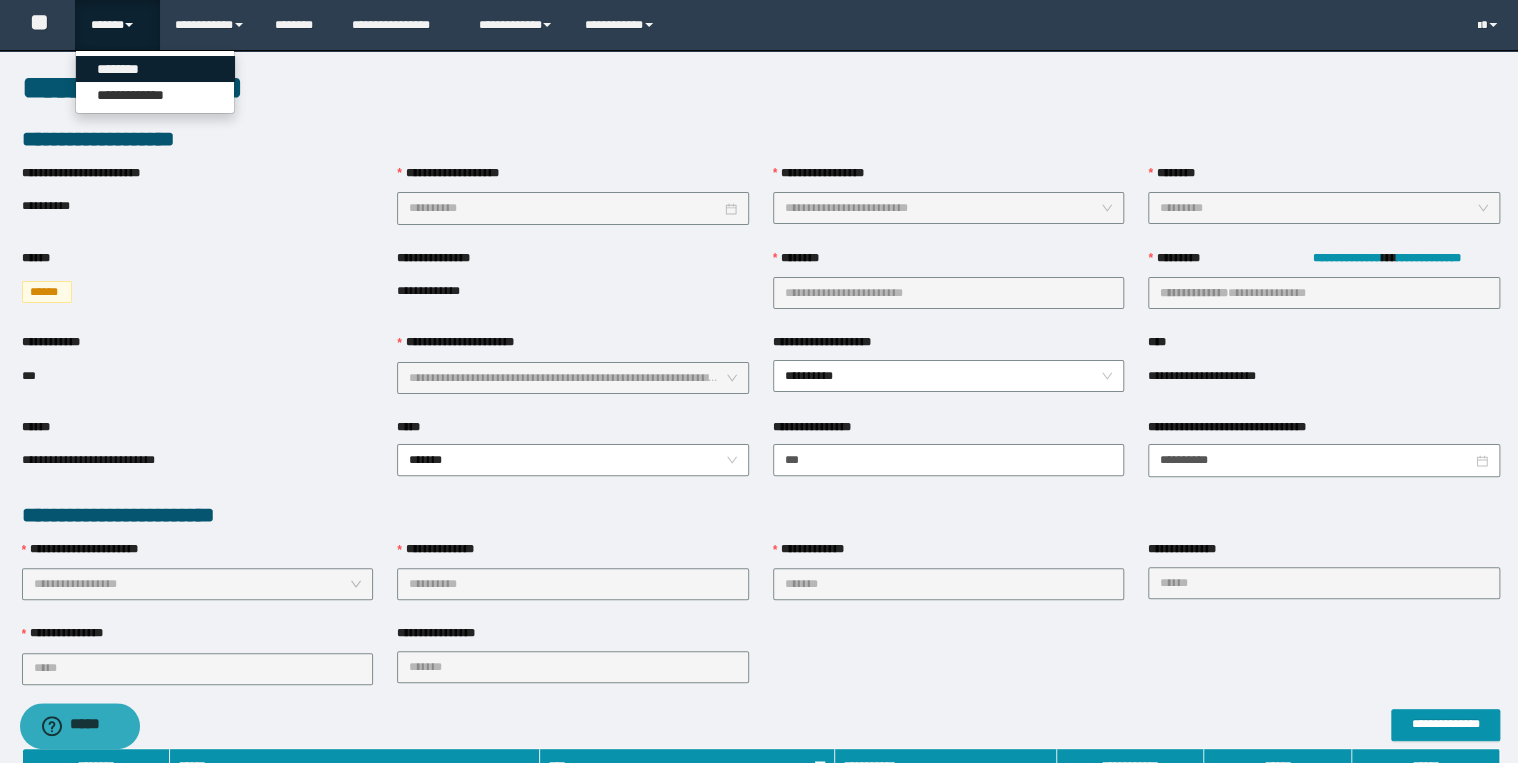 click on "********" at bounding box center (155, 69) 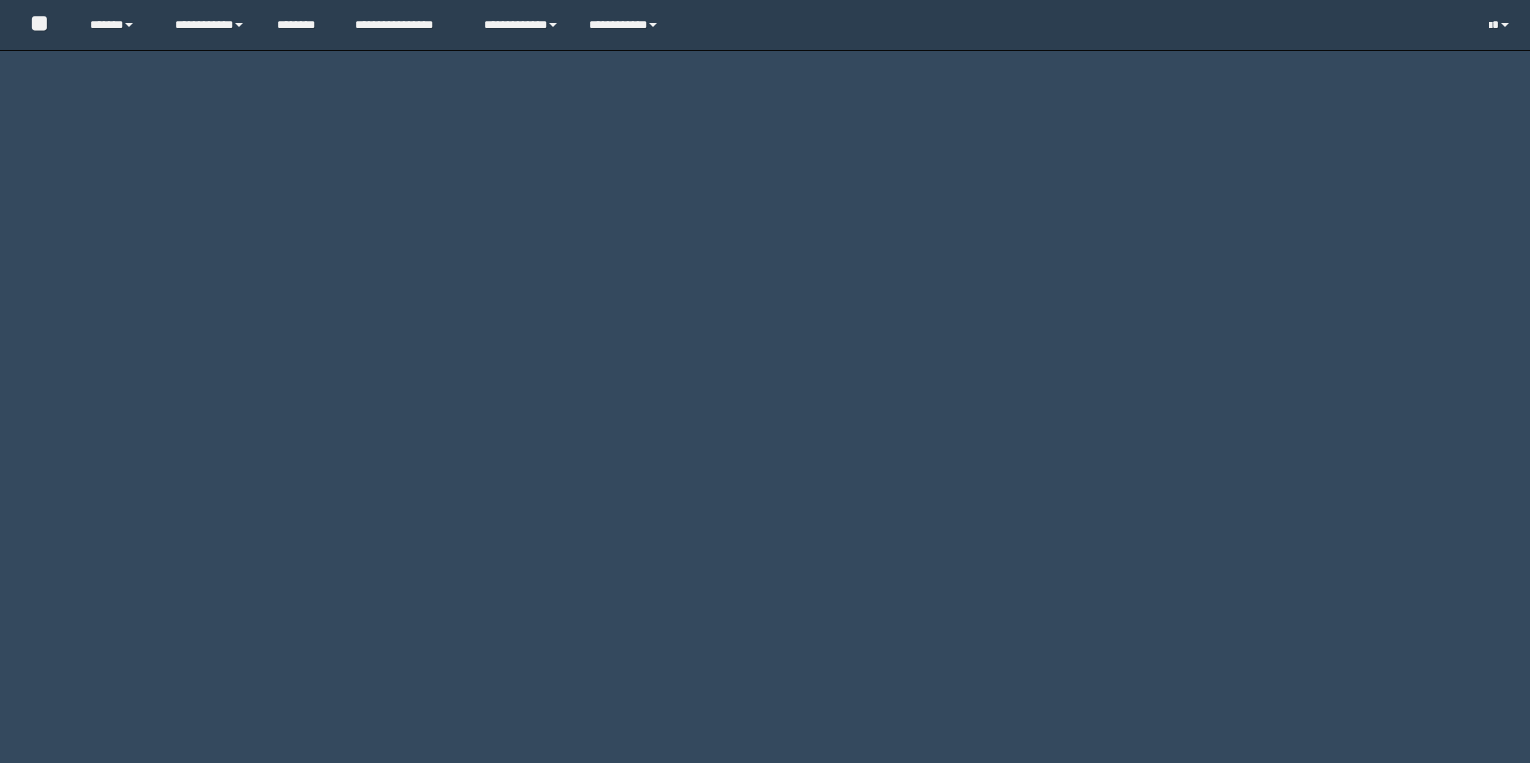 scroll, scrollTop: 0, scrollLeft: 0, axis: both 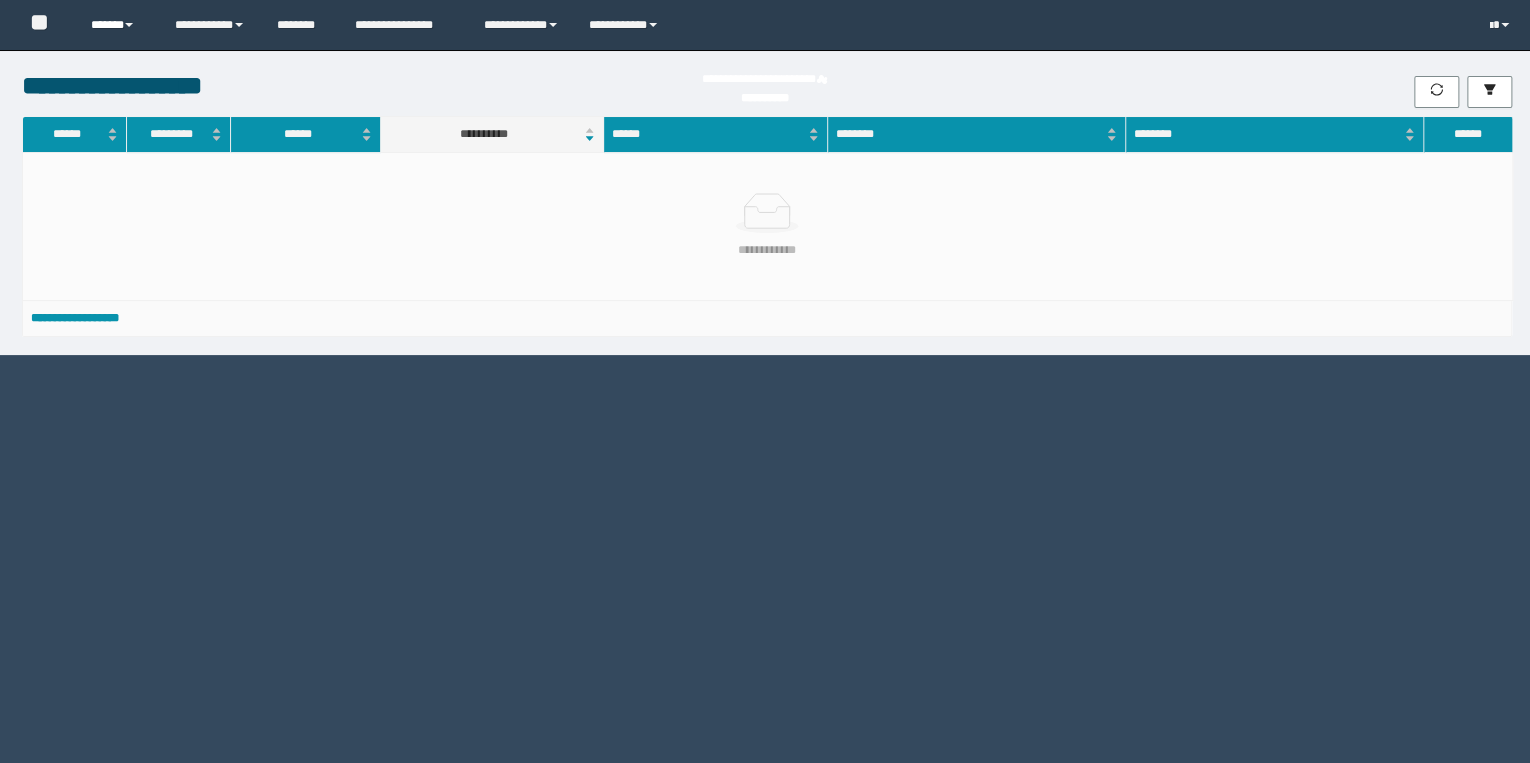 click on "******" at bounding box center [117, 25] 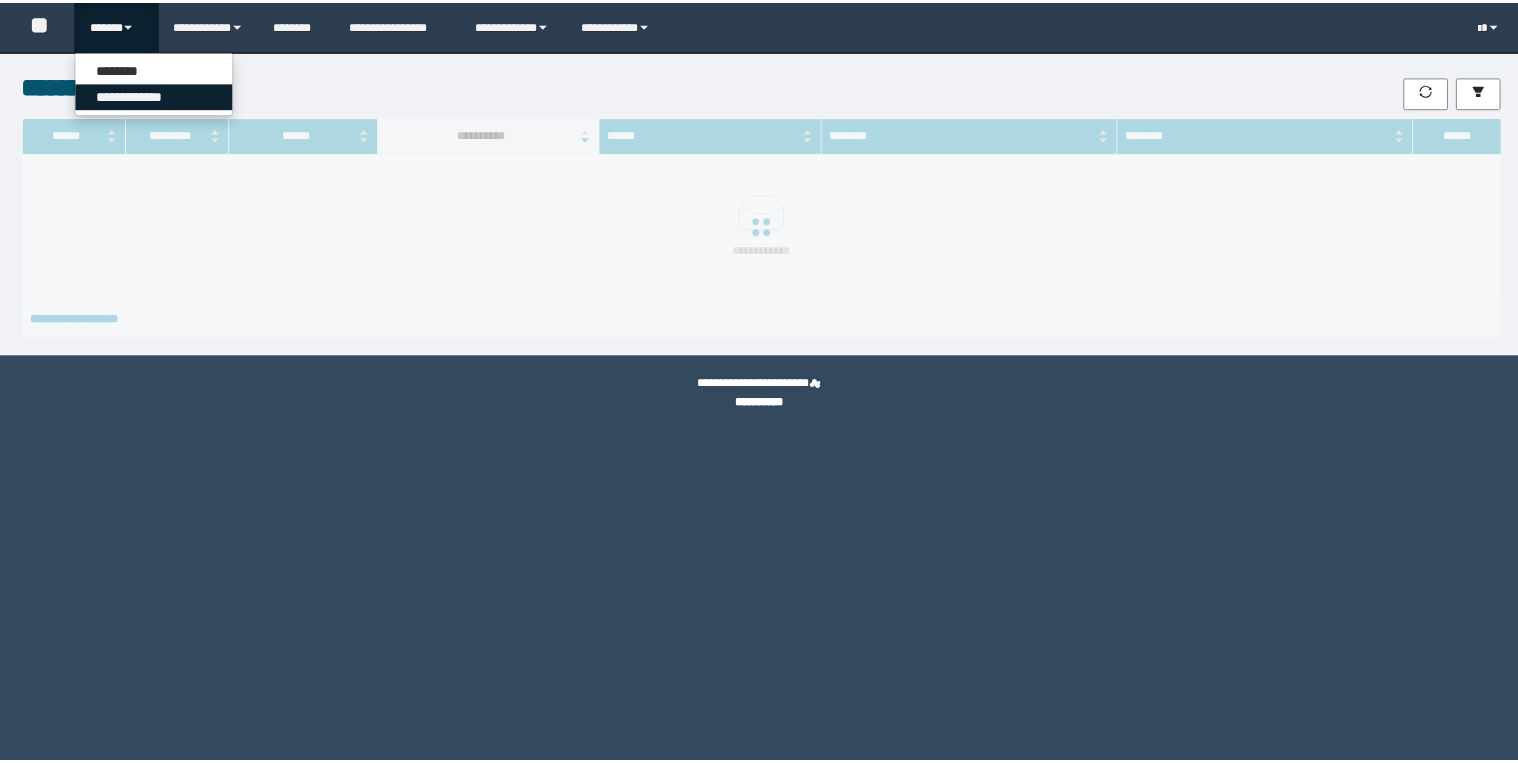 scroll, scrollTop: 0, scrollLeft: 0, axis: both 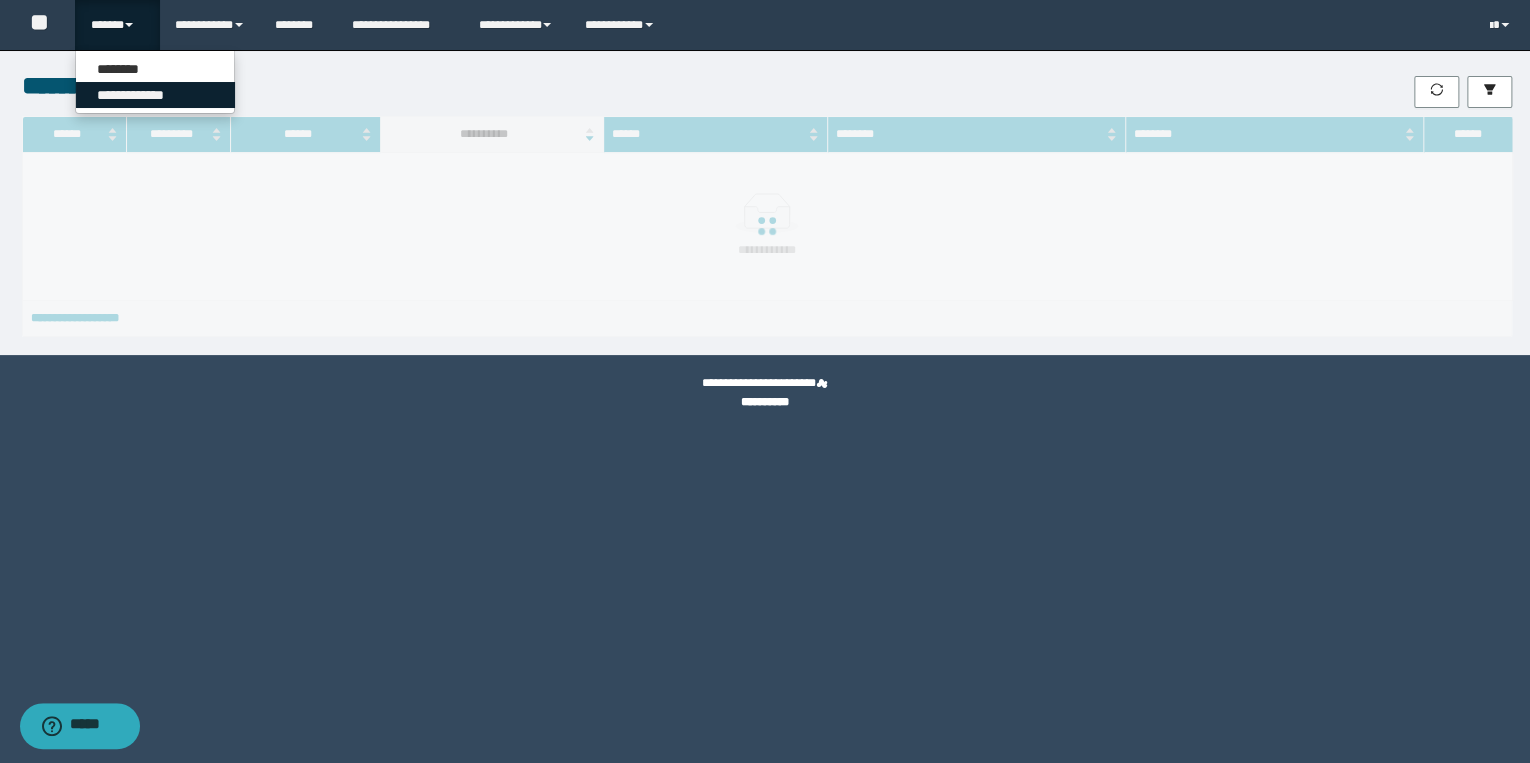 click on "**********" at bounding box center (155, 95) 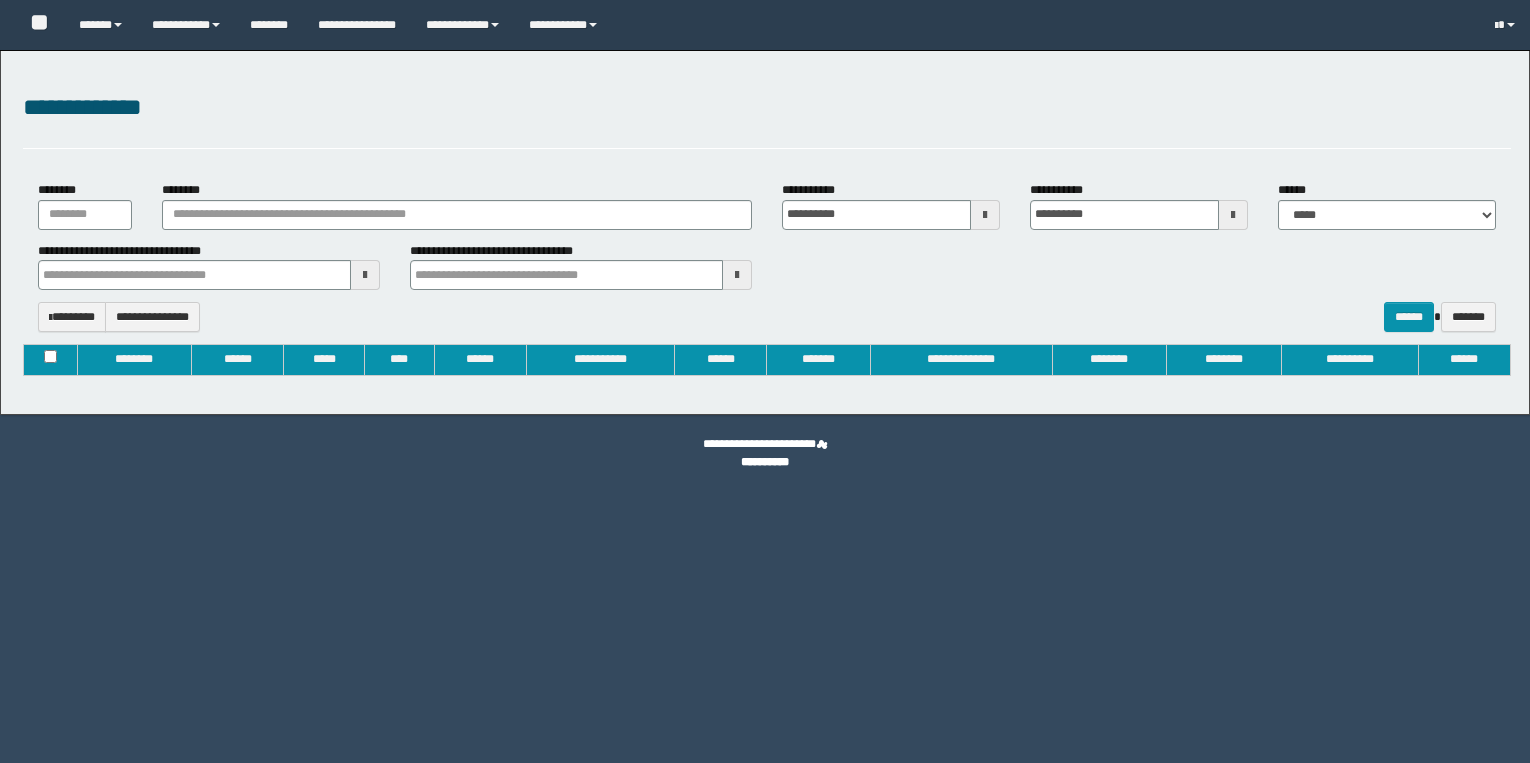 type on "**********" 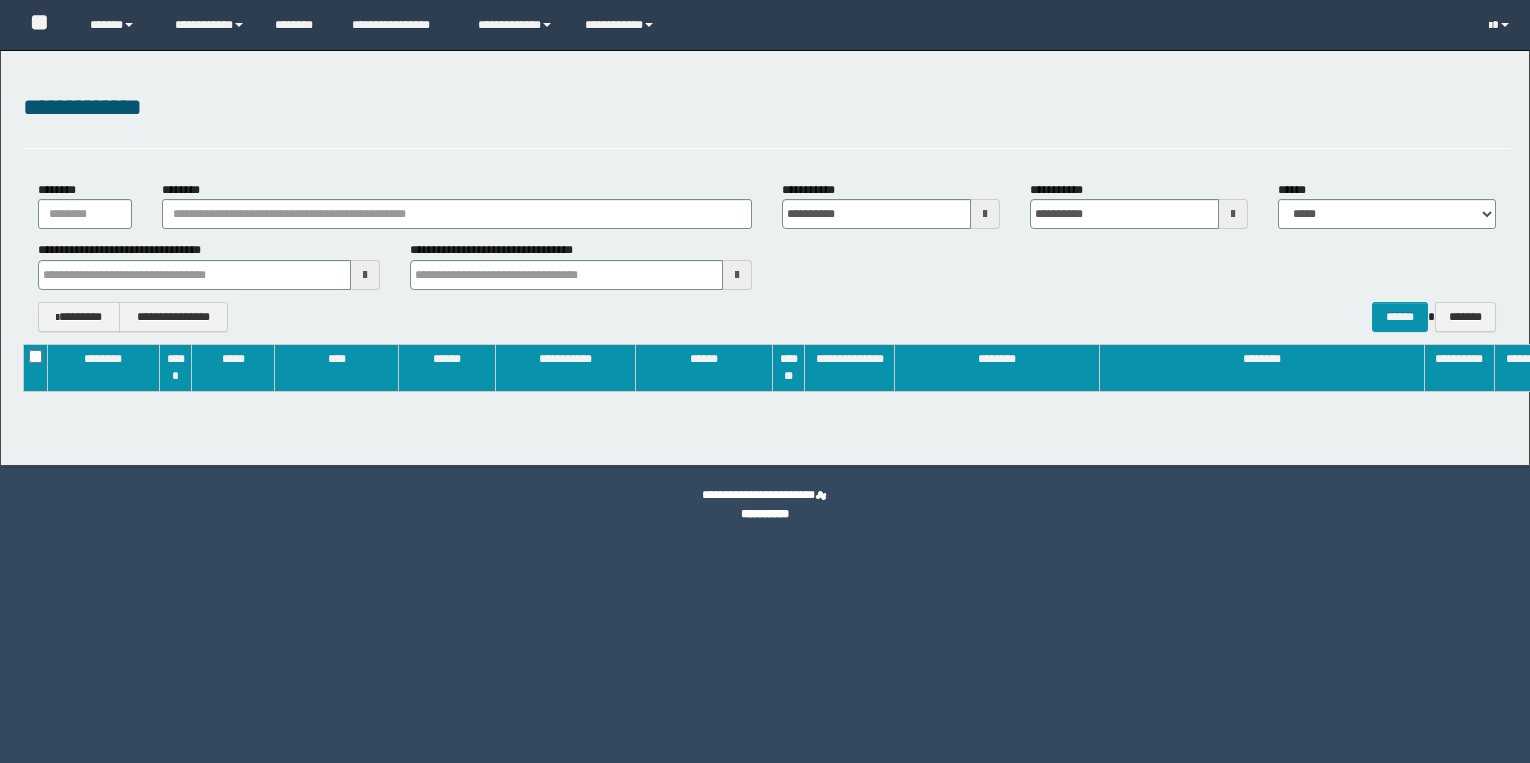 scroll, scrollTop: 0, scrollLeft: 0, axis: both 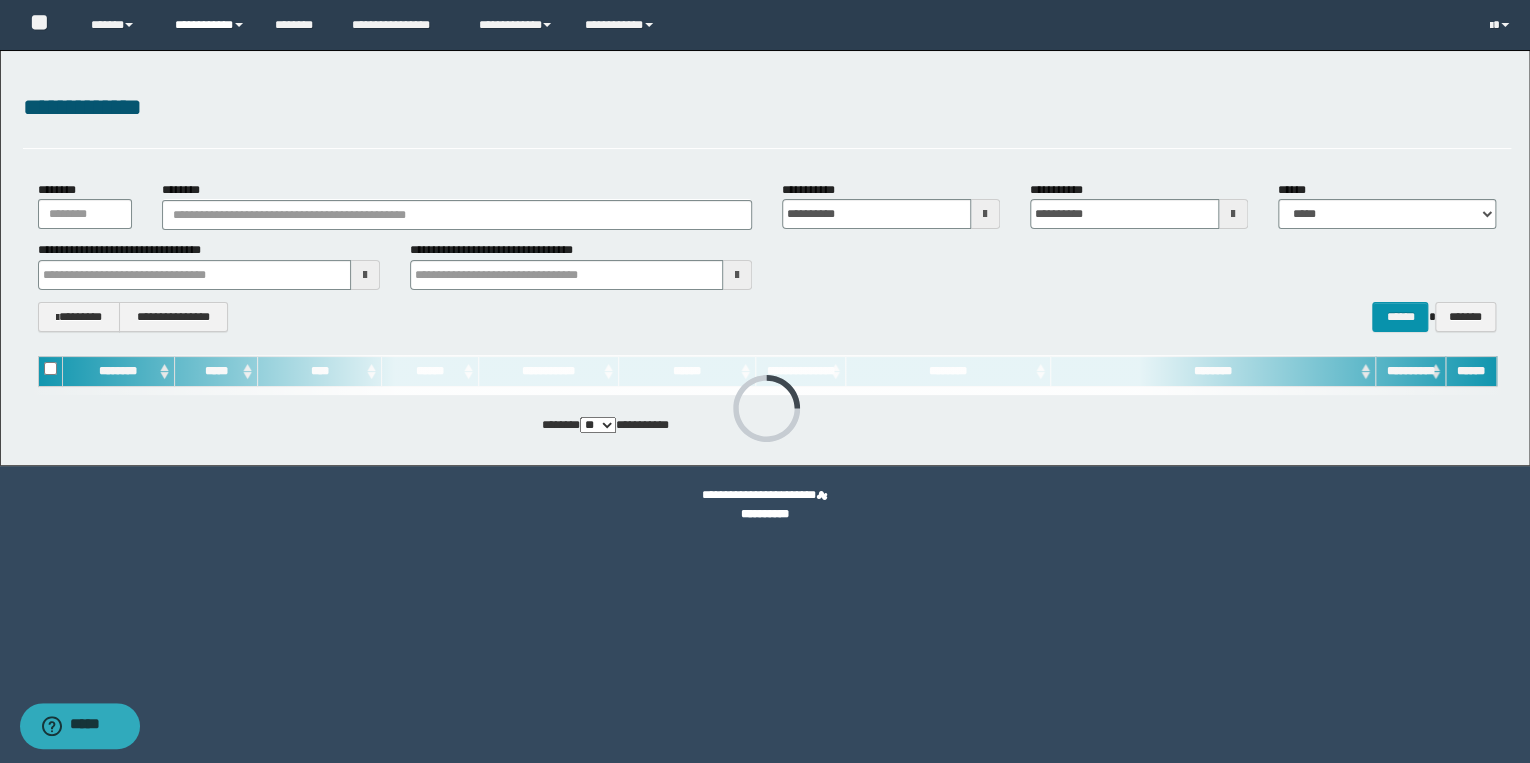 click on "**********" at bounding box center (210, 25) 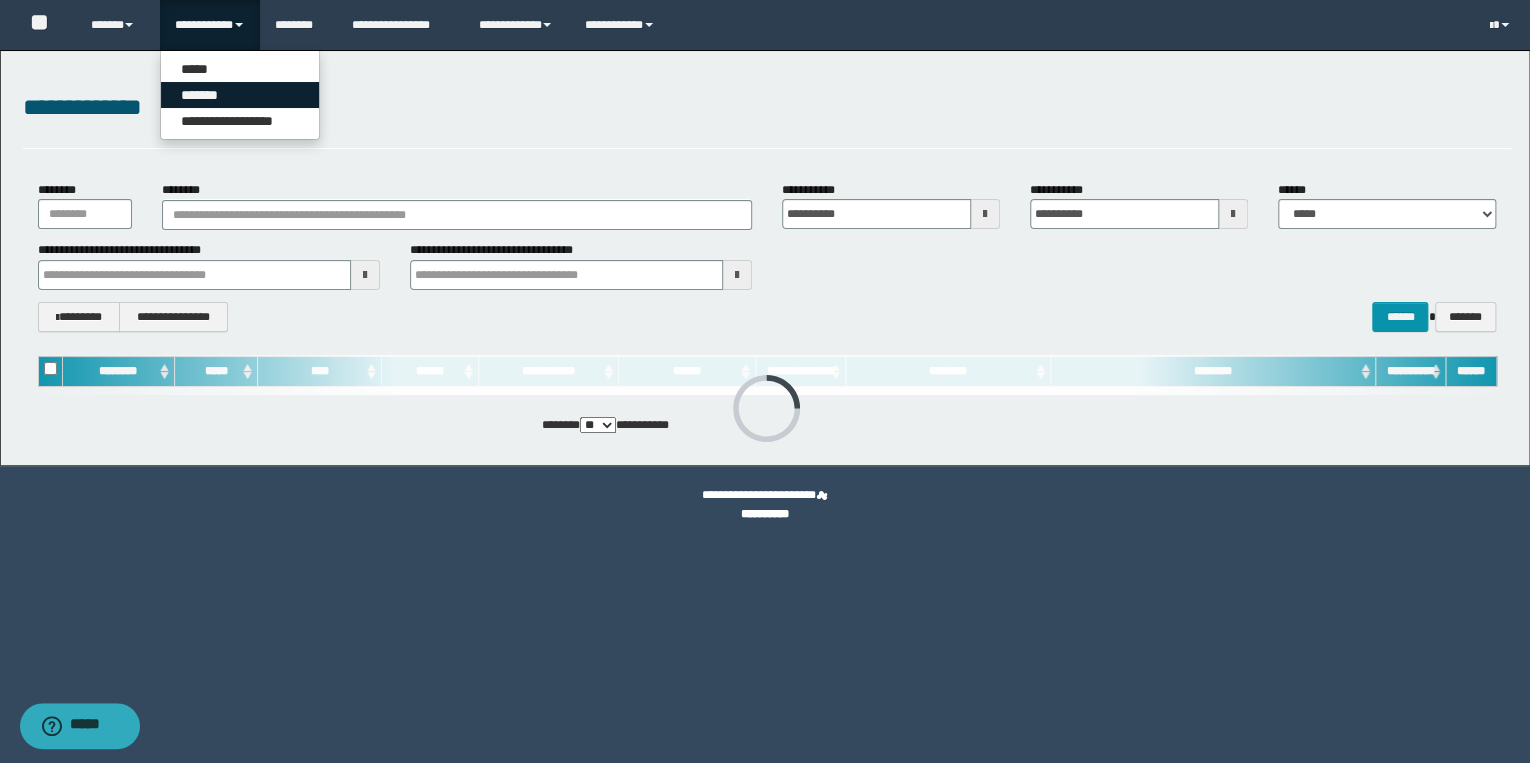 click on "*******" at bounding box center (240, 95) 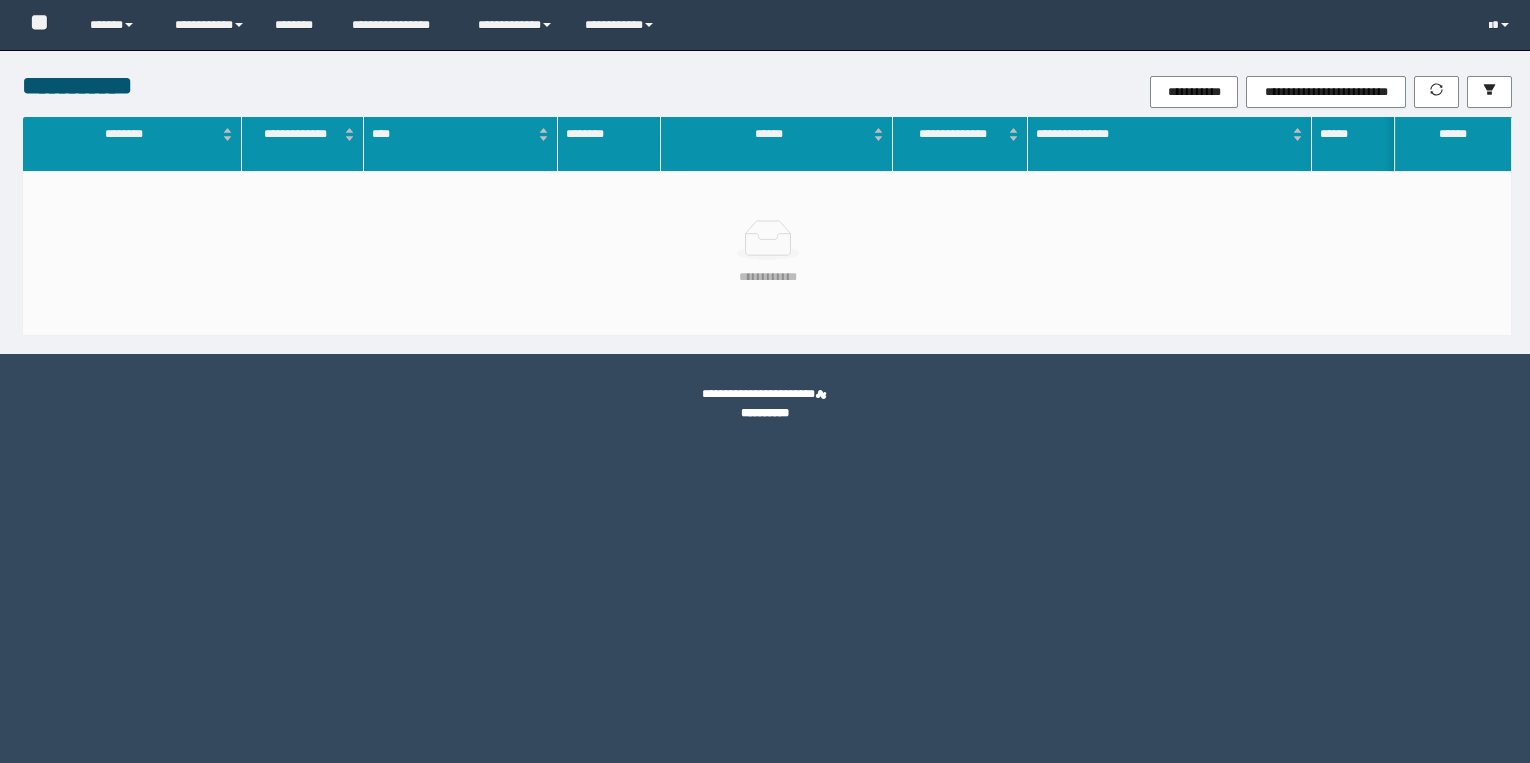 scroll, scrollTop: 0, scrollLeft: 0, axis: both 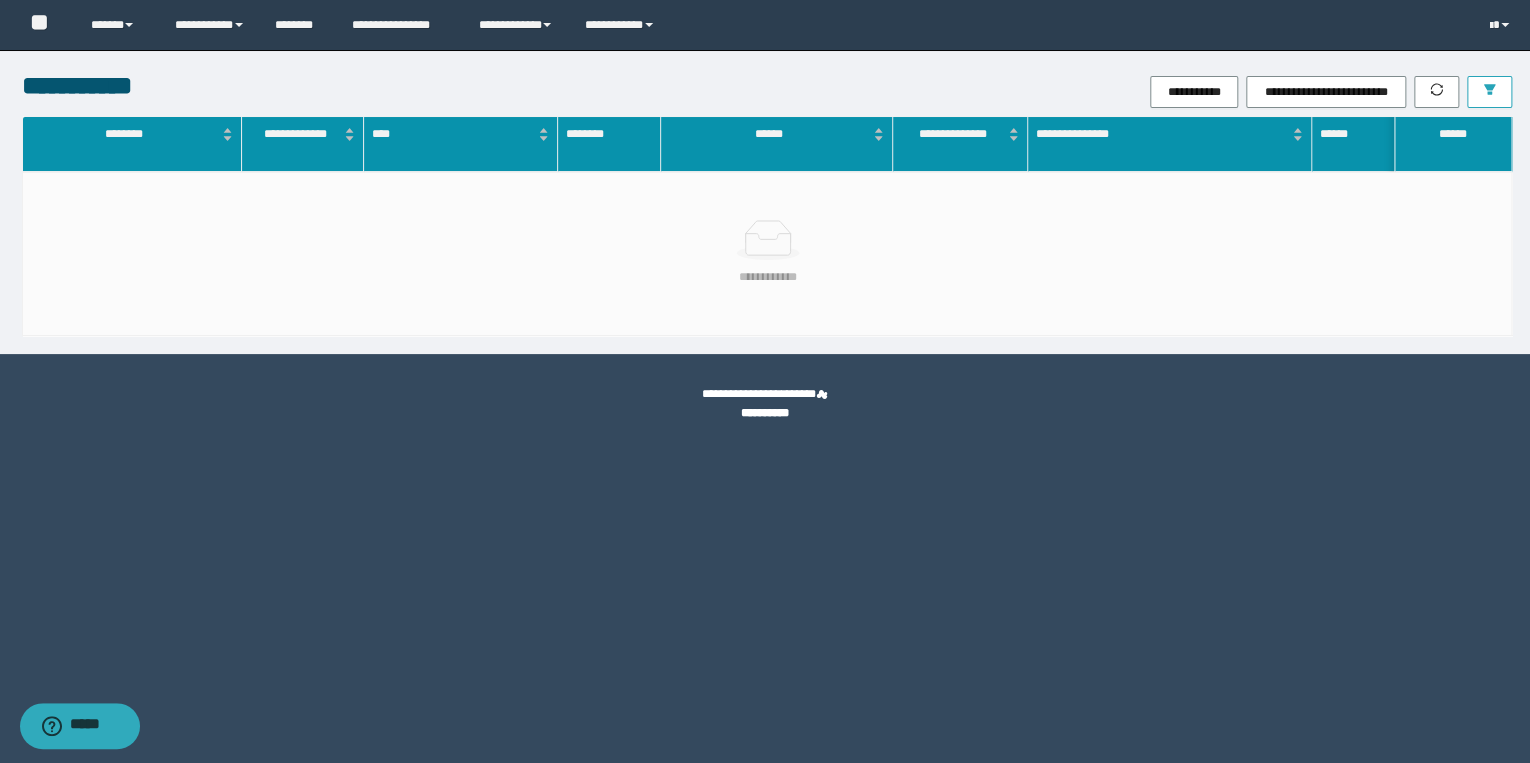 click 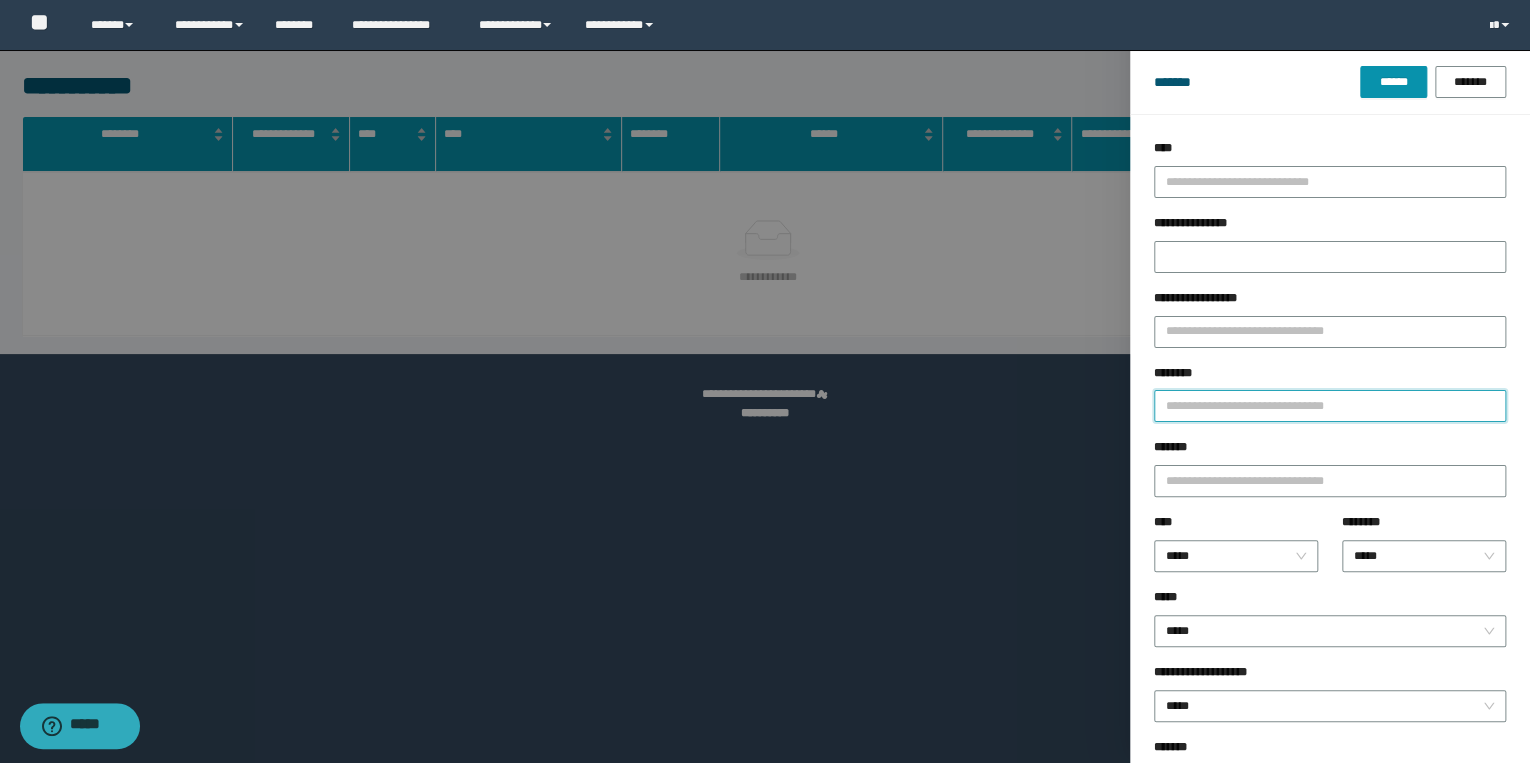 click on "********" at bounding box center (1330, 406) 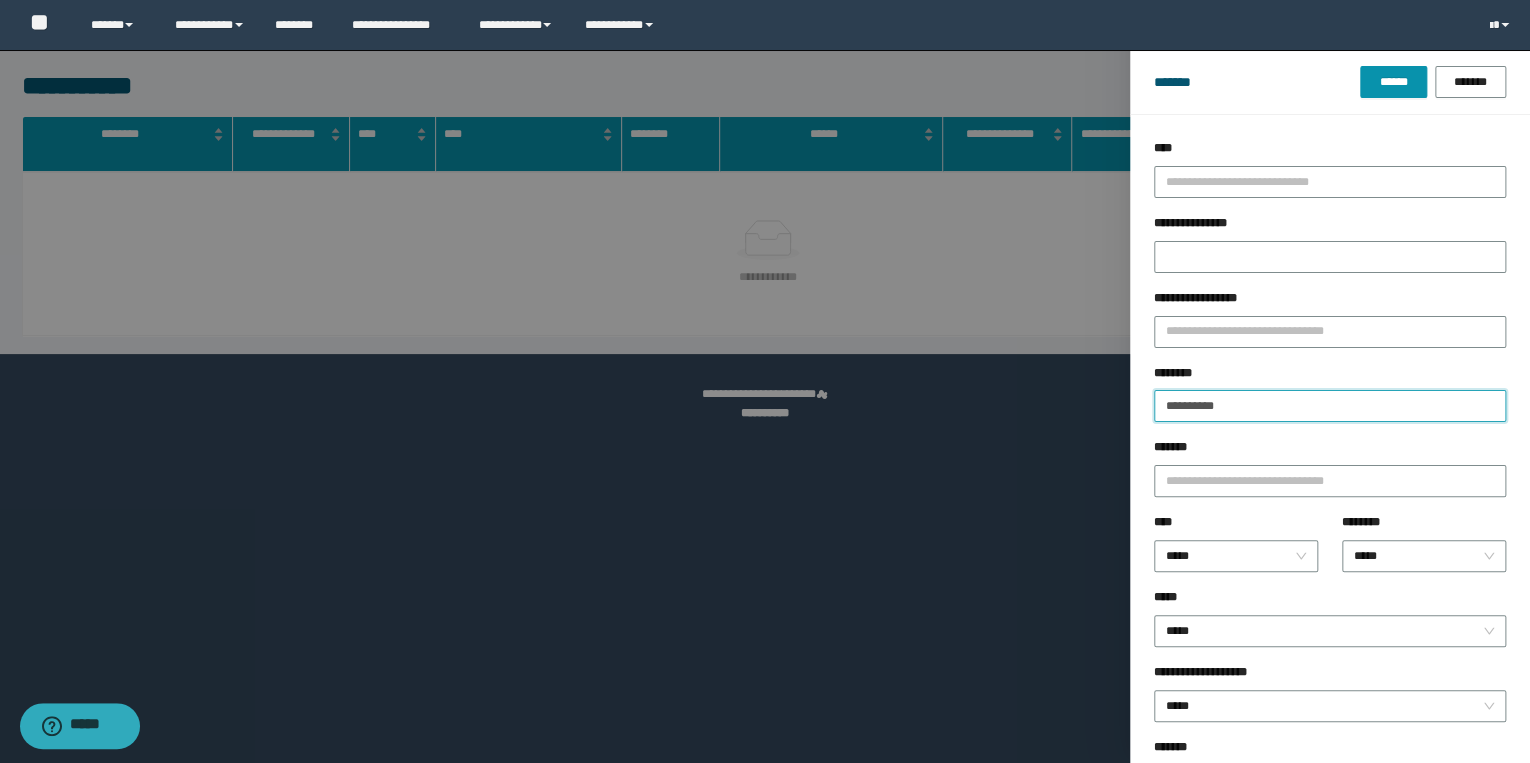 type on "**********" 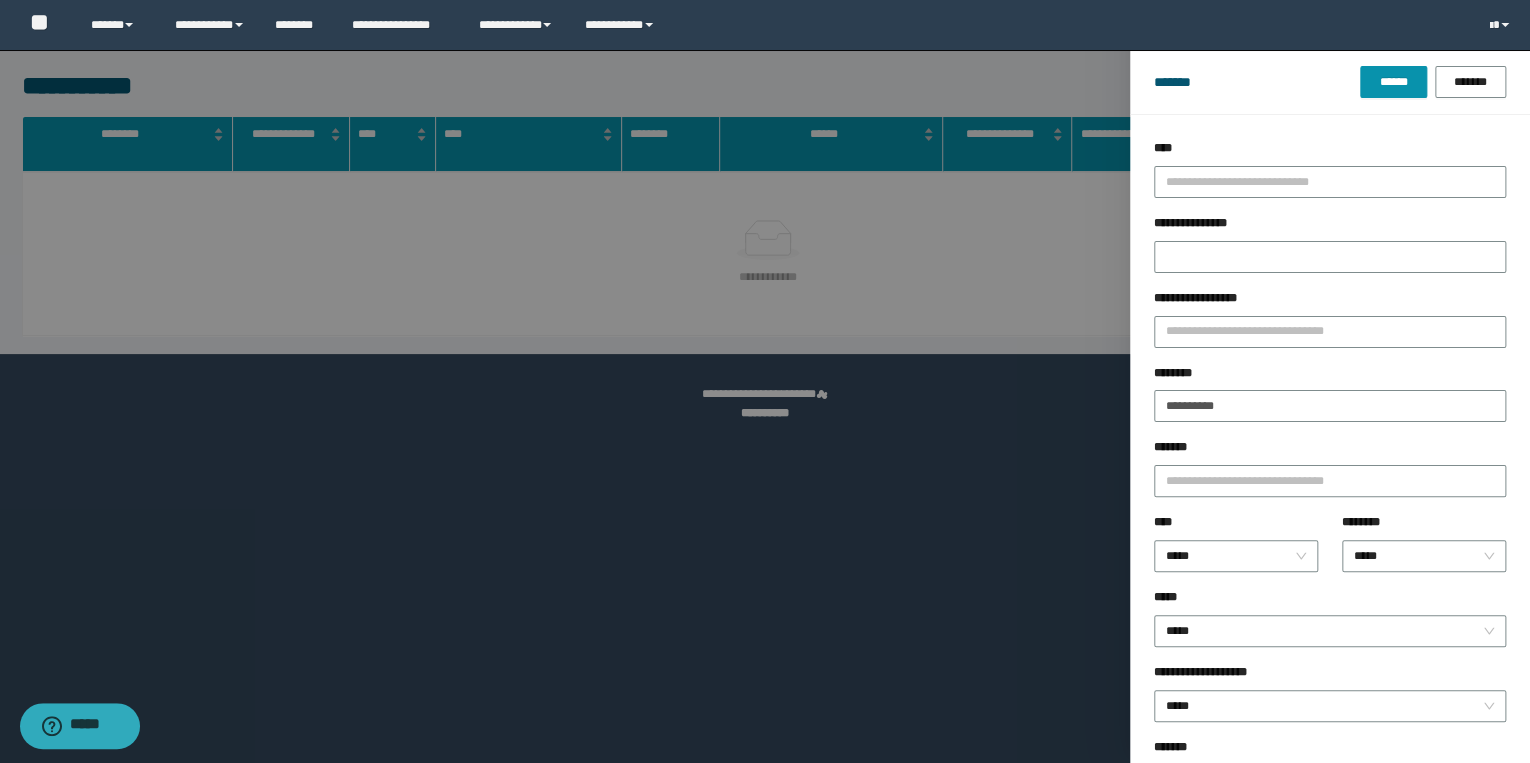 click on "******* ****** *******" at bounding box center (1330, 82) 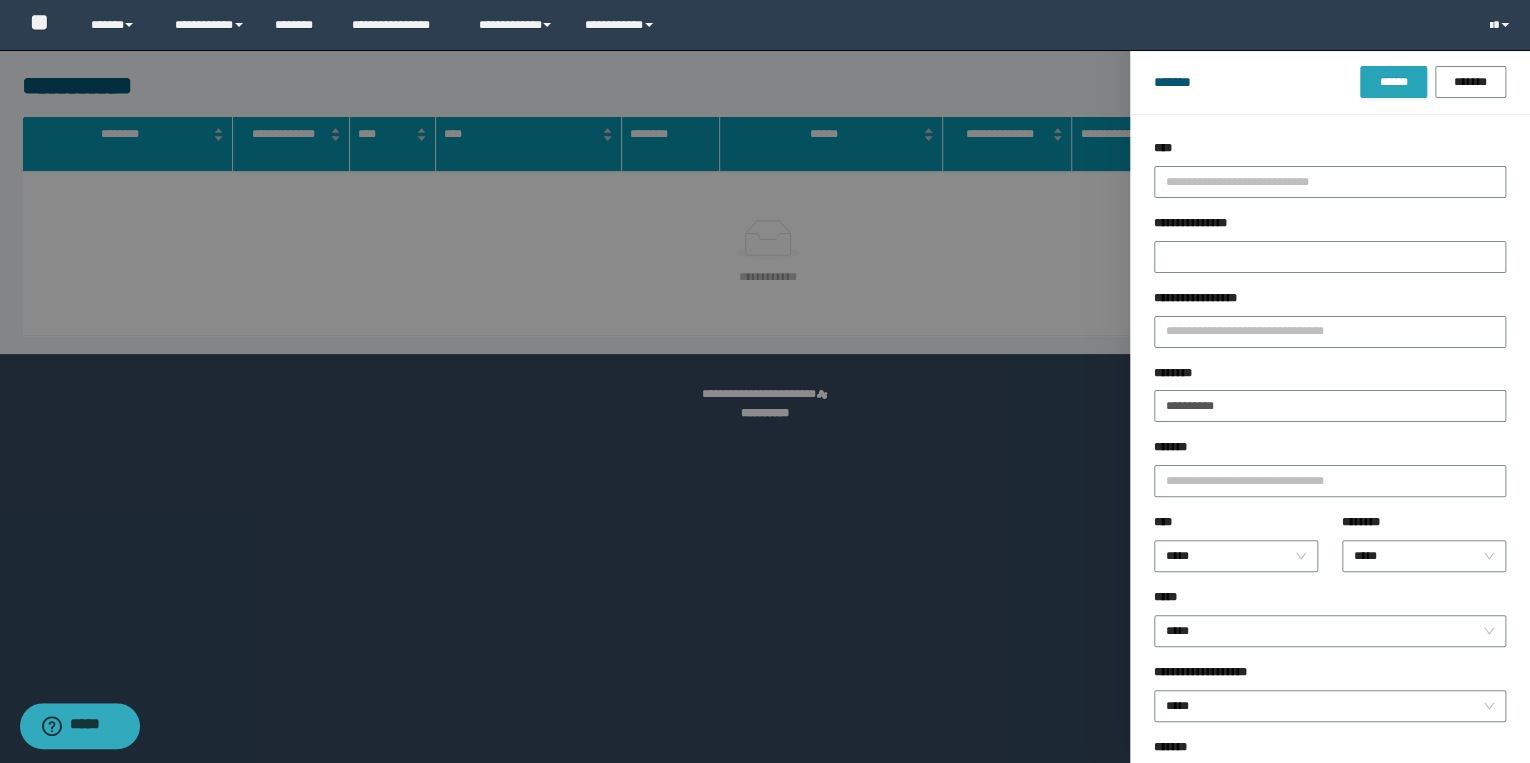 click on "******" at bounding box center [1393, 82] 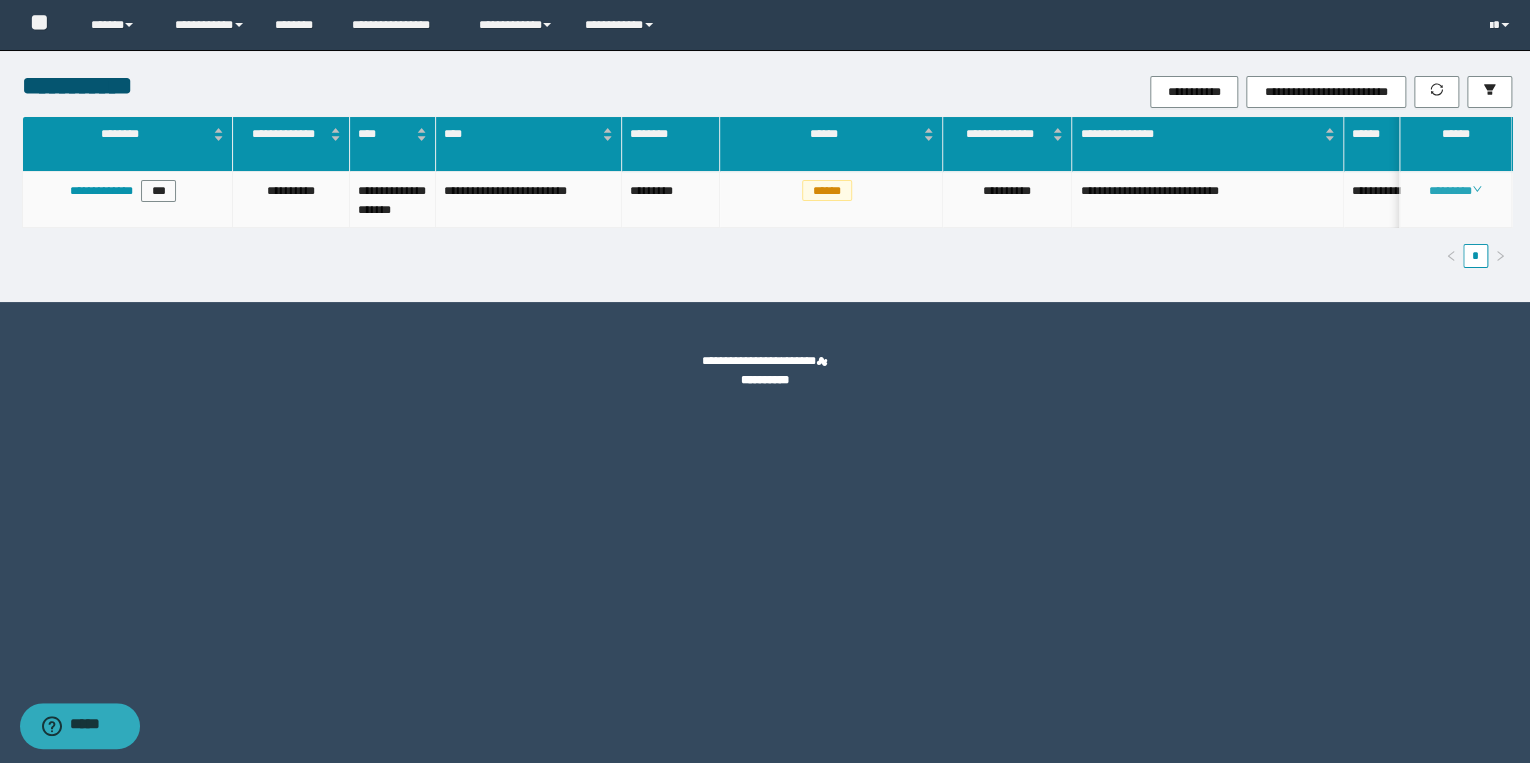 click on "********" at bounding box center (1455, 191) 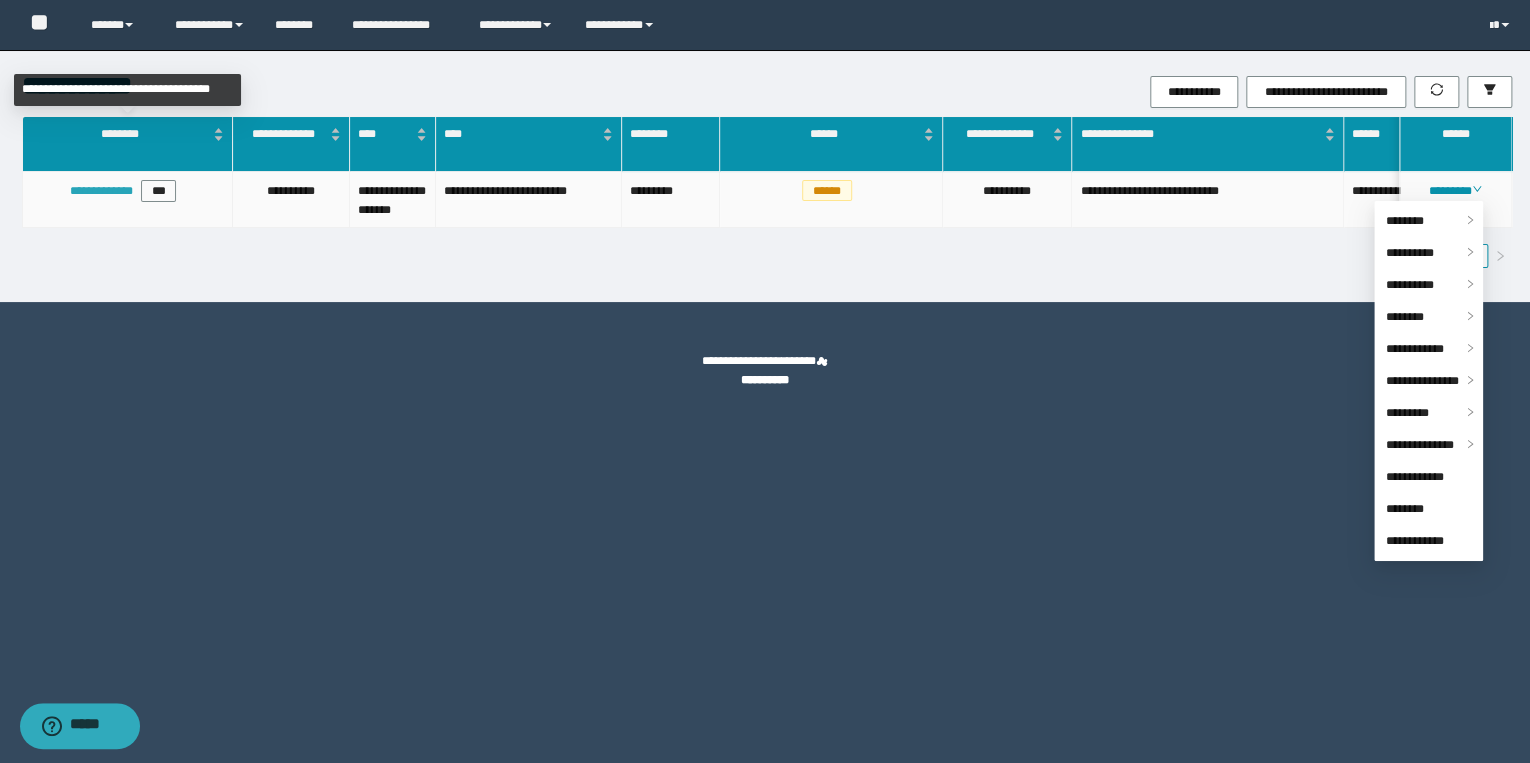 click on "**********" at bounding box center [101, 191] 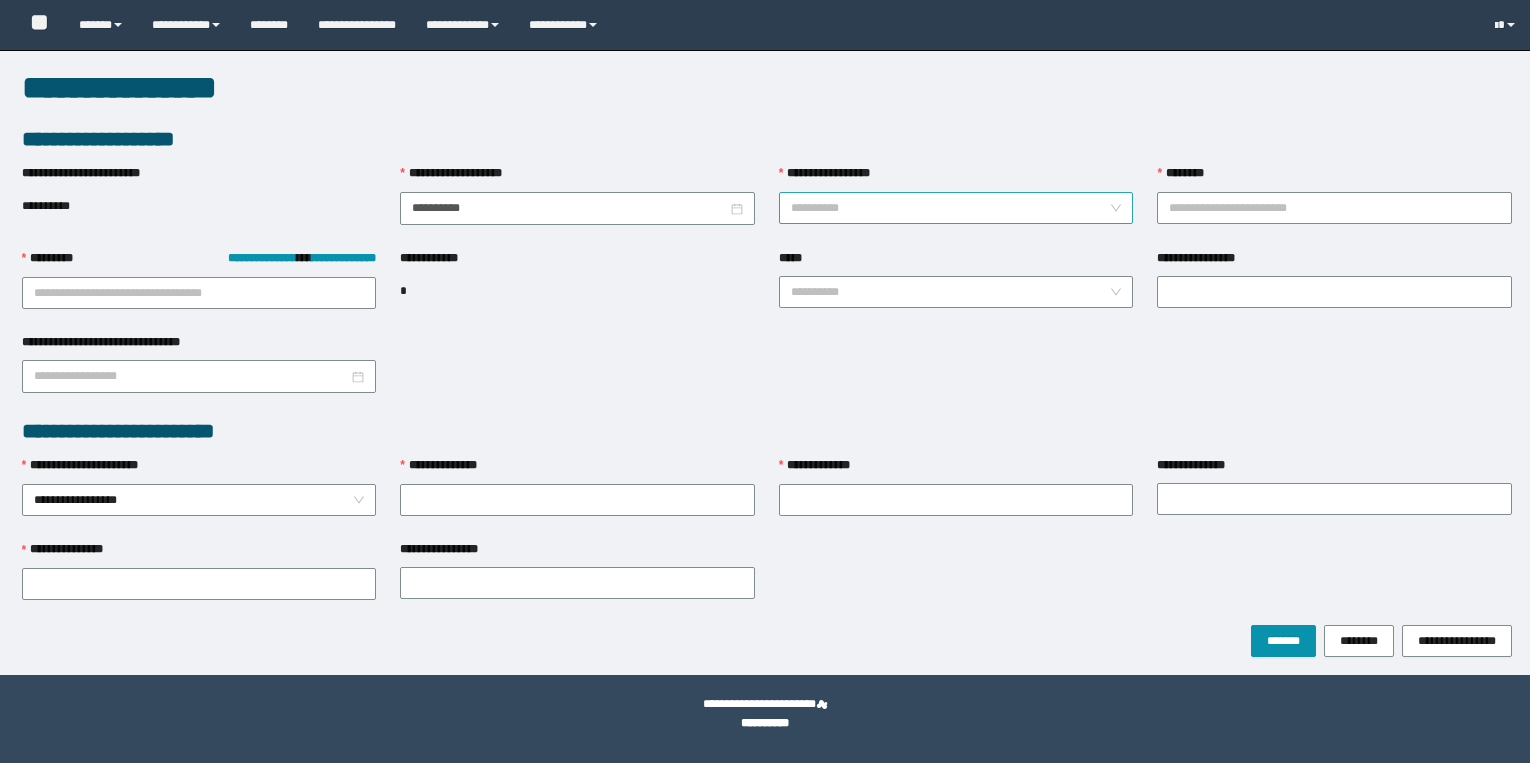 scroll, scrollTop: 0, scrollLeft: 0, axis: both 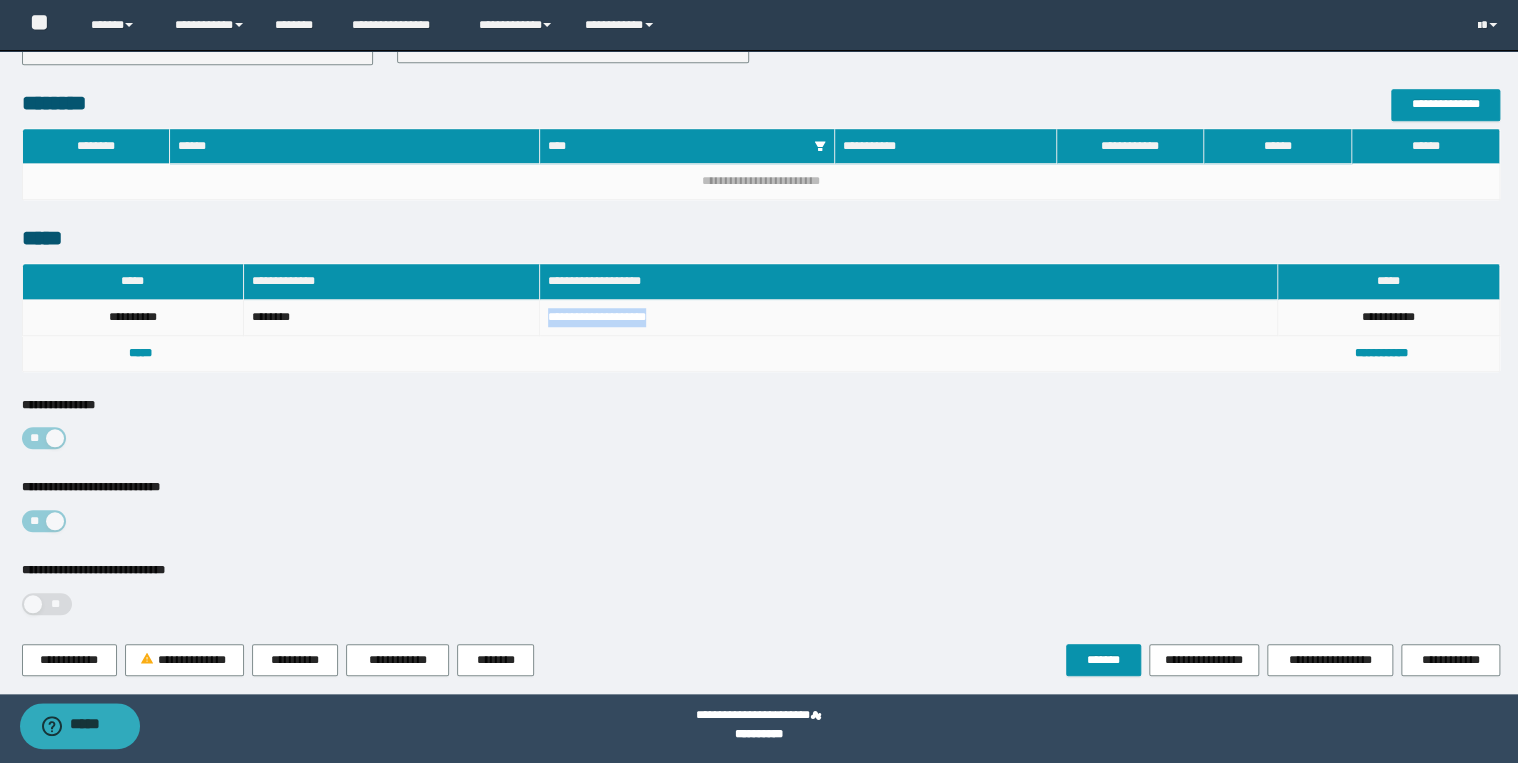 drag, startPoint x: 711, startPoint y: 306, endPoint x: 508, endPoint y: 304, distance: 203.00986 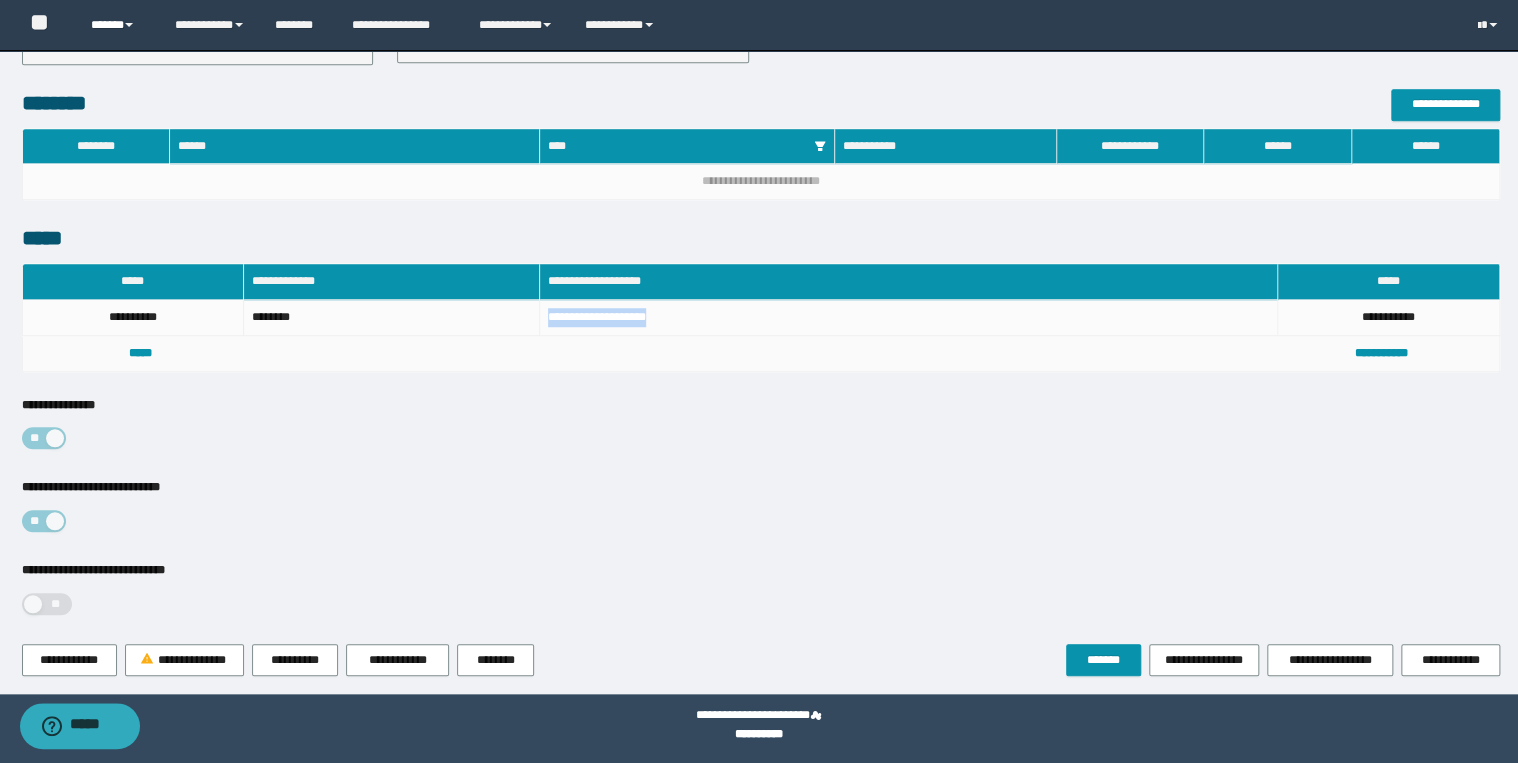 click on "******" at bounding box center [117, 25] 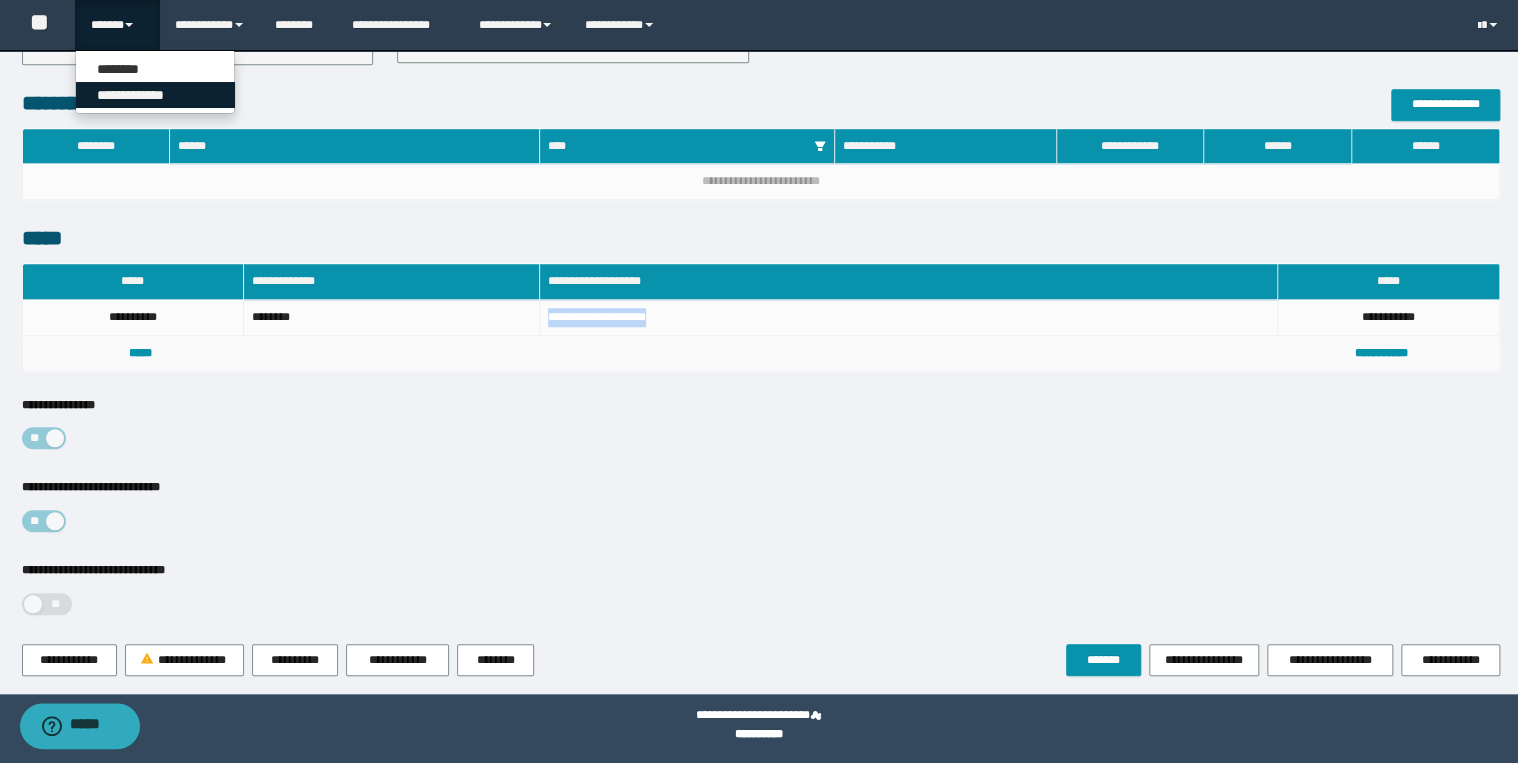 click on "**********" at bounding box center (155, 95) 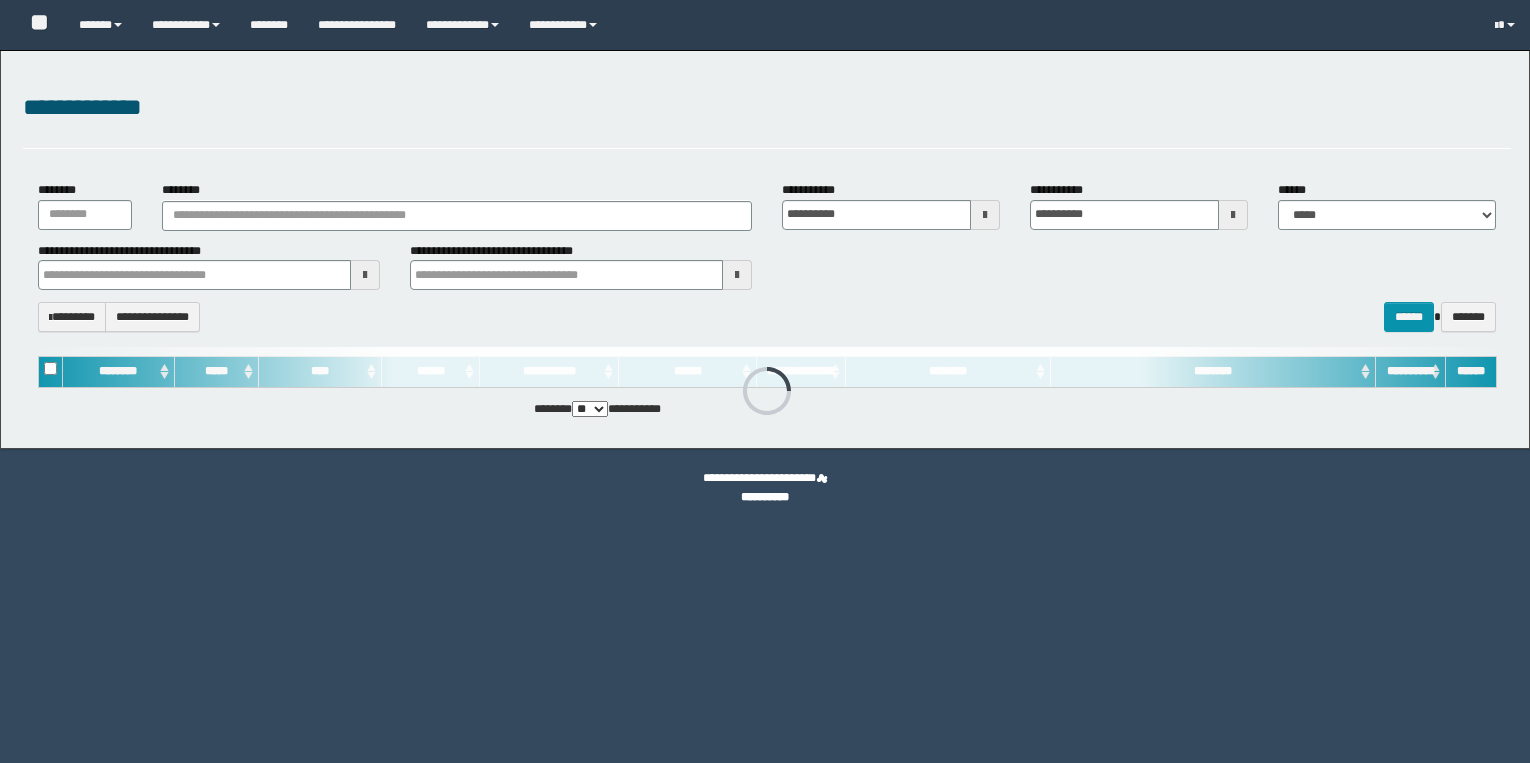 scroll, scrollTop: 0, scrollLeft: 0, axis: both 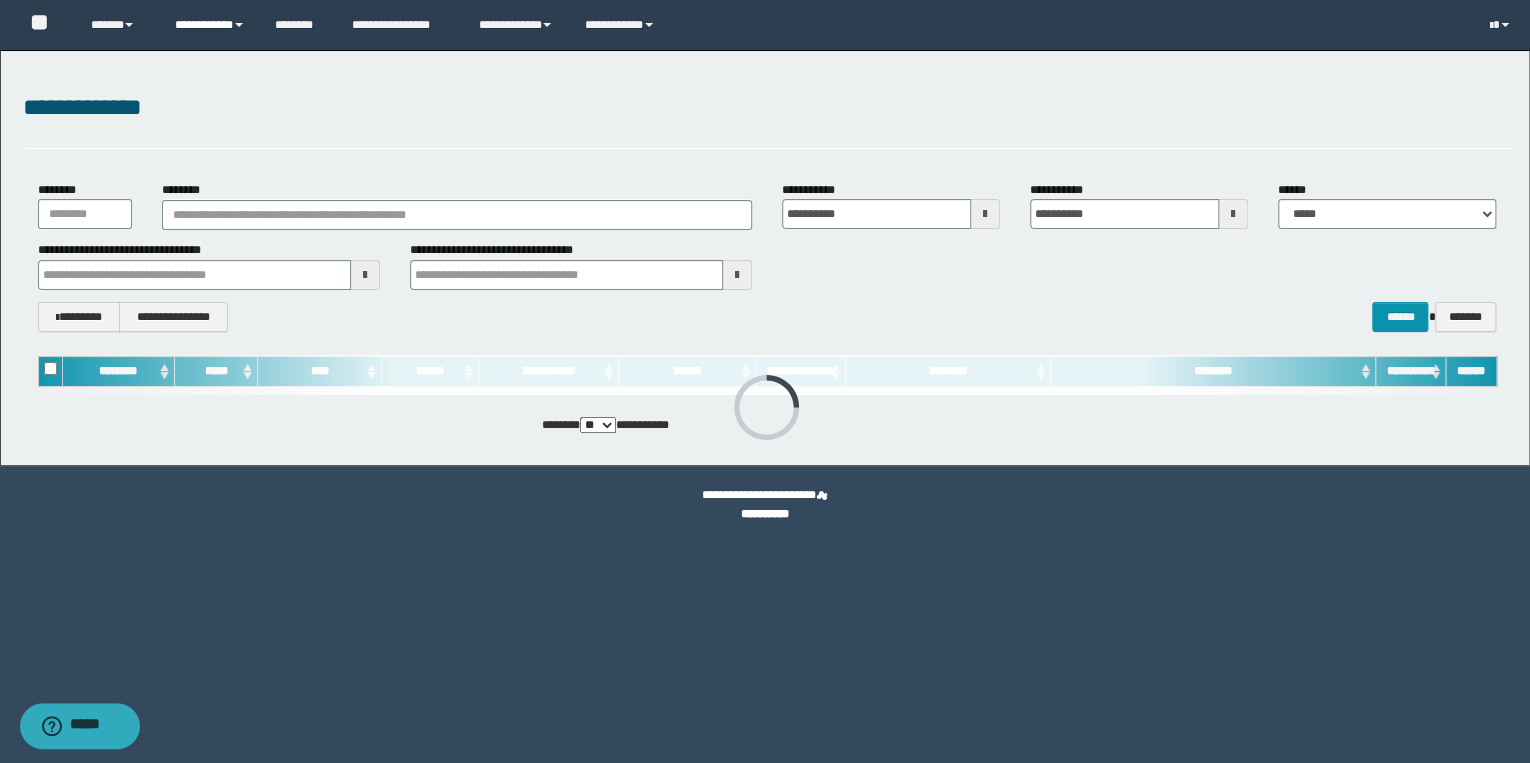 click on "**********" at bounding box center (210, 25) 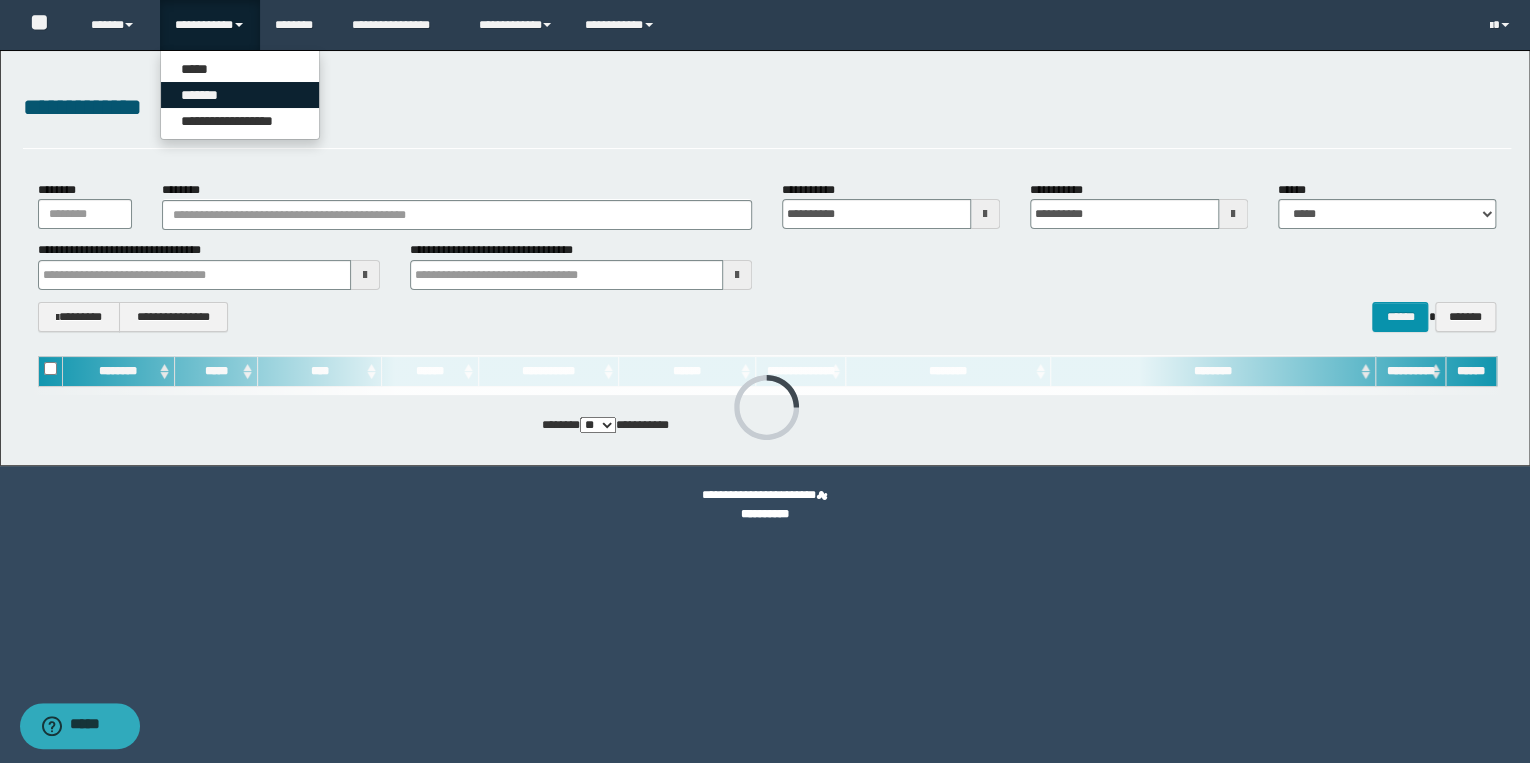 click on "*******" at bounding box center (240, 95) 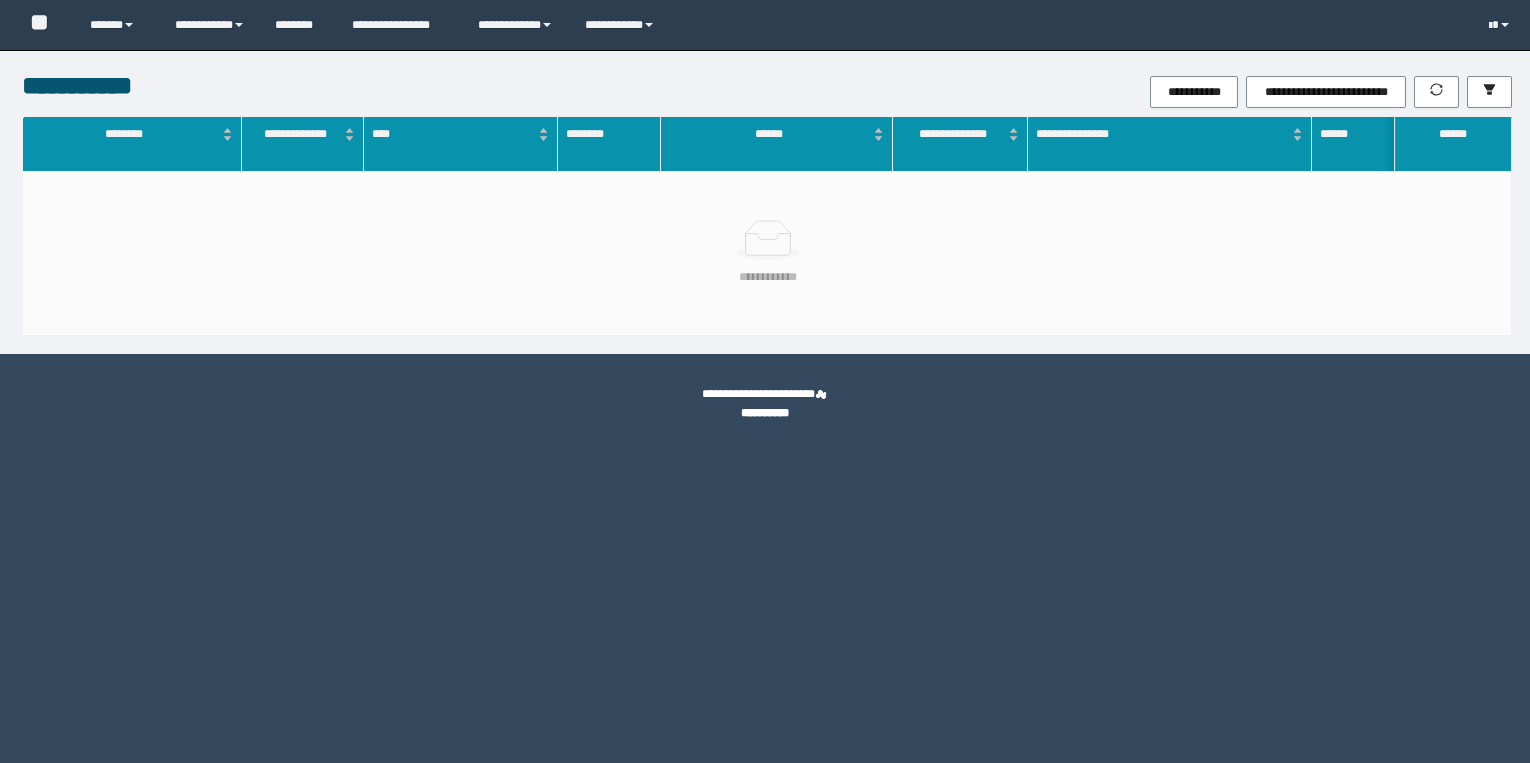 scroll, scrollTop: 0, scrollLeft: 0, axis: both 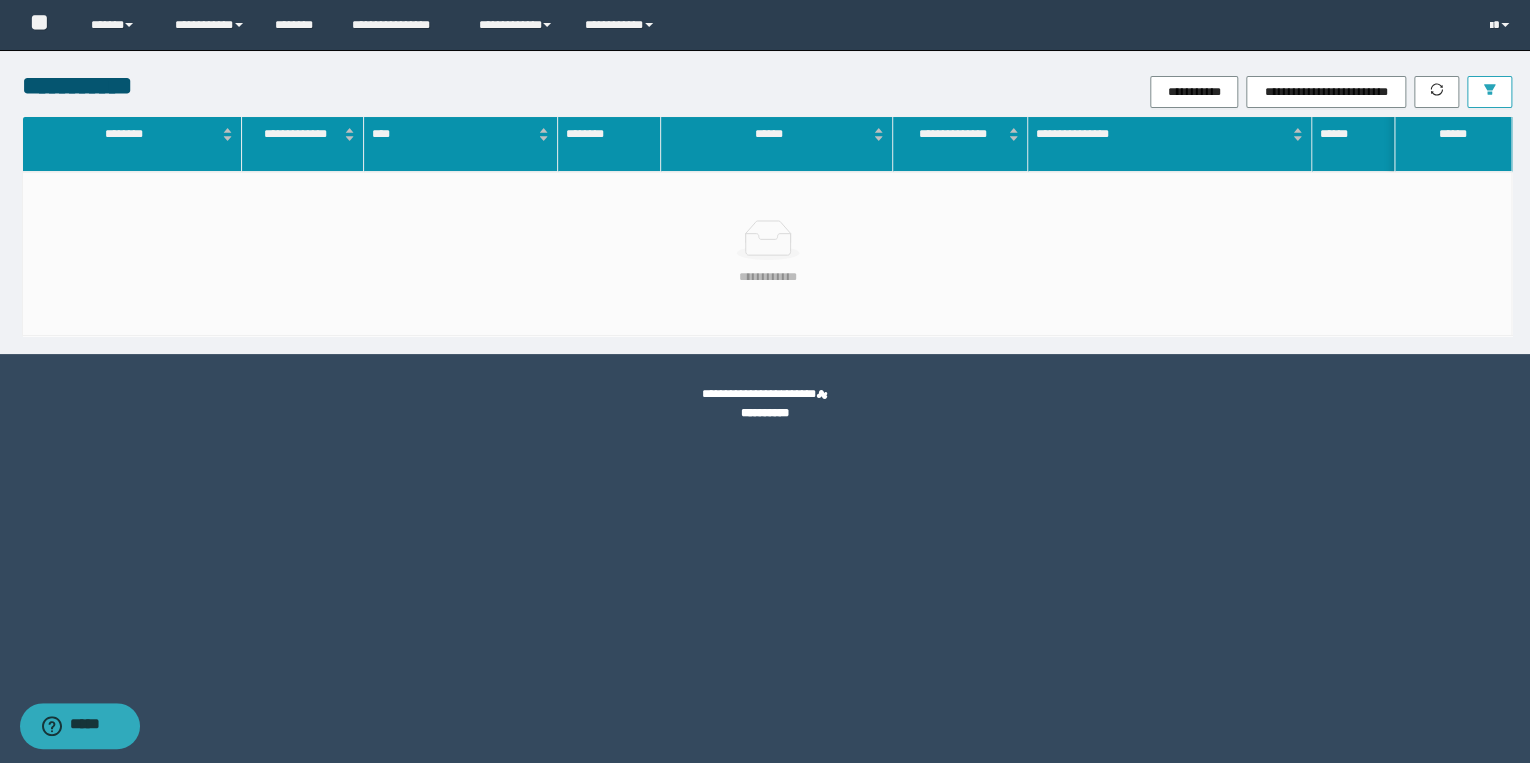 click at bounding box center (1489, 92) 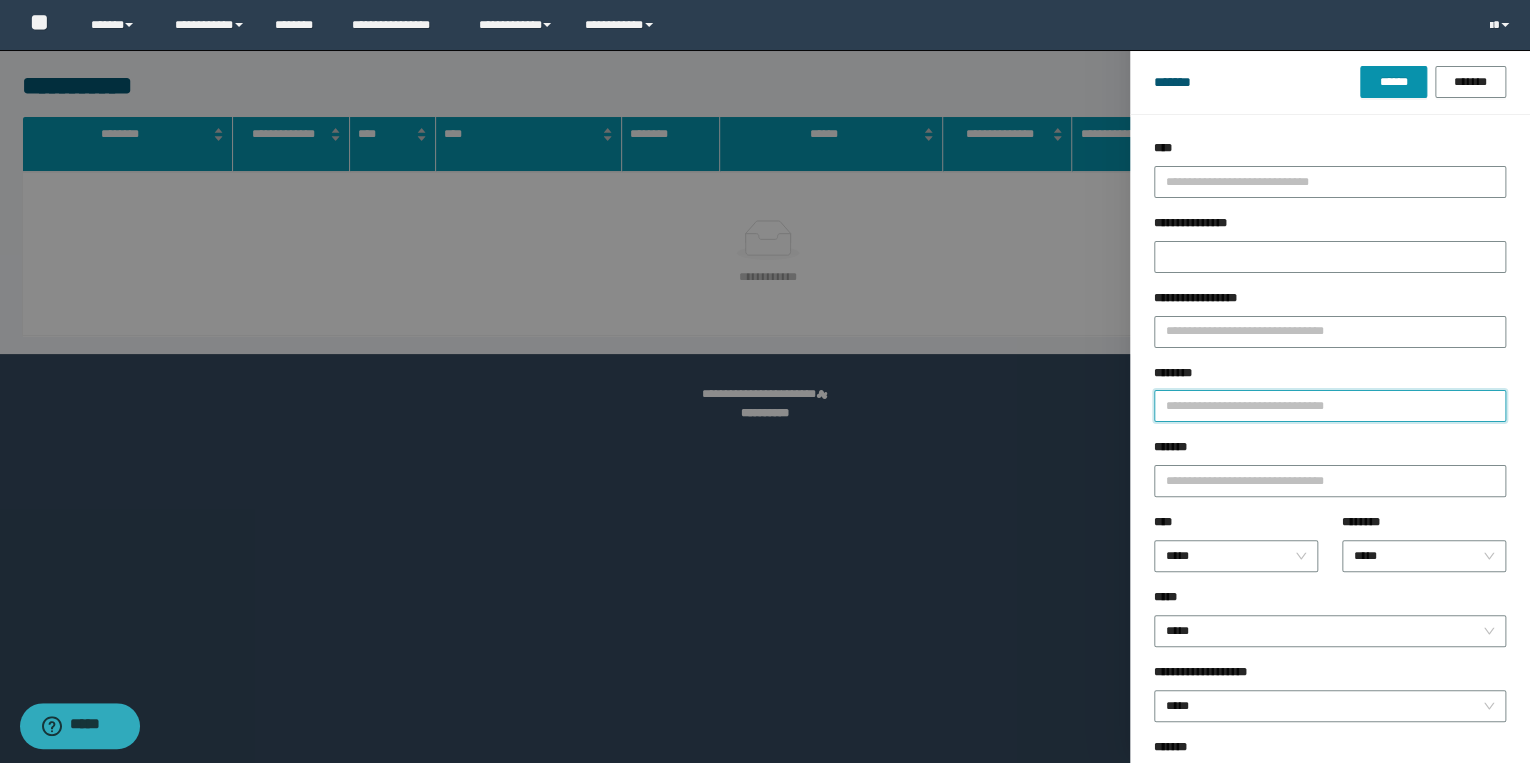 click on "********" at bounding box center (1330, 406) 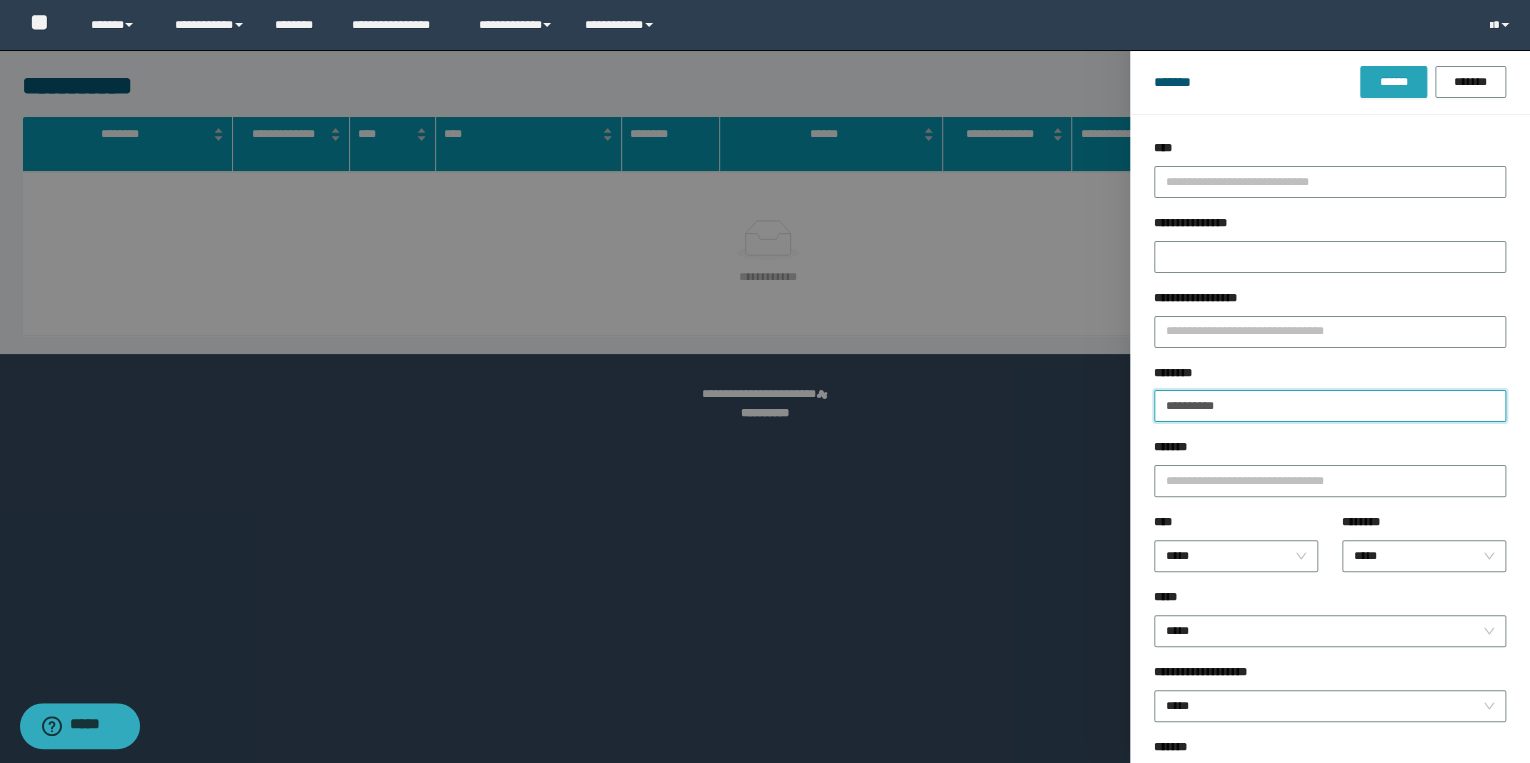type on "**********" 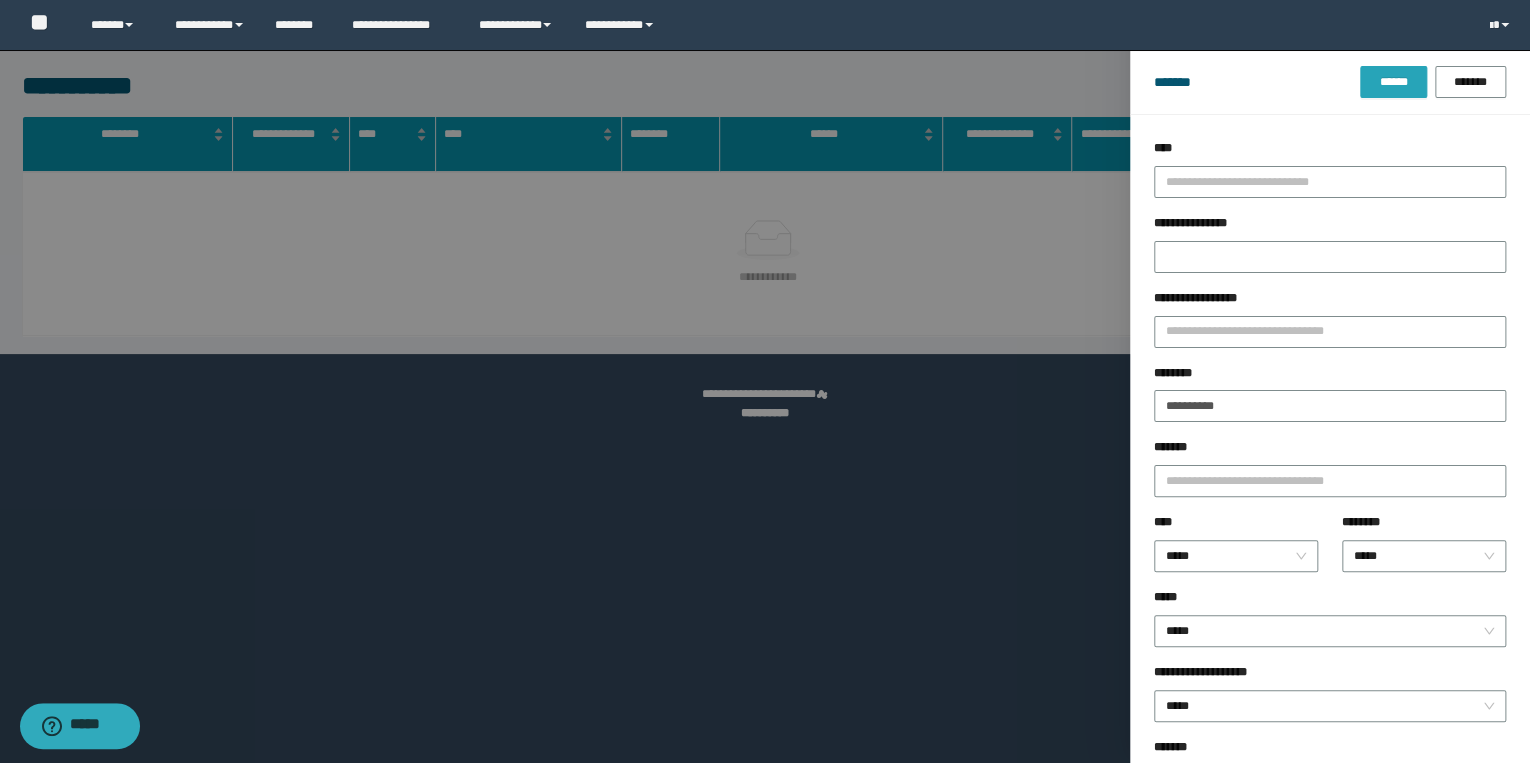 click on "******" at bounding box center [1393, 82] 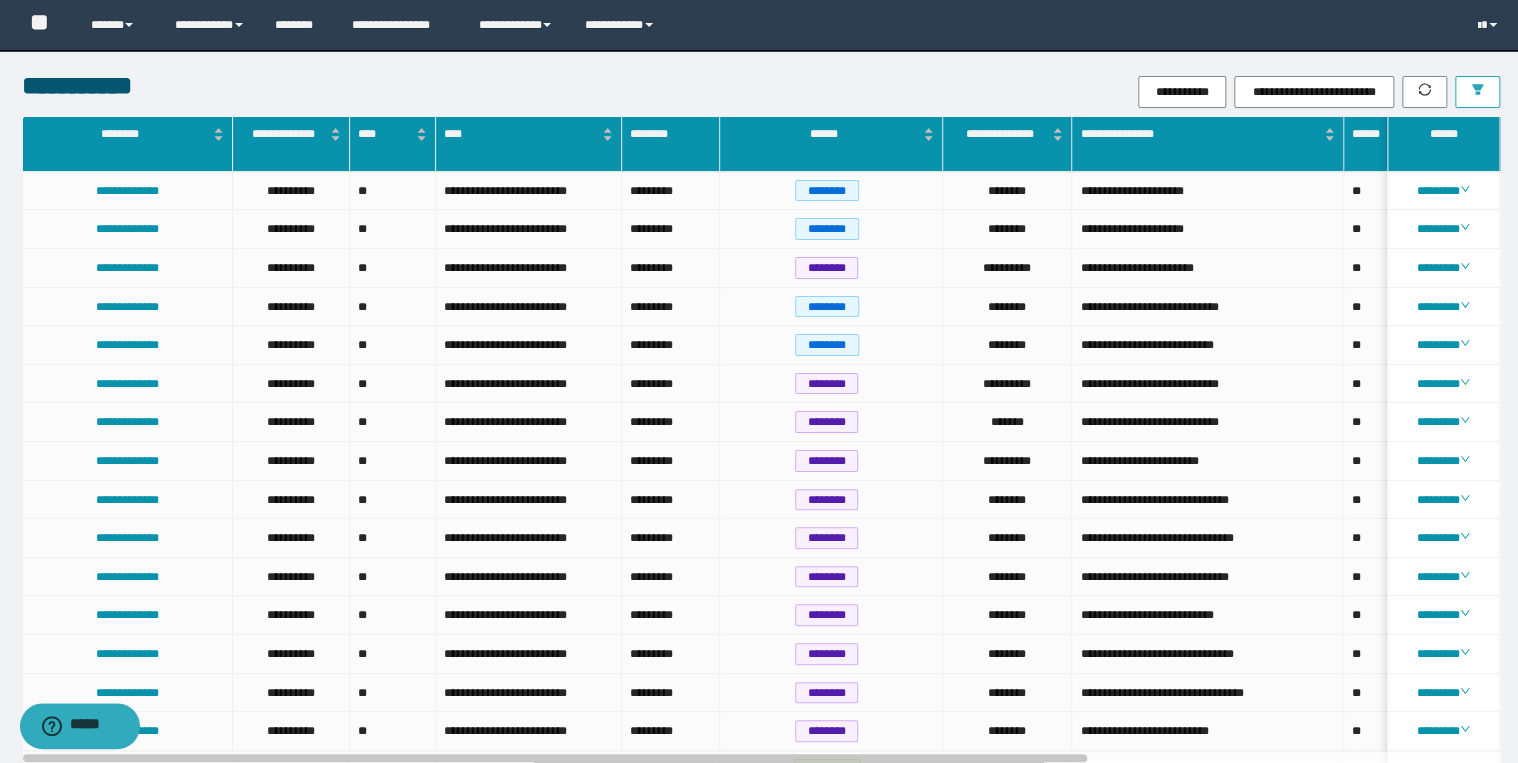 click 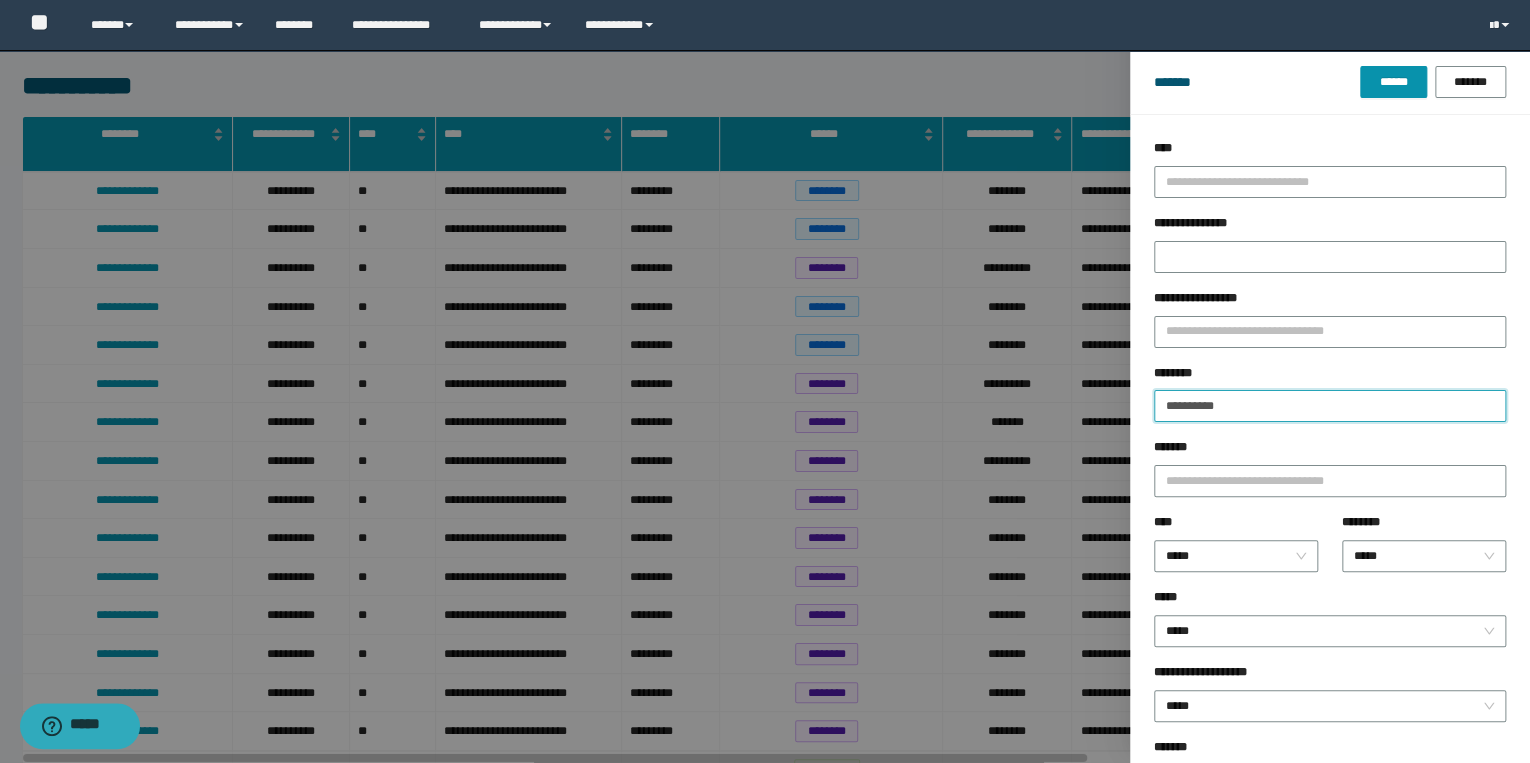 click on "**********" at bounding box center [1330, 406] 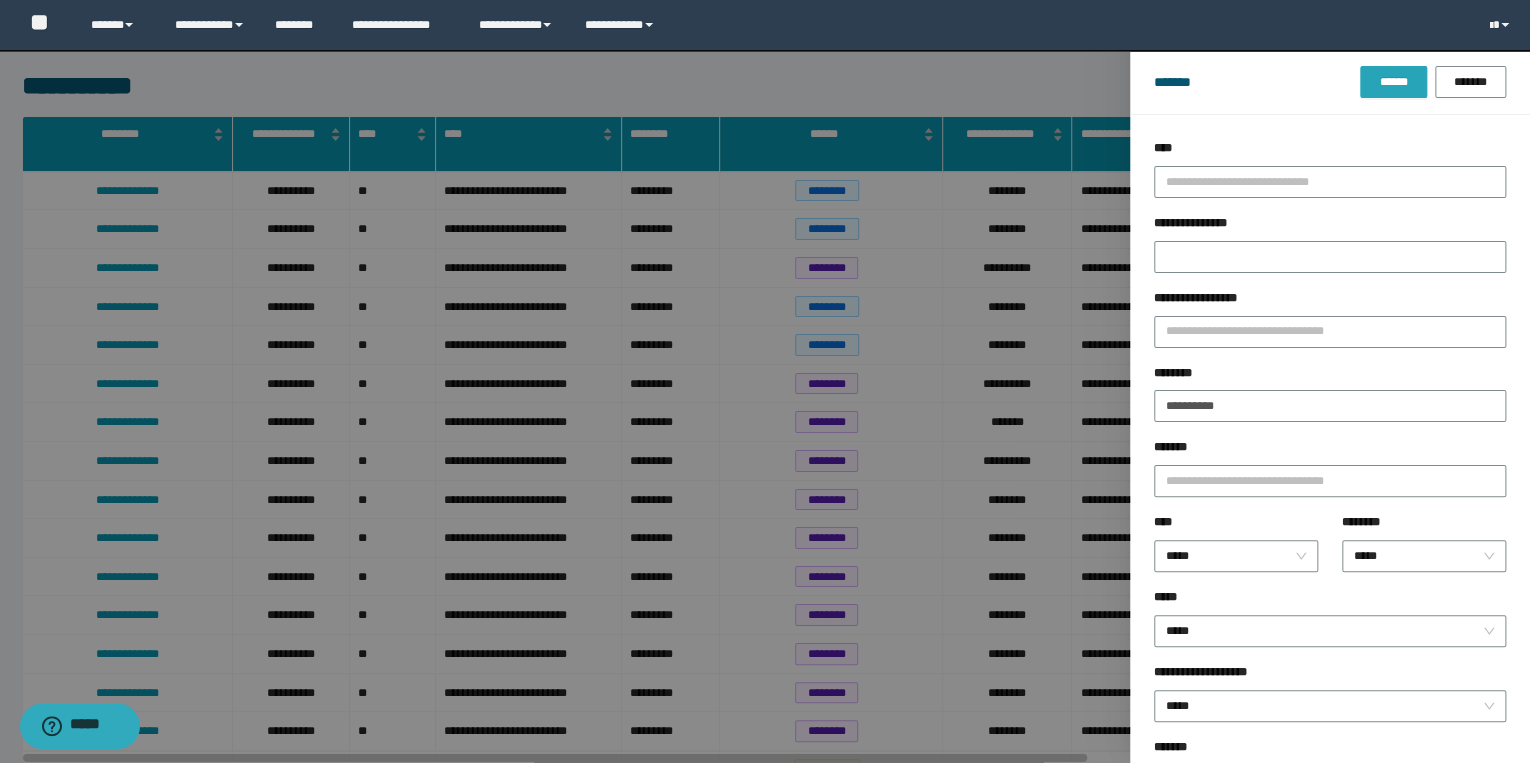 click on "******" at bounding box center [1393, 82] 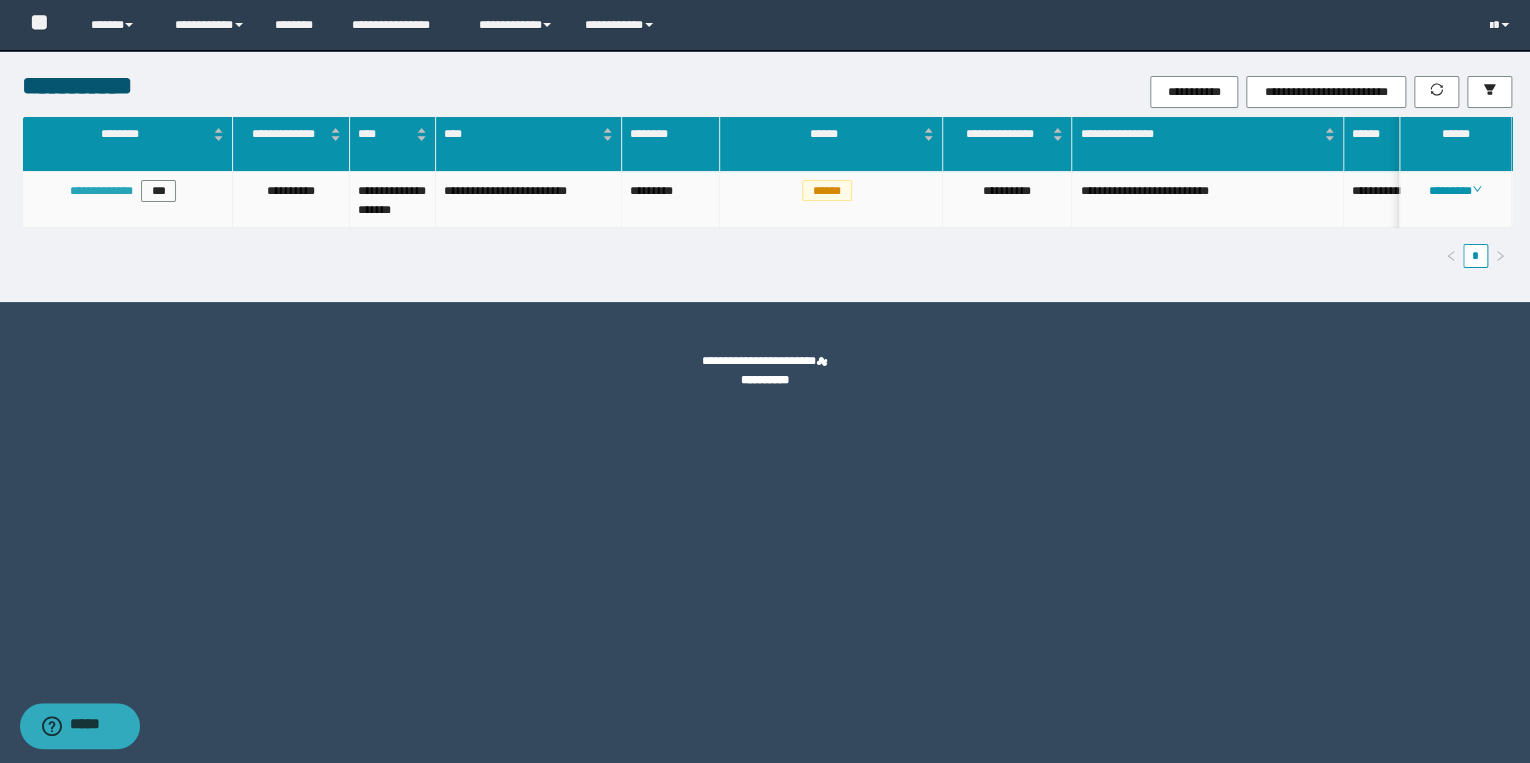 click on "**********" at bounding box center [101, 191] 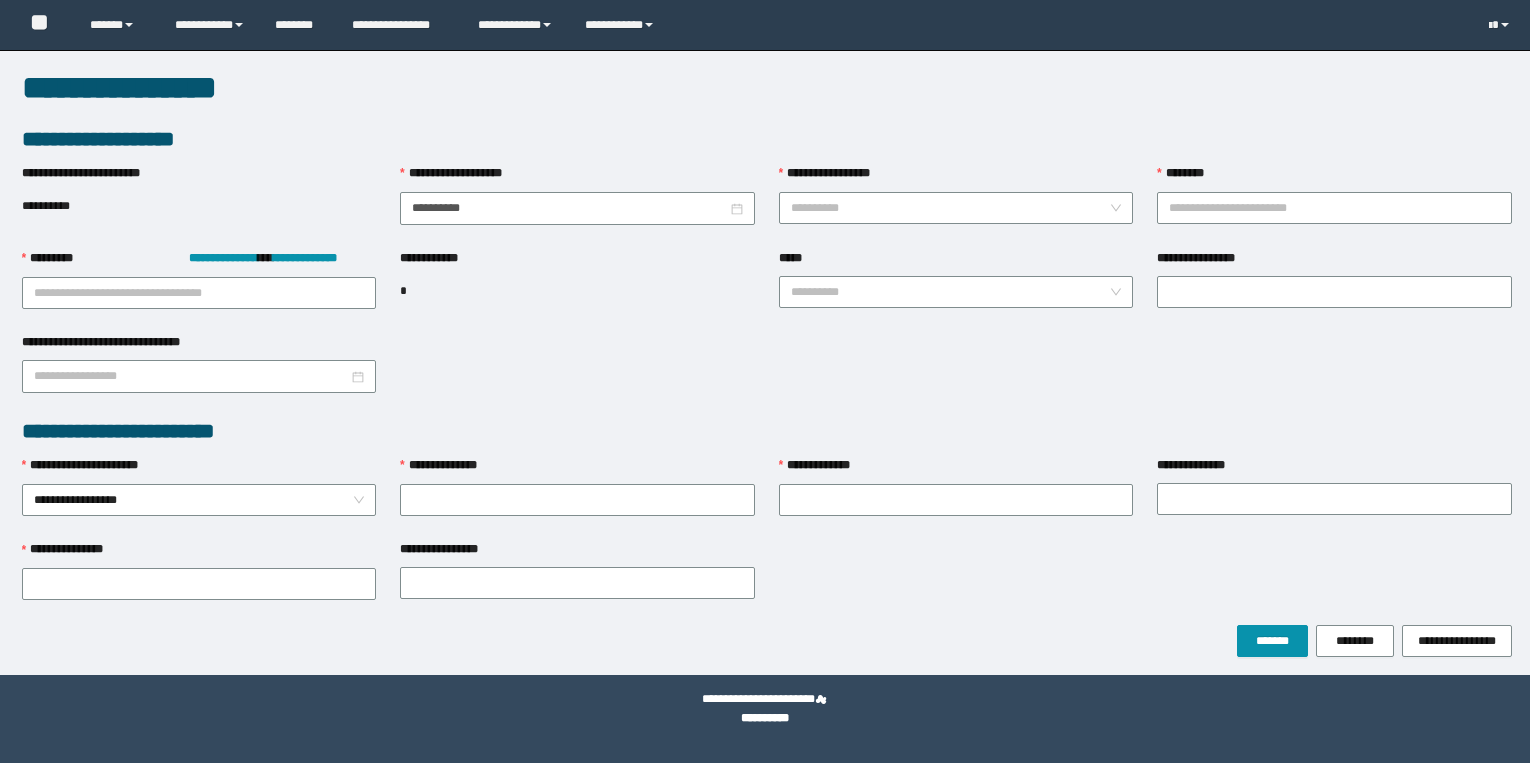 scroll, scrollTop: 0, scrollLeft: 0, axis: both 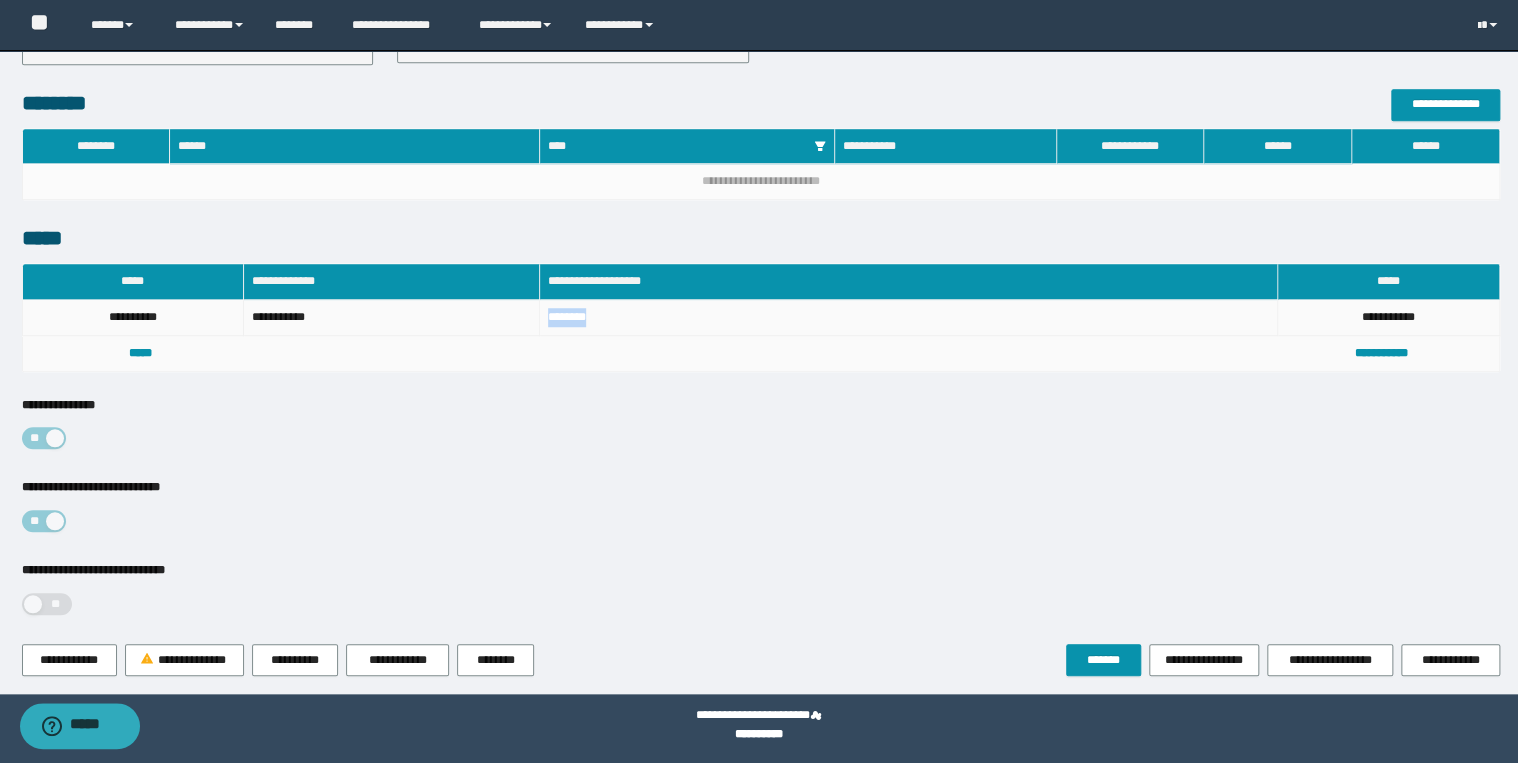 drag, startPoint x: 634, startPoint y: 316, endPoint x: 468, endPoint y: 302, distance: 166.58931 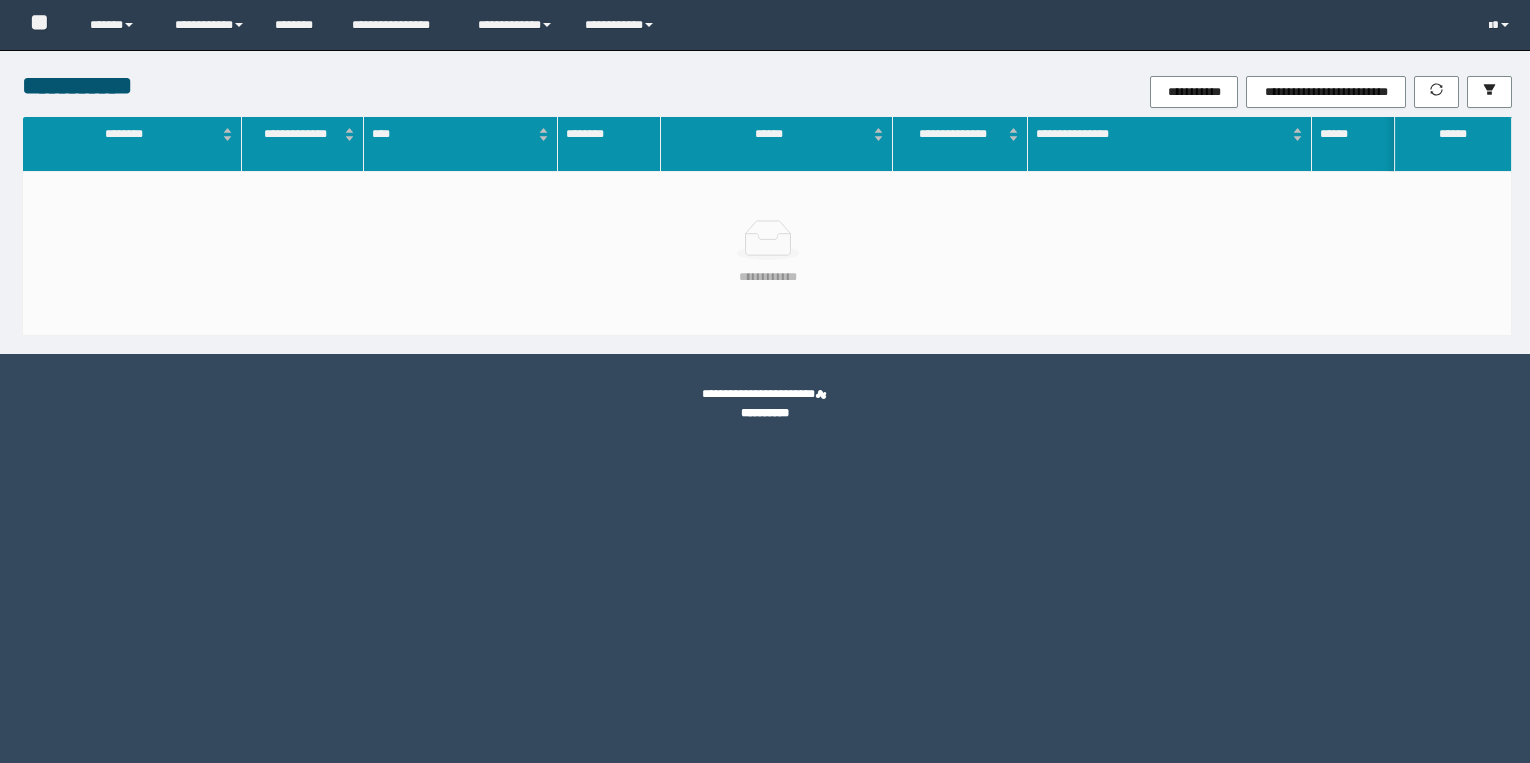 scroll, scrollTop: 0, scrollLeft: 0, axis: both 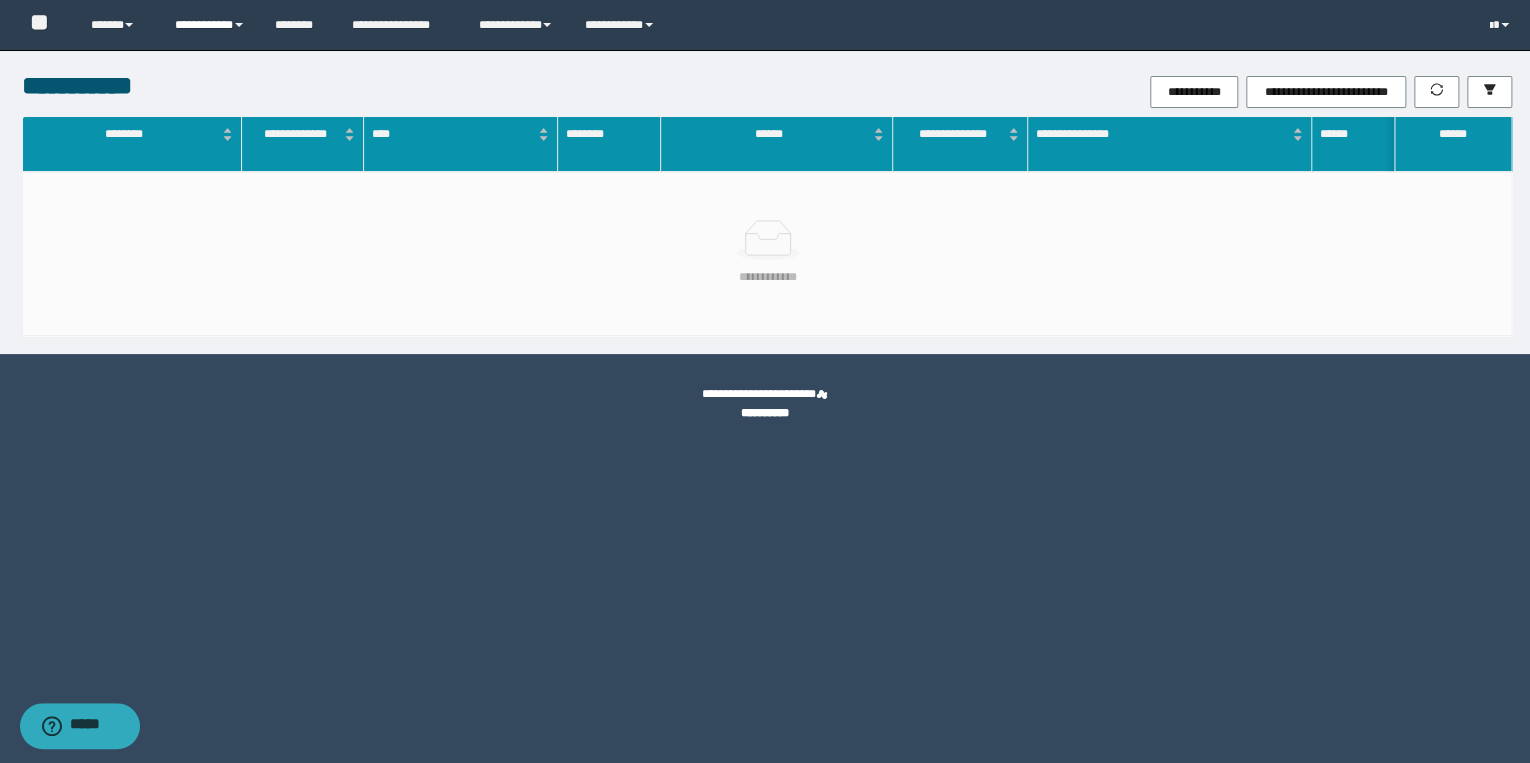 click on "**********" at bounding box center (210, 25) 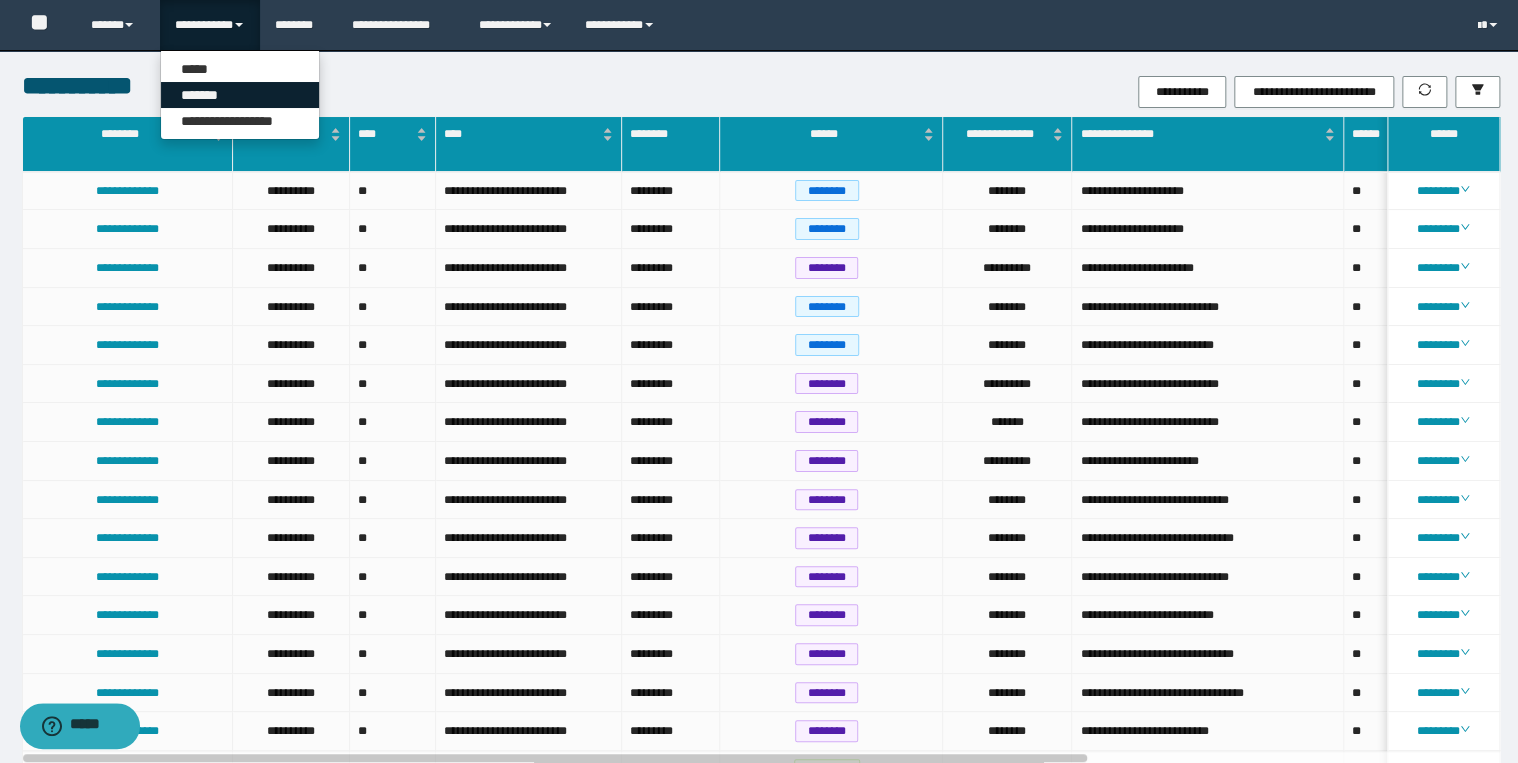click on "*******" at bounding box center (240, 95) 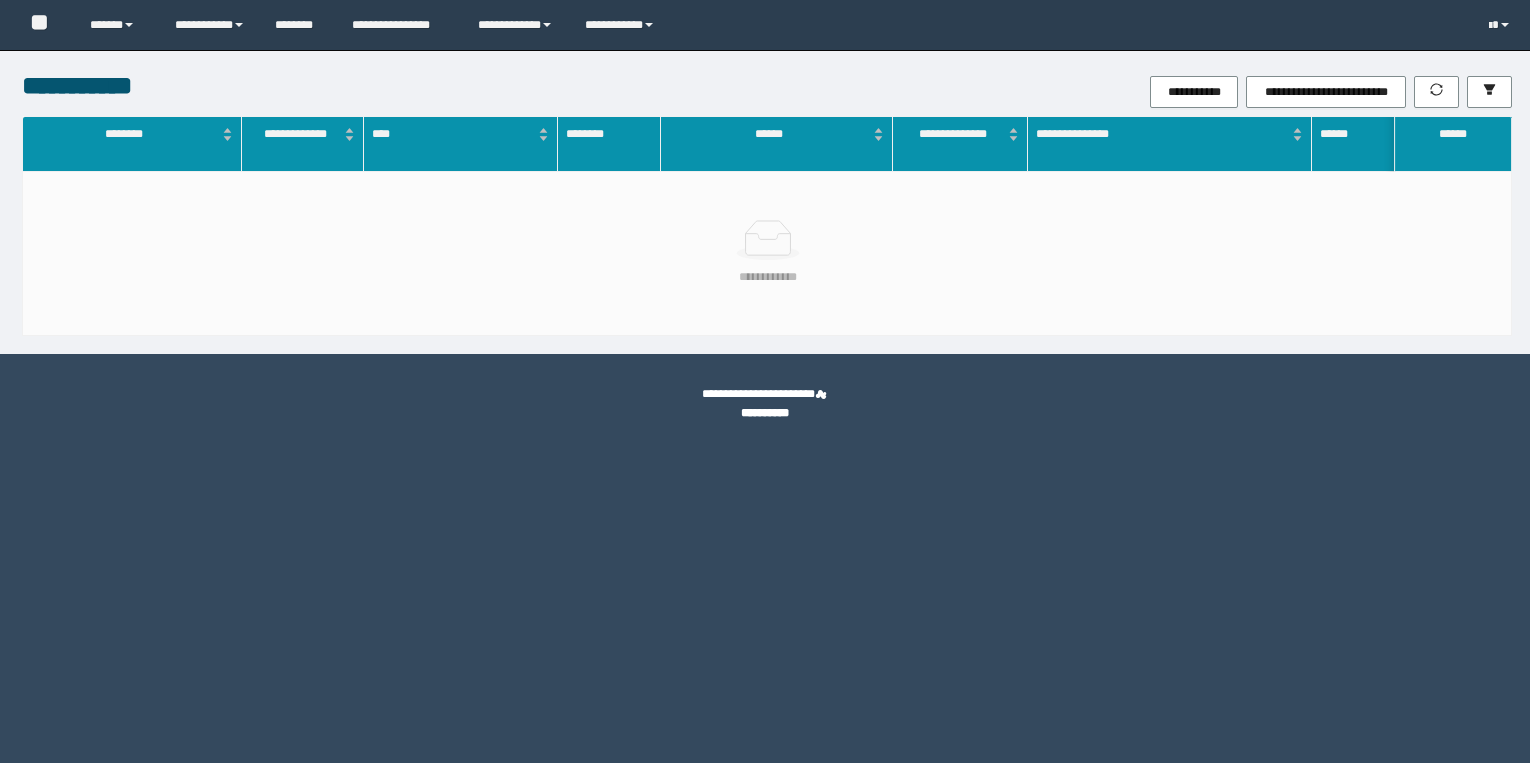 scroll, scrollTop: 0, scrollLeft: 0, axis: both 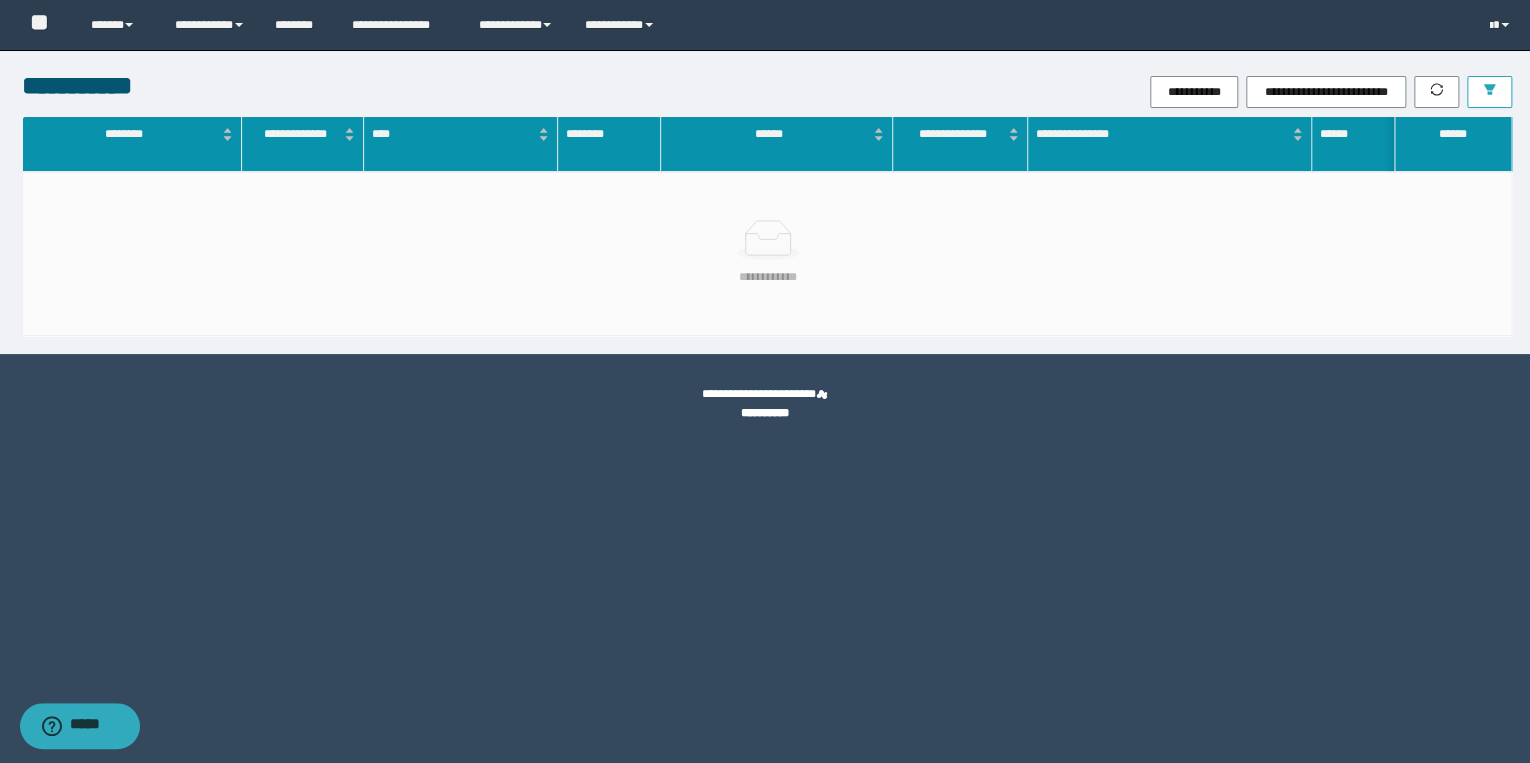 click 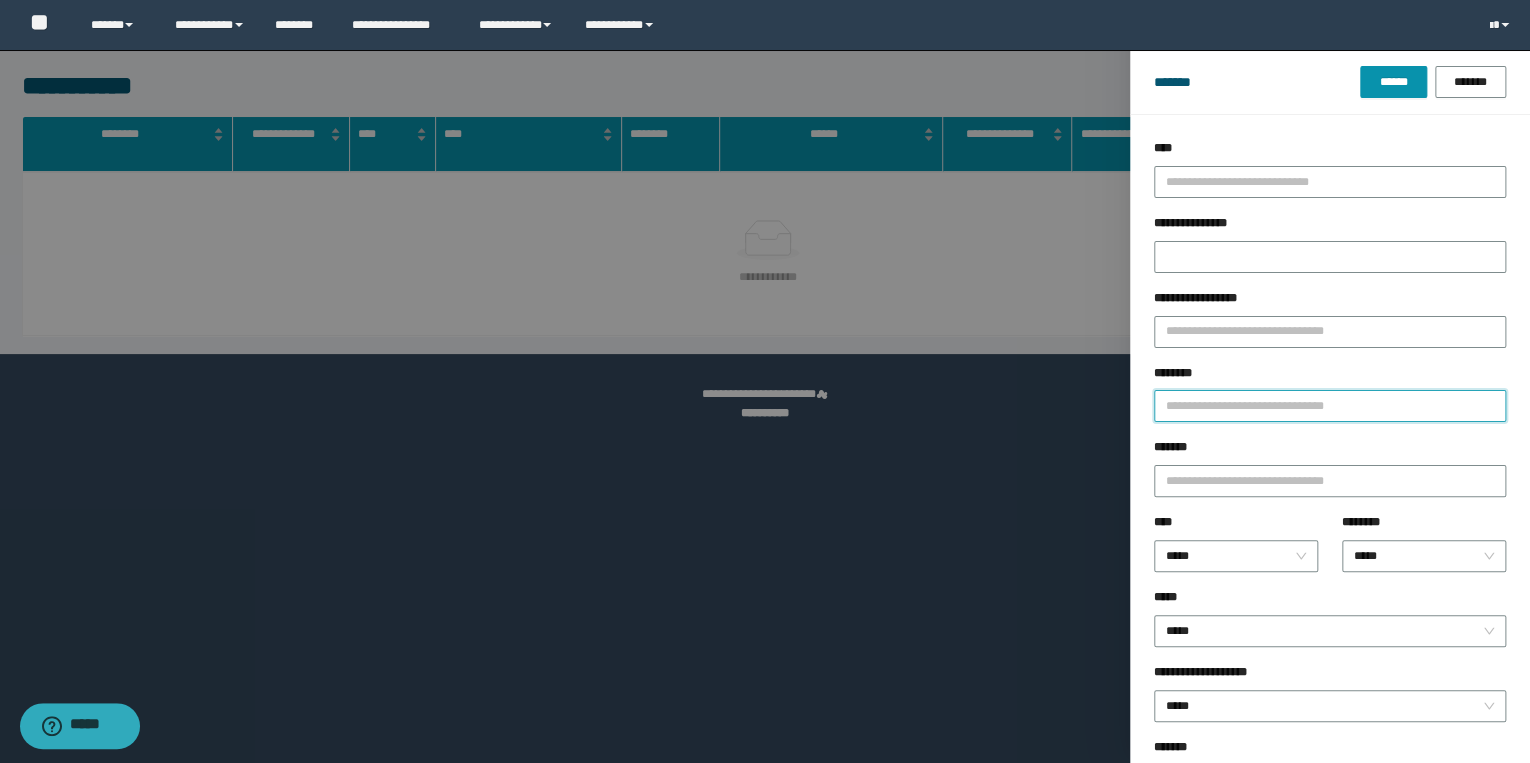 click on "********" at bounding box center [1330, 406] 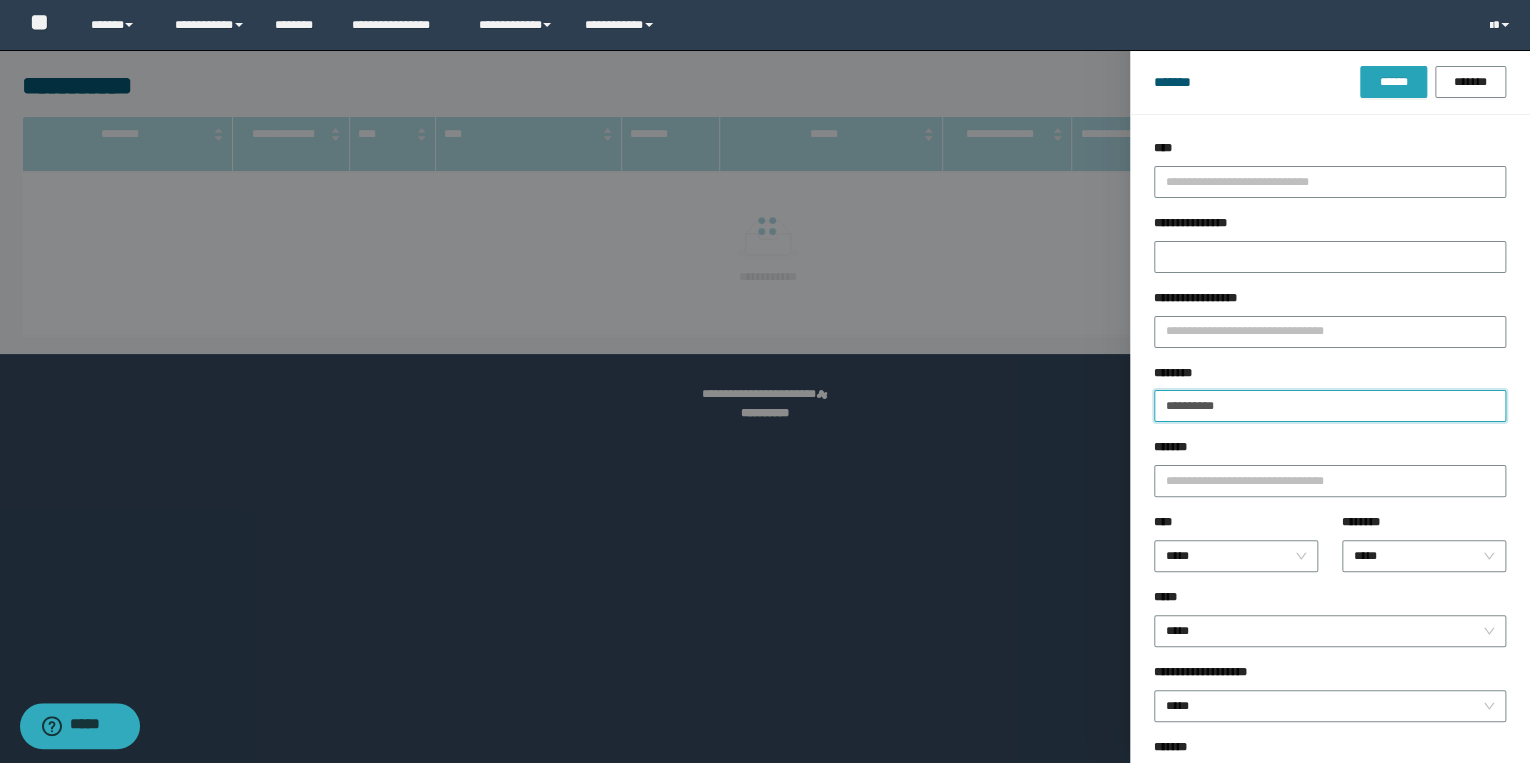 type on "**********" 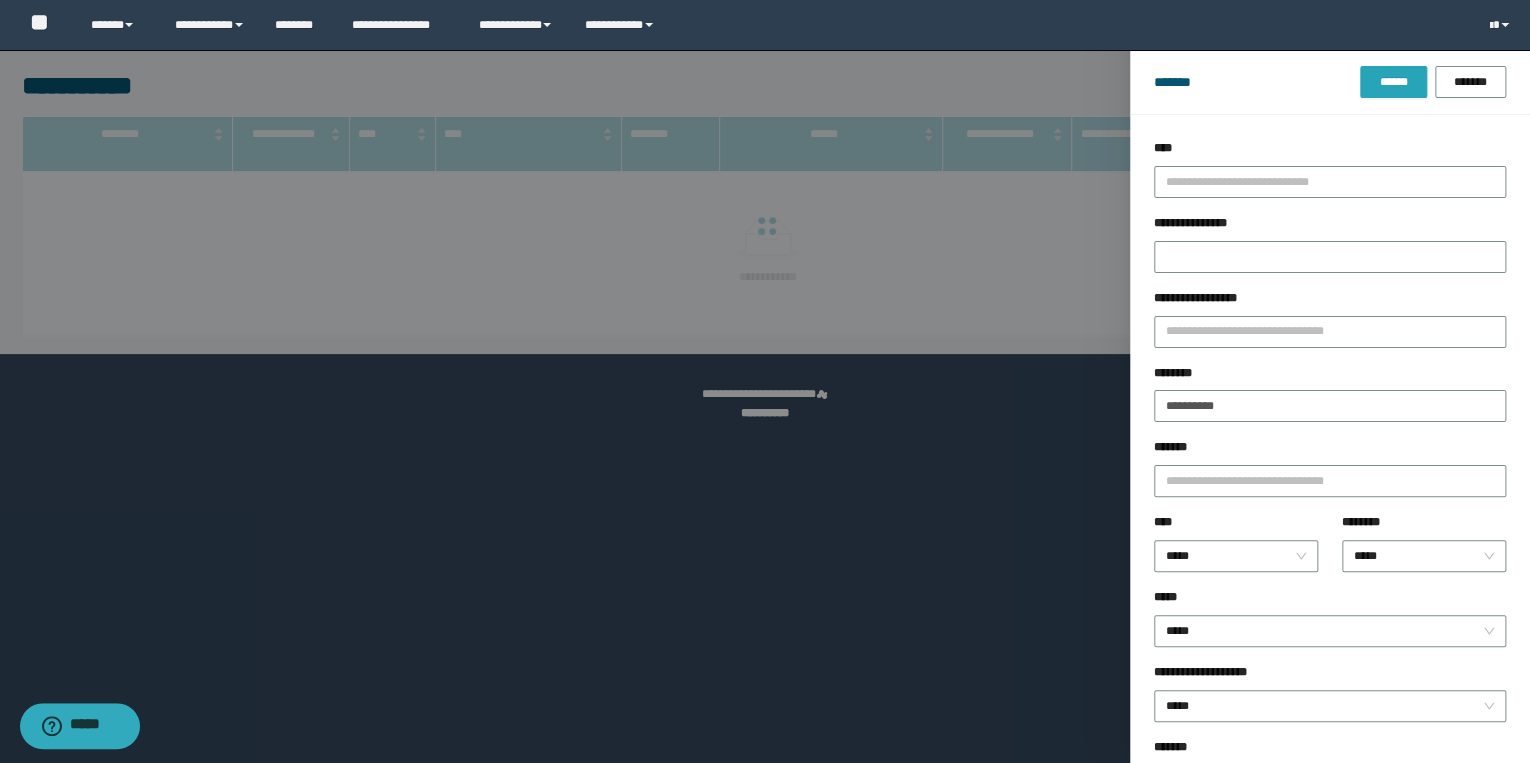 click on "******" at bounding box center [1393, 82] 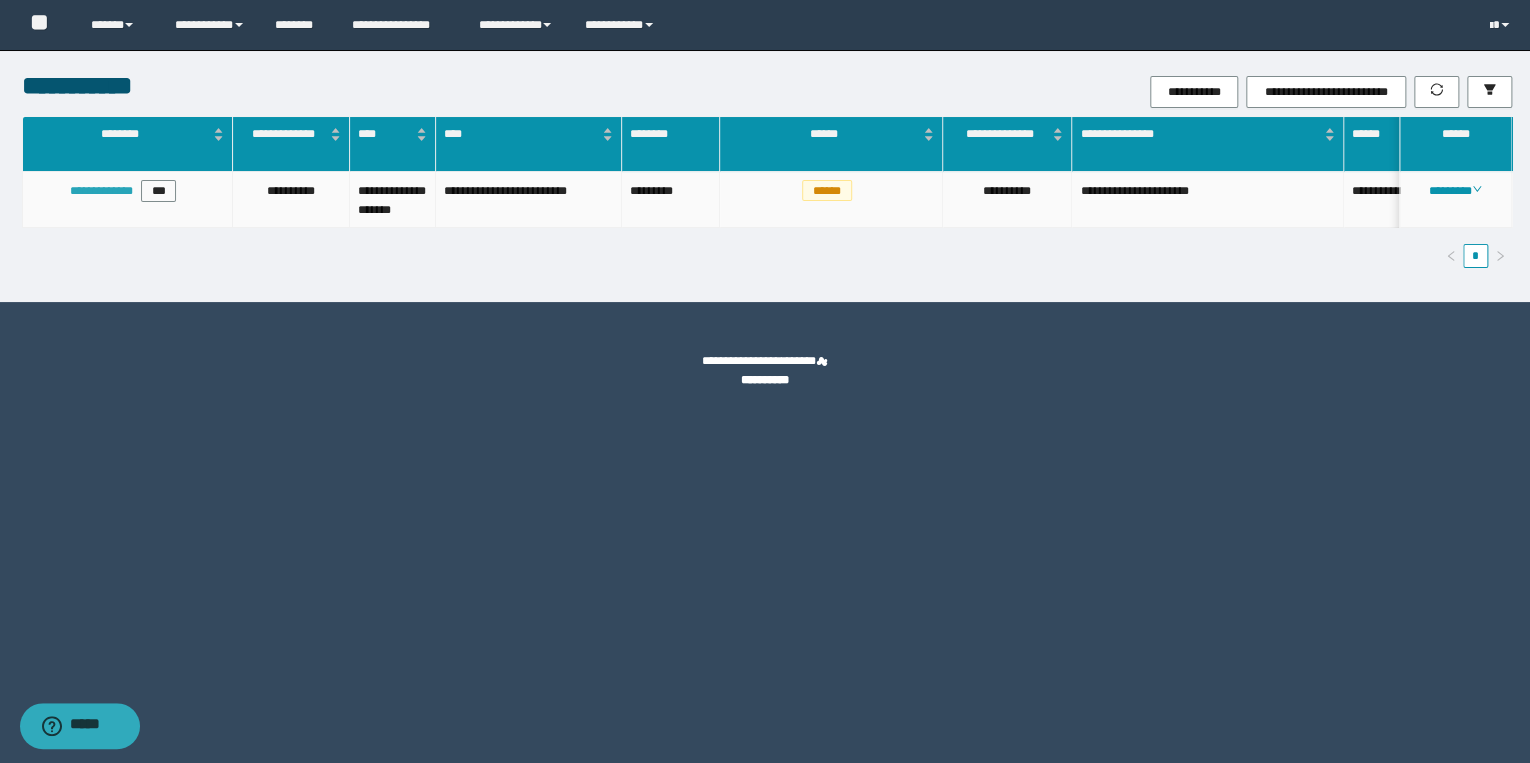 click on "**********" at bounding box center [101, 191] 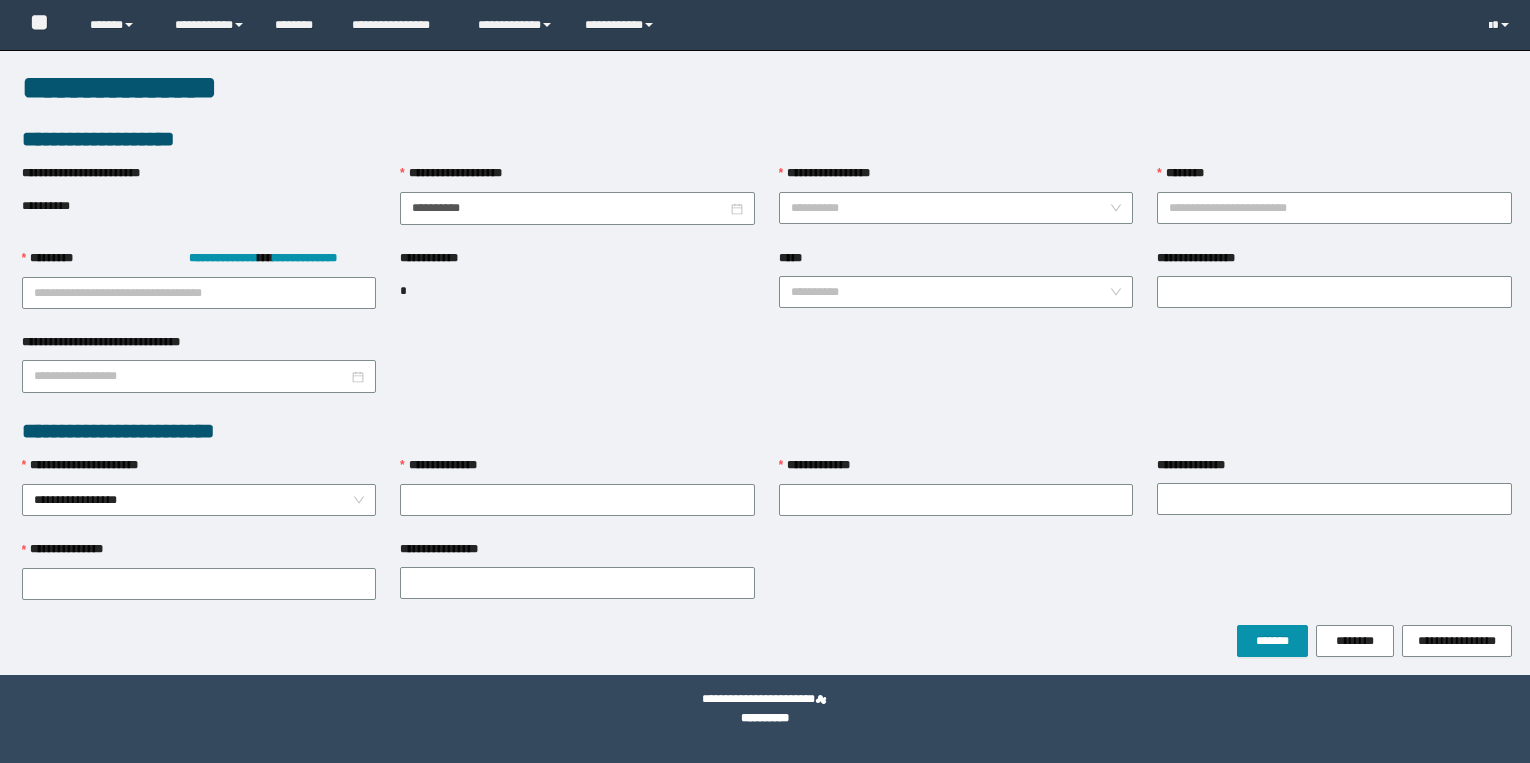 scroll, scrollTop: 0, scrollLeft: 0, axis: both 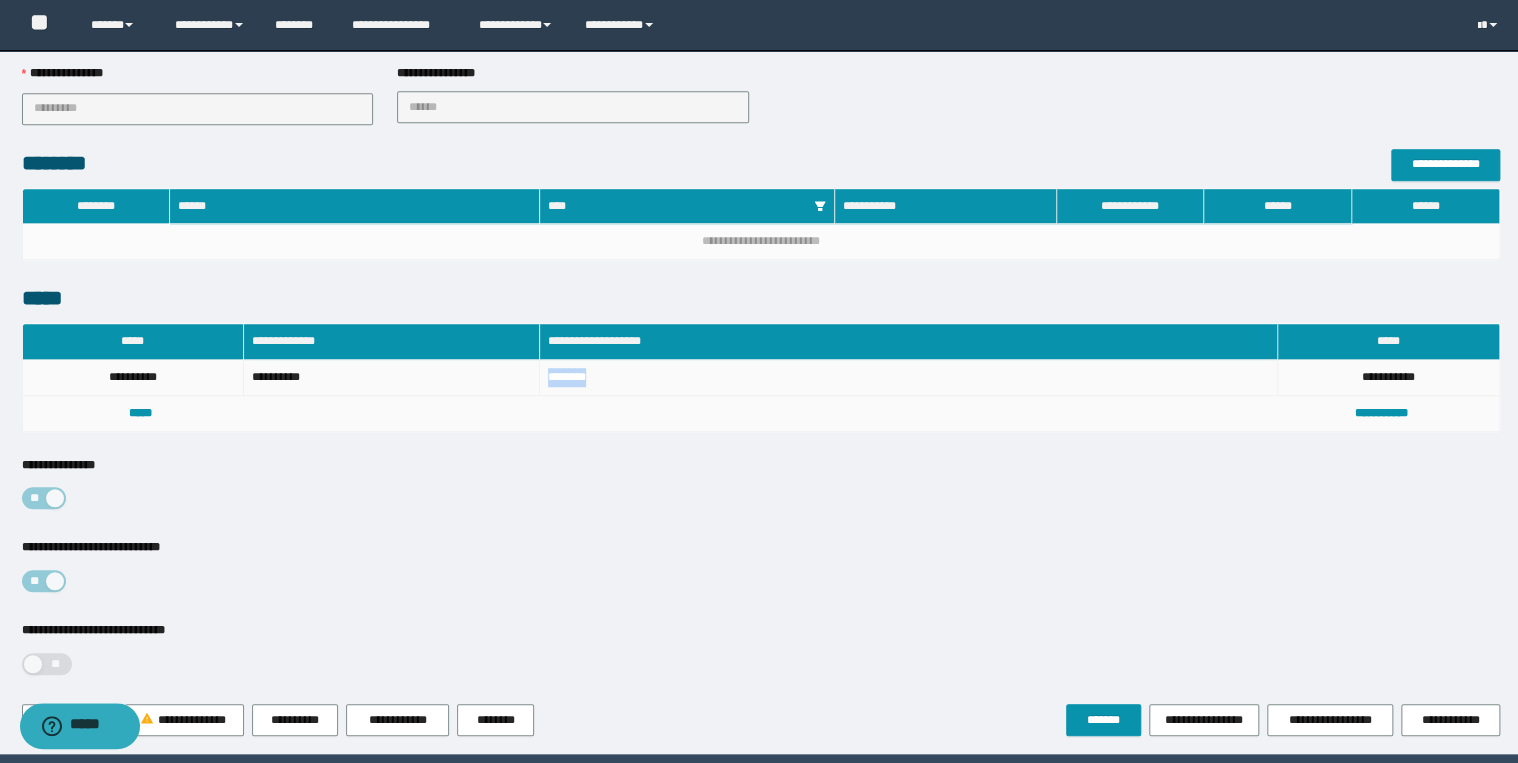 drag, startPoint x: 624, startPoint y: 360, endPoint x: 548, endPoint y: 364, distance: 76.105194 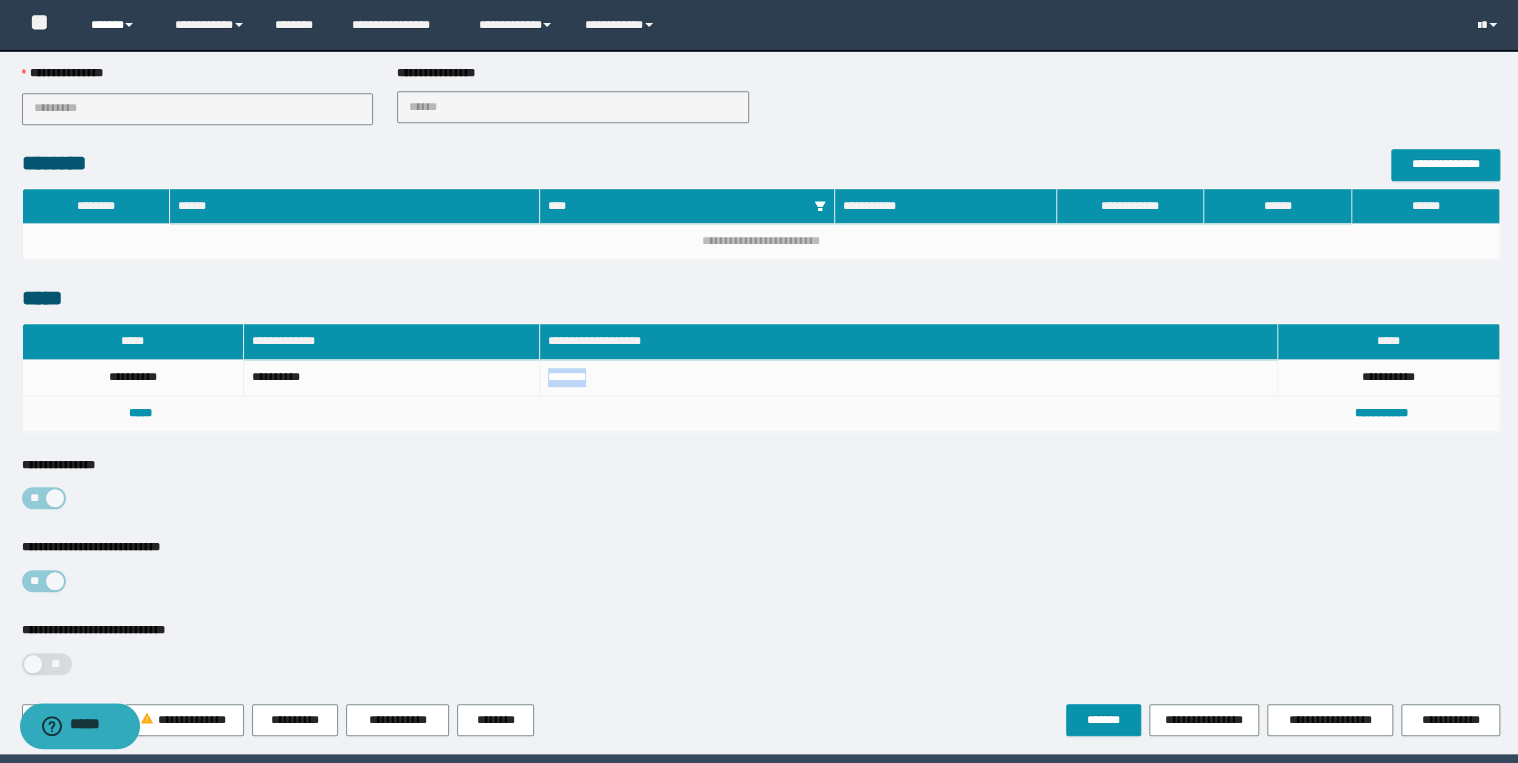 click on "******" at bounding box center [117, 25] 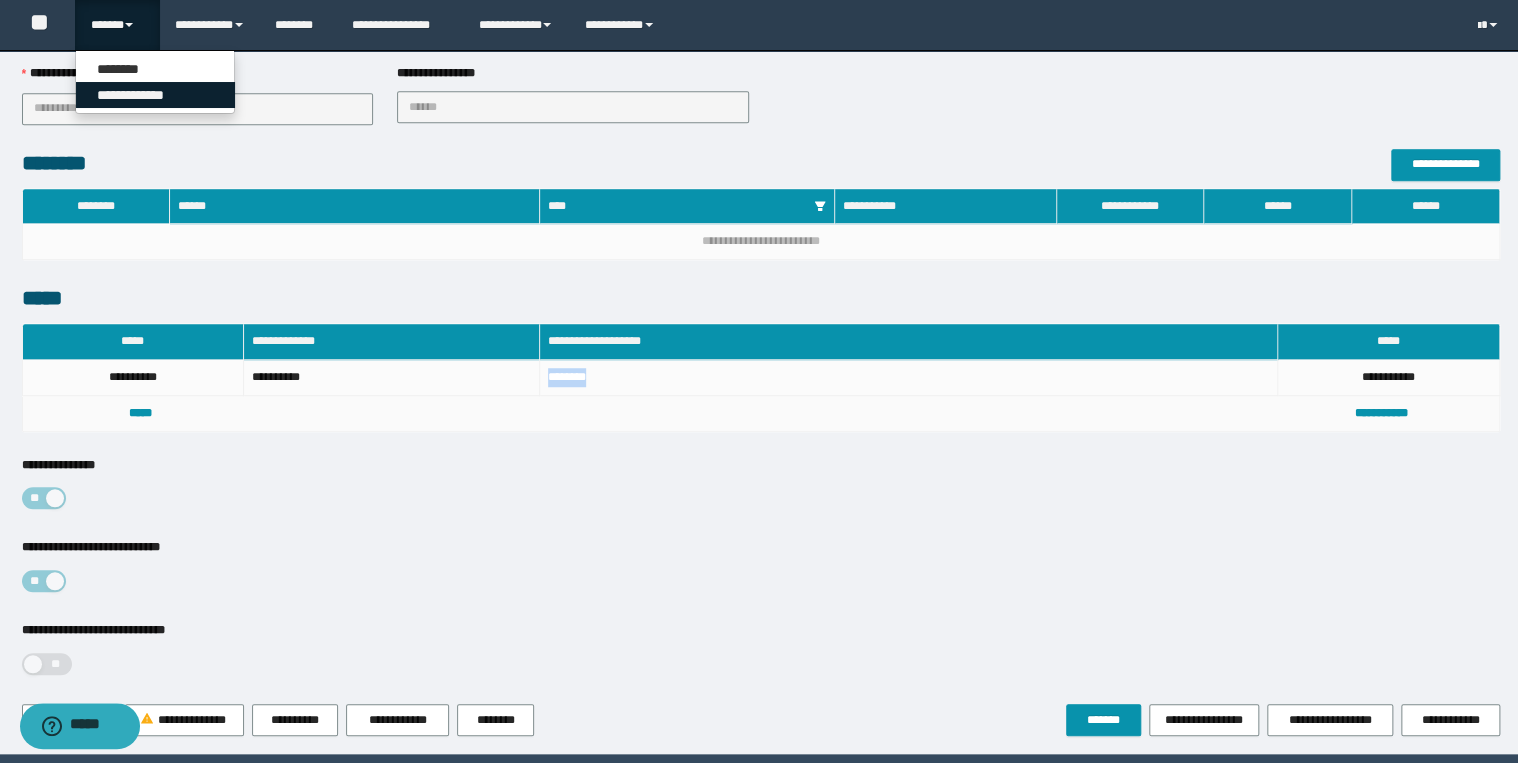 click on "**********" at bounding box center [155, 95] 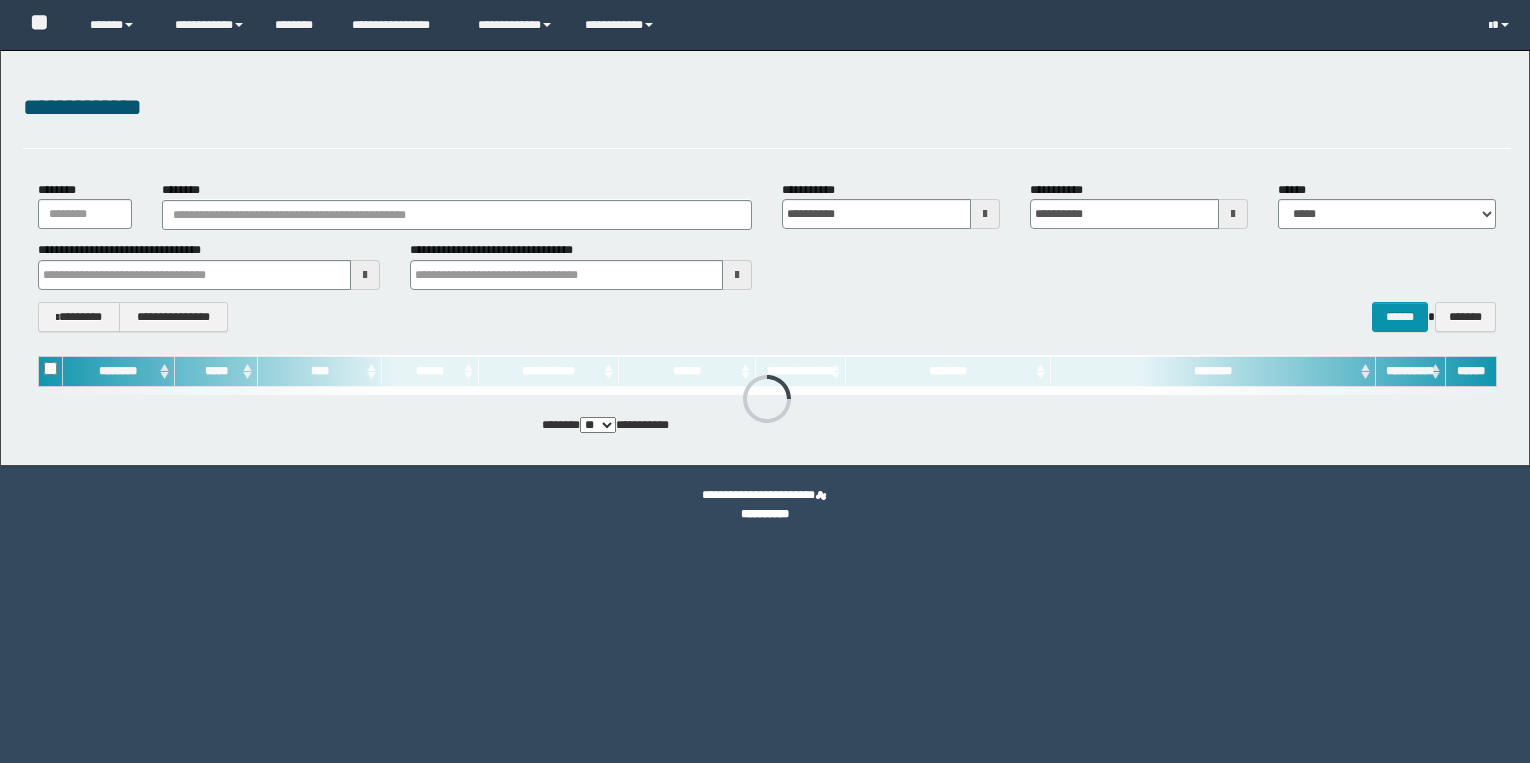 scroll, scrollTop: 0, scrollLeft: 0, axis: both 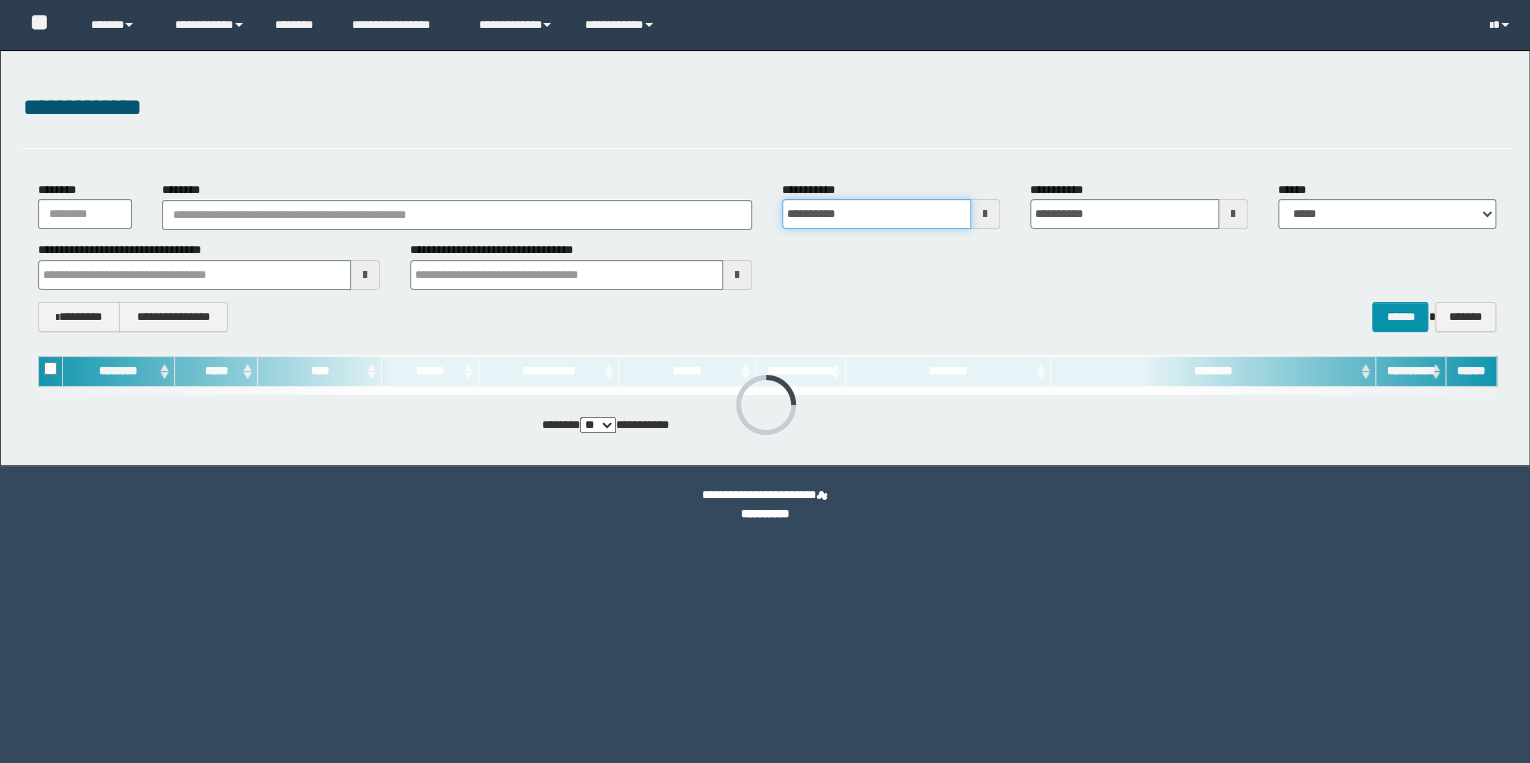drag, startPoint x: 907, startPoint y: 217, endPoint x: 685, endPoint y: 219, distance: 222.009 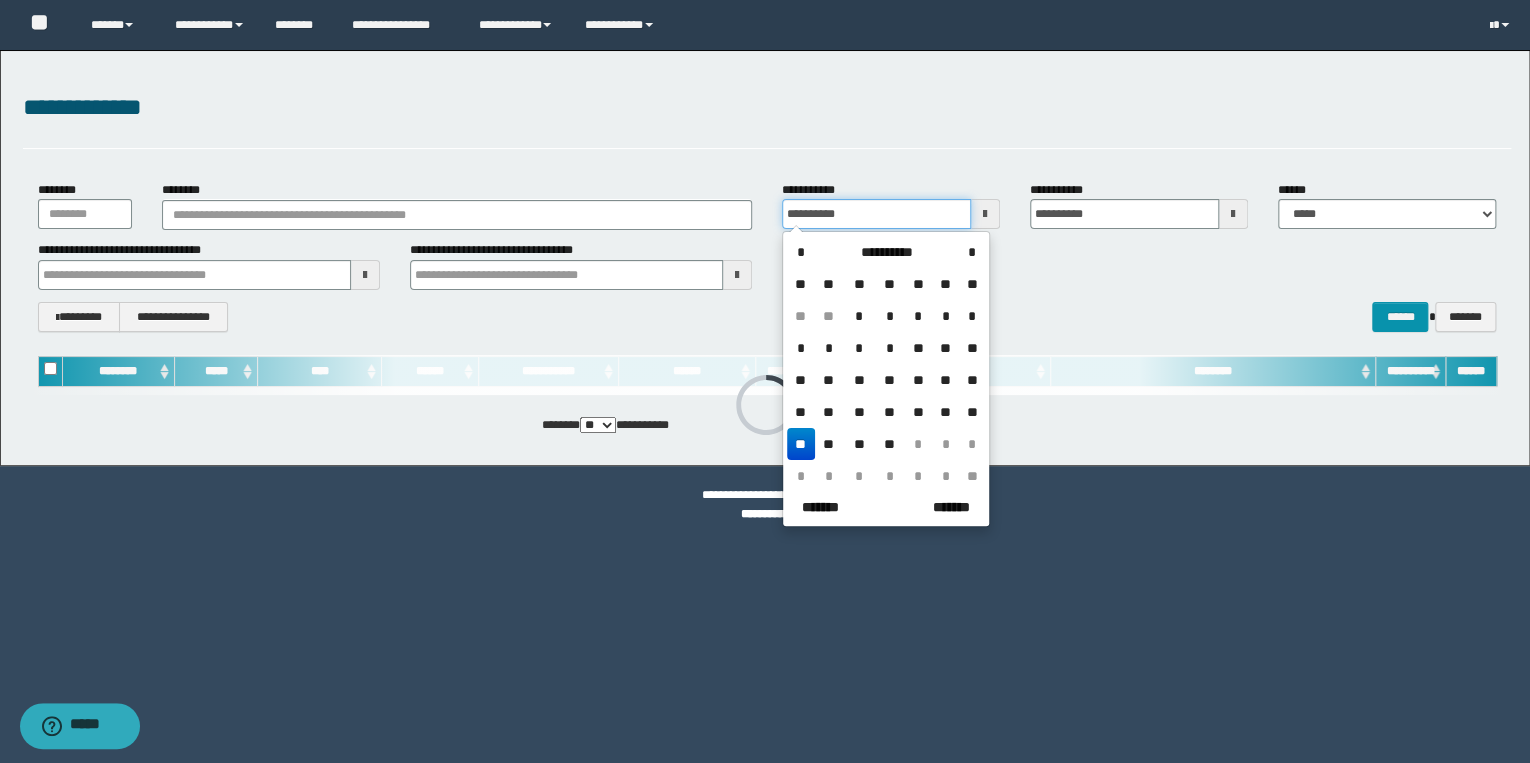 type 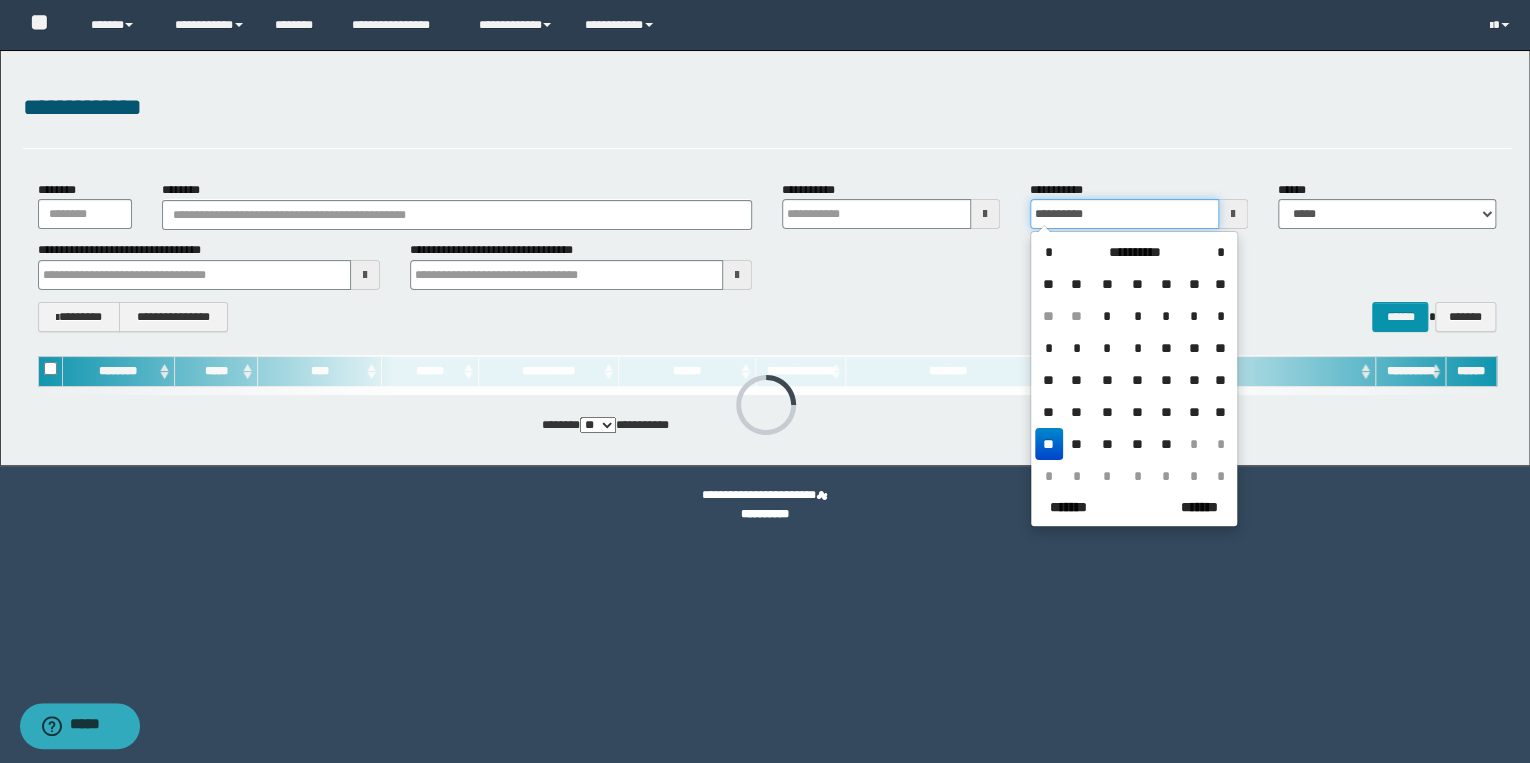 drag, startPoint x: 889, startPoint y: 219, endPoint x: 858, endPoint y: 211, distance: 32.01562 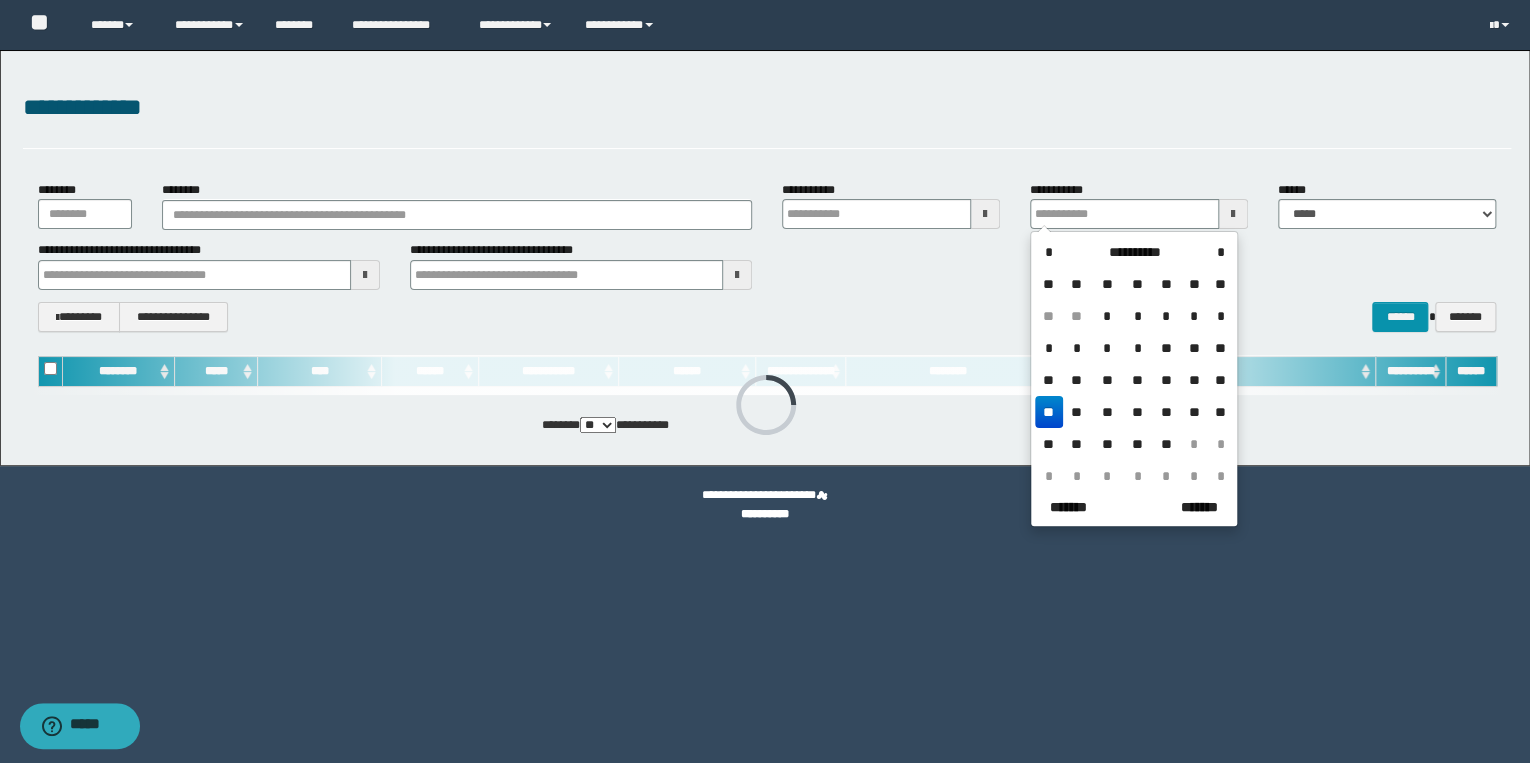 click on "**********" at bounding box center (815, 190) 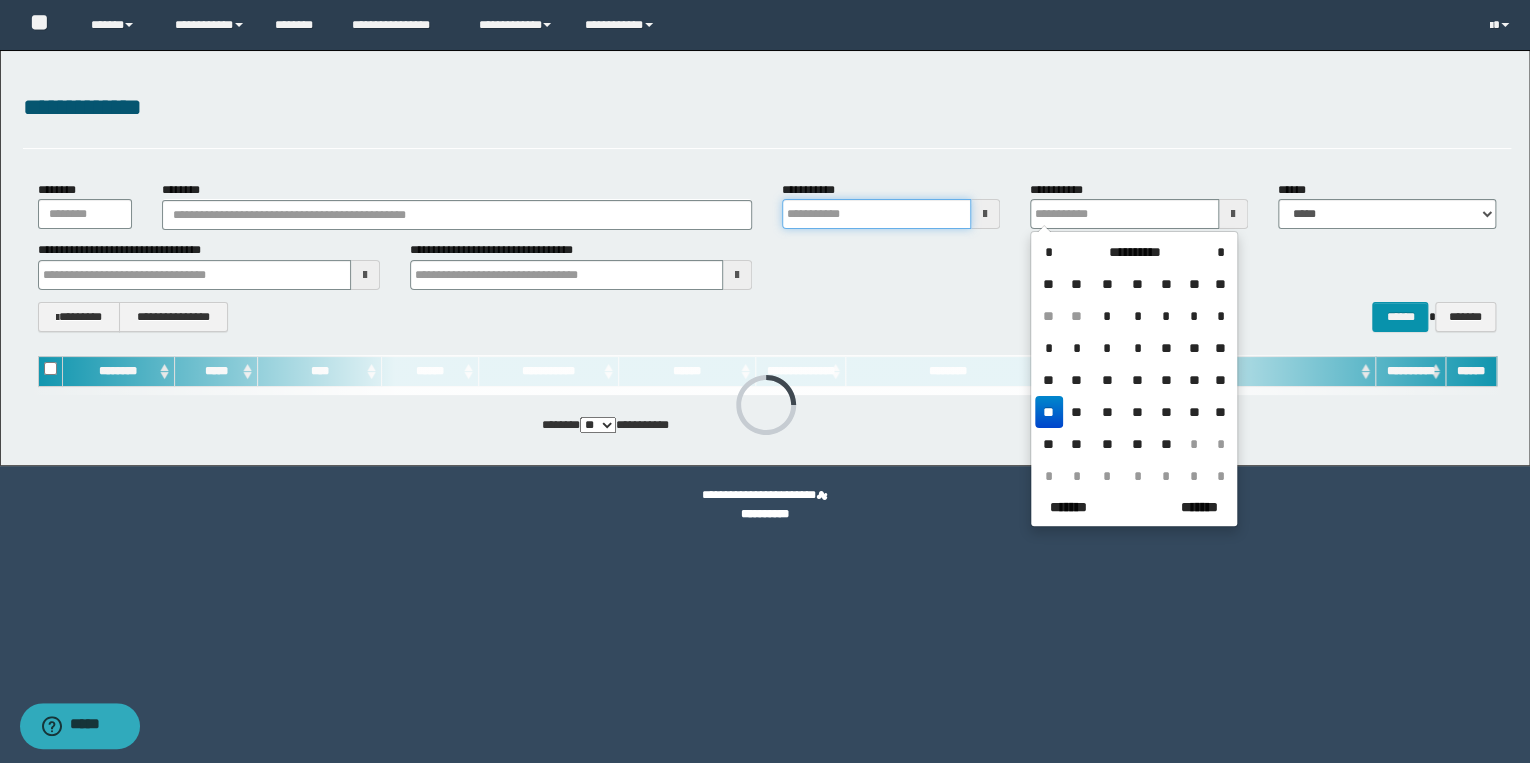click on "**********" at bounding box center (876, 214) 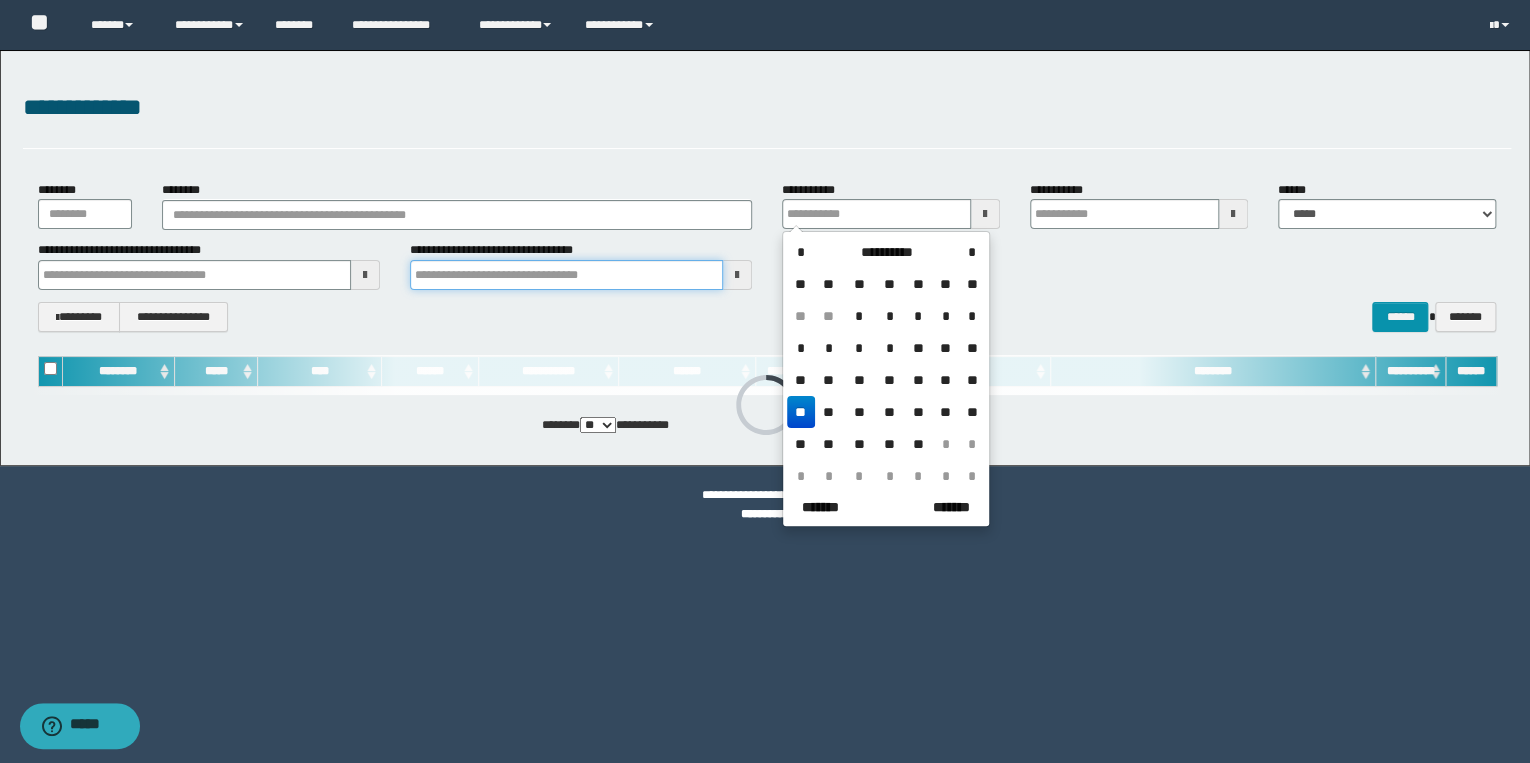 click at bounding box center (566, 275) 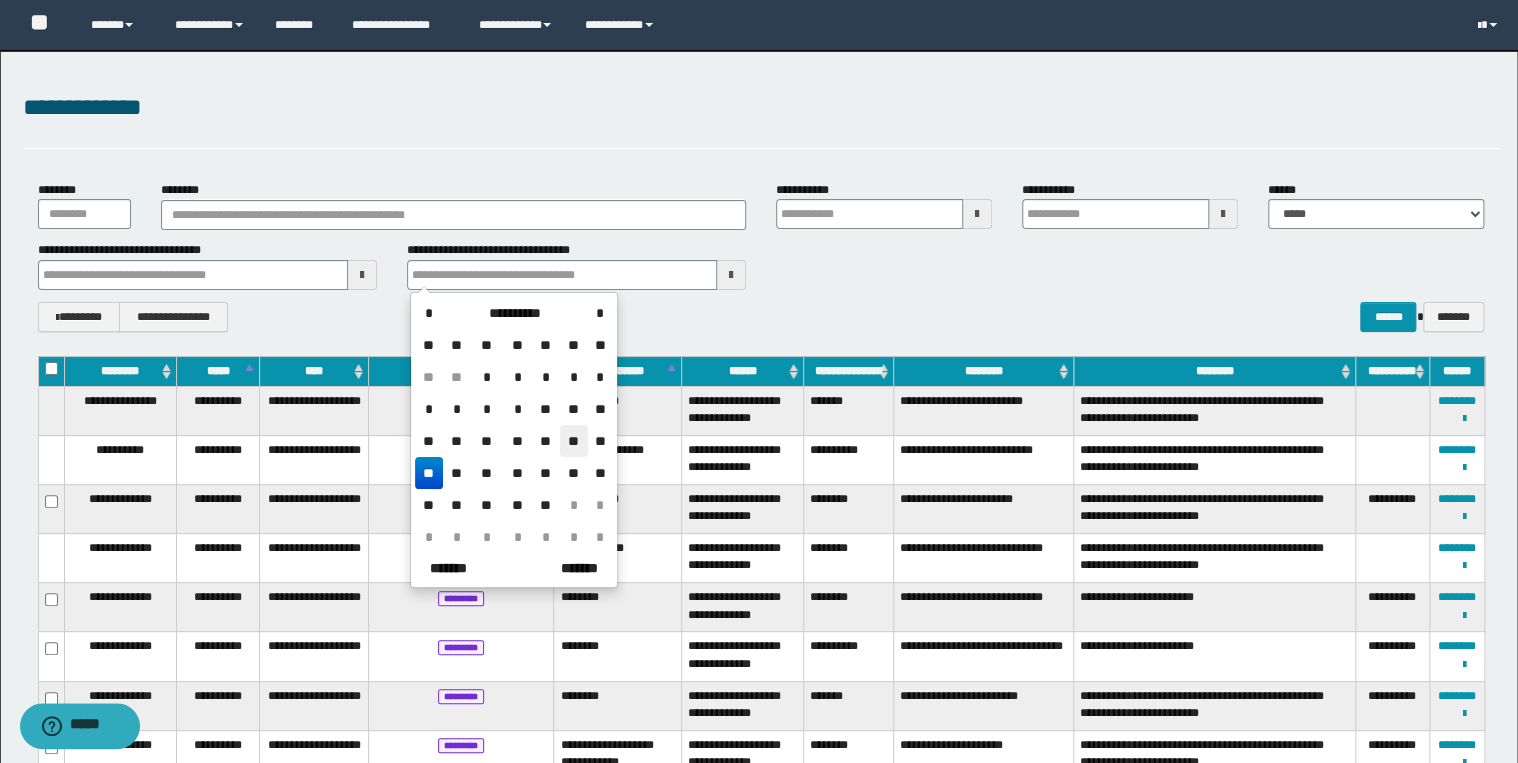 click on "**" at bounding box center (574, 441) 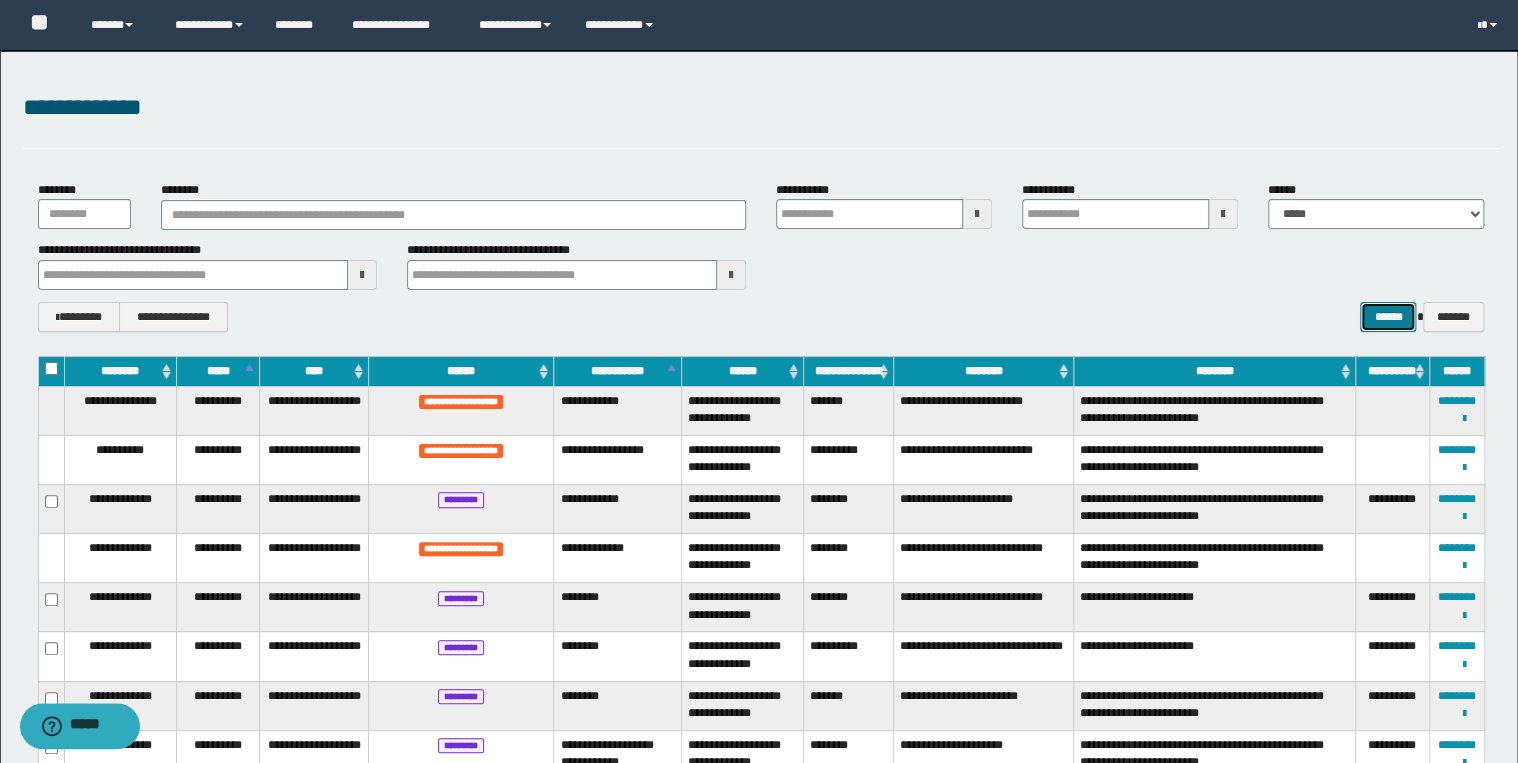click on "******" at bounding box center [1388, 317] 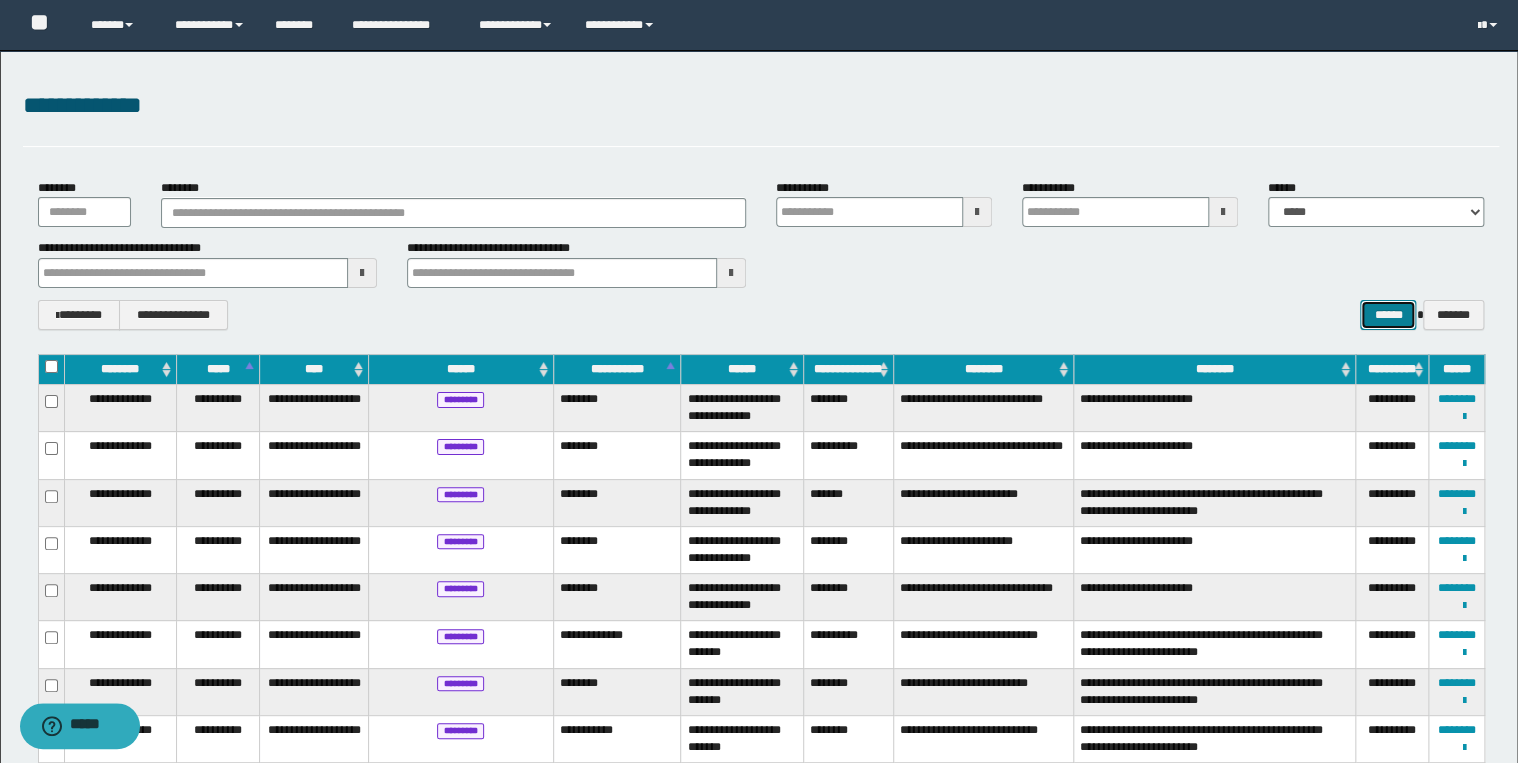 scroll, scrollTop: 0, scrollLeft: 0, axis: both 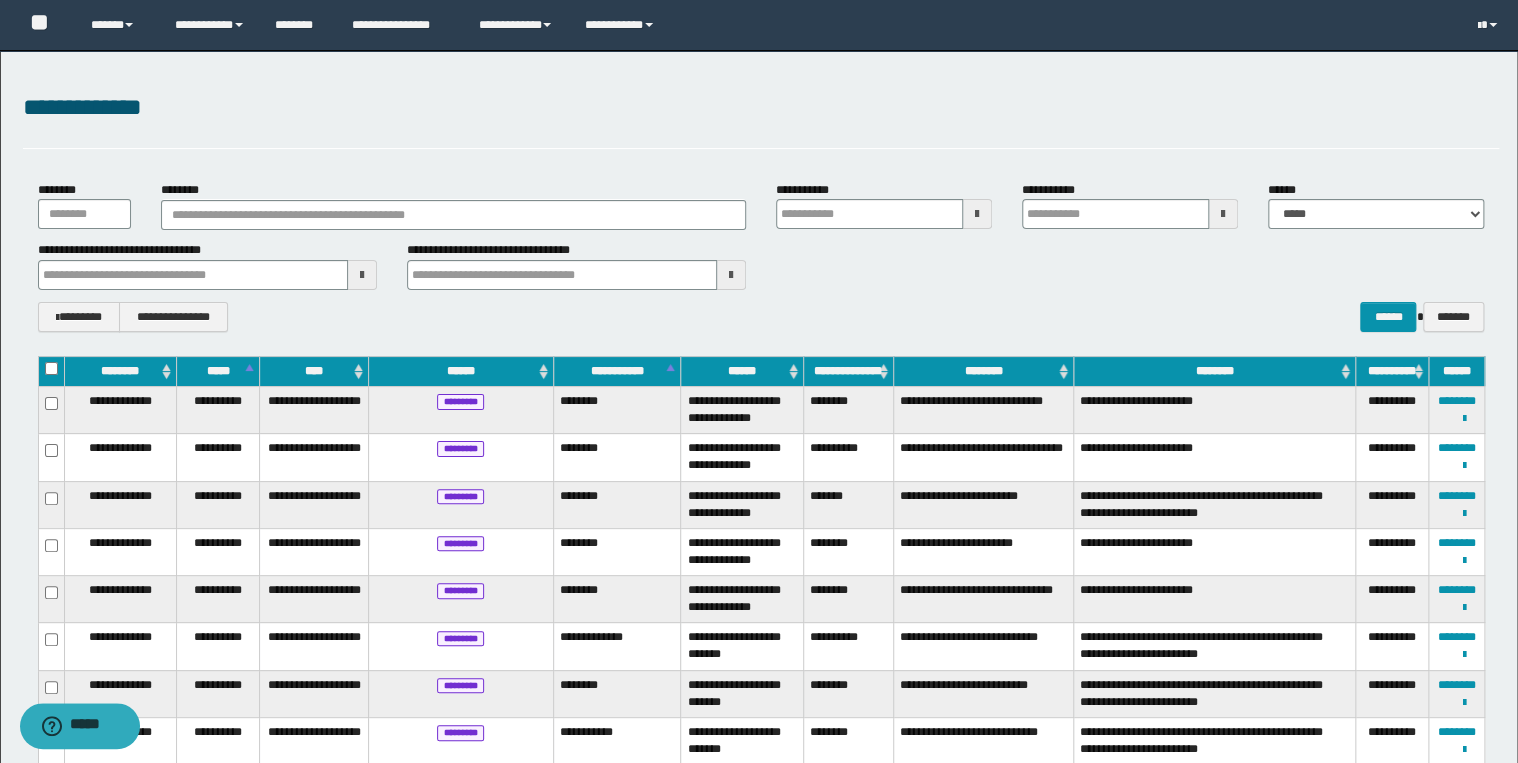 click at bounding box center (51, 371) 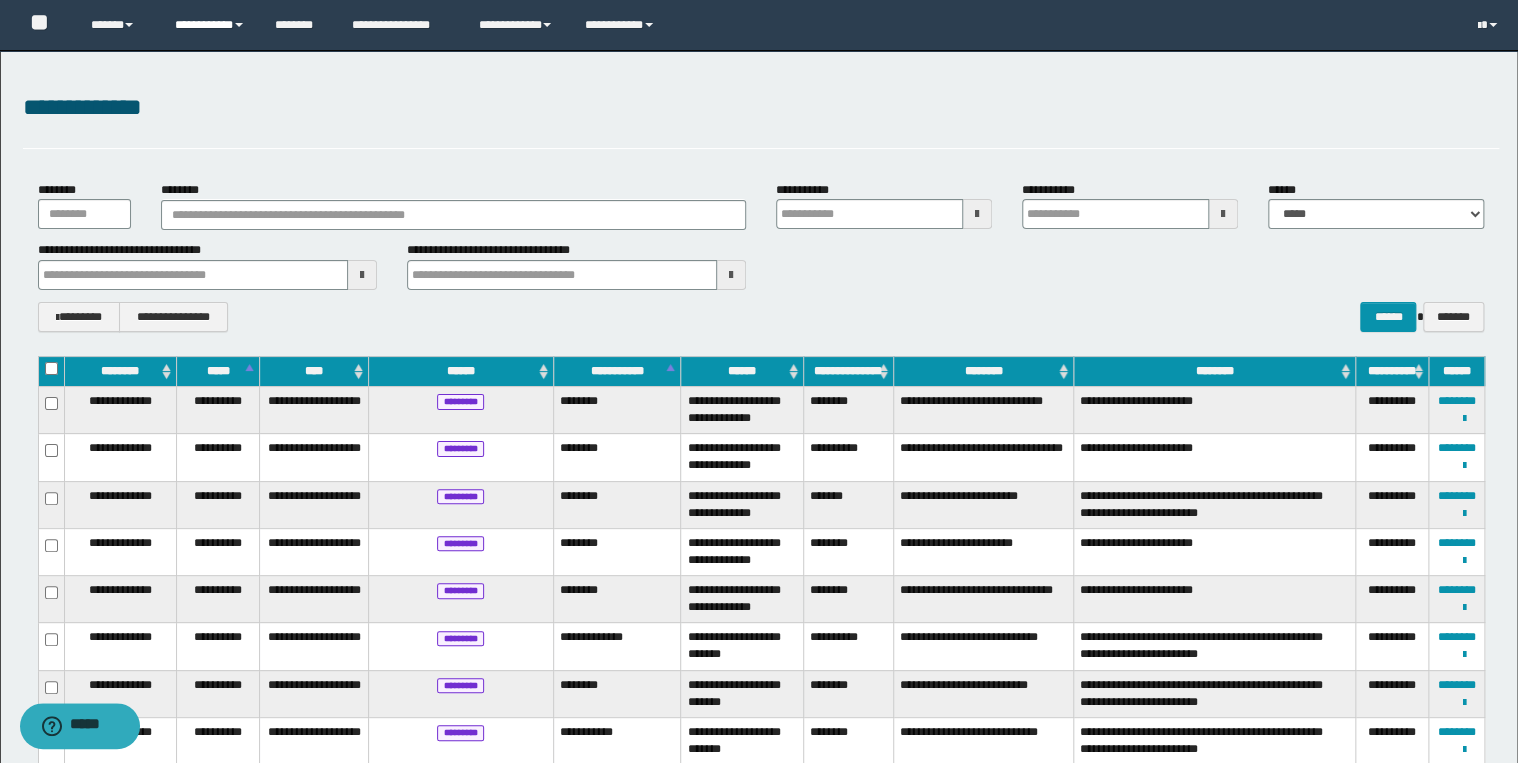 click on "**********" at bounding box center [210, 25] 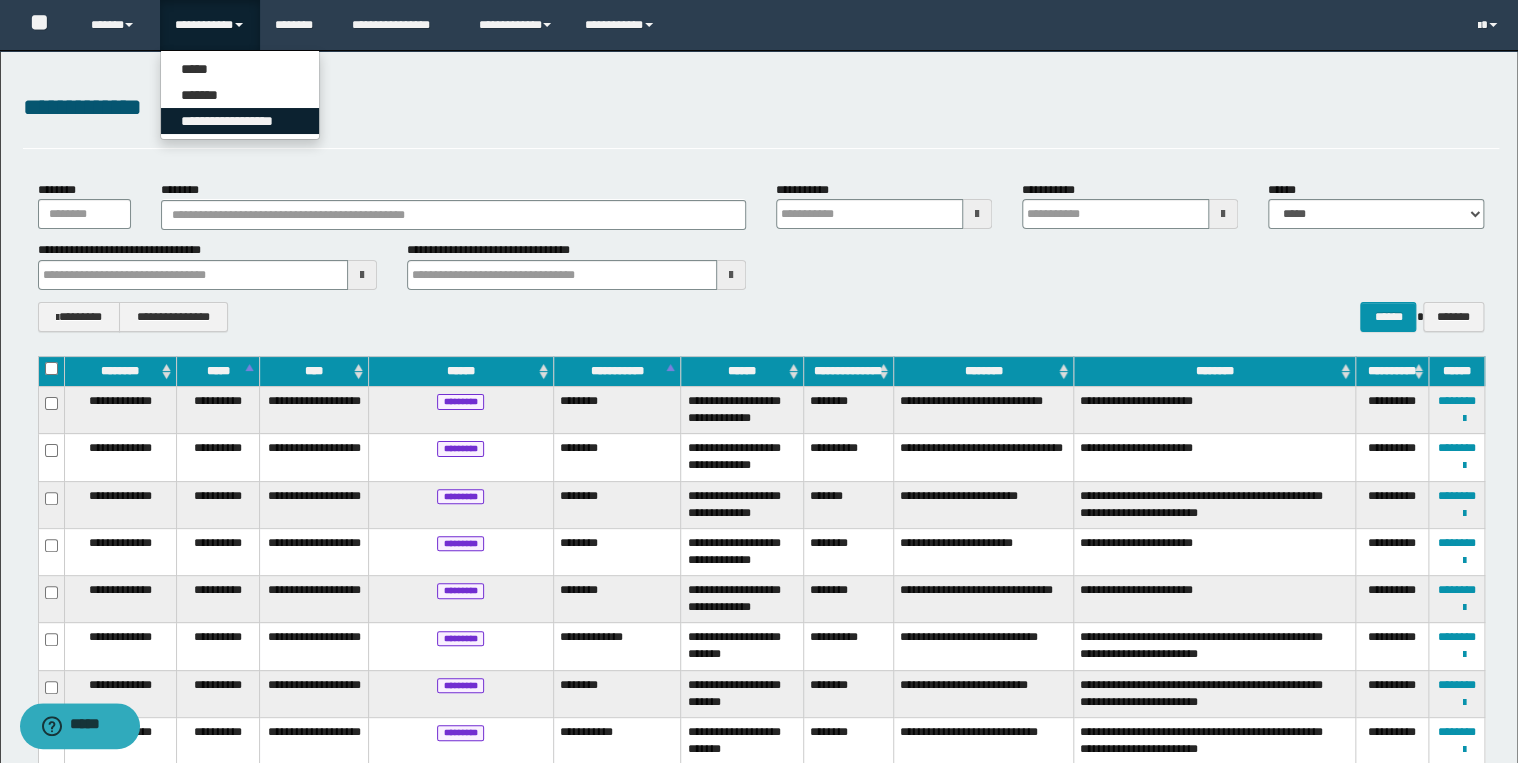 click on "**********" at bounding box center [240, 121] 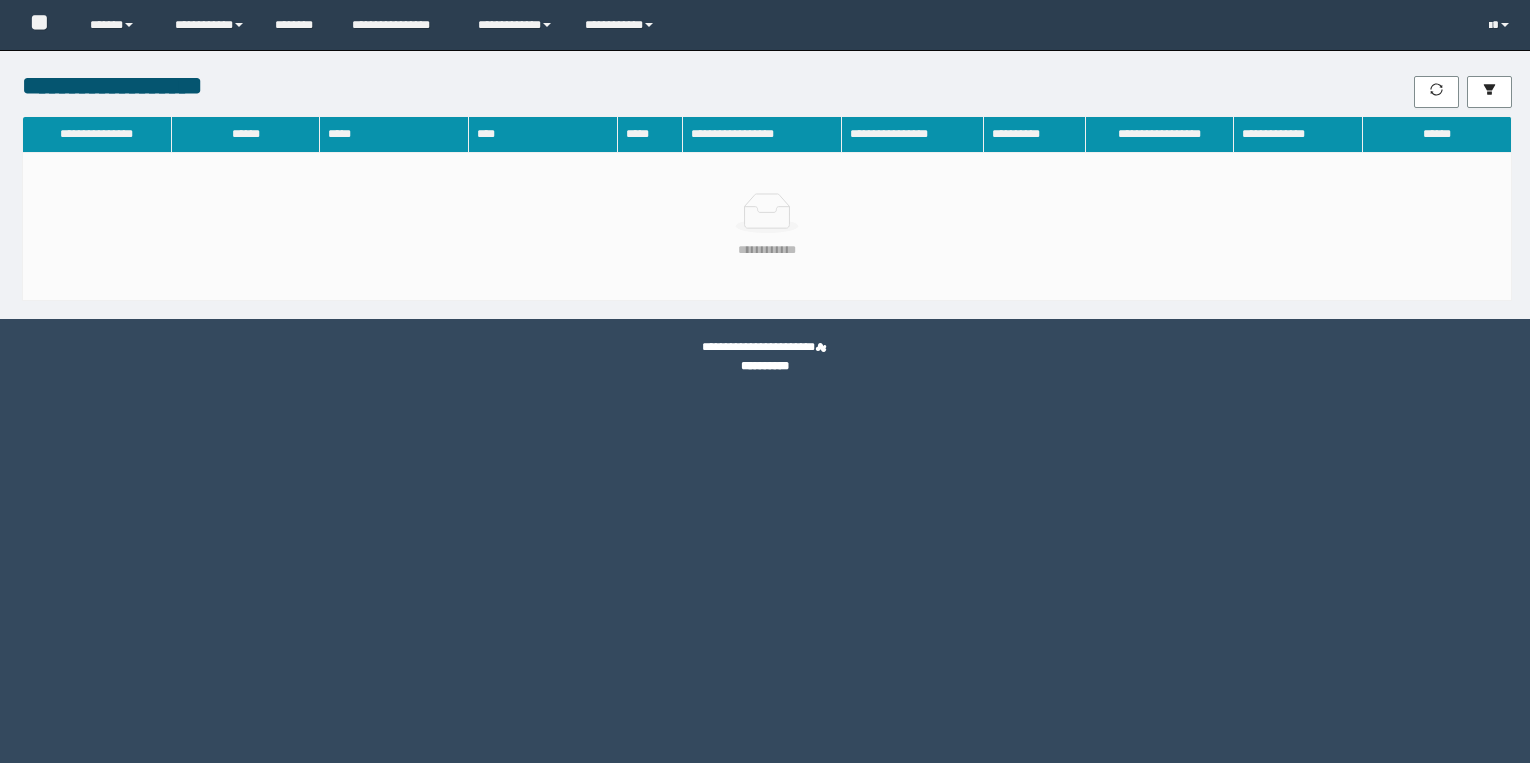 scroll, scrollTop: 0, scrollLeft: 0, axis: both 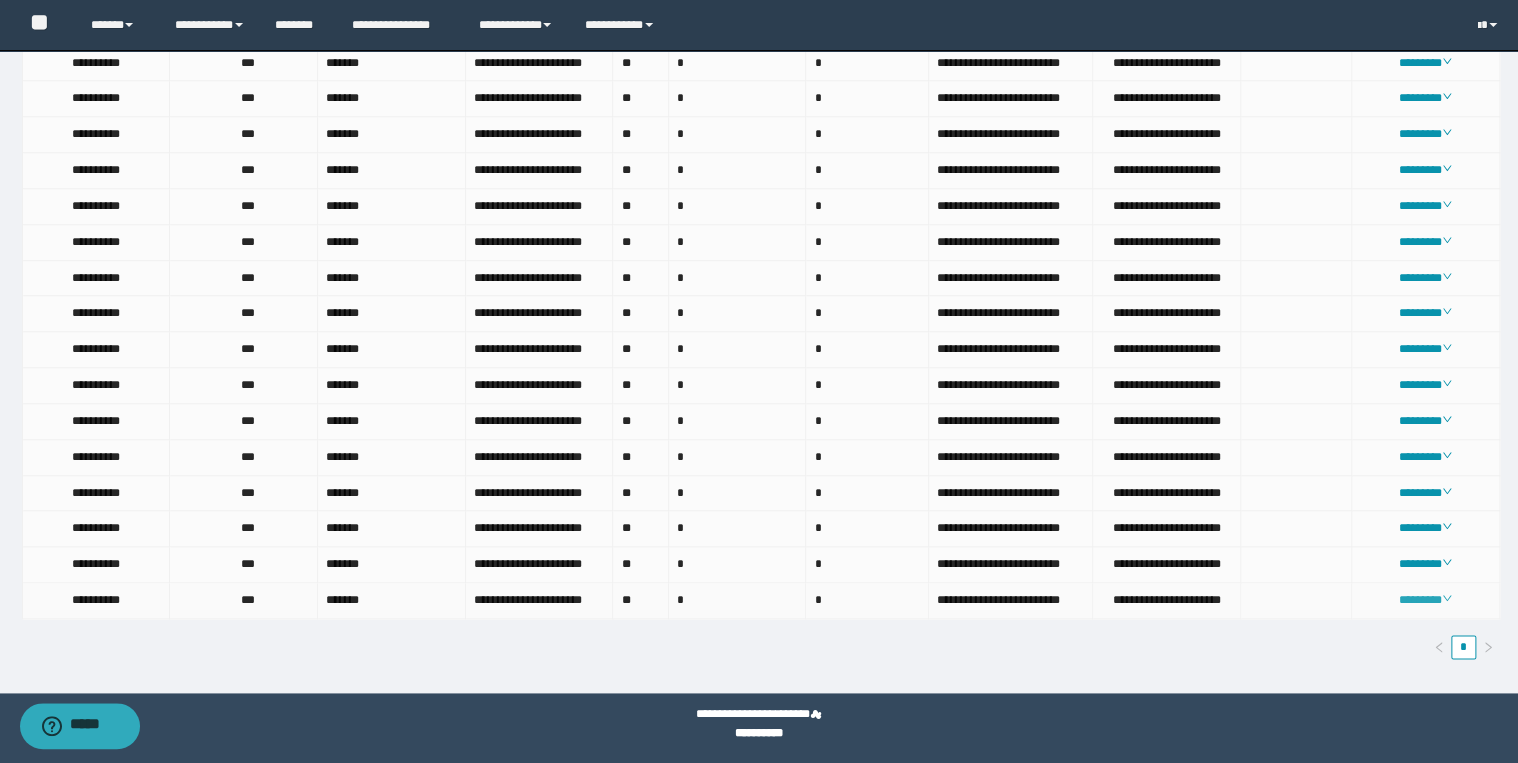 click on "********" at bounding box center (1425, 600) 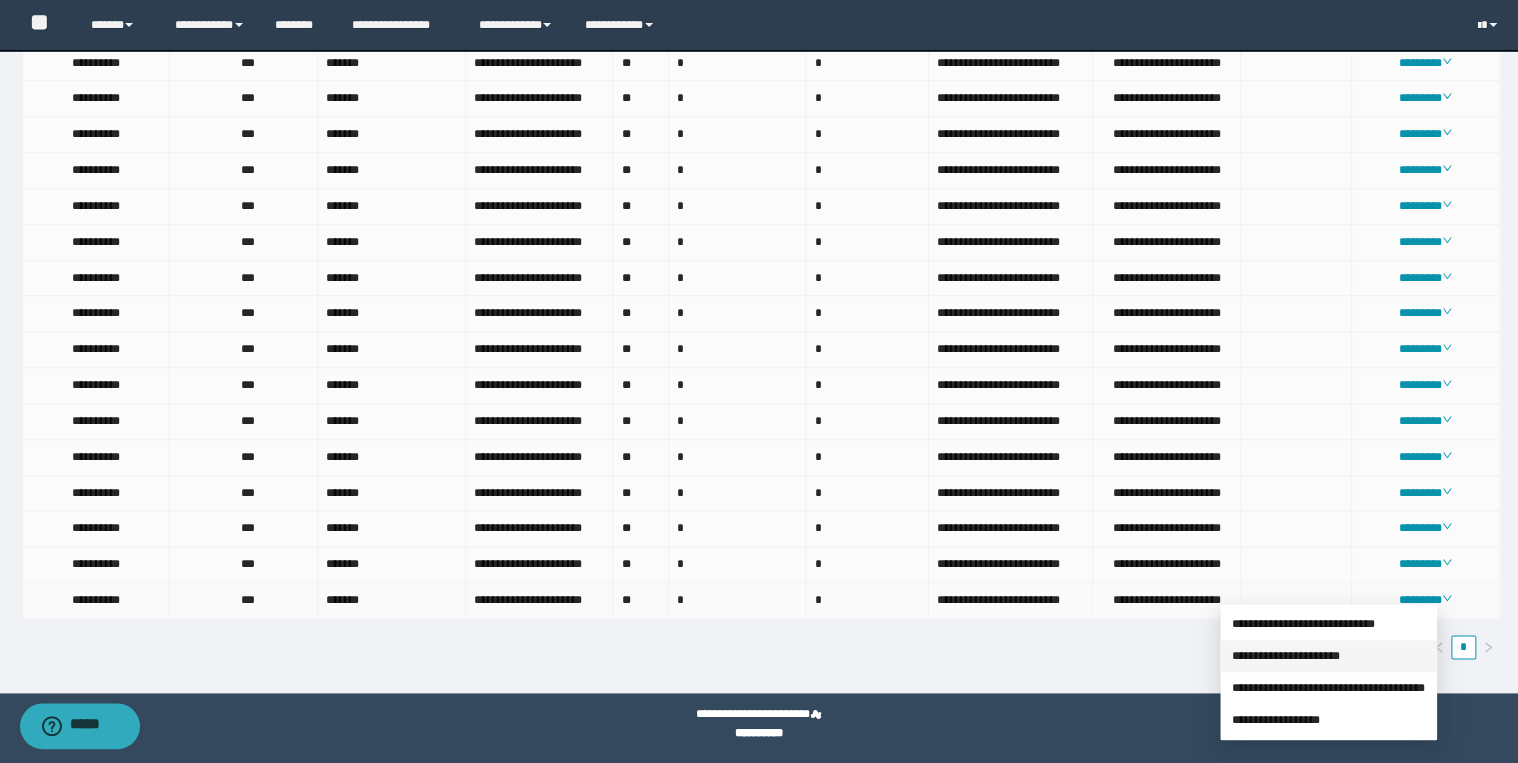 click on "**********" at bounding box center [1286, 656] 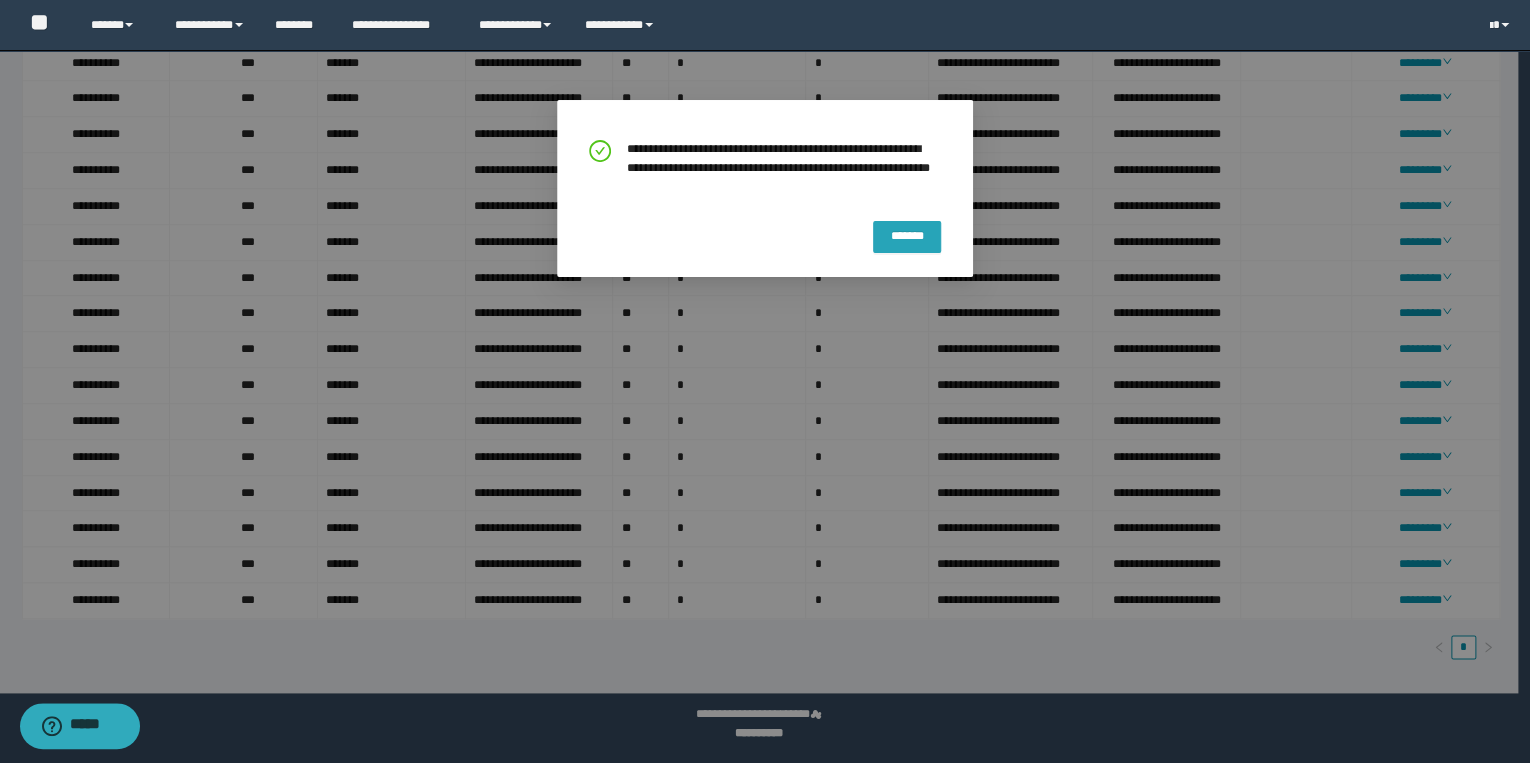 click on "*******" at bounding box center (907, 235) 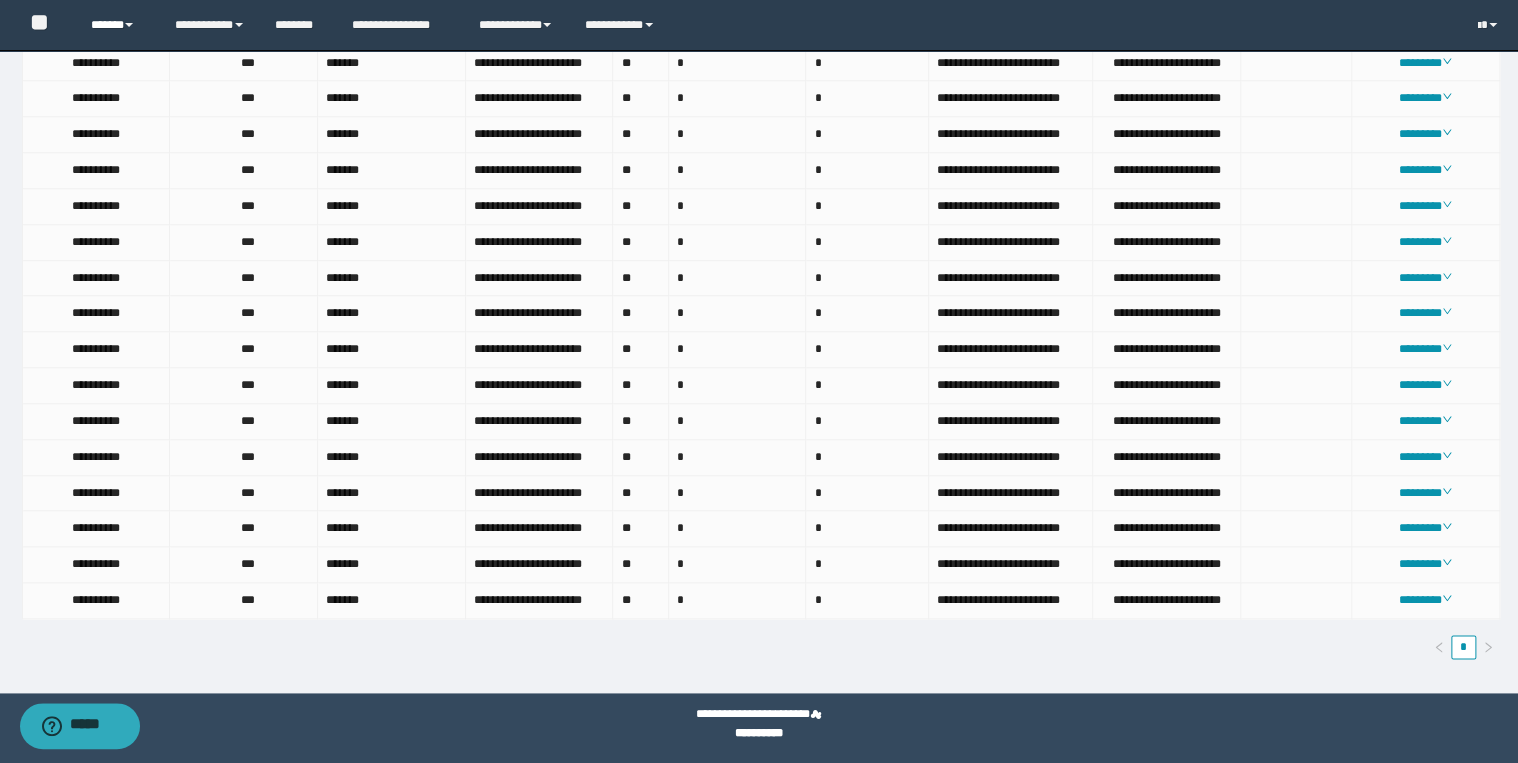 click on "******" at bounding box center (117, 25) 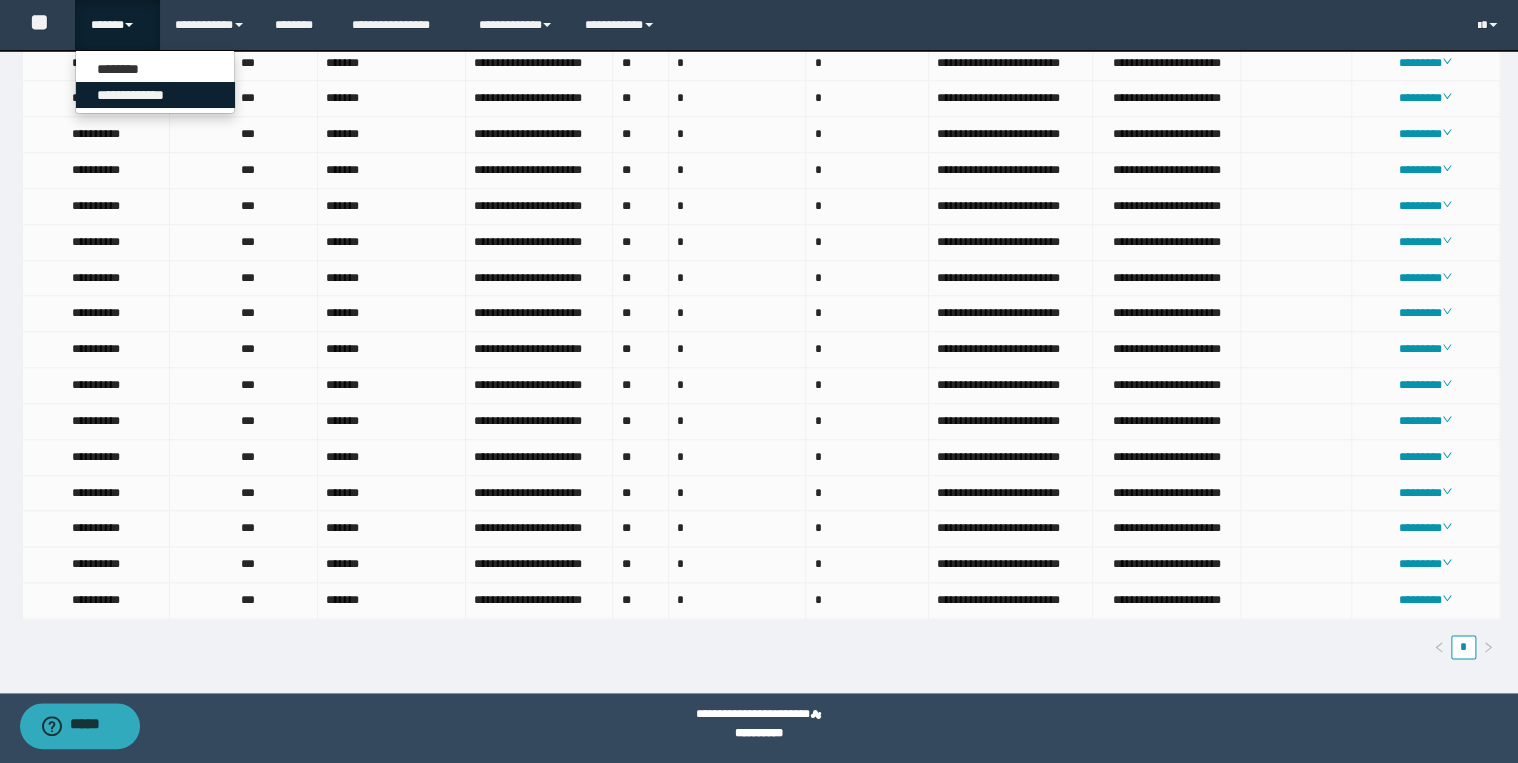 click on "**********" at bounding box center [155, 95] 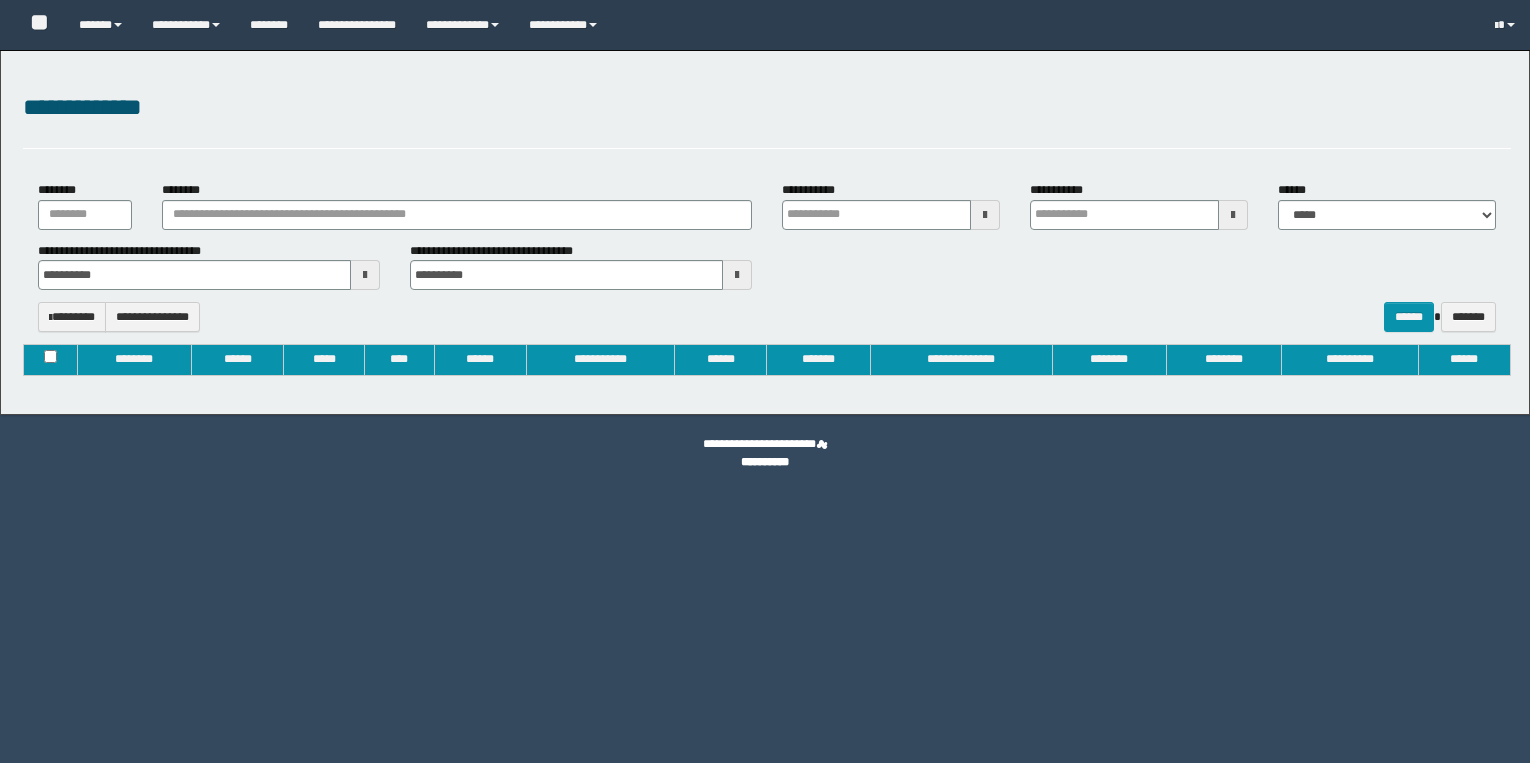 type on "**********" 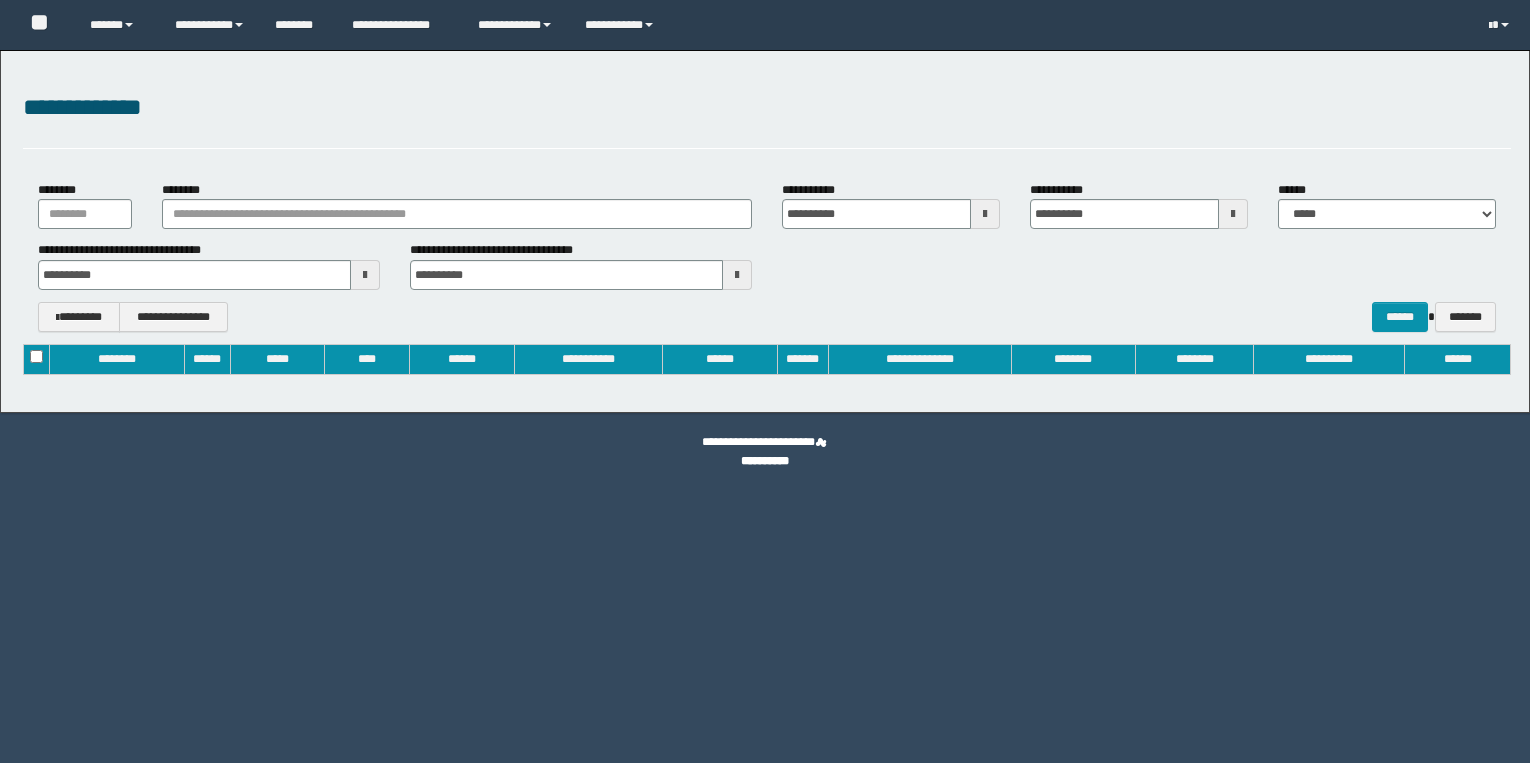 scroll, scrollTop: 0, scrollLeft: 0, axis: both 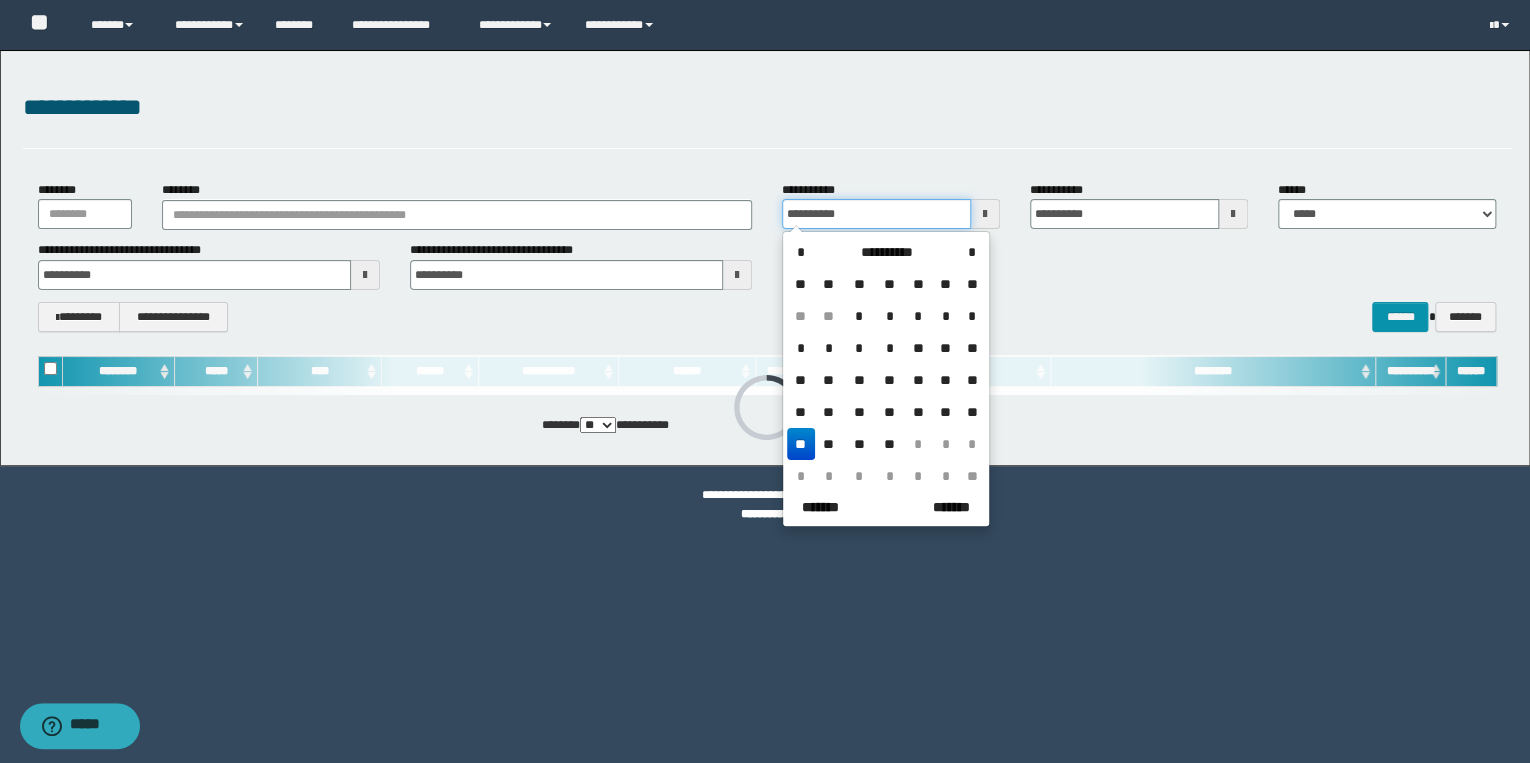 drag, startPoint x: 917, startPoint y: 213, endPoint x: 602, endPoint y: 211, distance: 315.00635 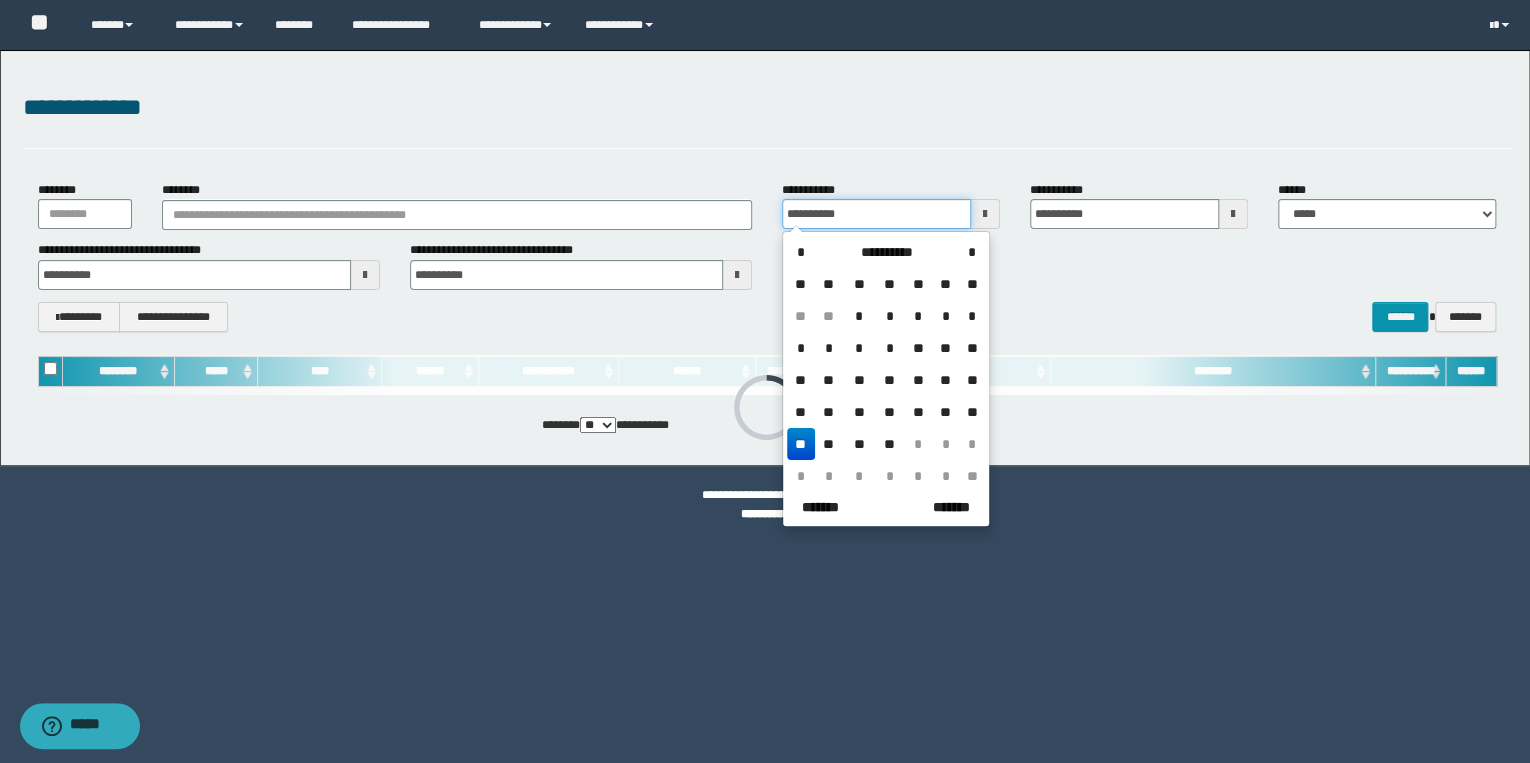 click on "**********" at bounding box center (767, 205) 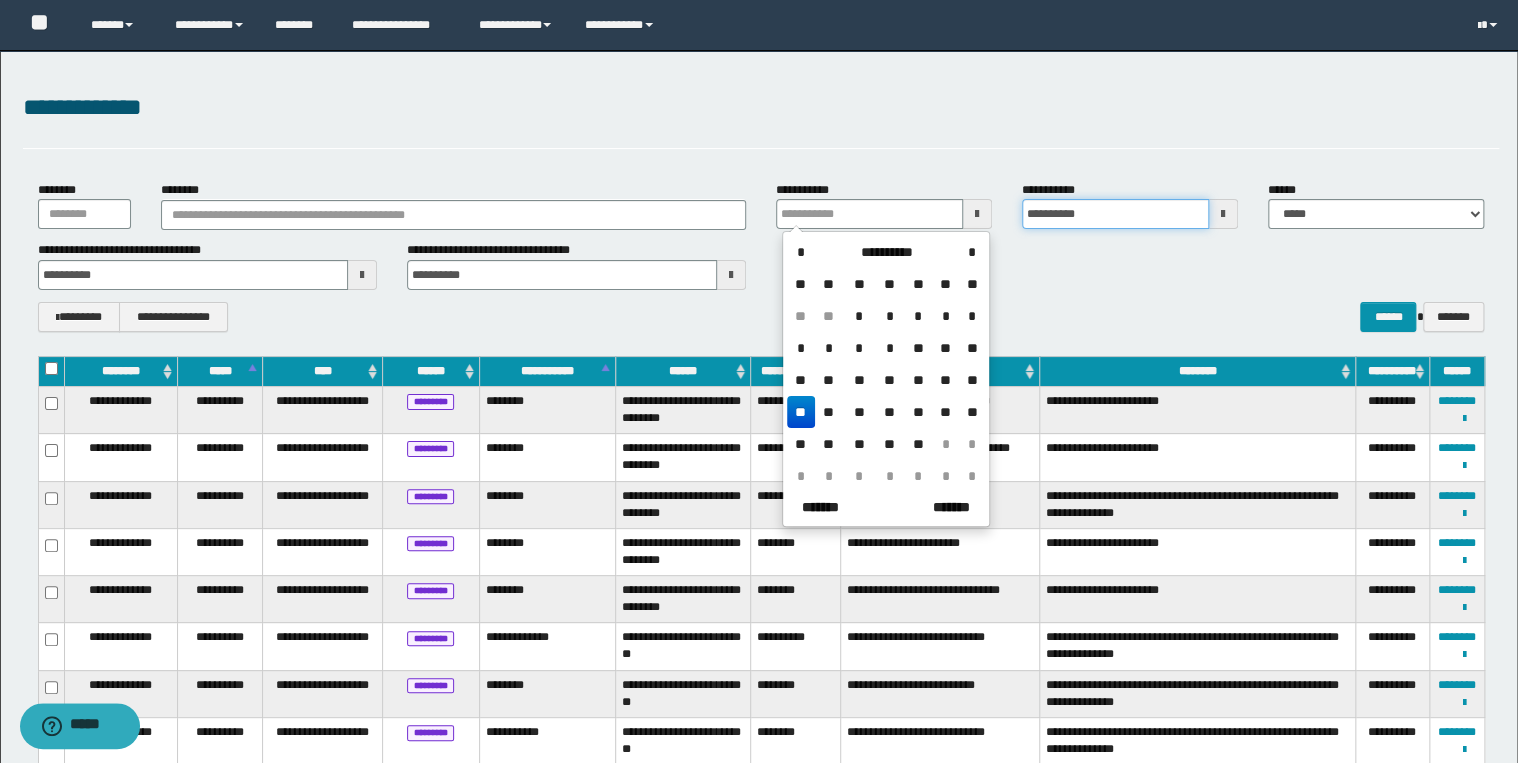 type 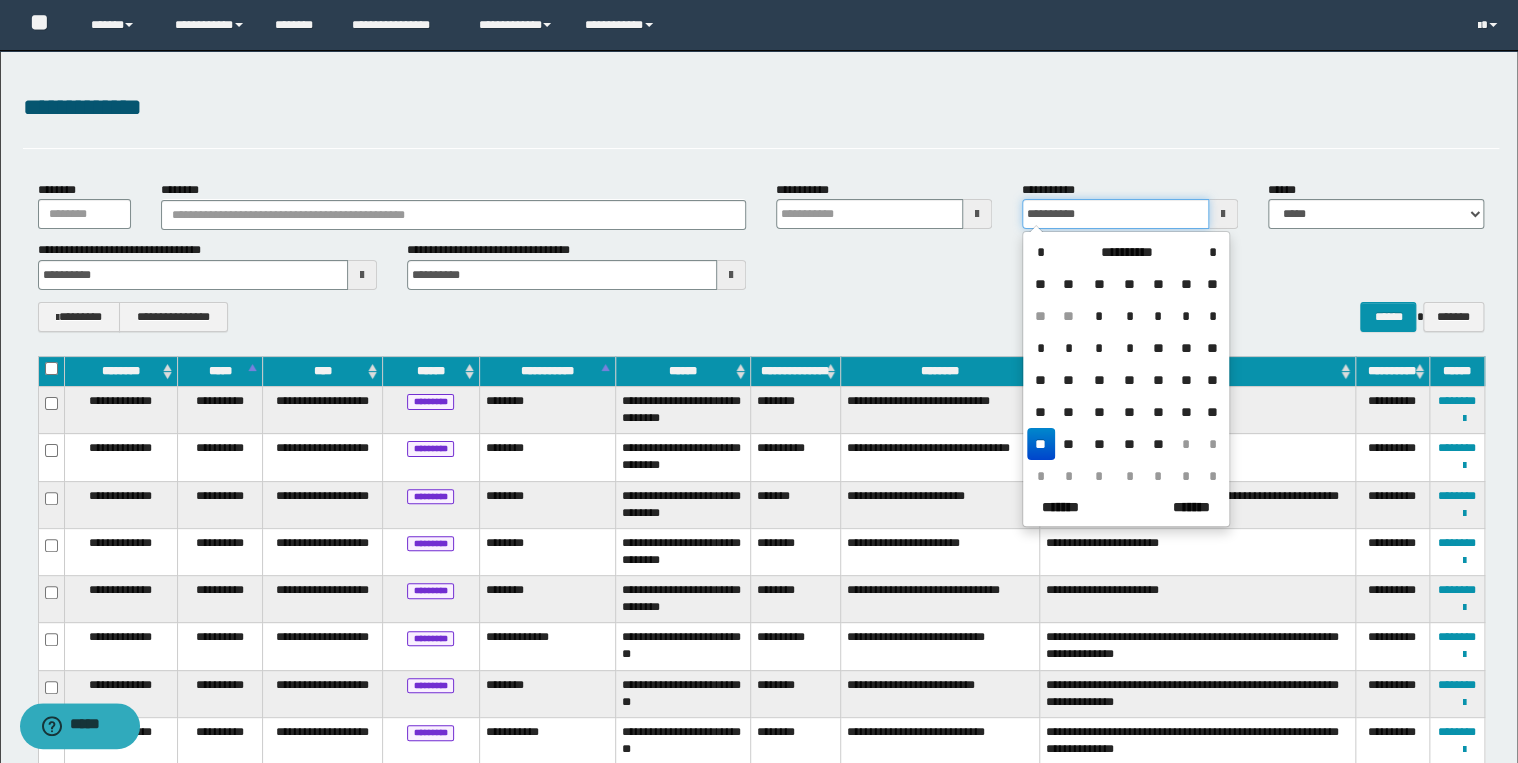 drag, startPoint x: 1104, startPoint y: 216, endPoint x: 777, endPoint y: 212, distance: 327.02448 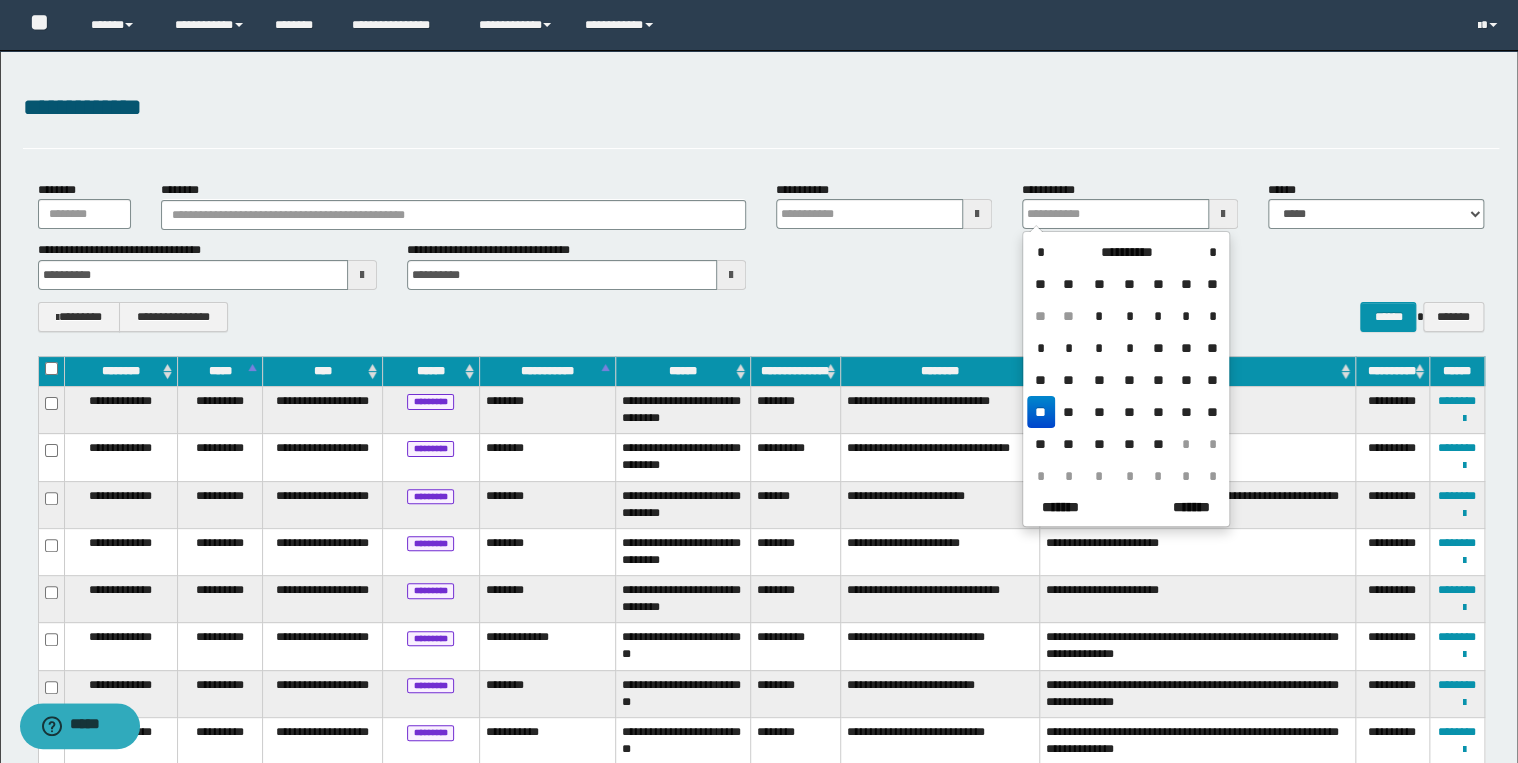 type 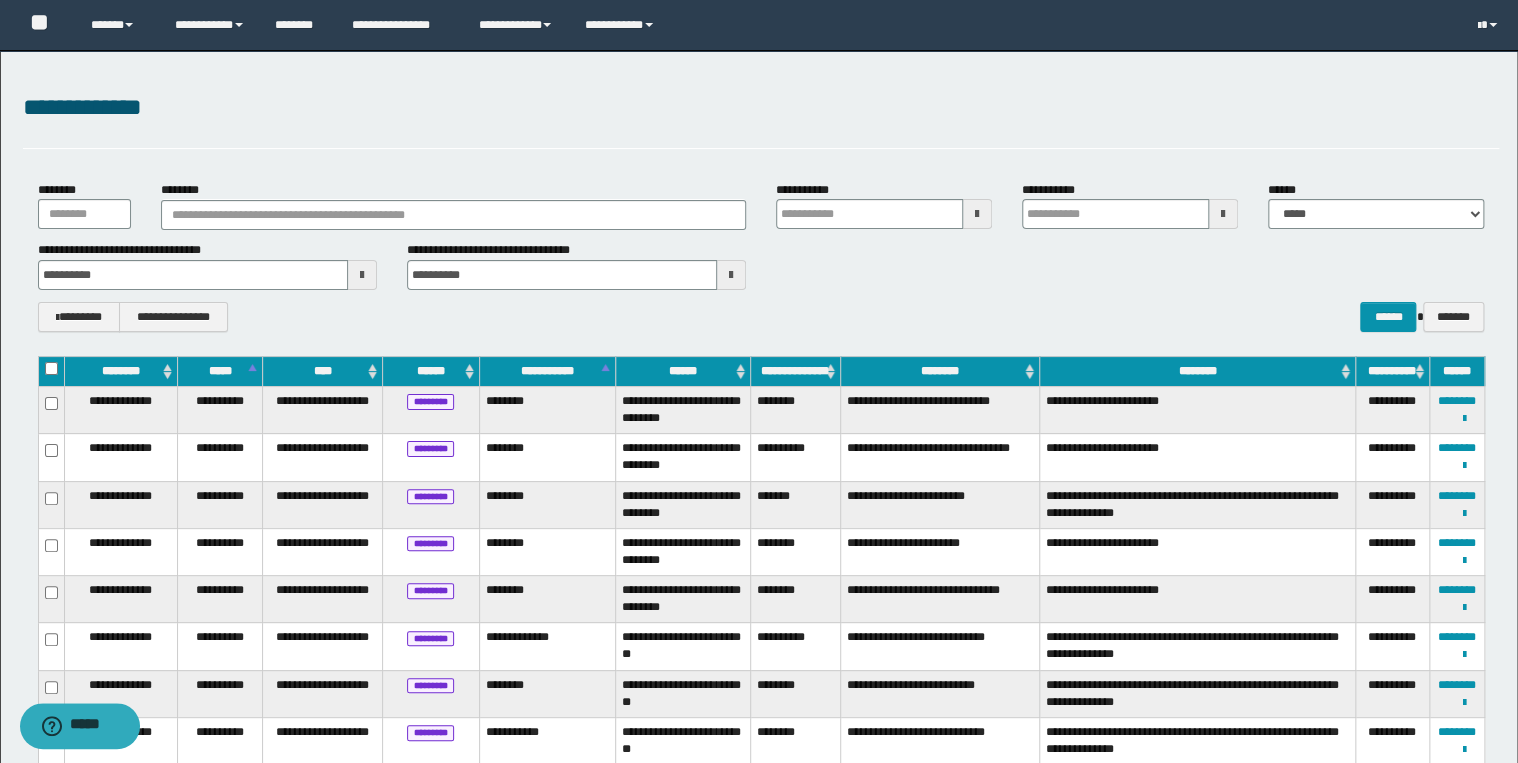 click on "**********" at bounding box center [761, 256] 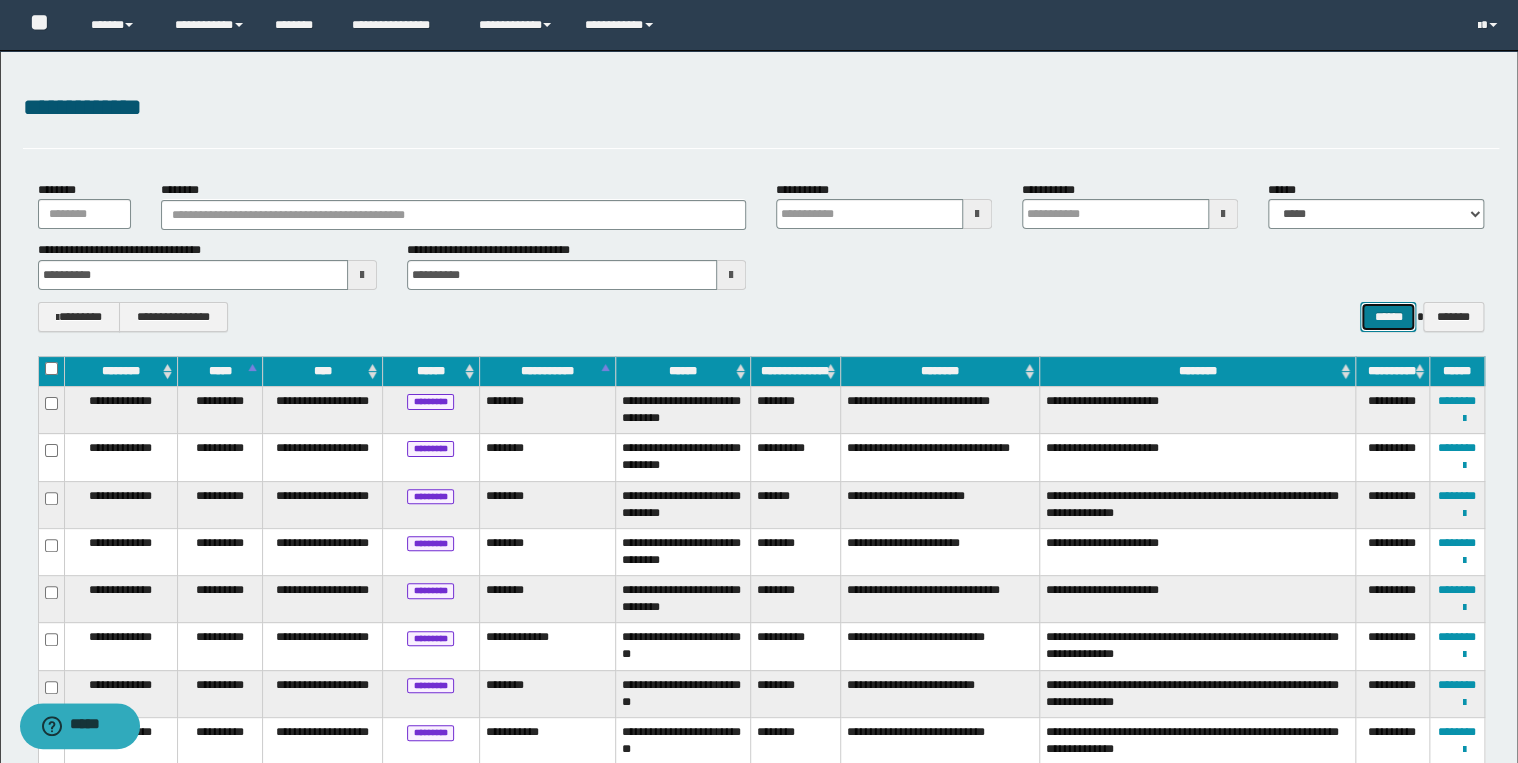 click on "******" at bounding box center (1388, 317) 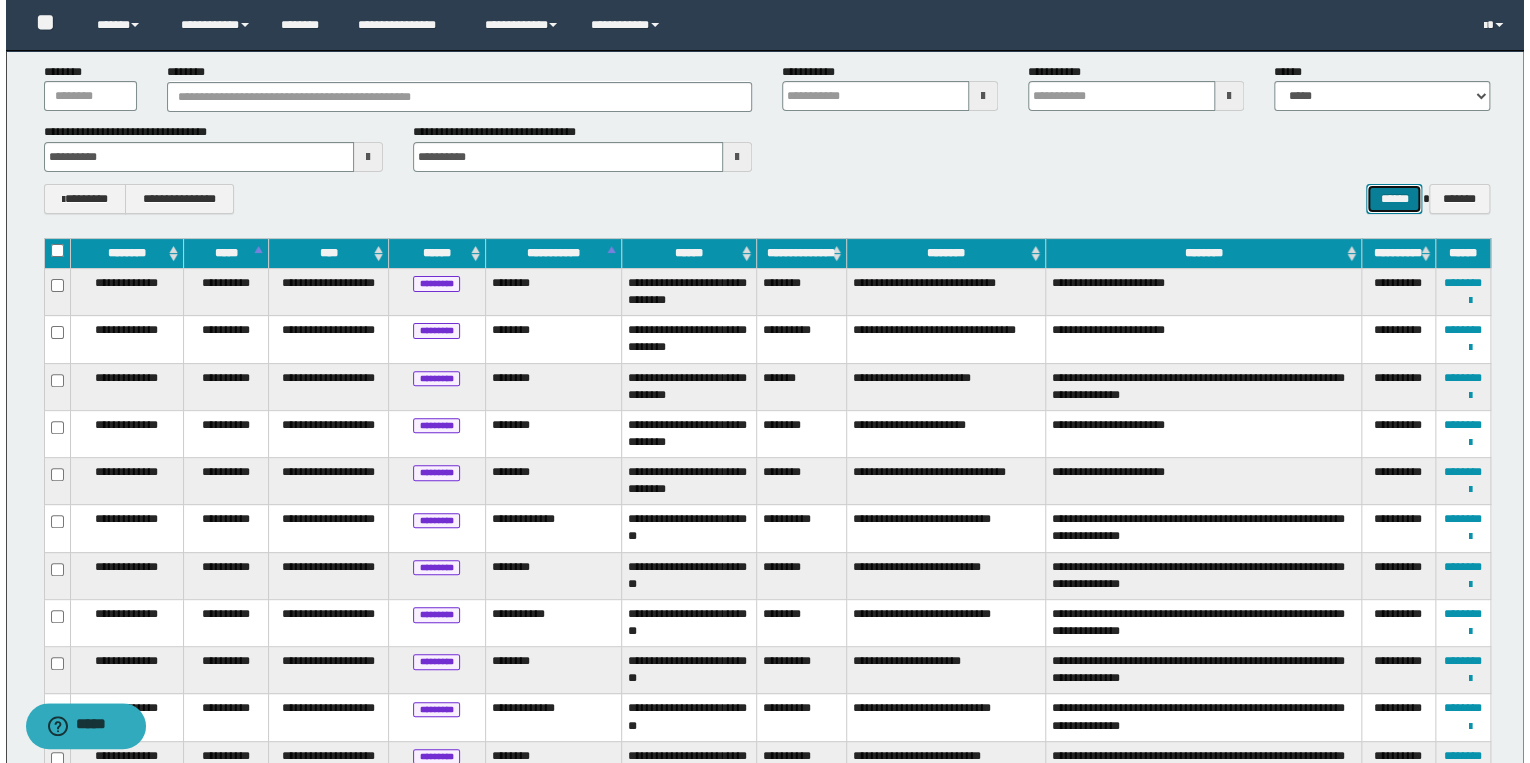 scroll, scrollTop: 0, scrollLeft: 0, axis: both 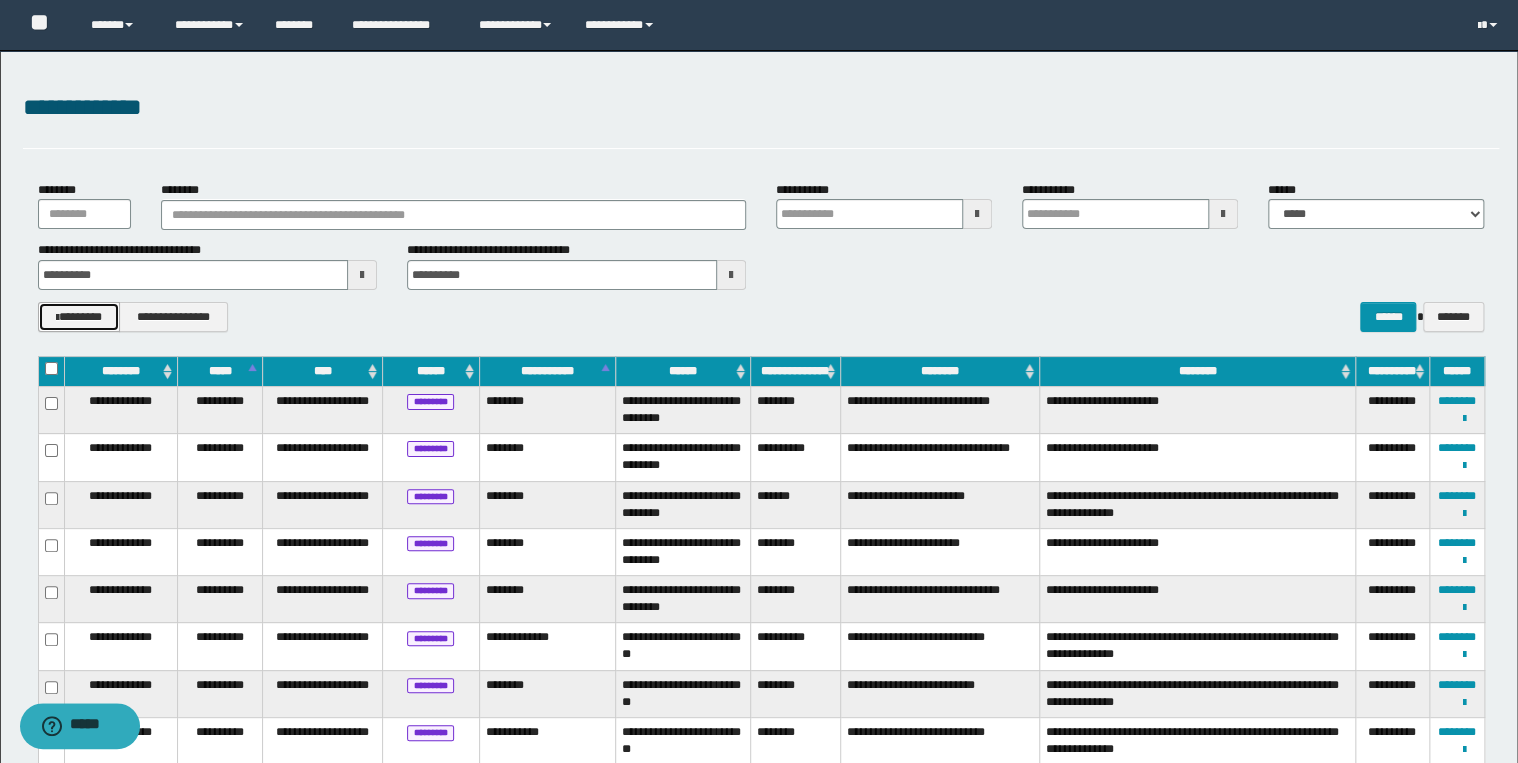 click at bounding box center (57, 318) 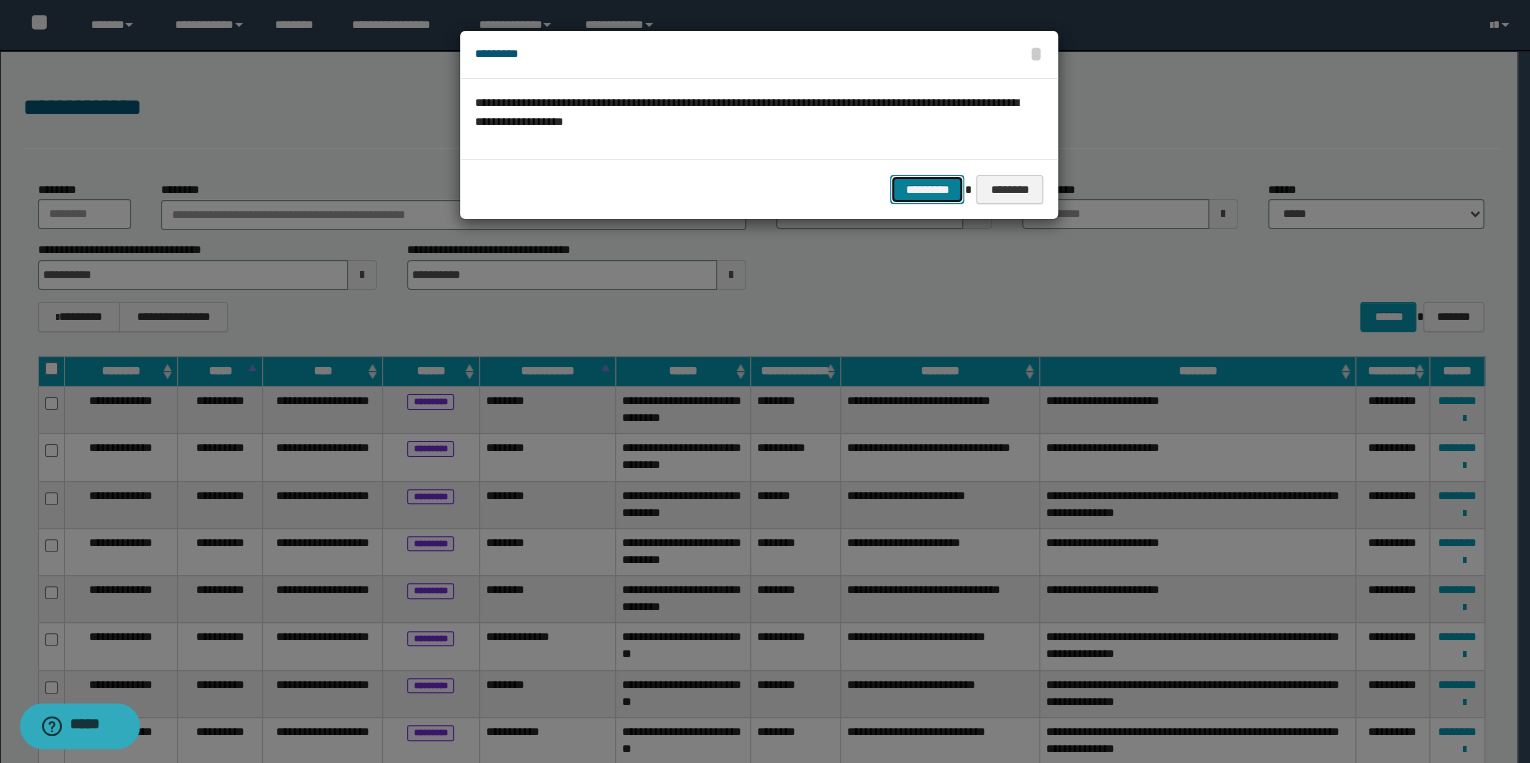 click on "*********" at bounding box center (927, 190) 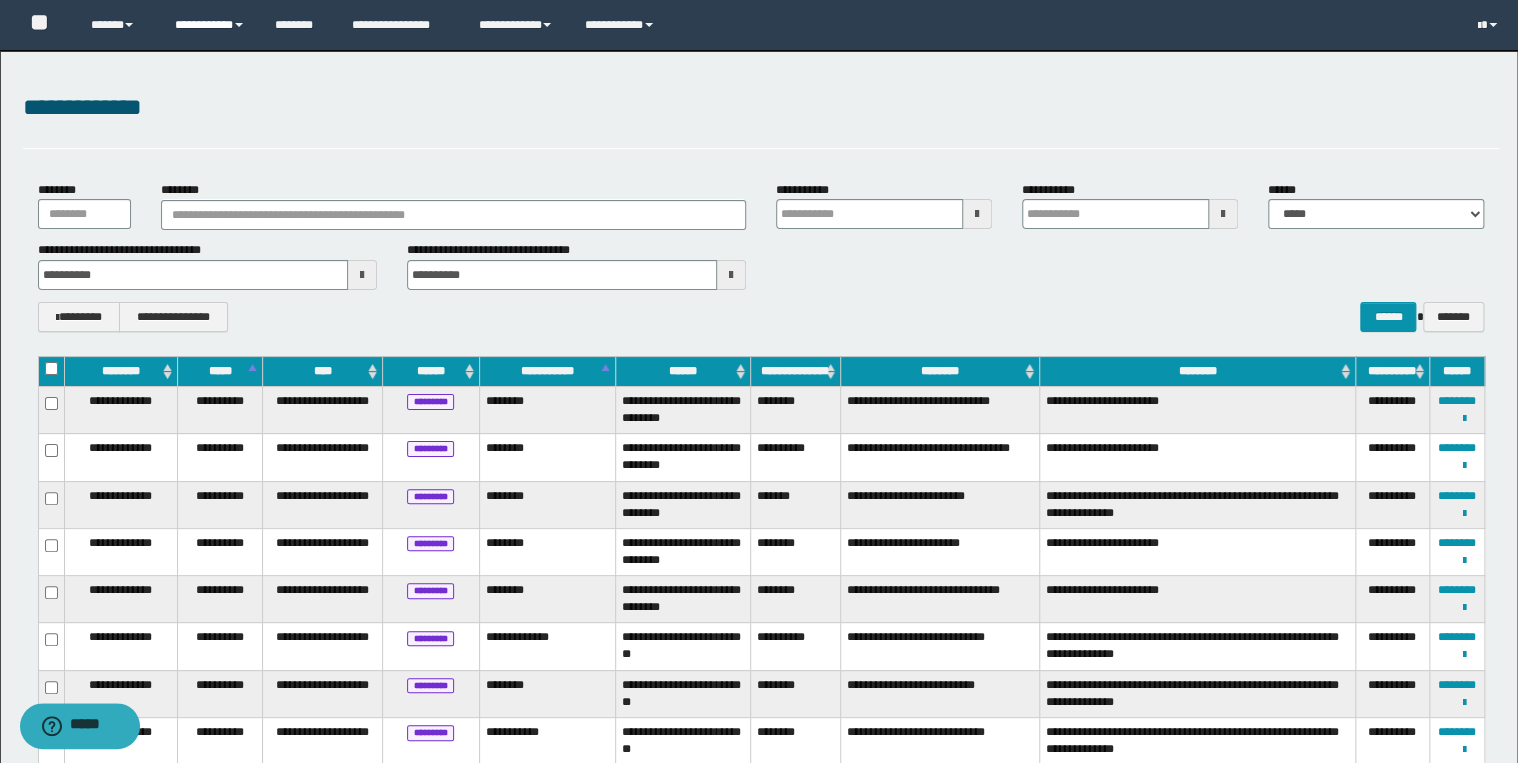 type 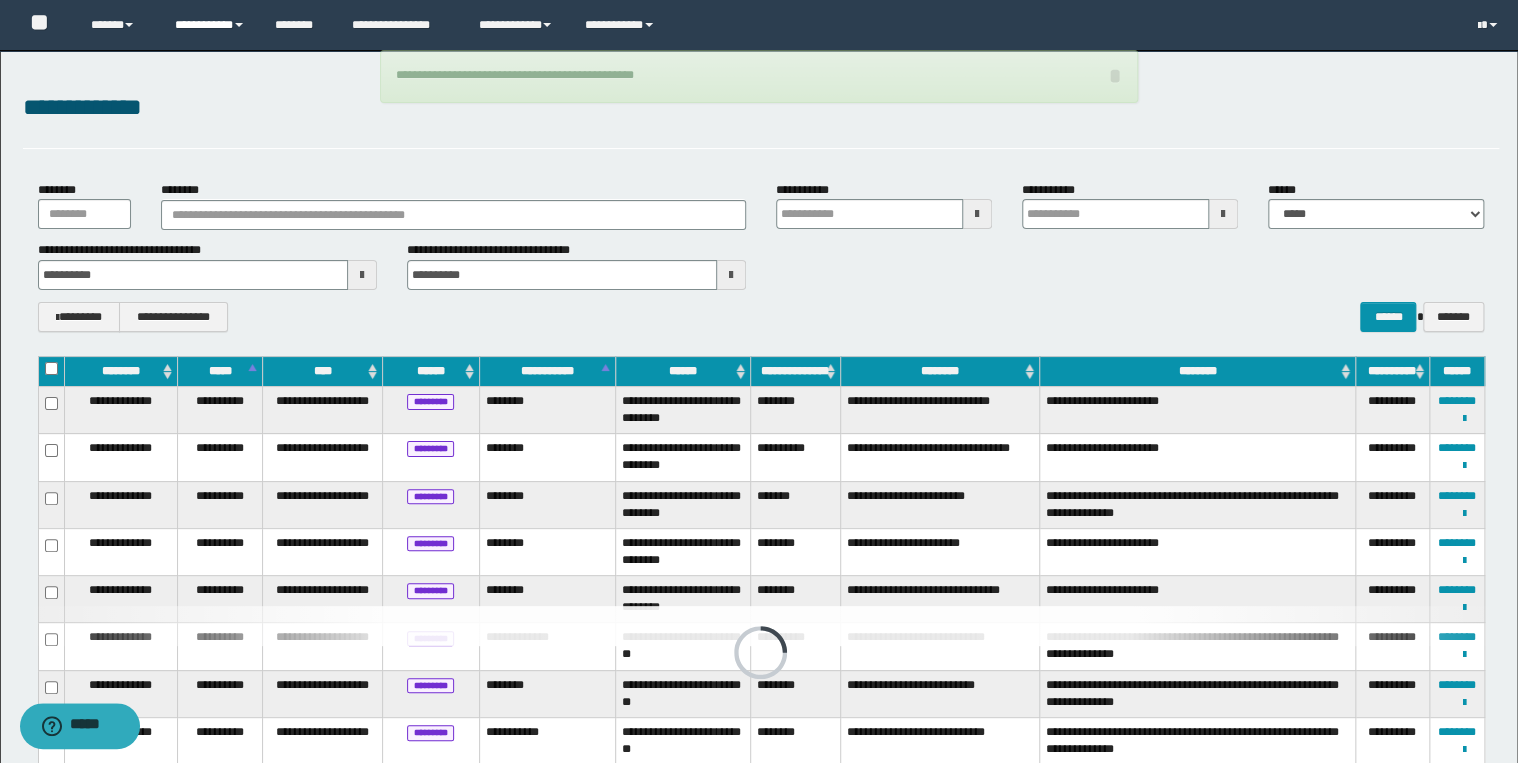 click on "**********" at bounding box center (210, 25) 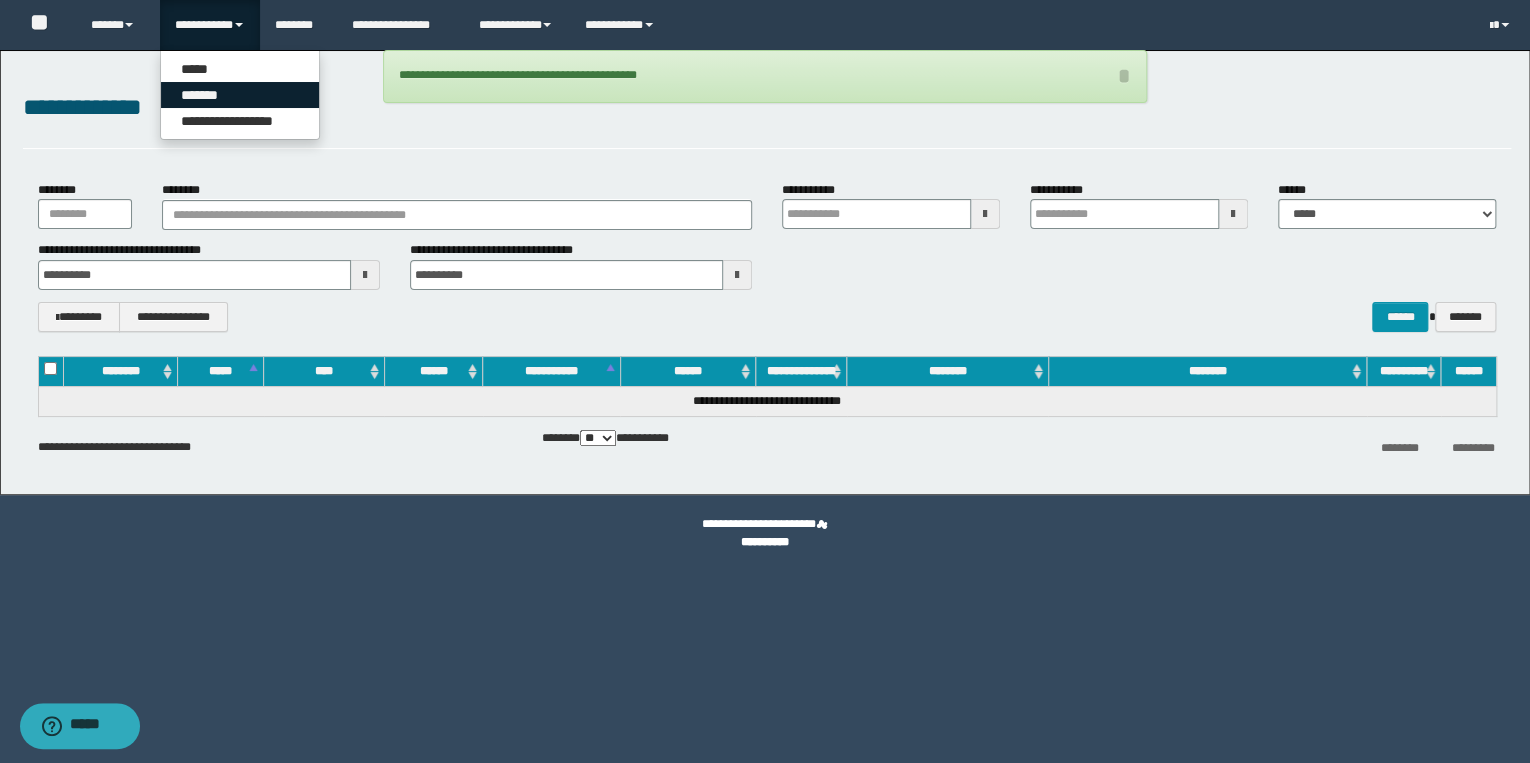 click on "*******" at bounding box center (240, 95) 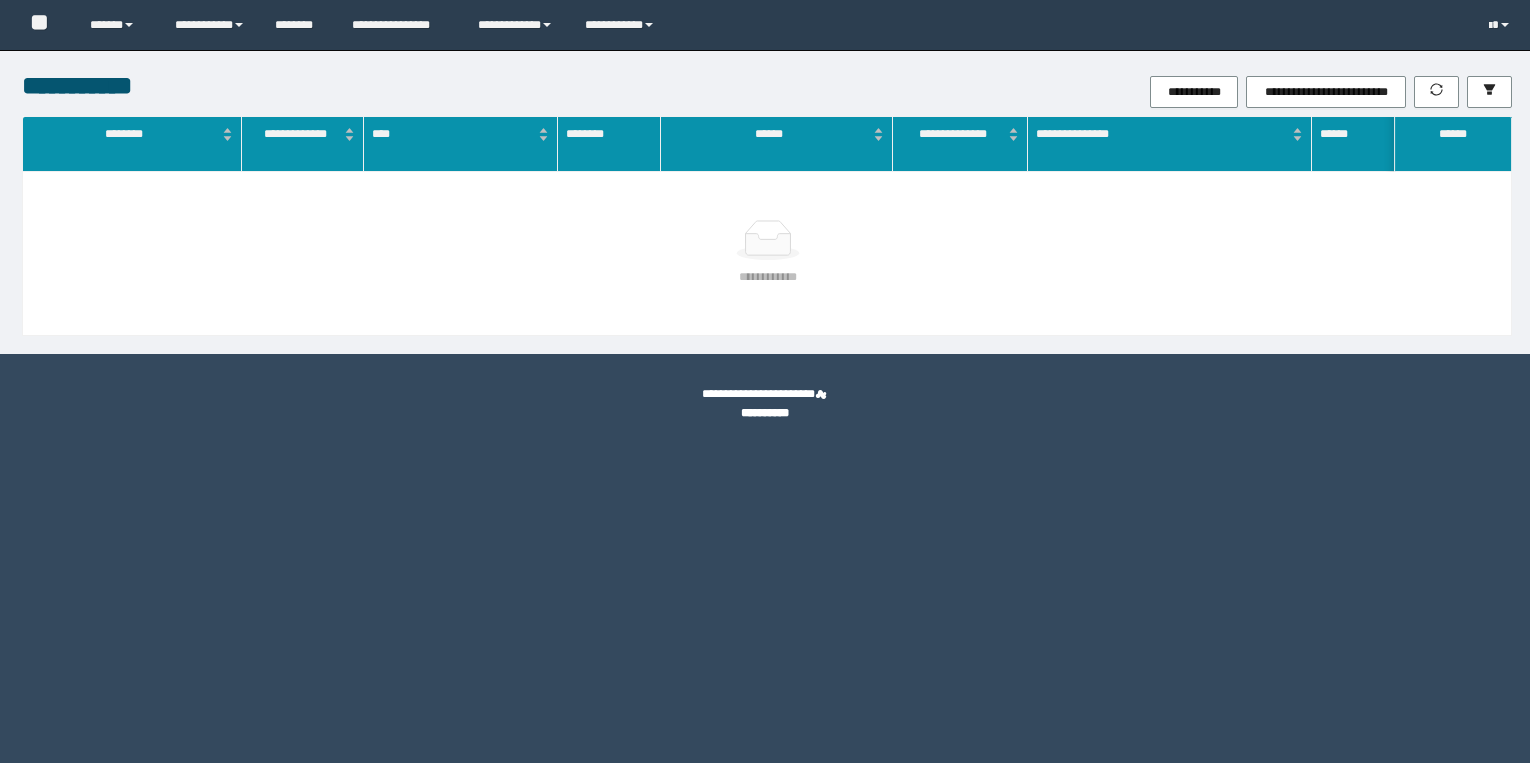 scroll, scrollTop: 0, scrollLeft: 0, axis: both 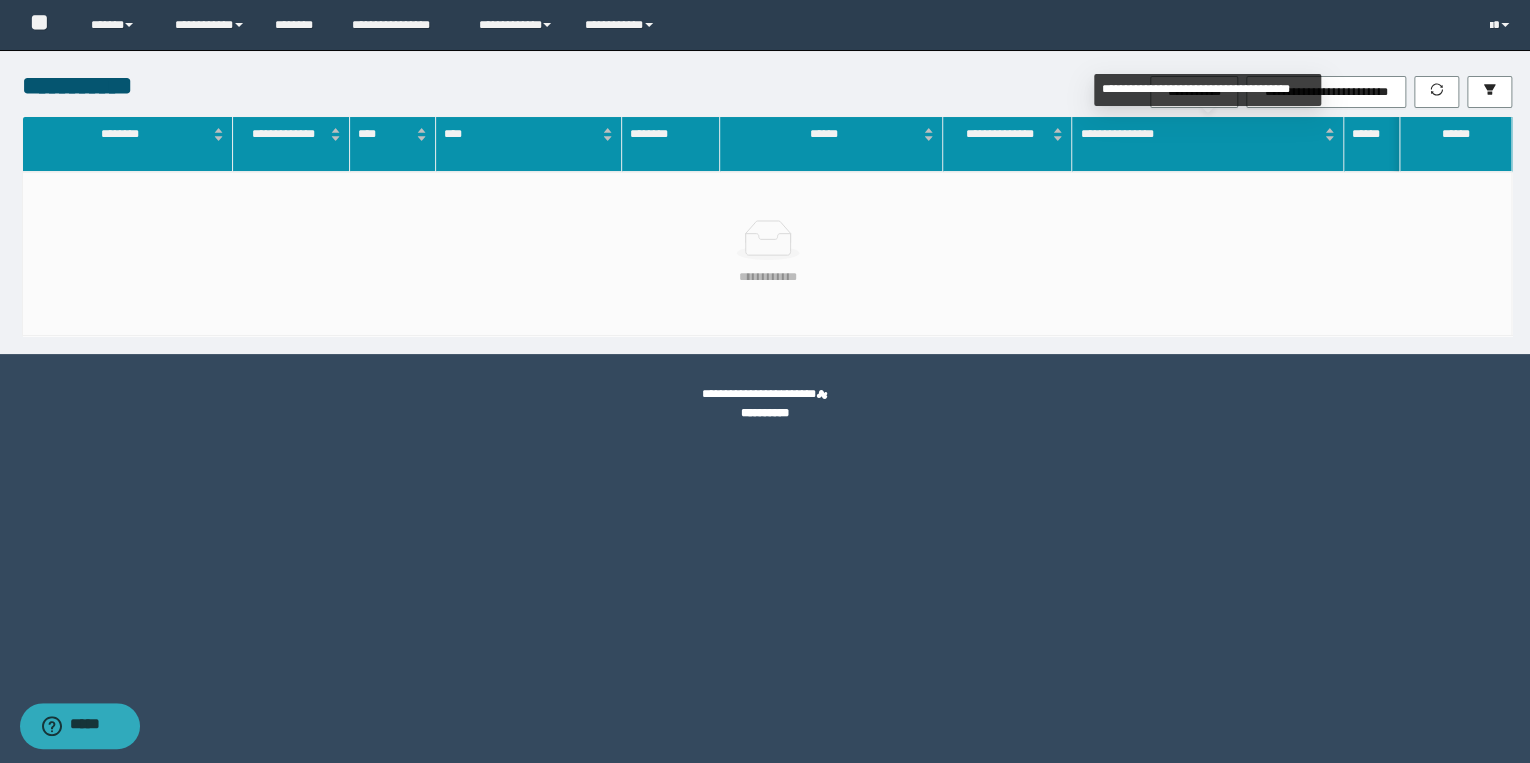 click on "**********" at bounding box center (1014, 92) 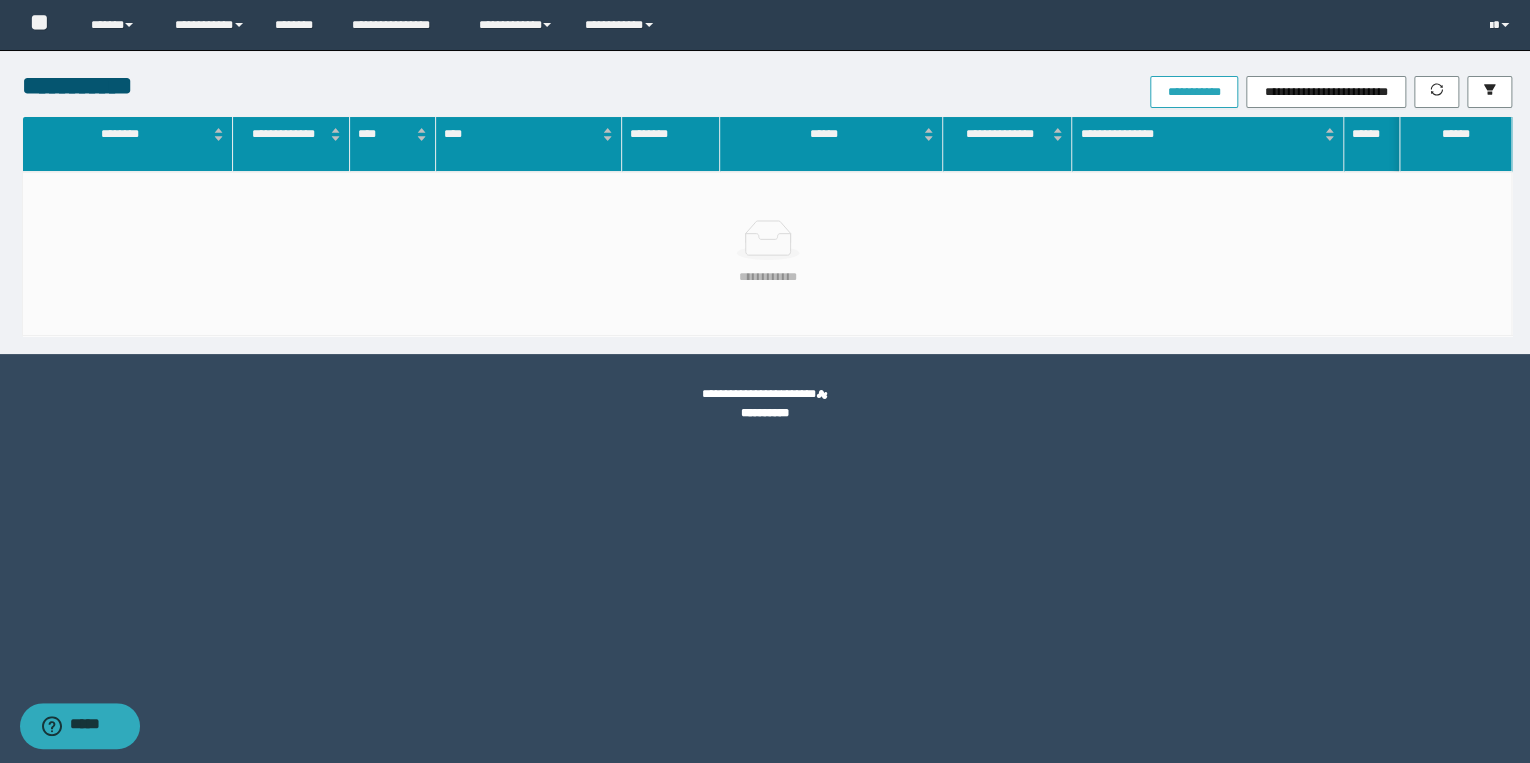 click on "**********" at bounding box center [1194, 92] 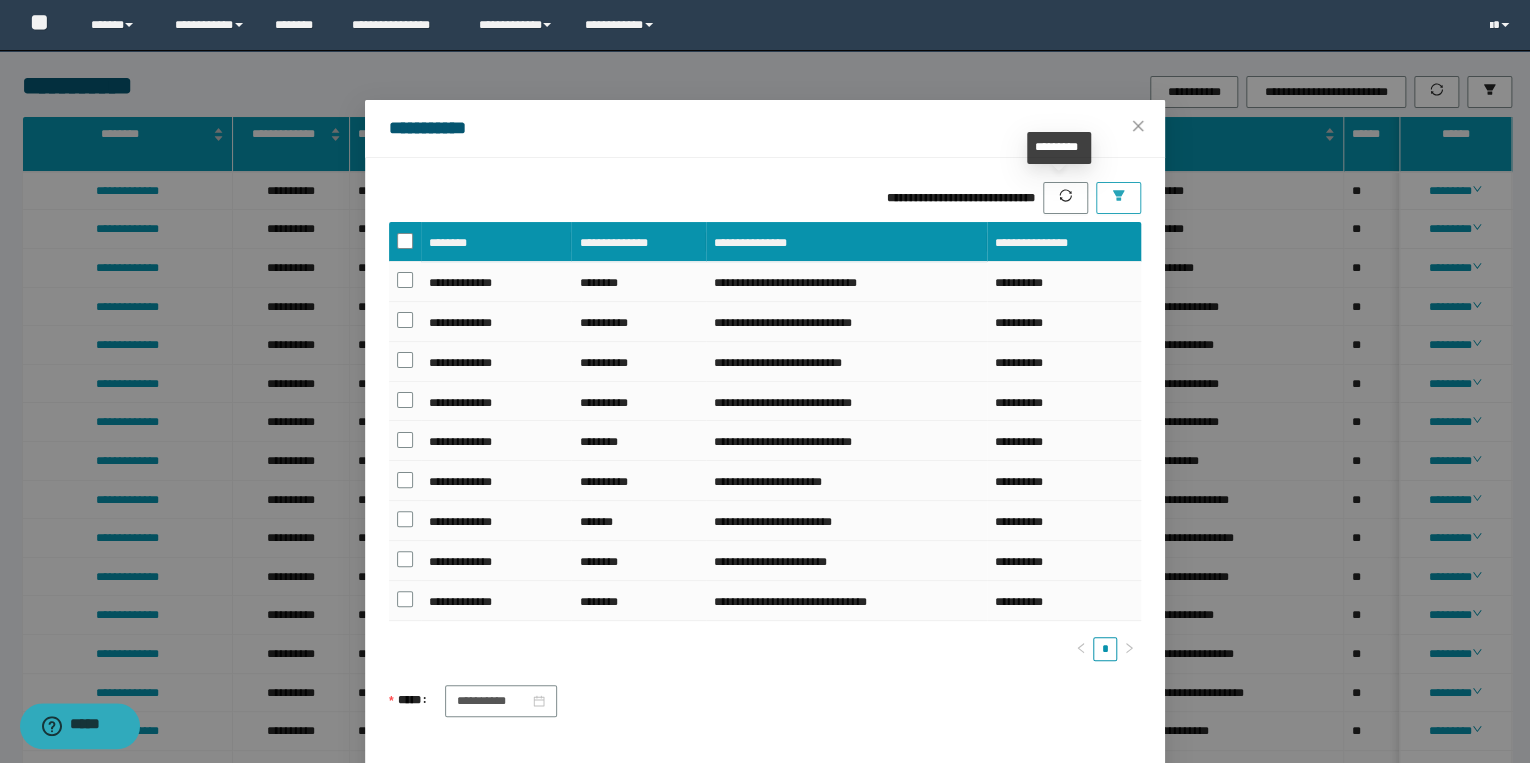 click 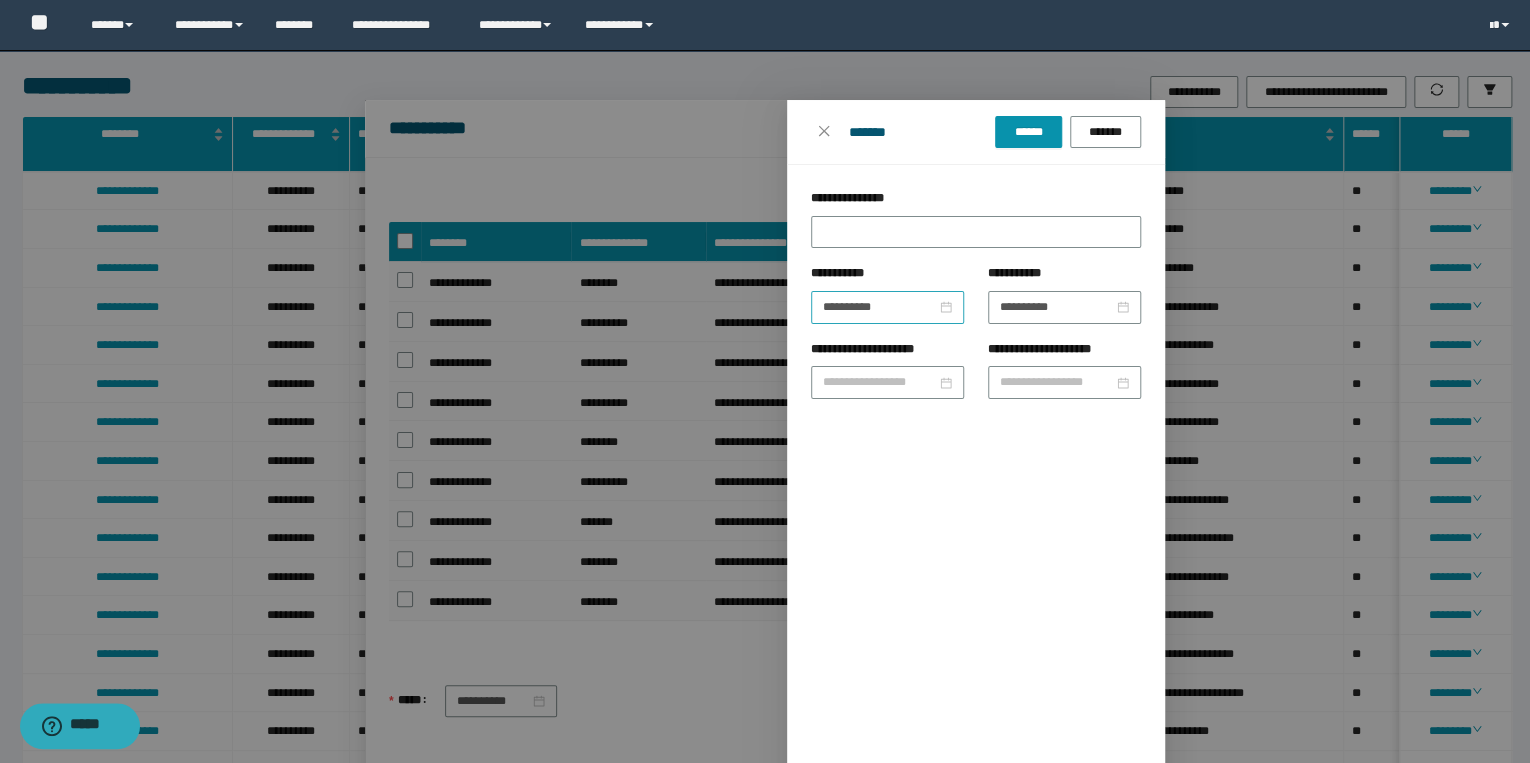 click on "**********" at bounding box center [887, 307] 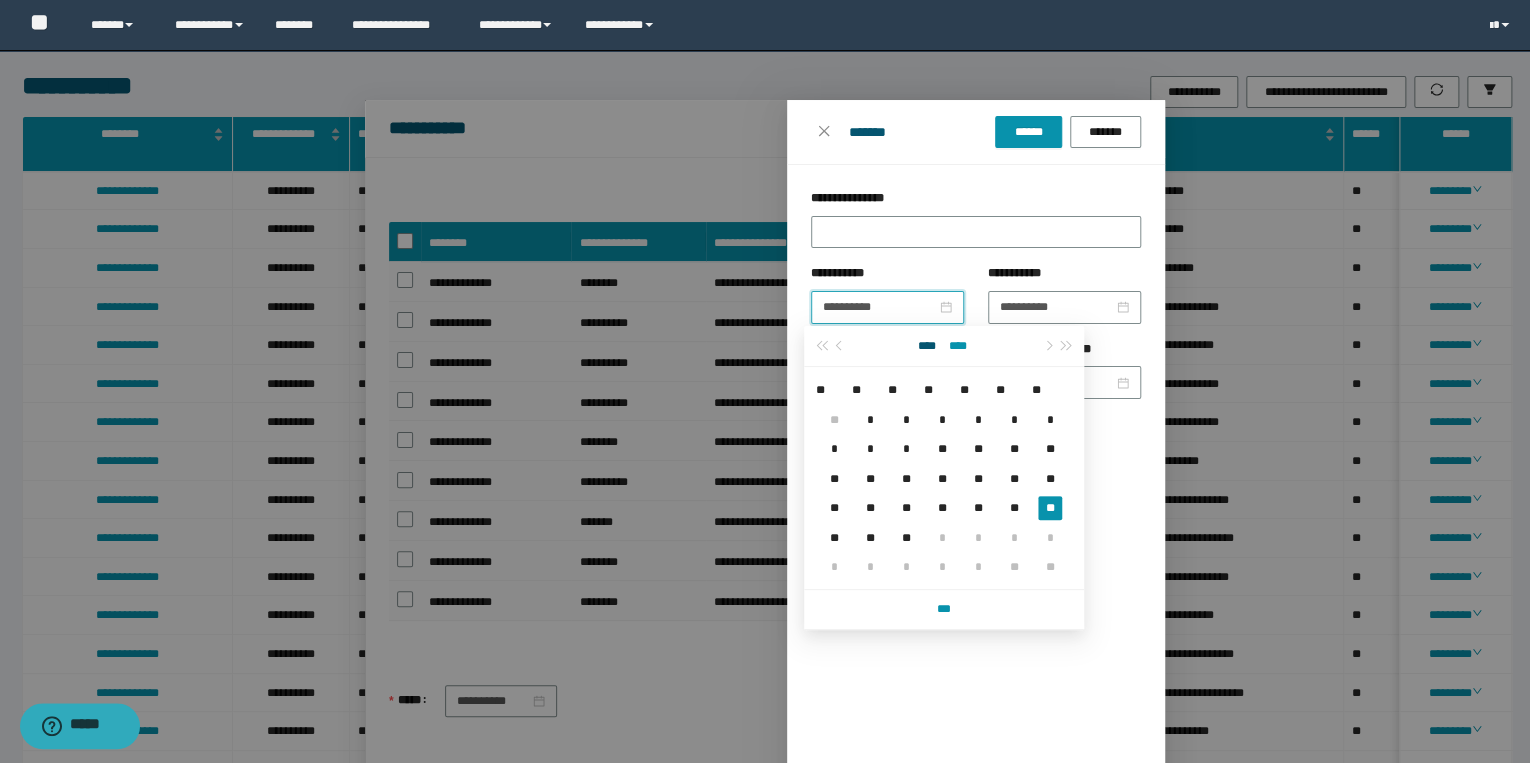 click on "****" at bounding box center (958, 345) 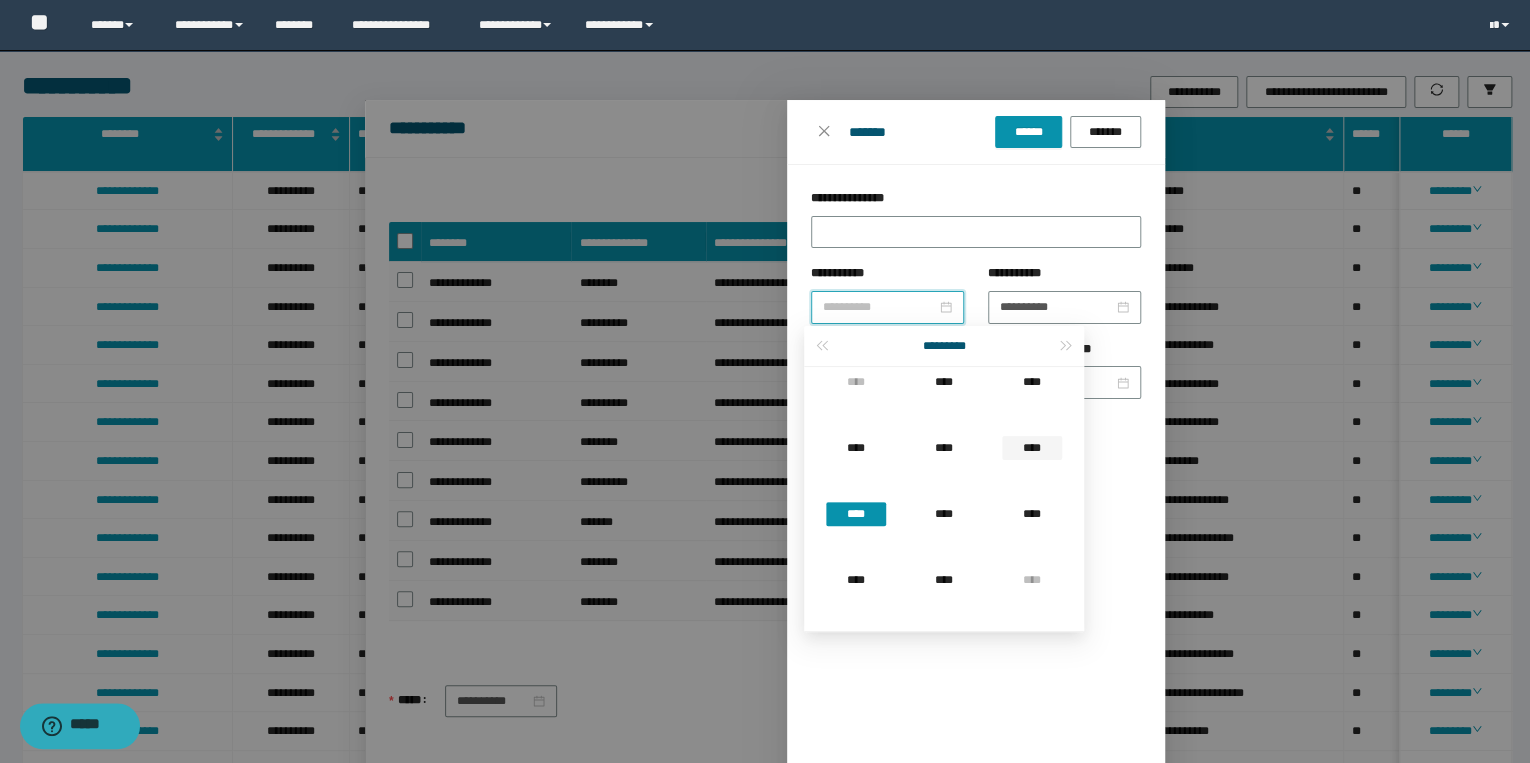 click on "****" at bounding box center [1032, 448] 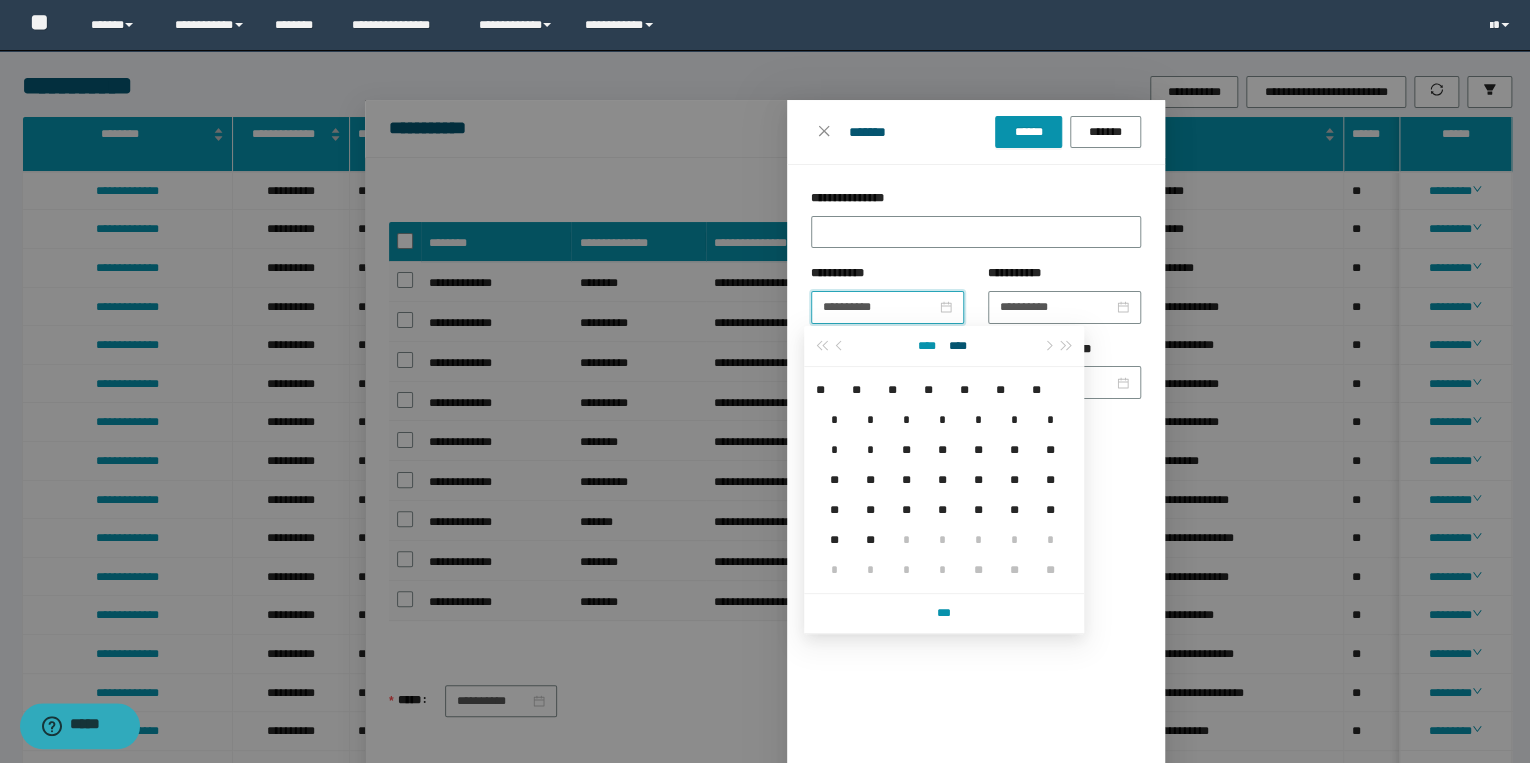 click on "****" at bounding box center (927, 346) 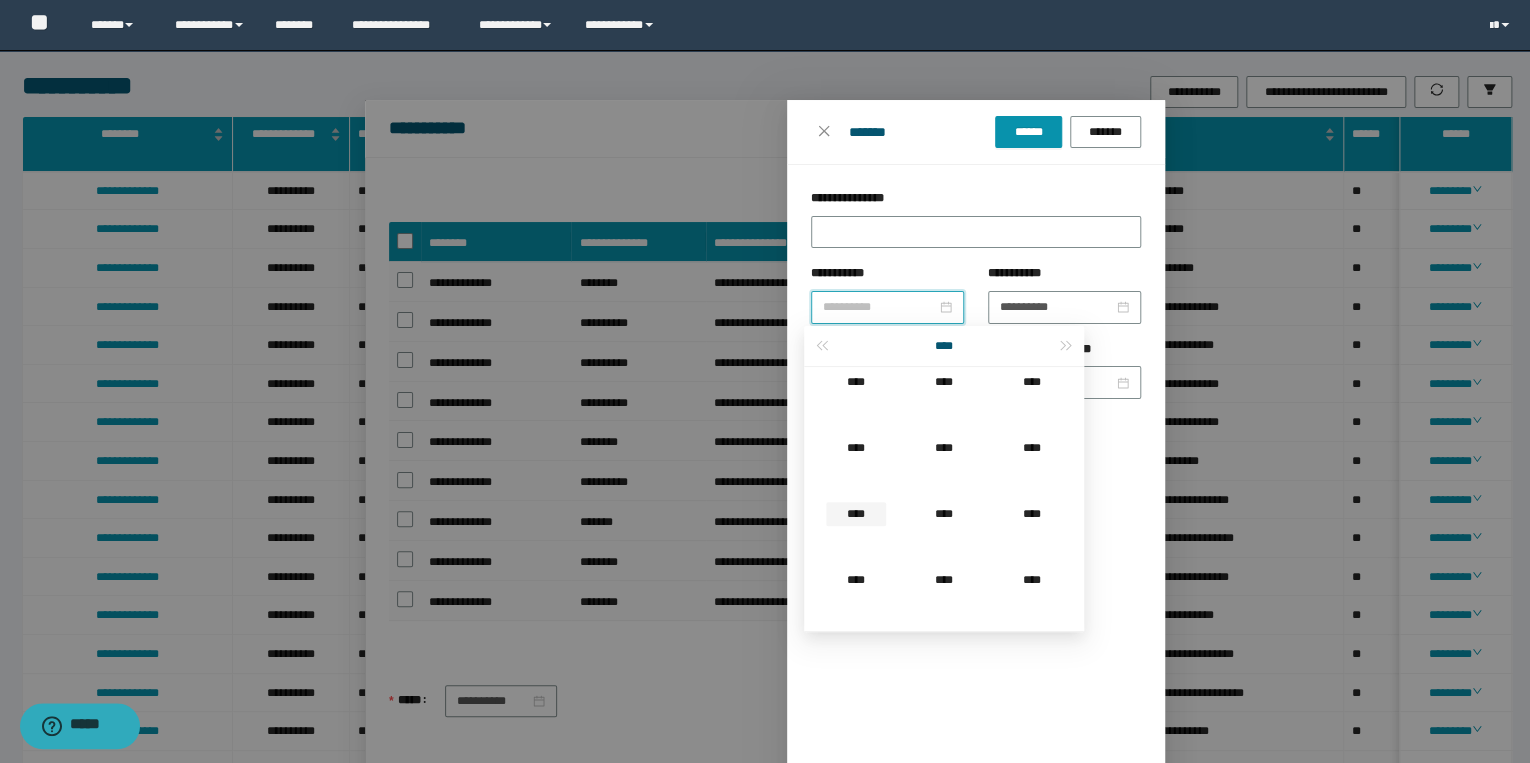 click on "****" at bounding box center [856, 514] 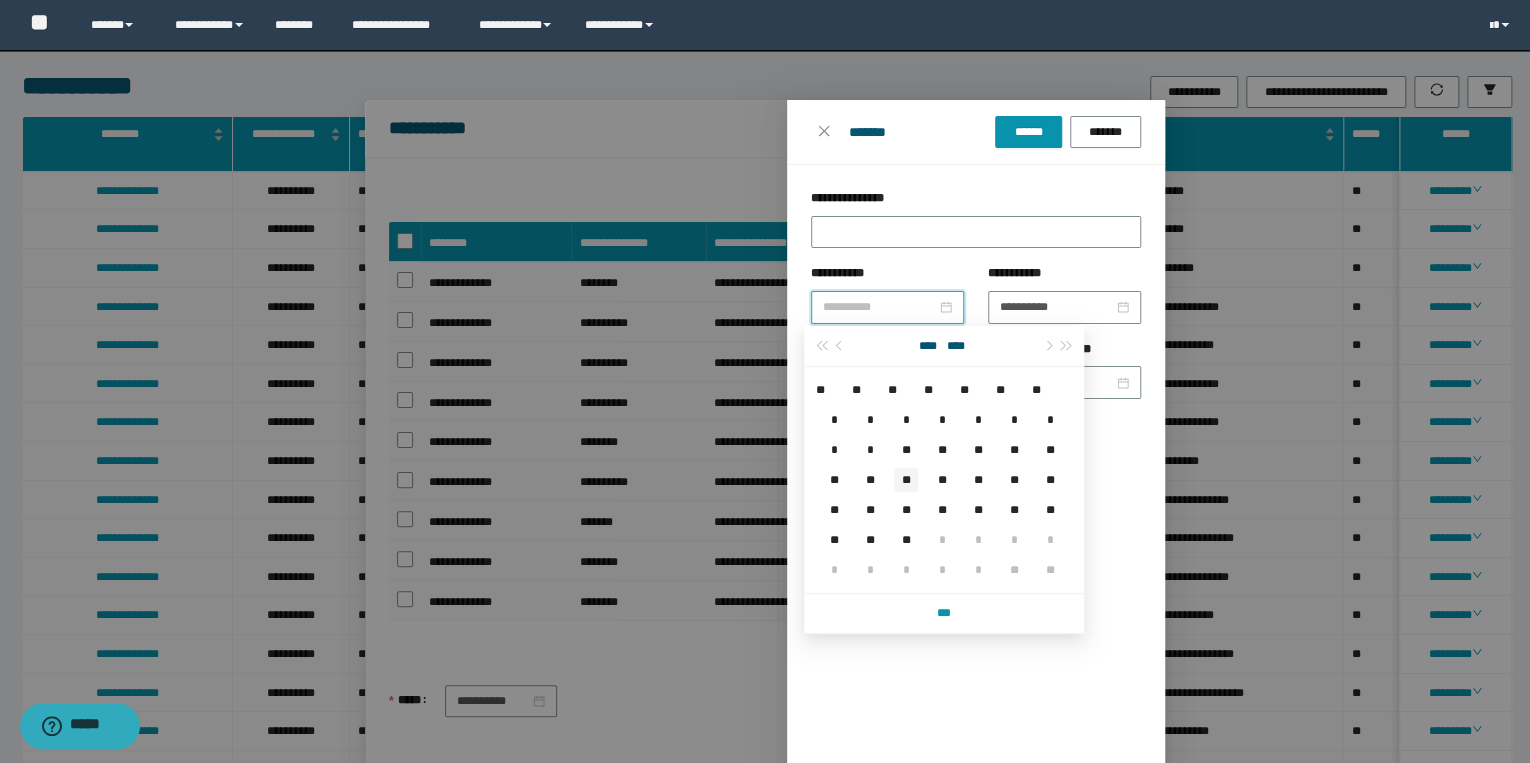type on "**********" 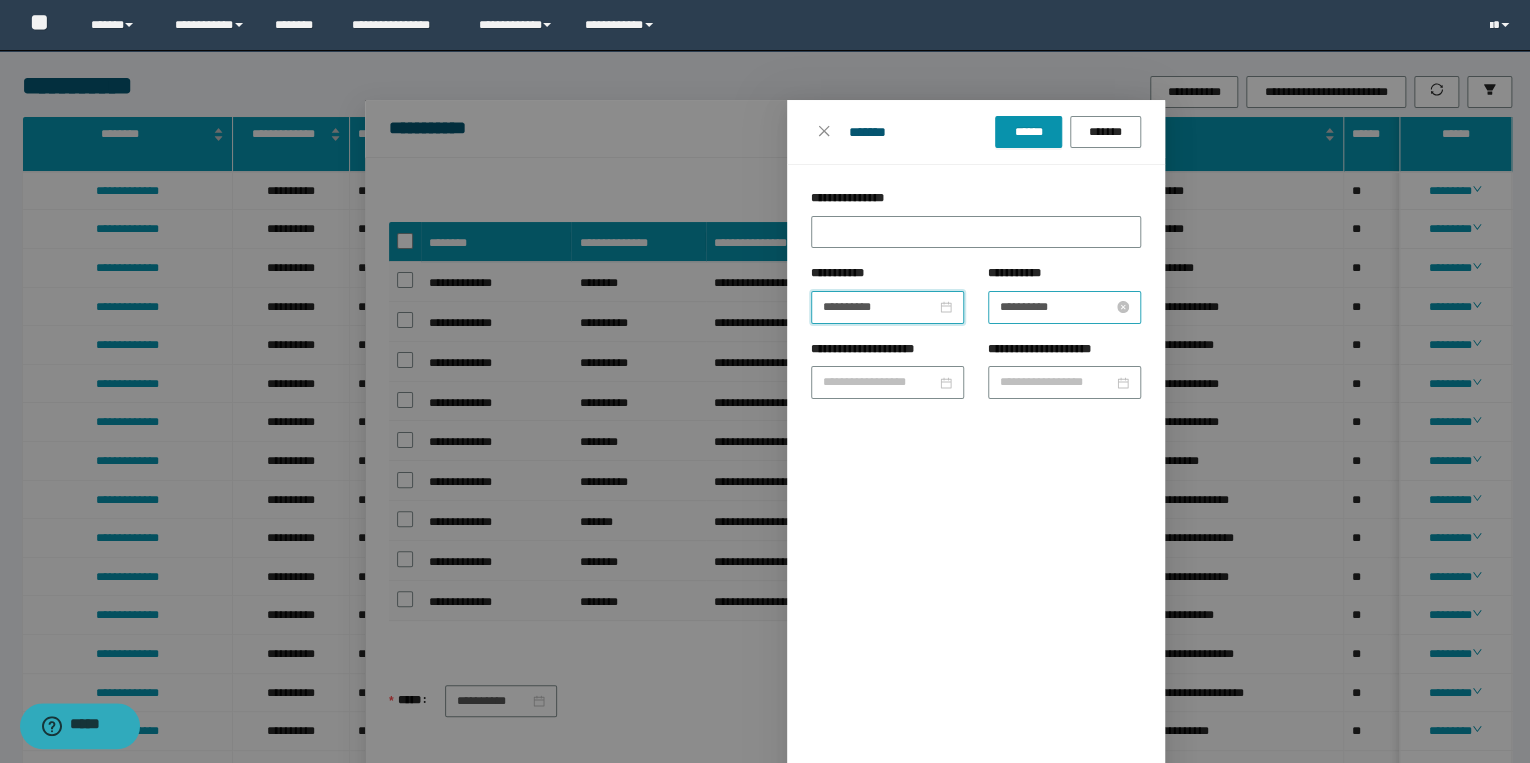 click on "**********" at bounding box center (1056, 307) 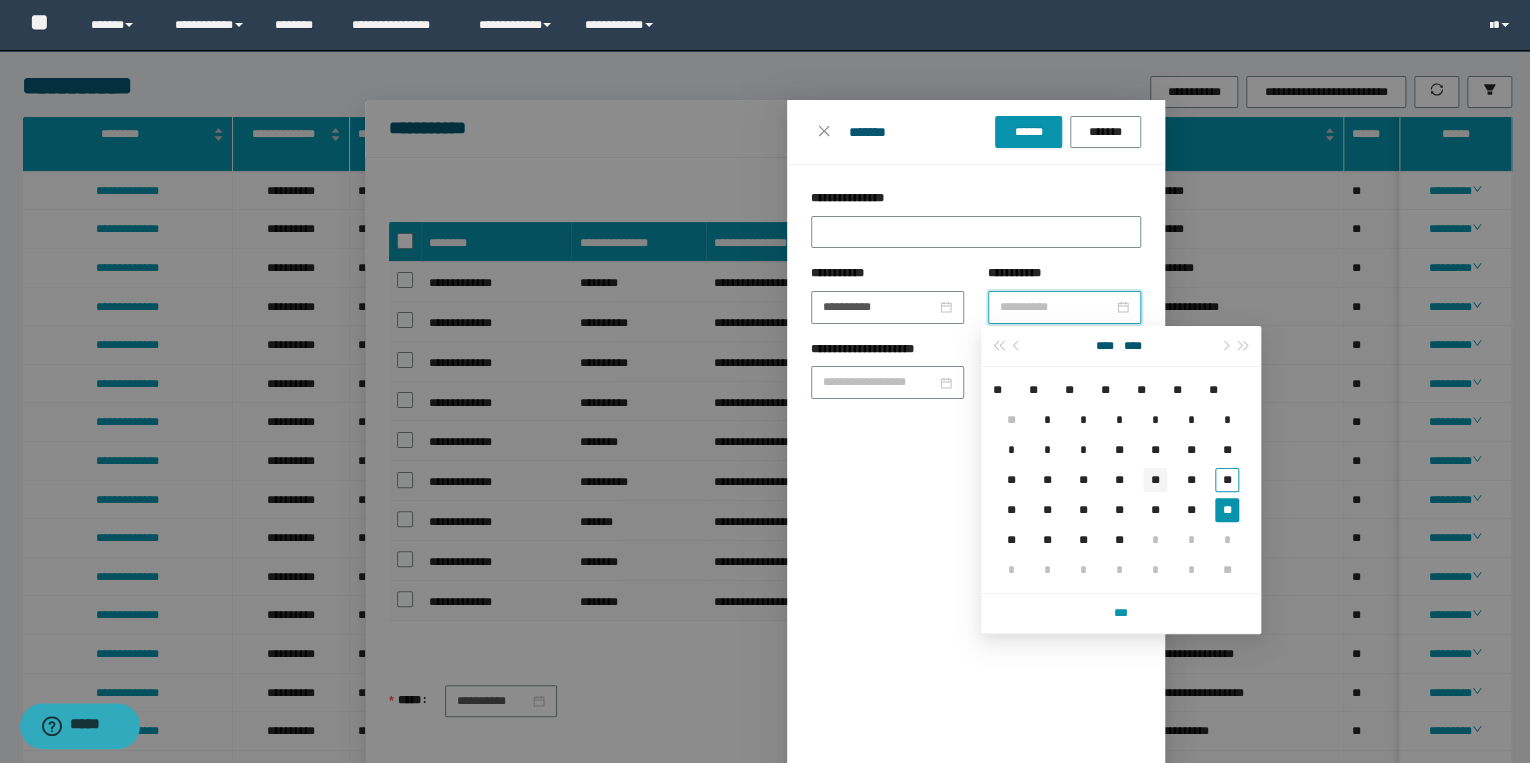 type on "**********" 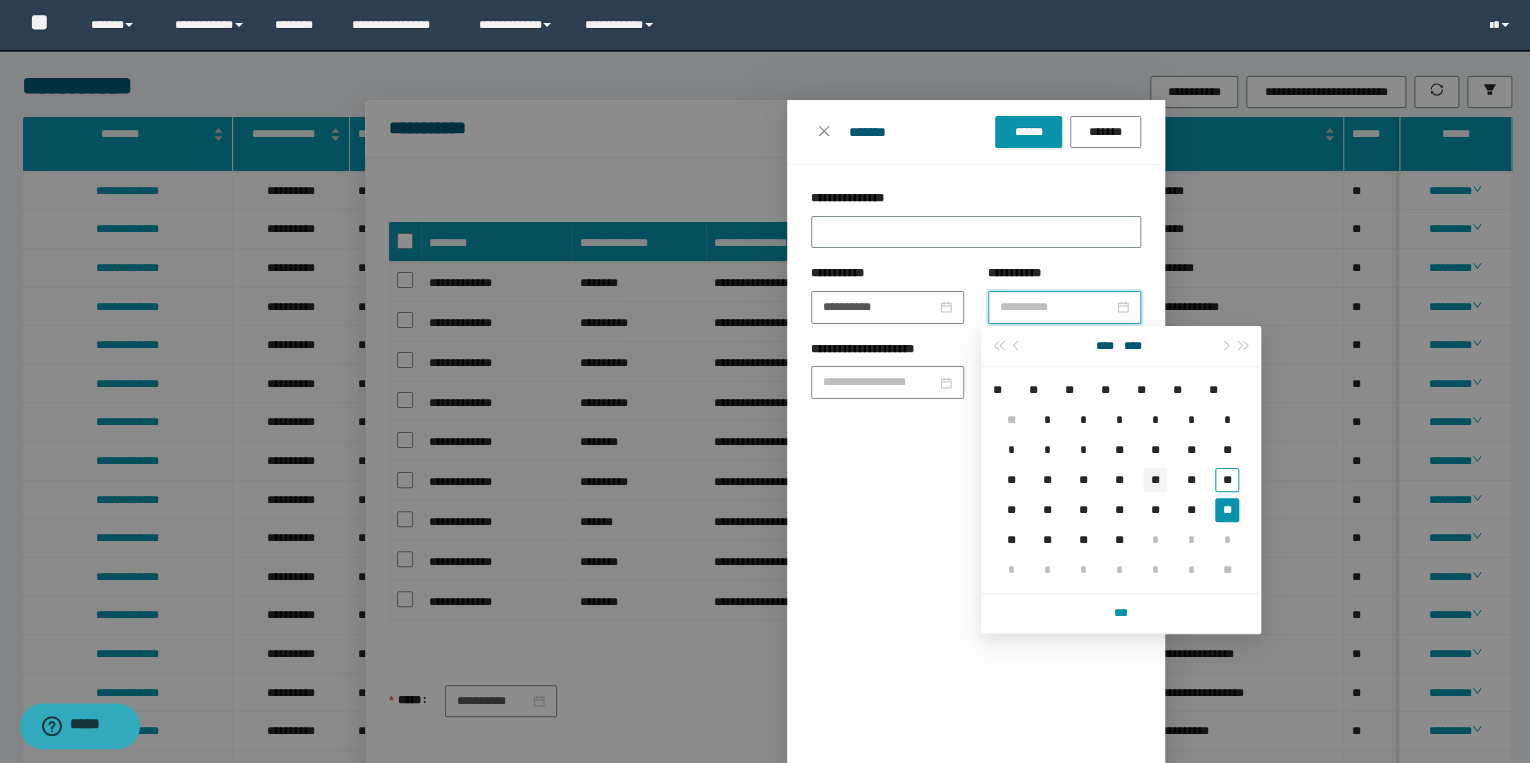 click on "**" at bounding box center [1155, 480] 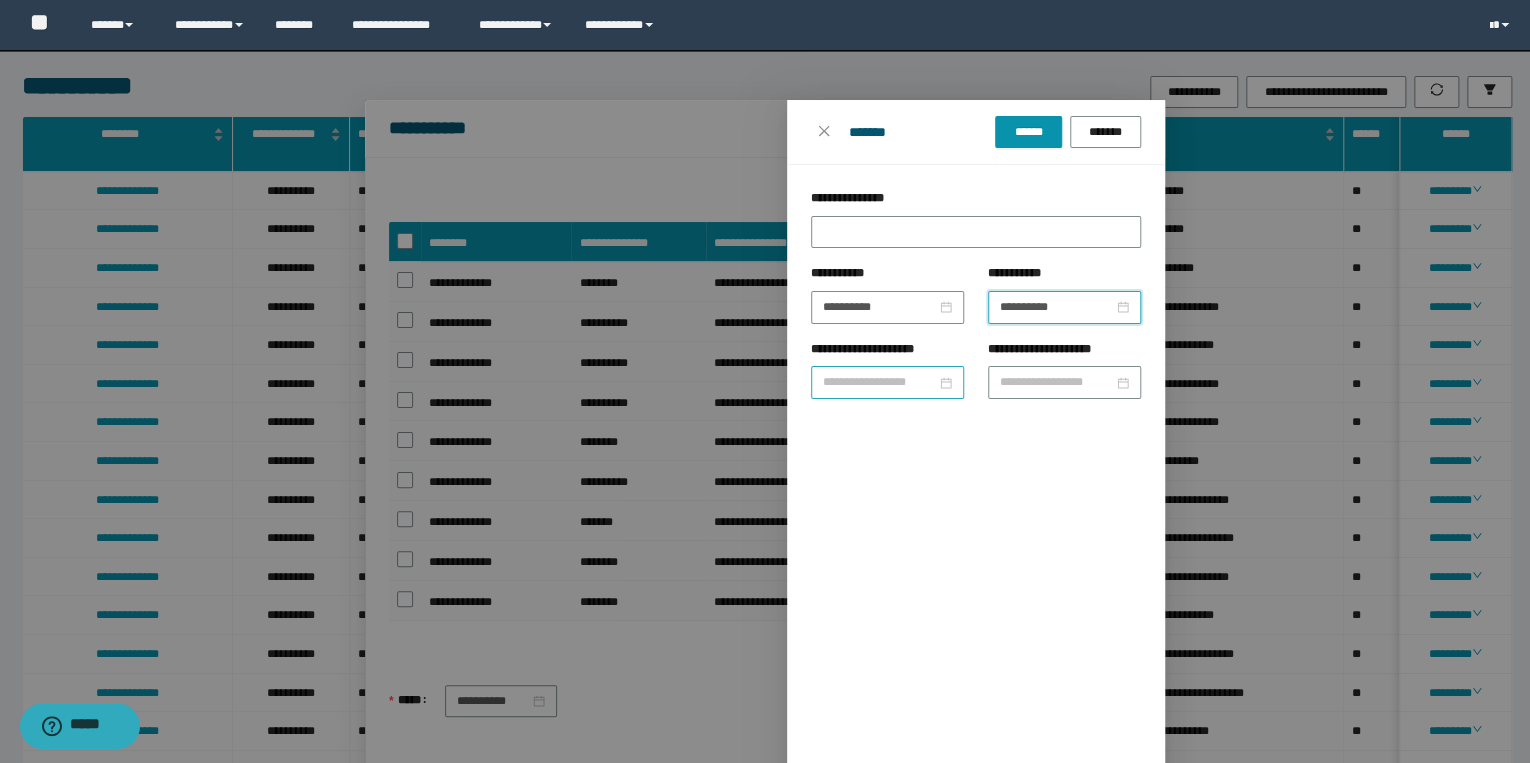 click at bounding box center [887, 382] 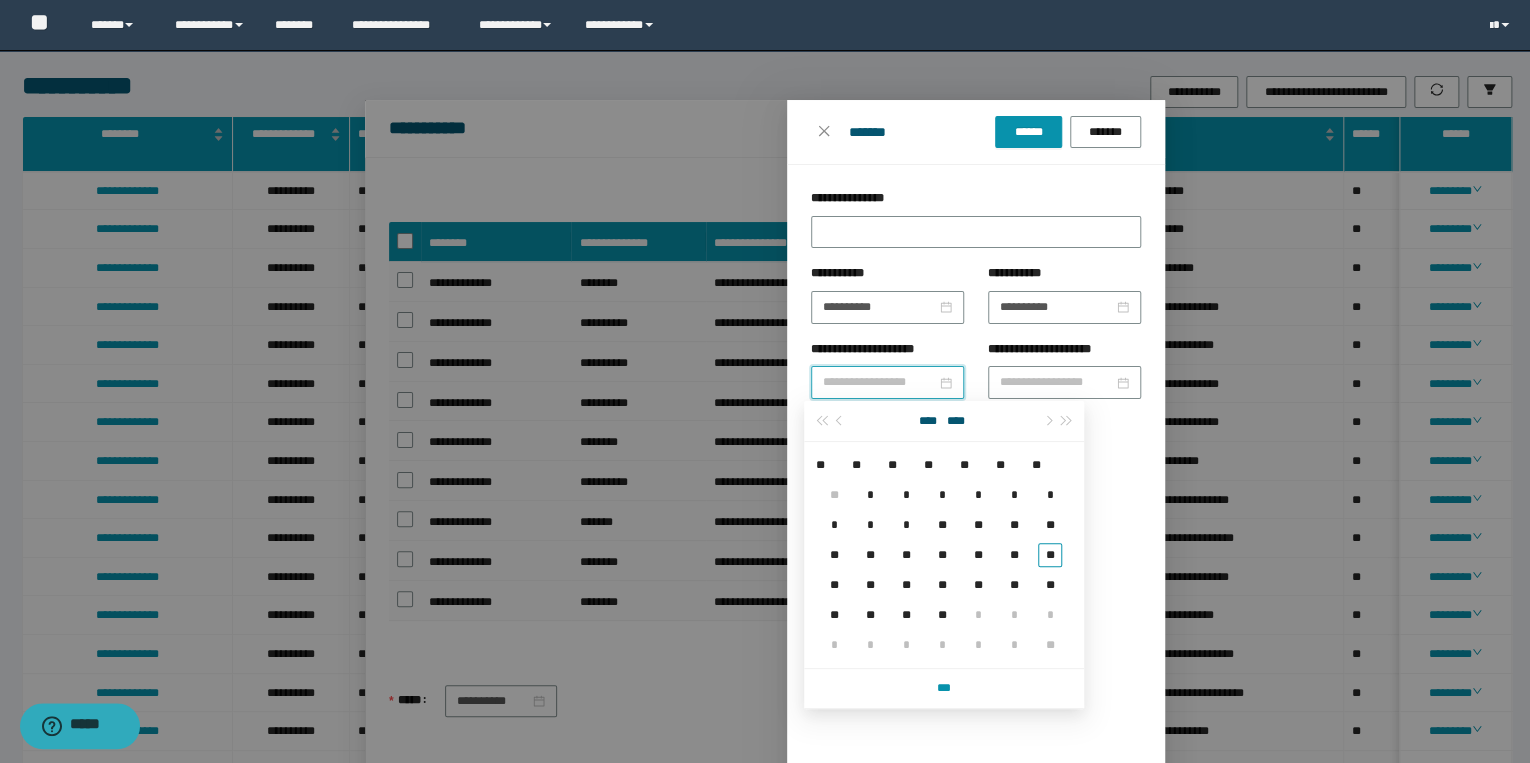 click at bounding box center [887, 382] 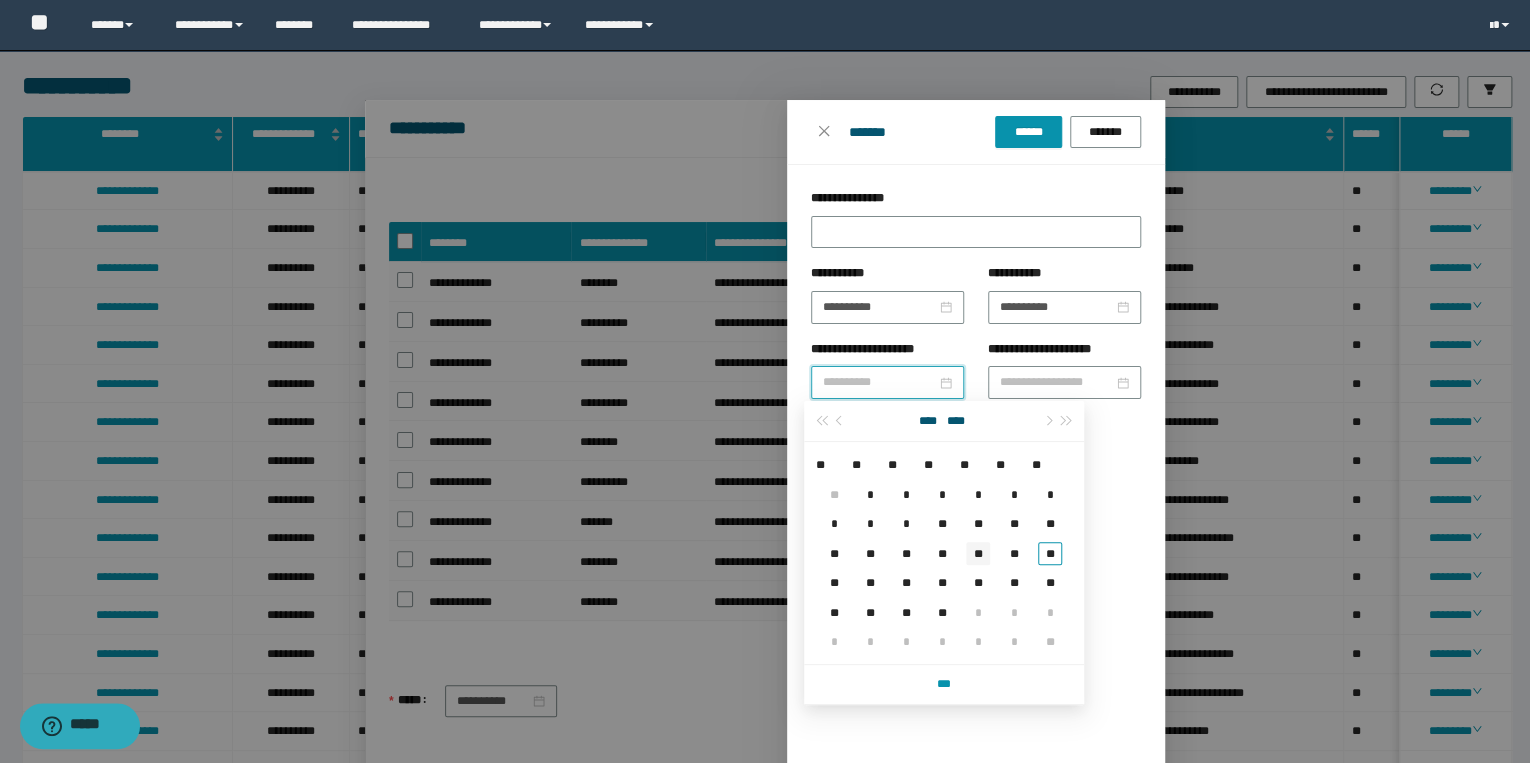 type on "**********" 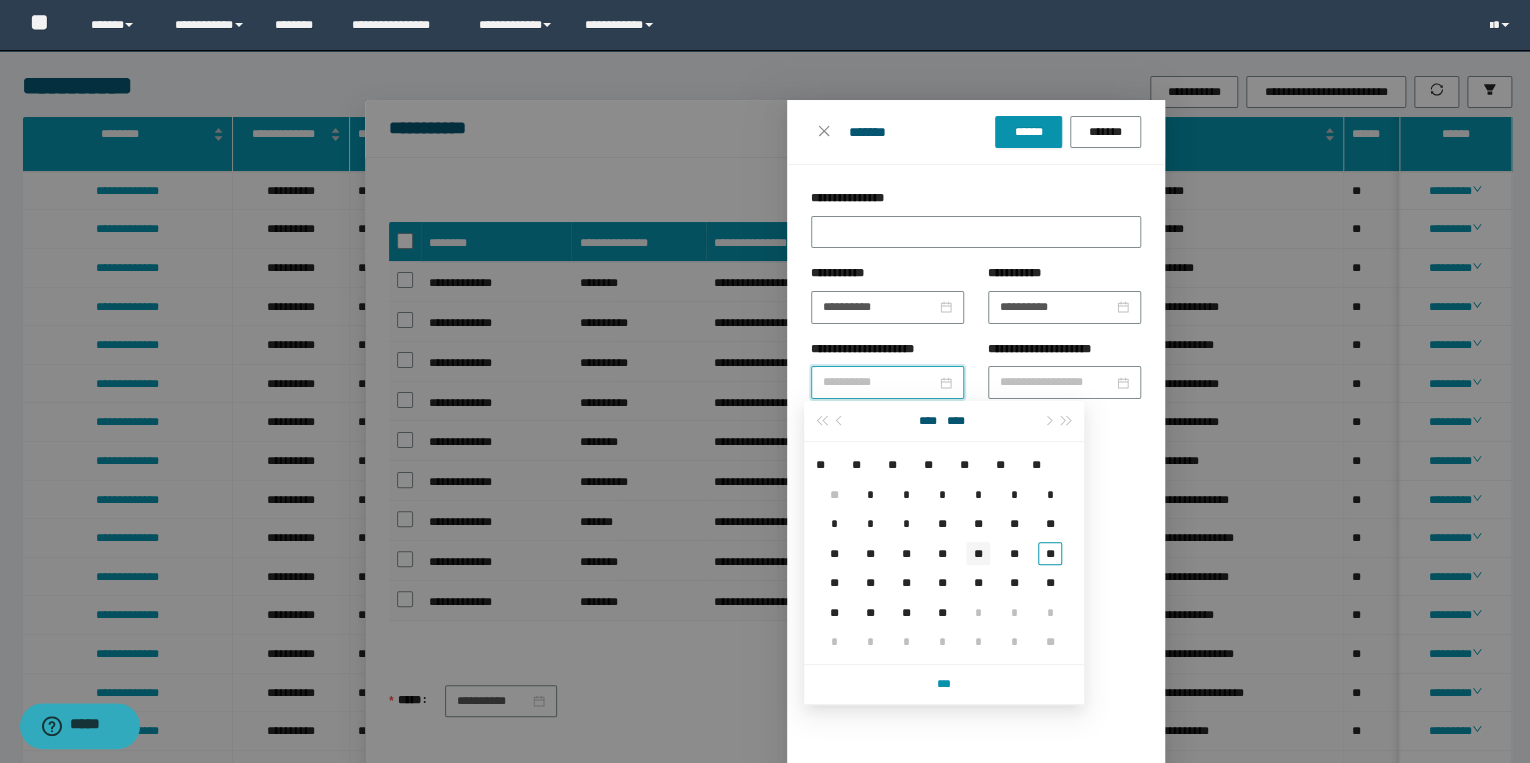 click on "**" at bounding box center [978, 553] 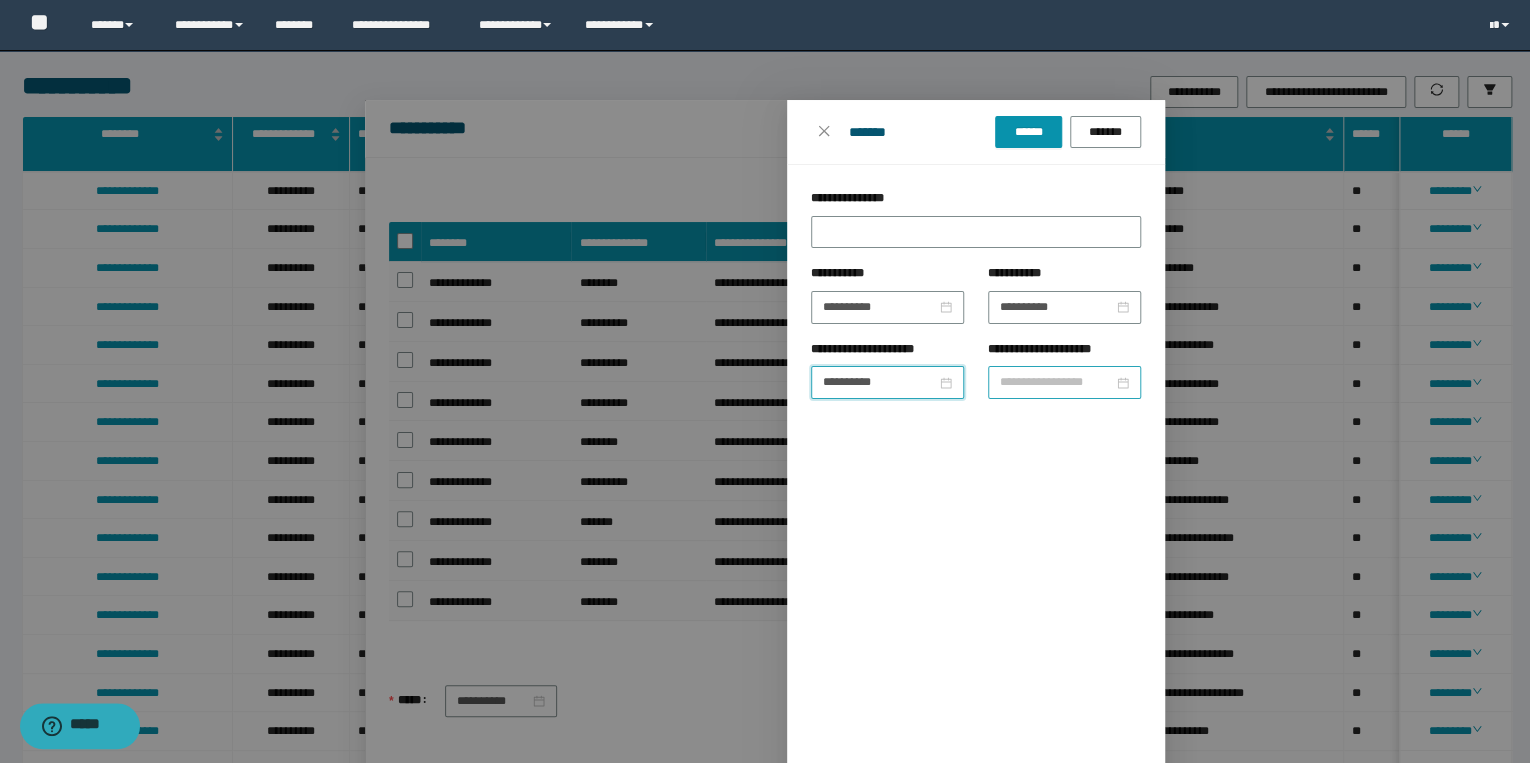 click on "**********" at bounding box center [1056, 382] 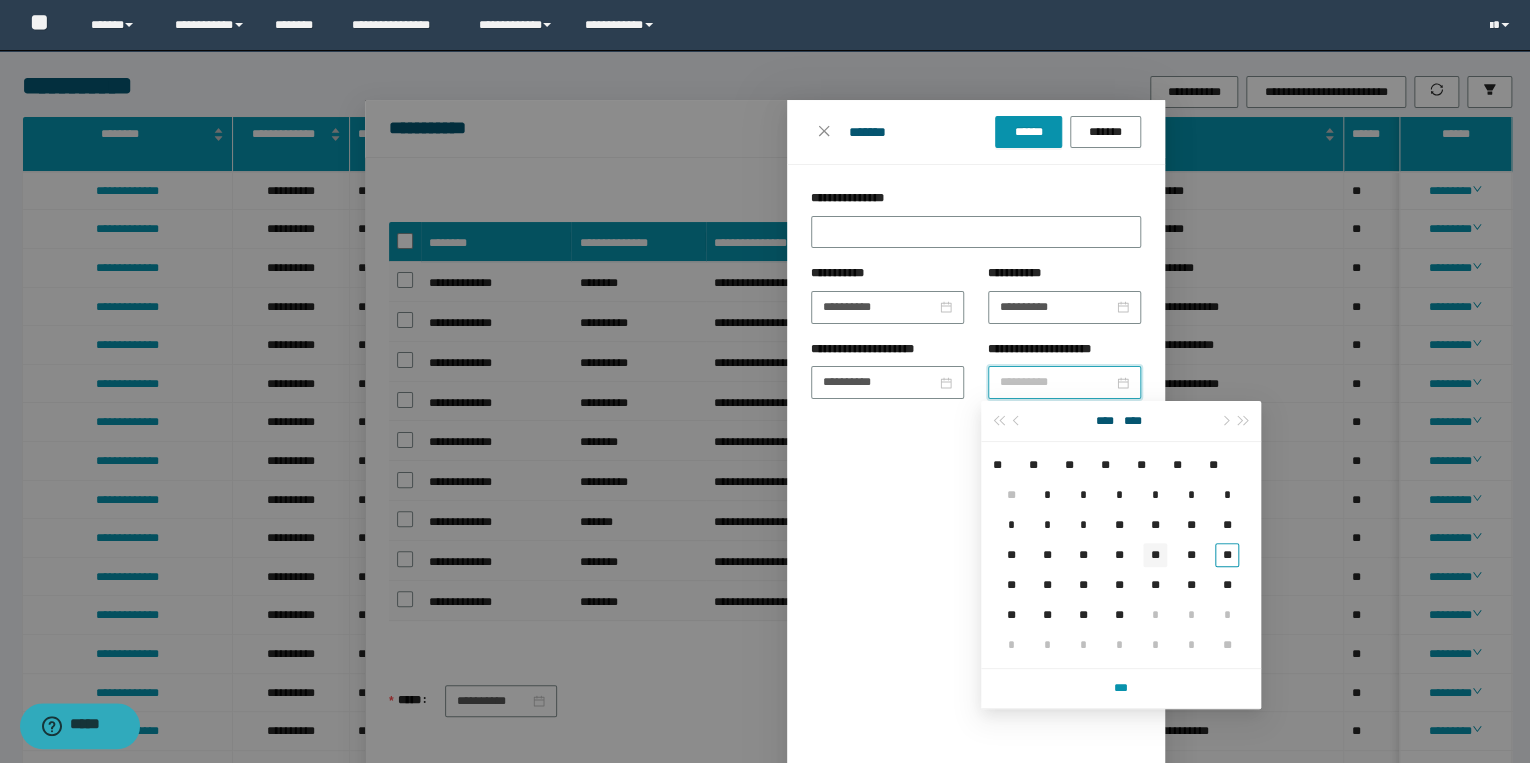 type on "**********" 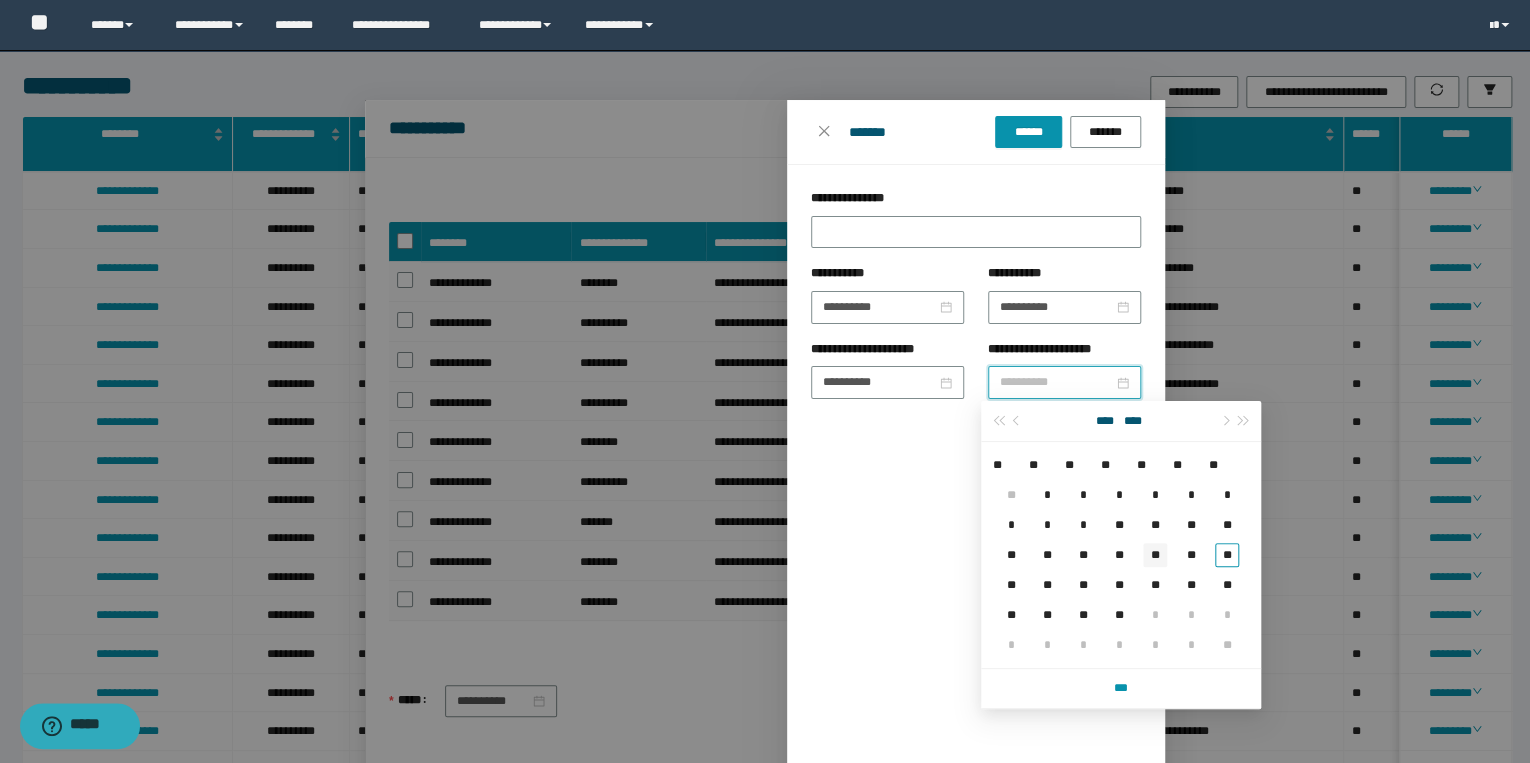 click on "**" at bounding box center (1155, 555) 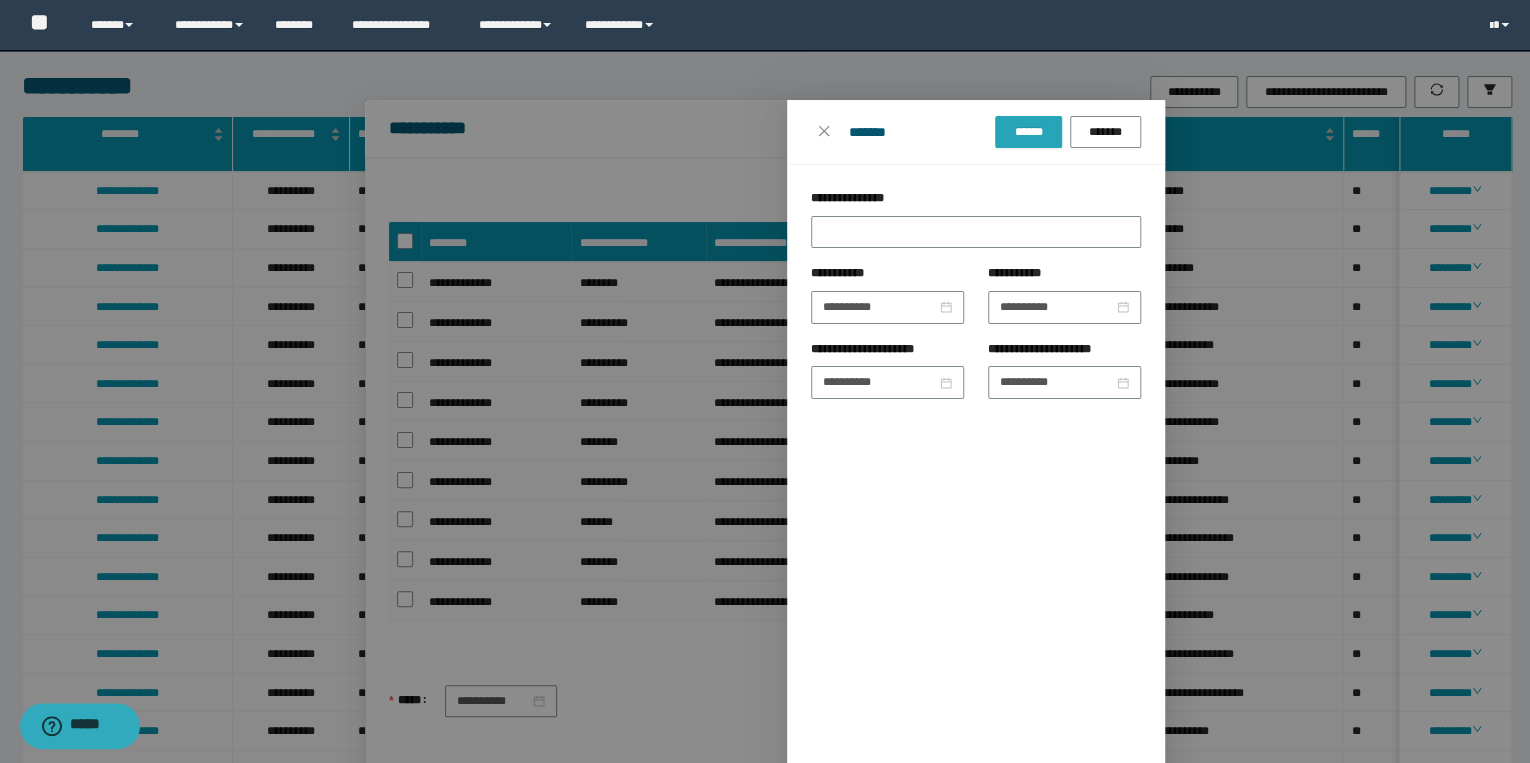 click on "******" at bounding box center [1028, 132] 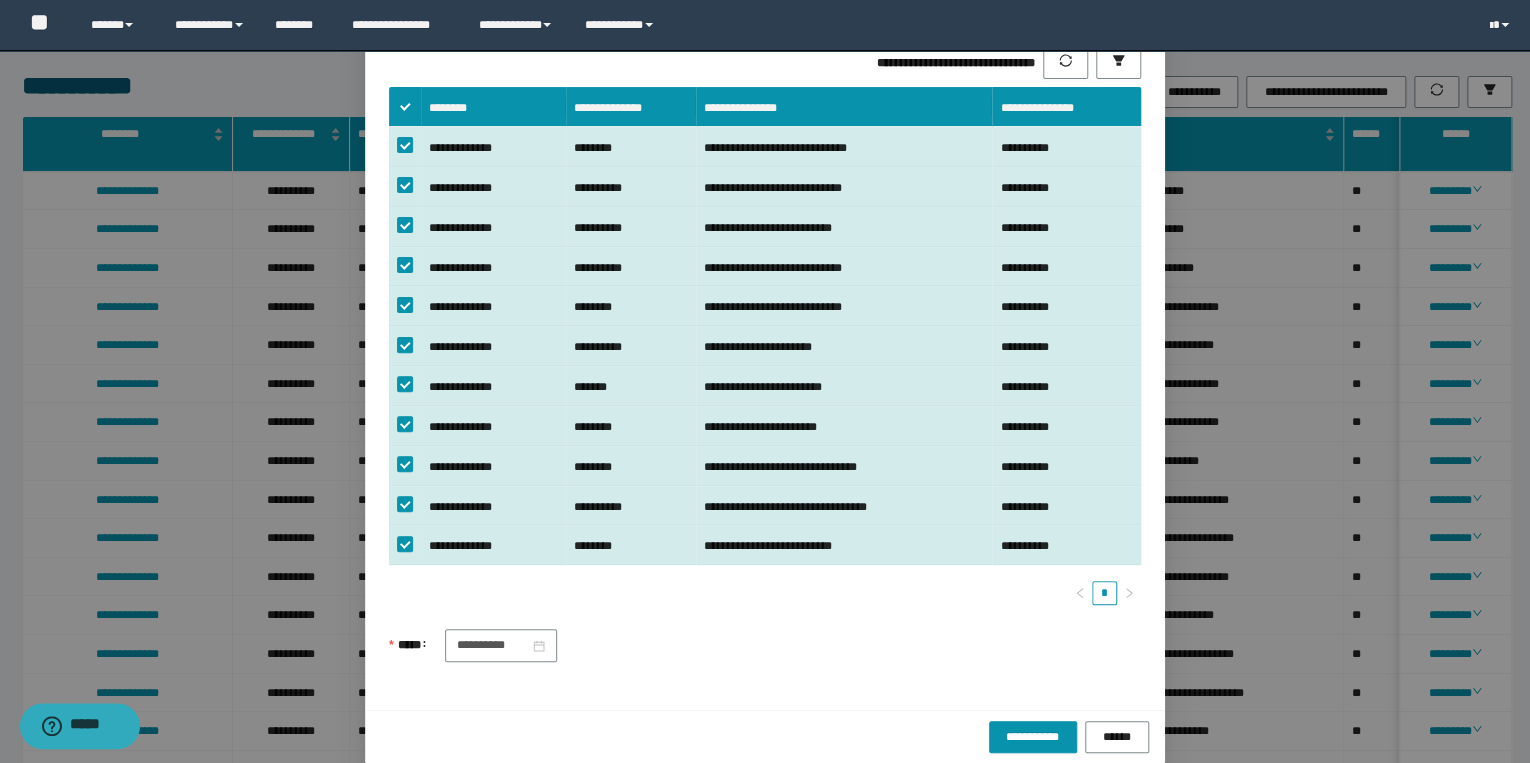 scroll, scrollTop: 136, scrollLeft: 0, axis: vertical 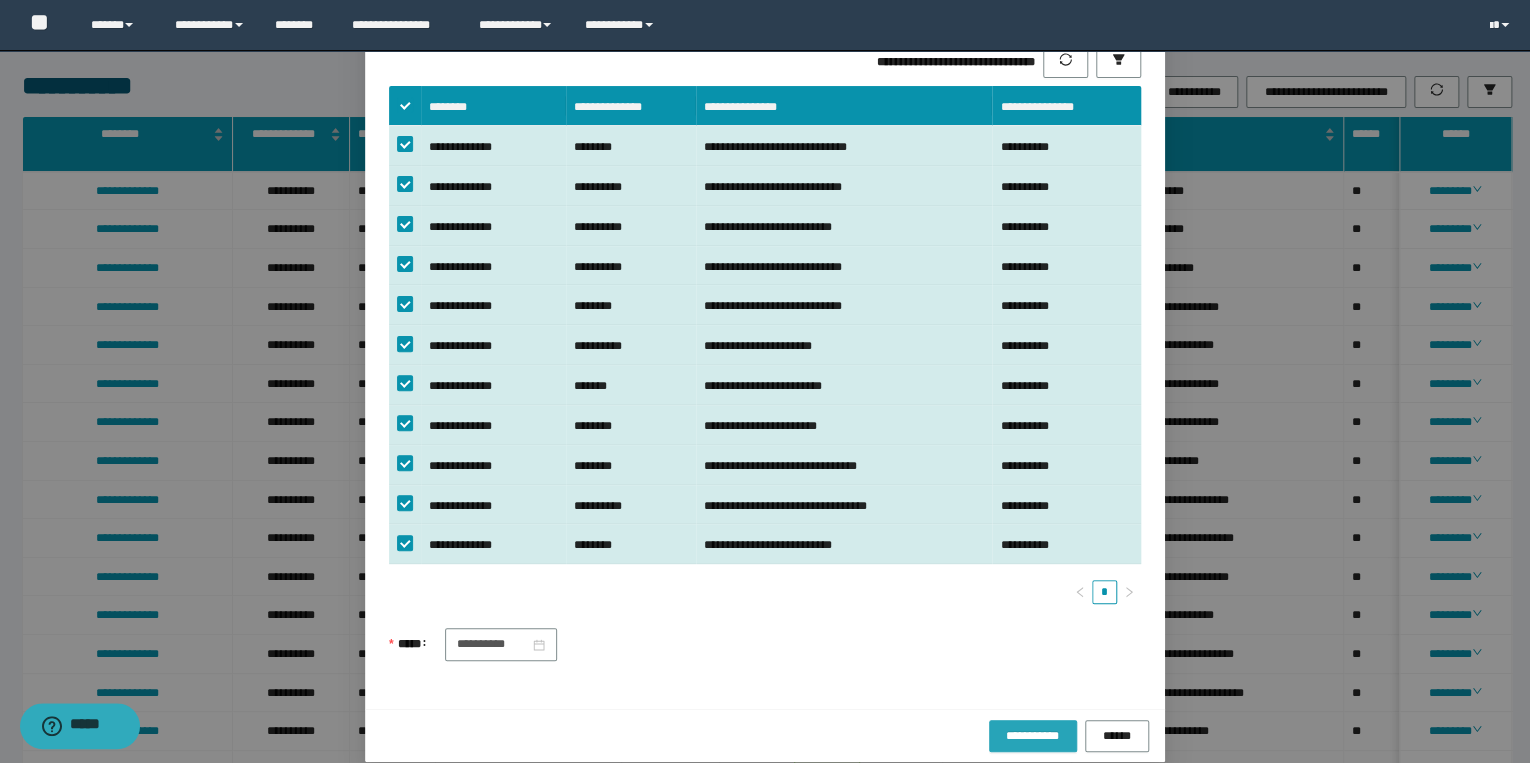 click on "**********" at bounding box center [1033, 736] 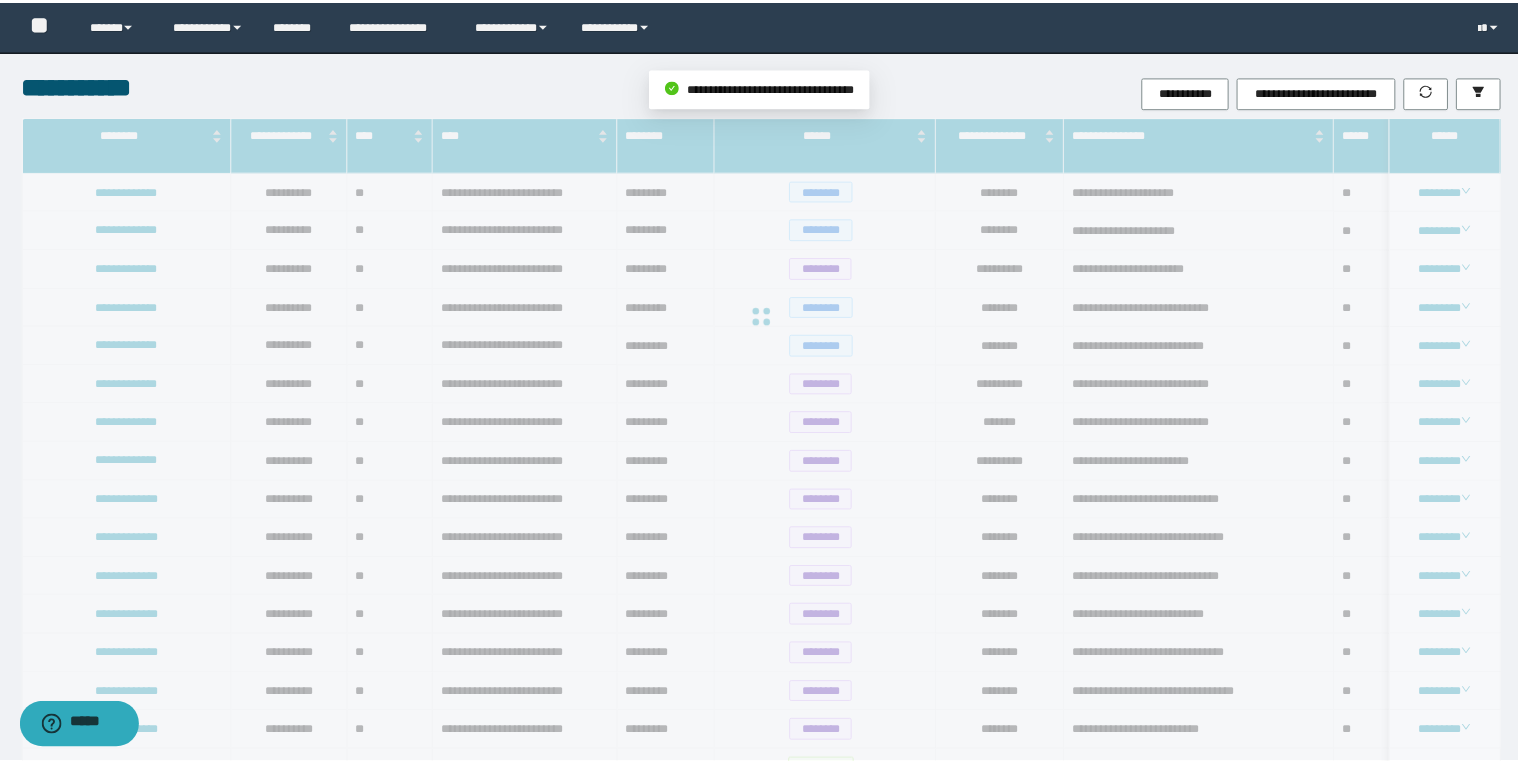 scroll, scrollTop: 36, scrollLeft: 0, axis: vertical 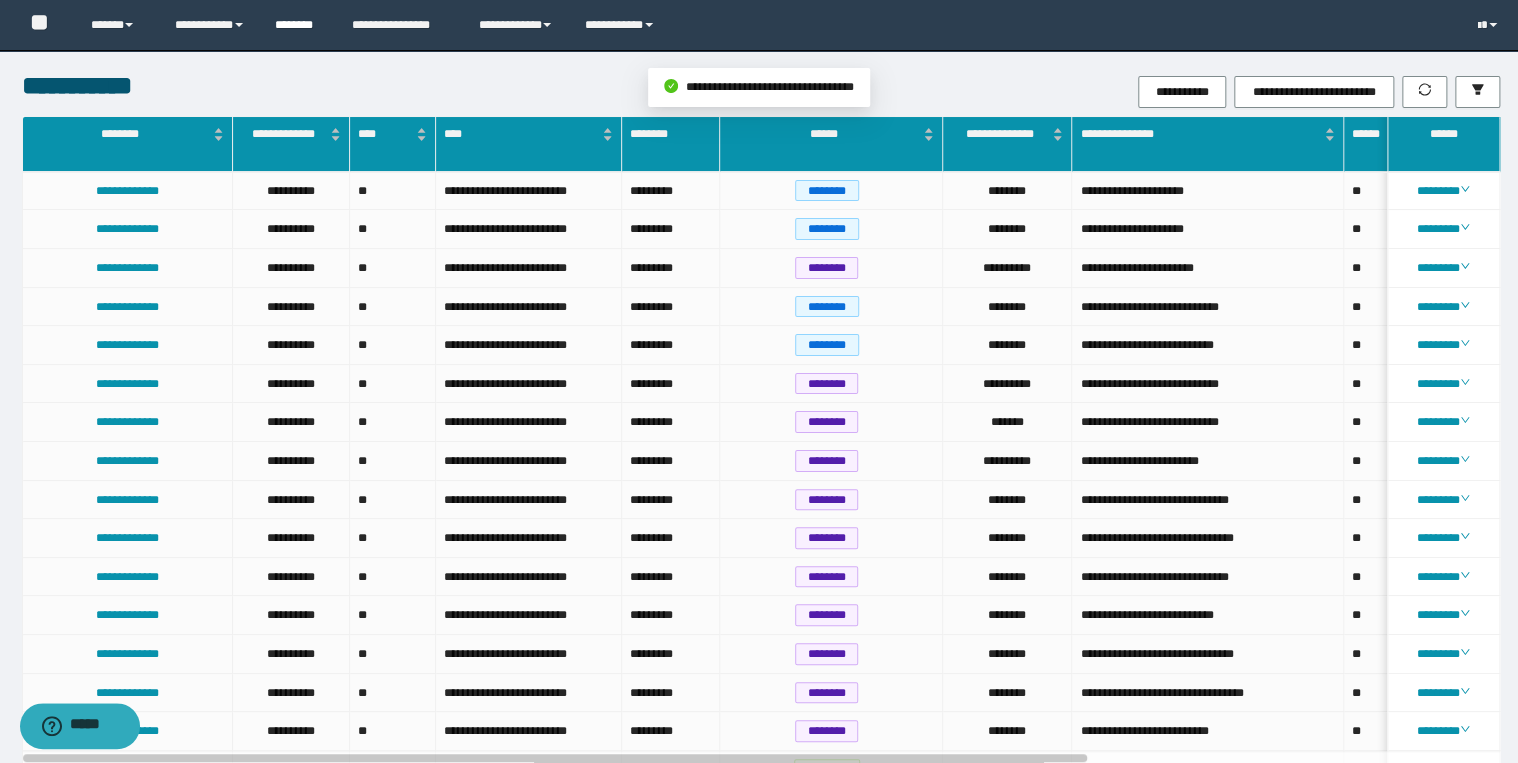 click on "********" at bounding box center [298, 25] 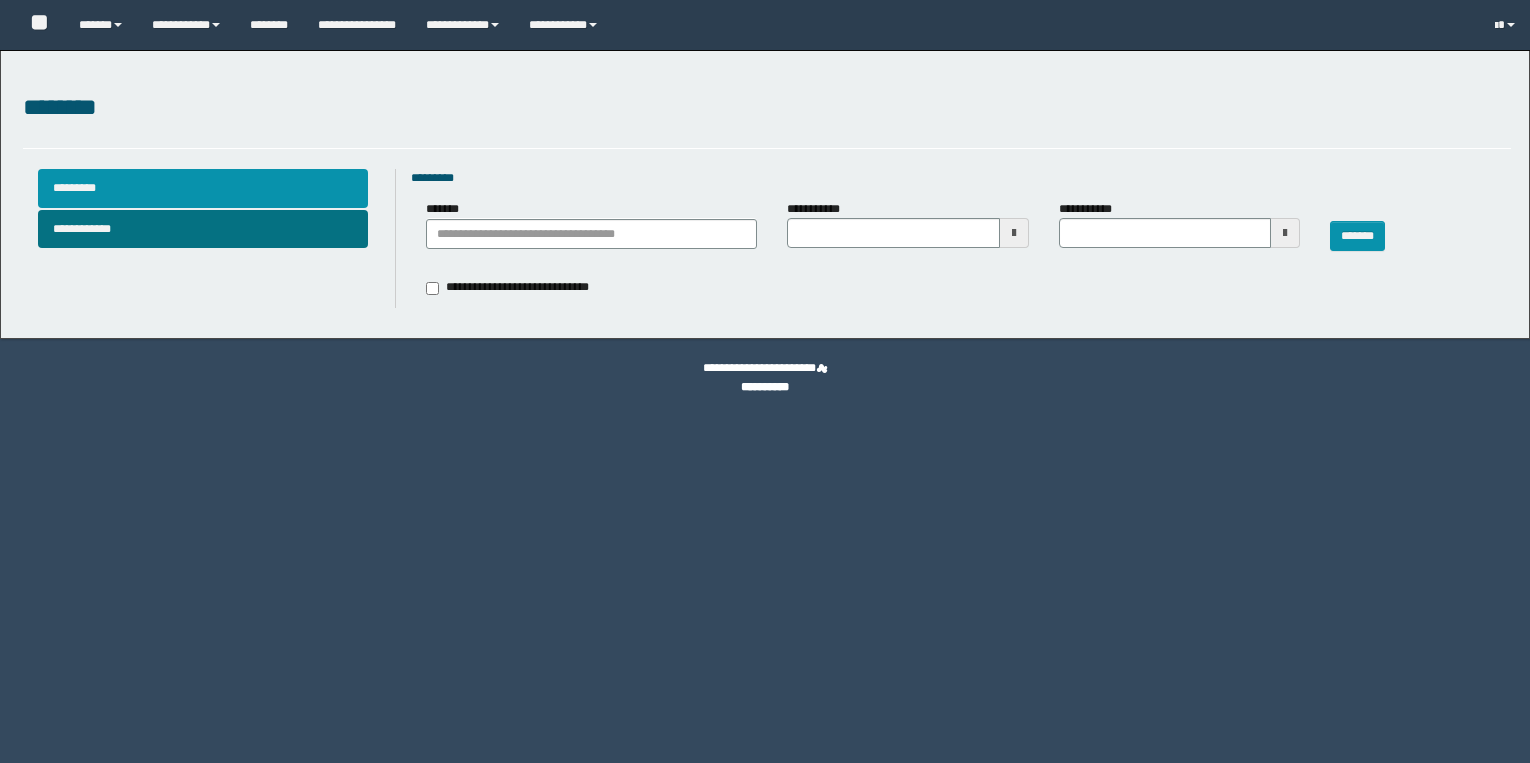 scroll, scrollTop: 0, scrollLeft: 0, axis: both 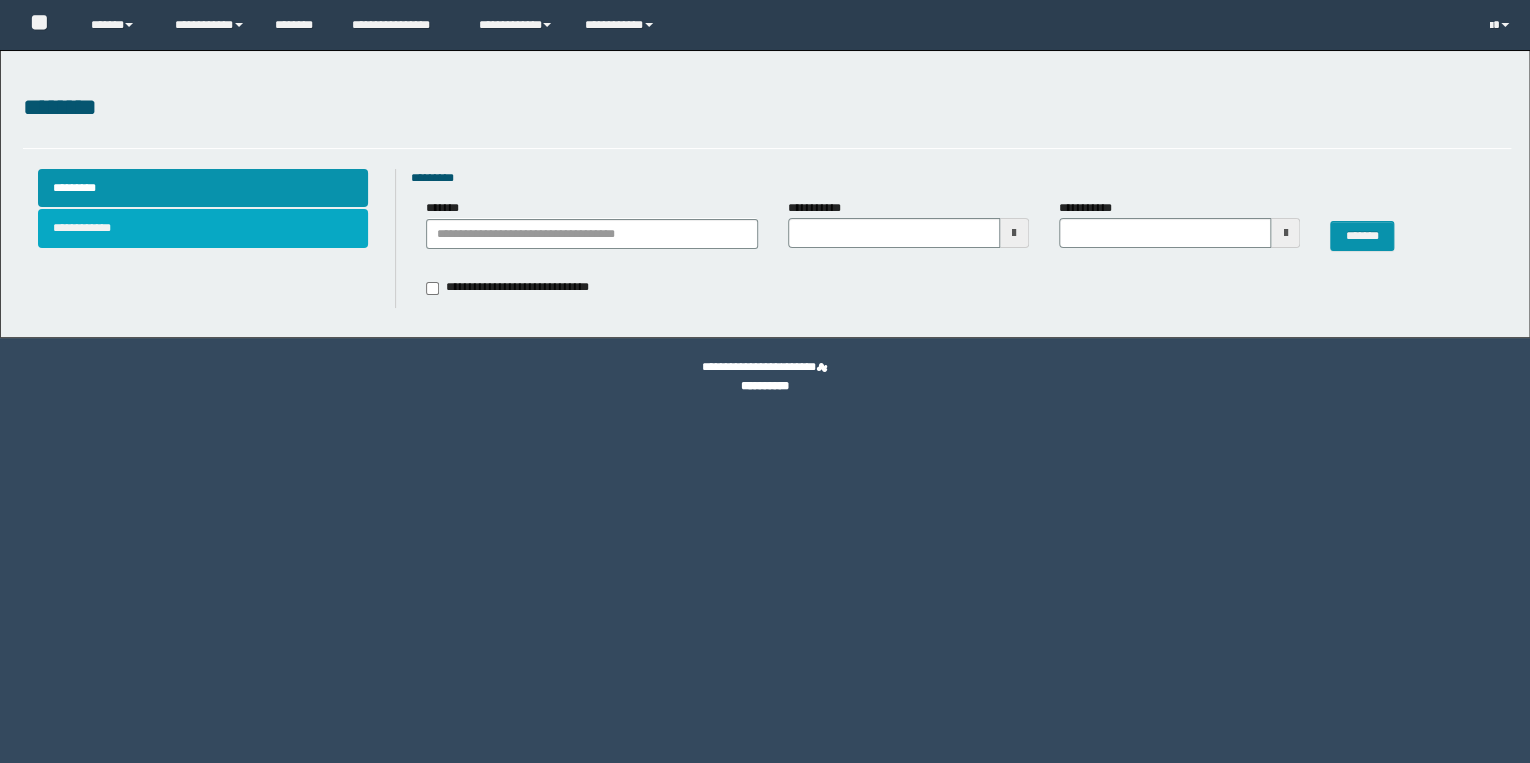 click on "**********" at bounding box center [203, 228] 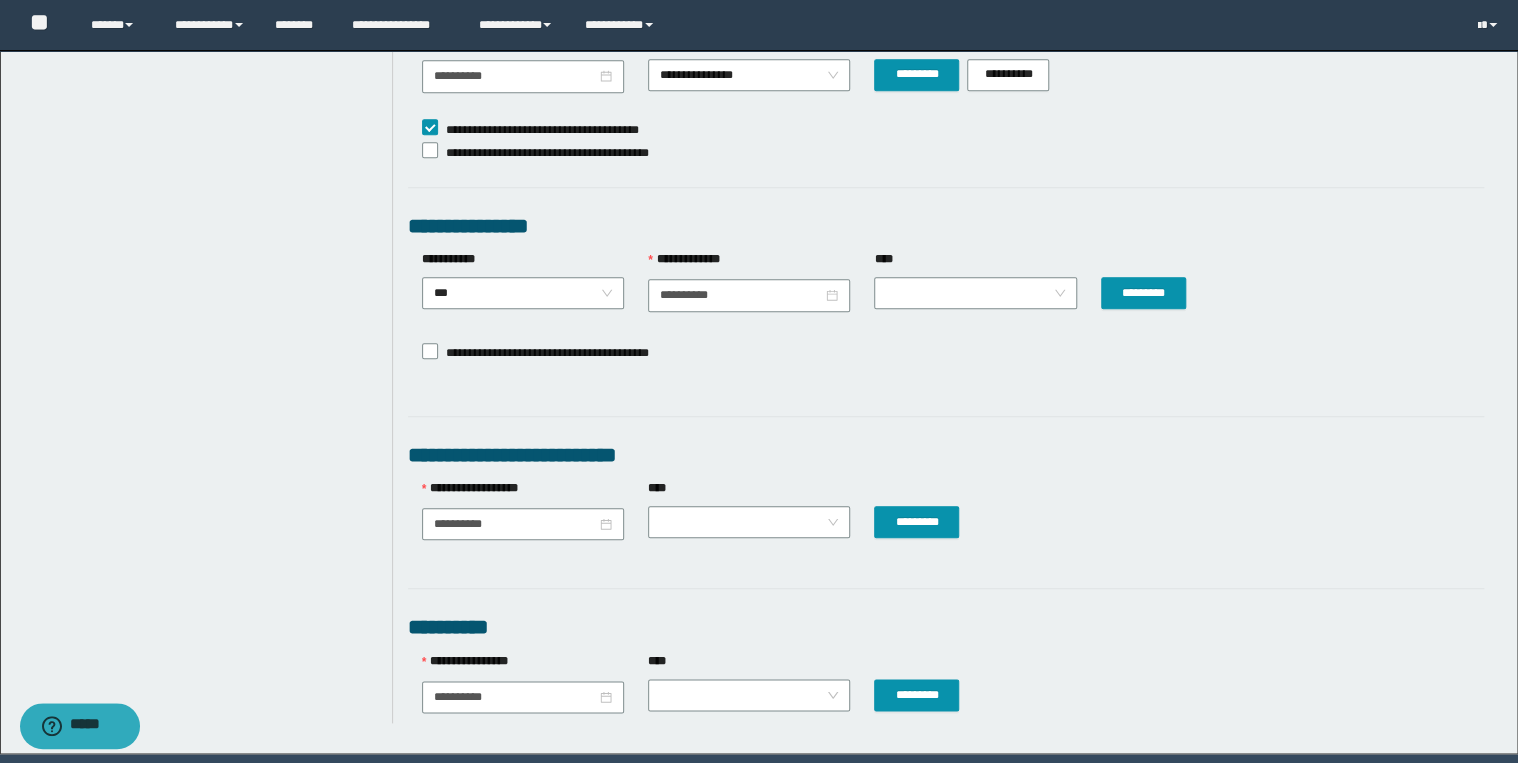 scroll, scrollTop: 848, scrollLeft: 0, axis: vertical 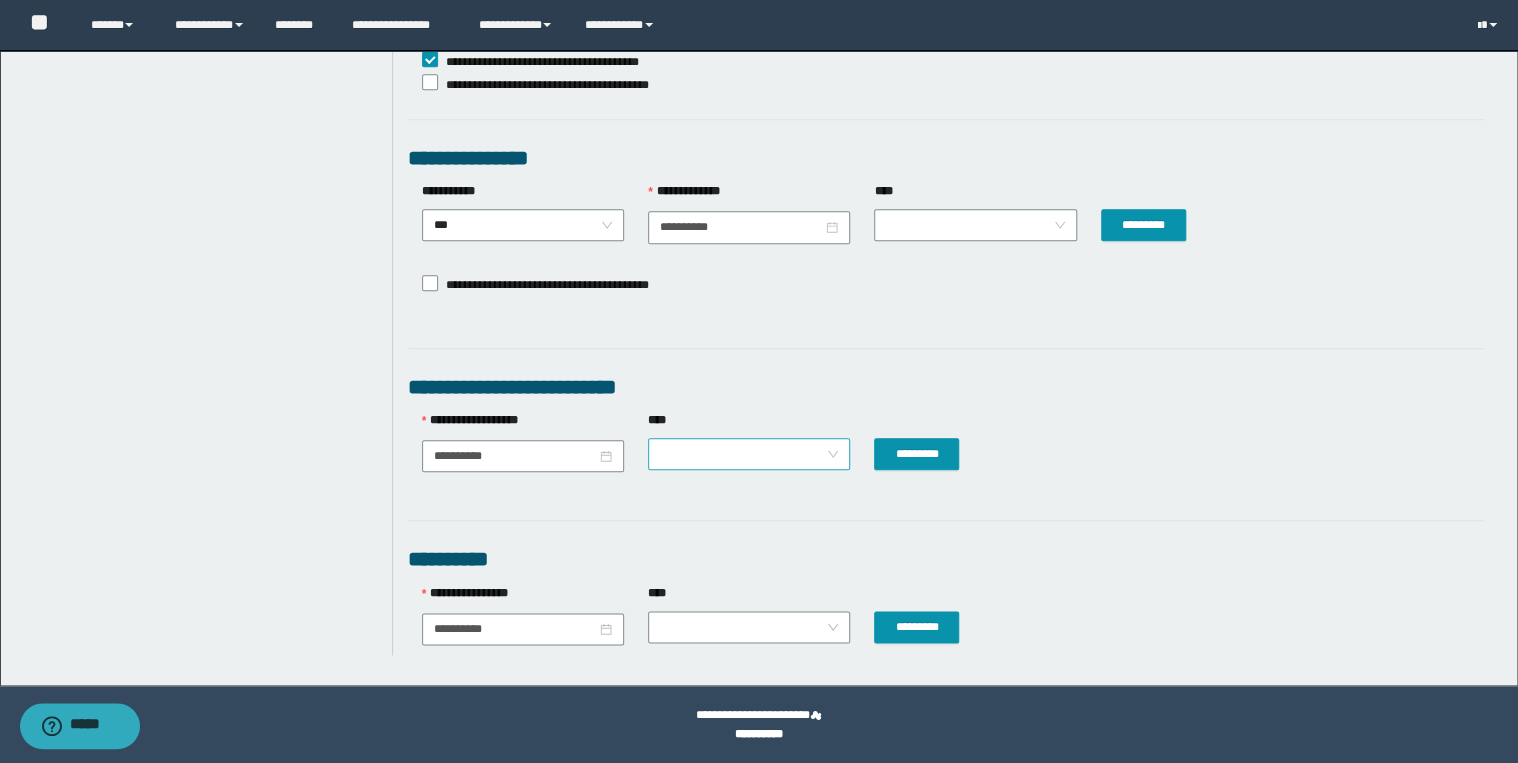 click at bounding box center (749, 454) 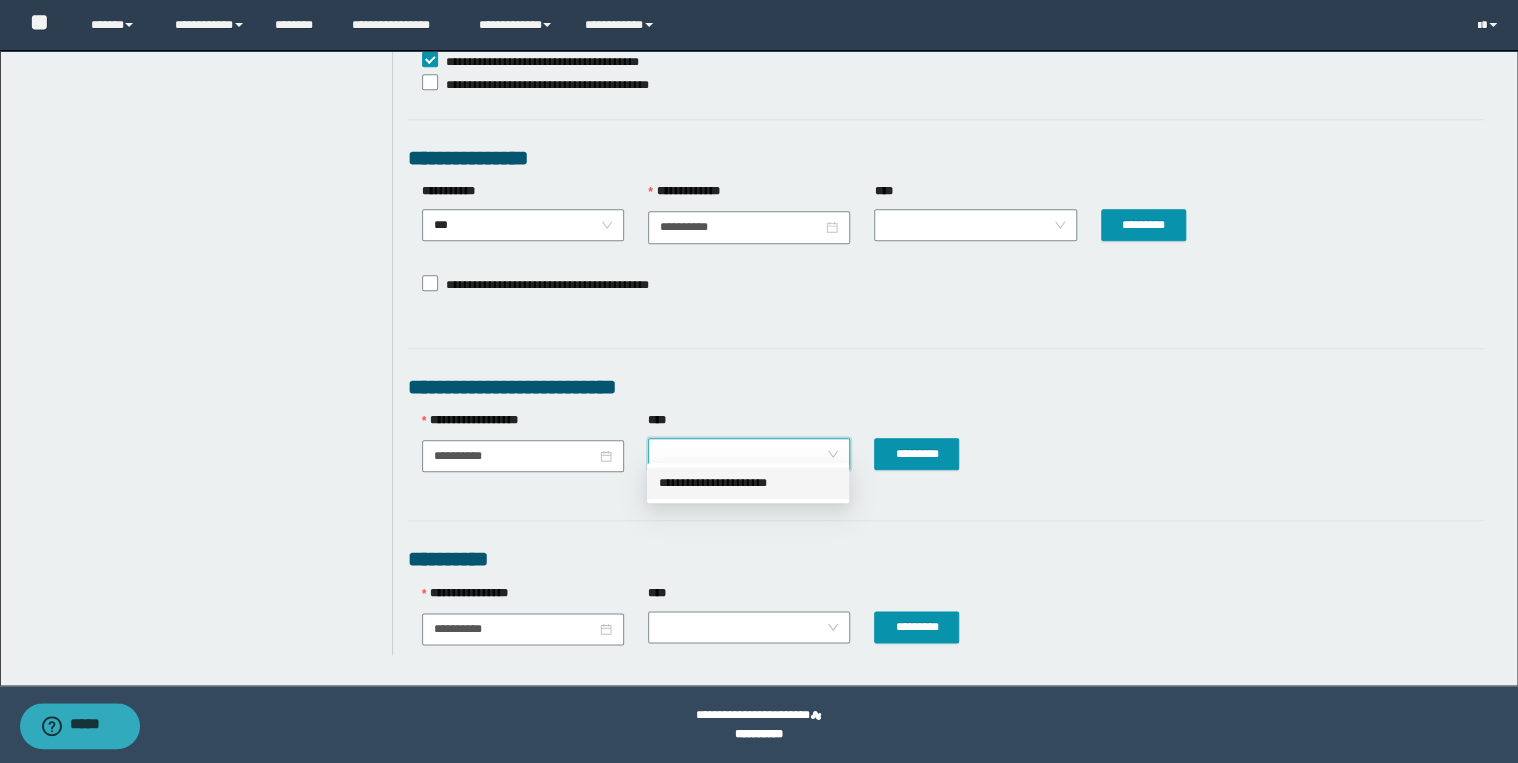 click on "**********" at bounding box center [759, -467] 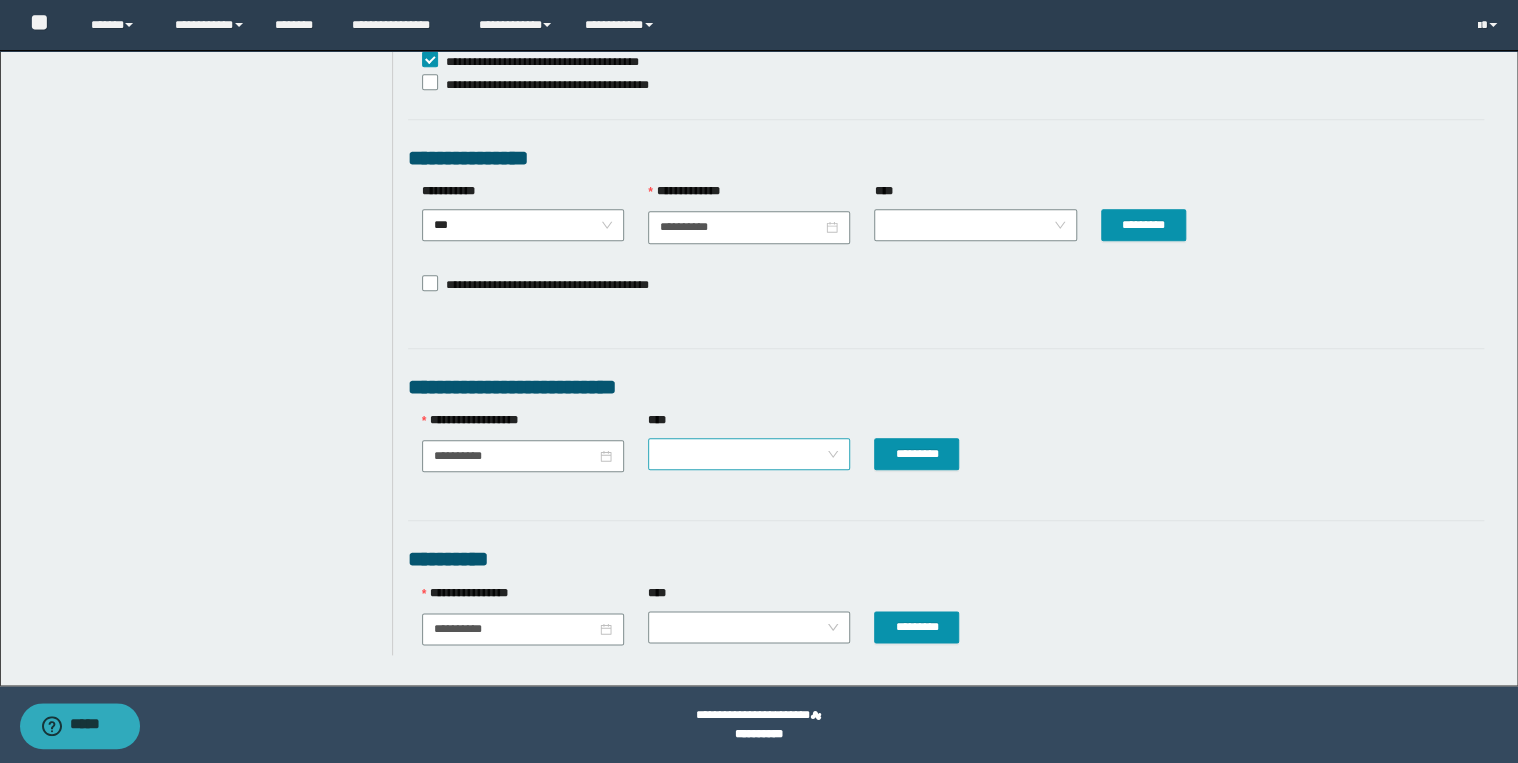 click at bounding box center (749, 454) 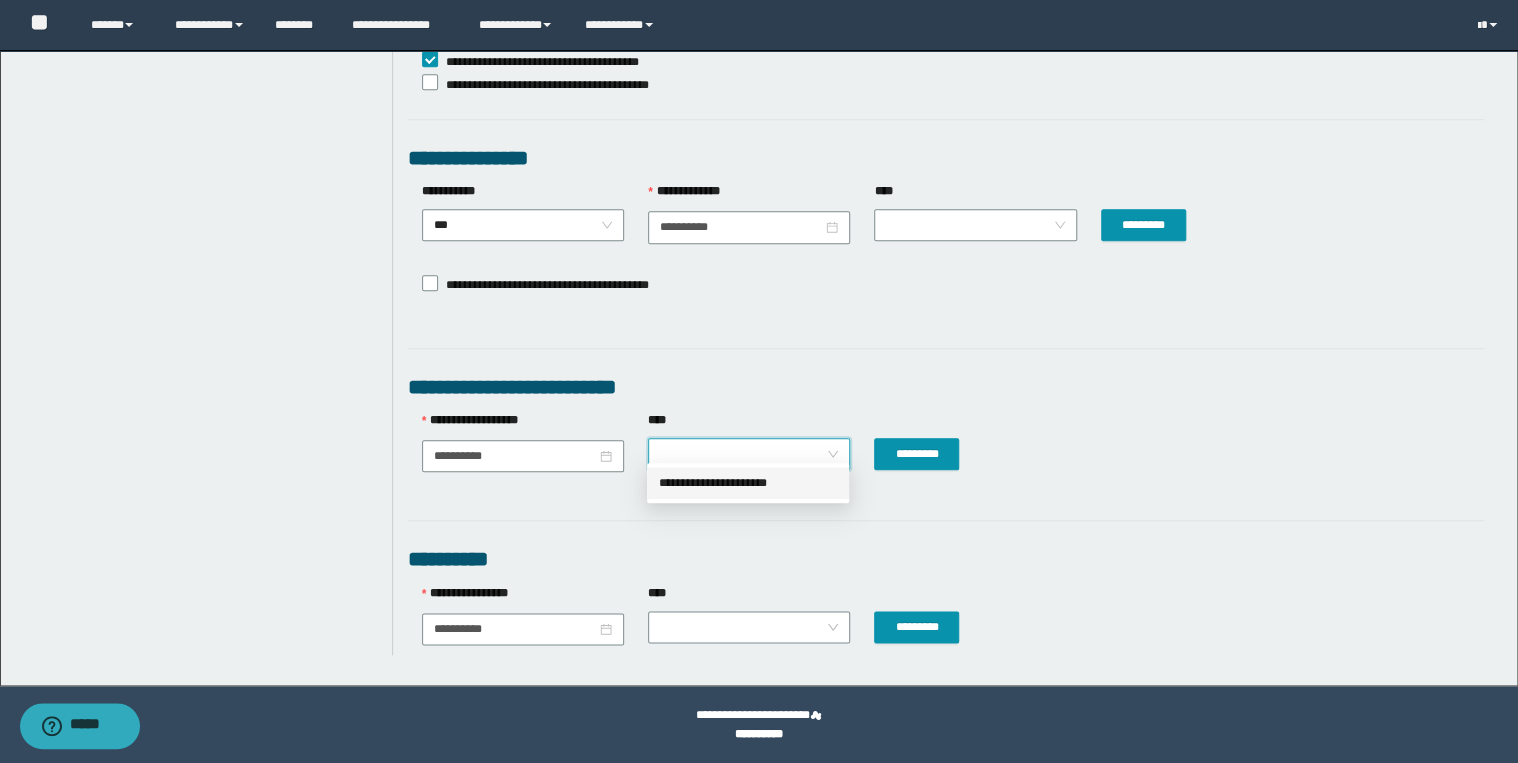 click on "**********" at bounding box center [748, 483] 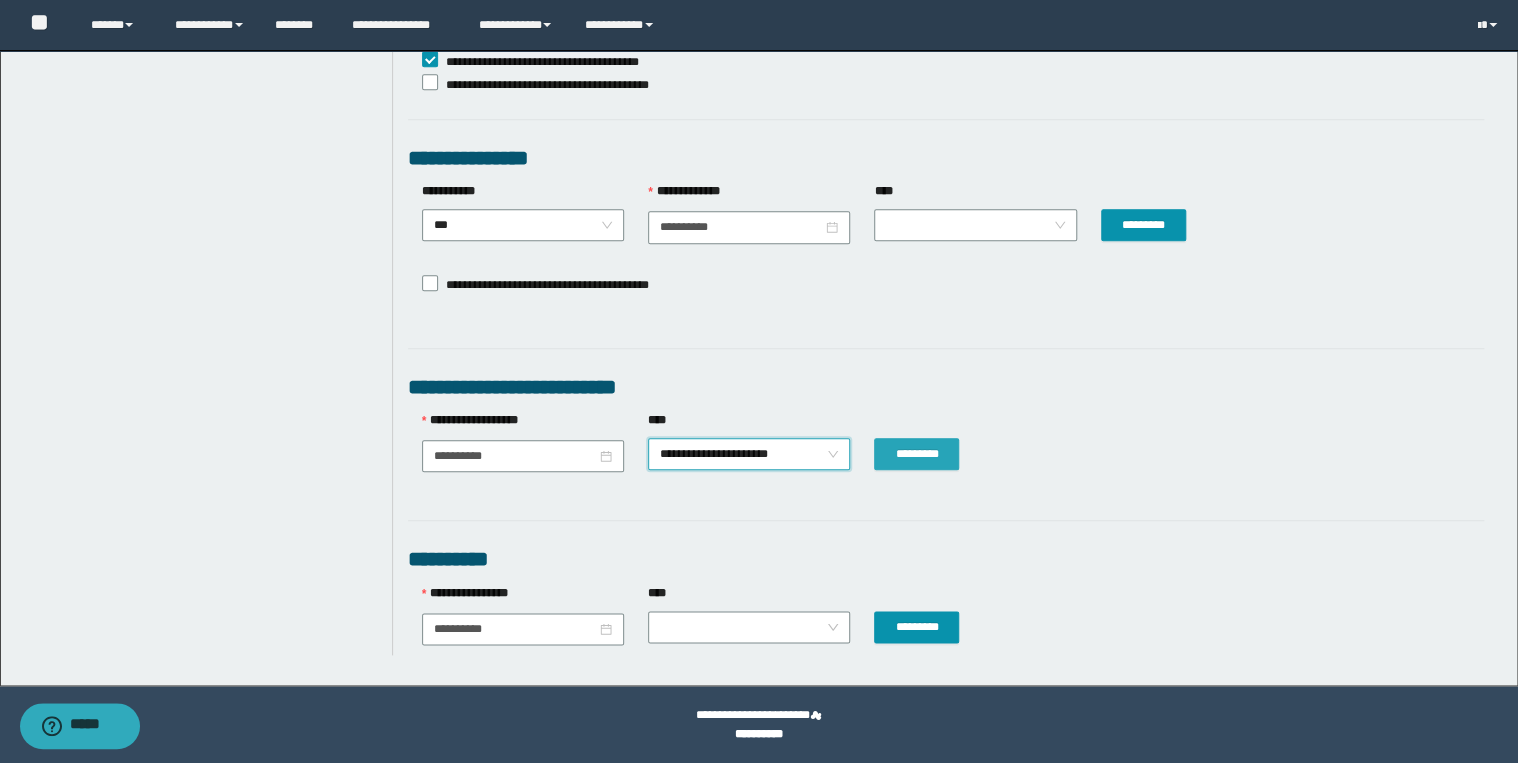 click on "*********" at bounding box center (916, 454) 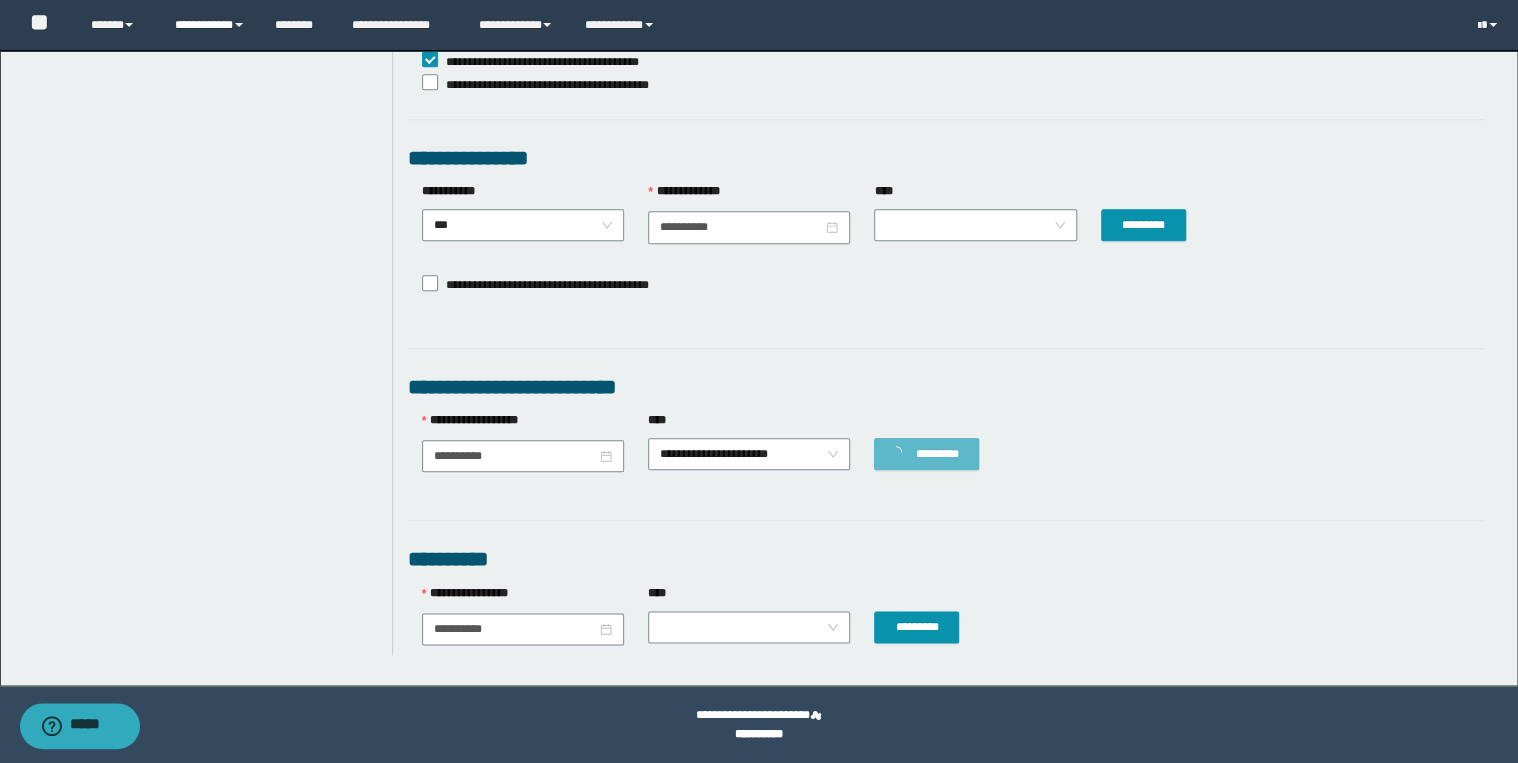 click on "**********" at bounding box center (210, 25) 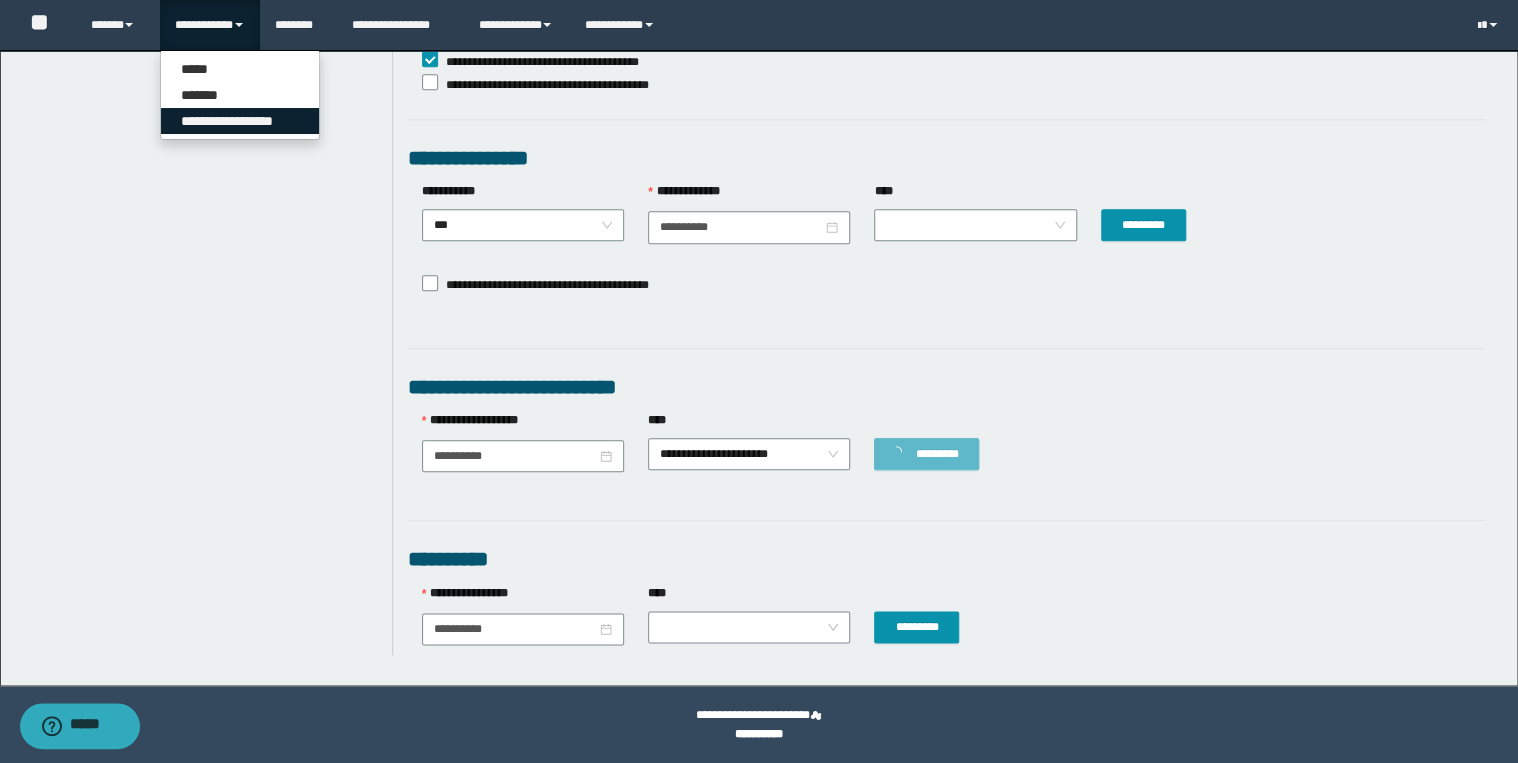 click on "**********" at bounding box center (240, 121) 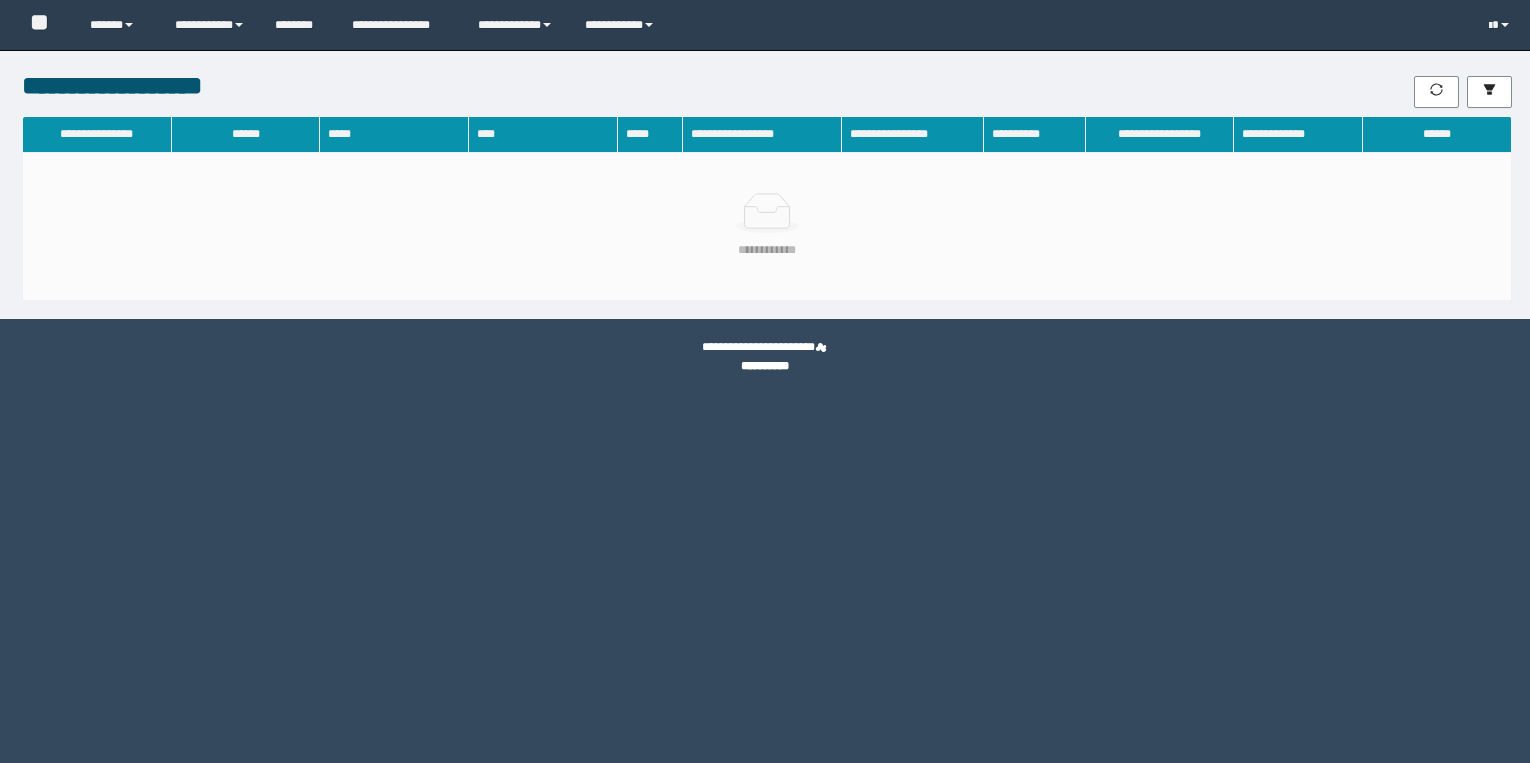 scroll, scrollTop: 0, scrollLeft: 0, axis: both 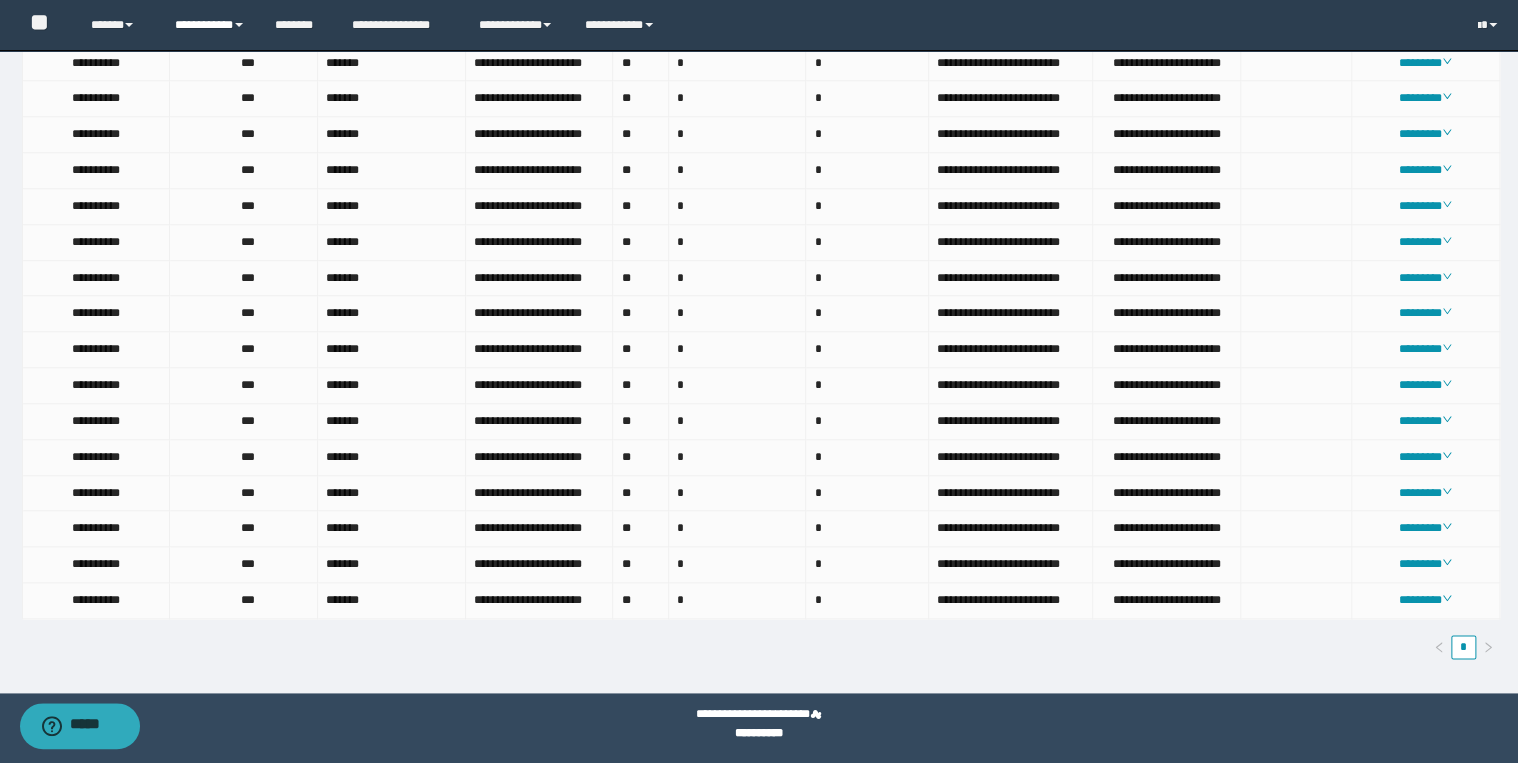 click on "**********" at bounding box center (210, 25) 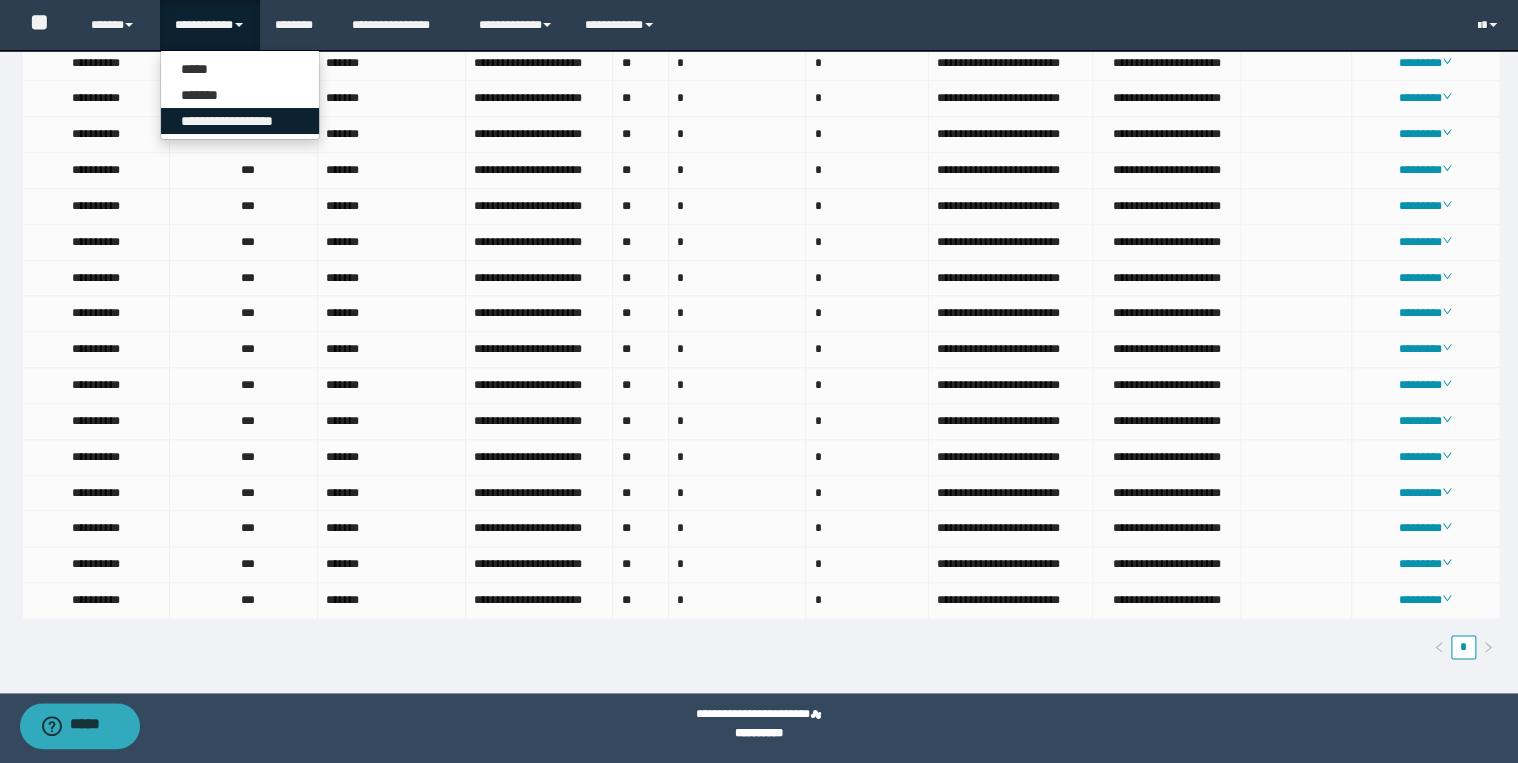 click on "**********" at bounding box center (240, 121) 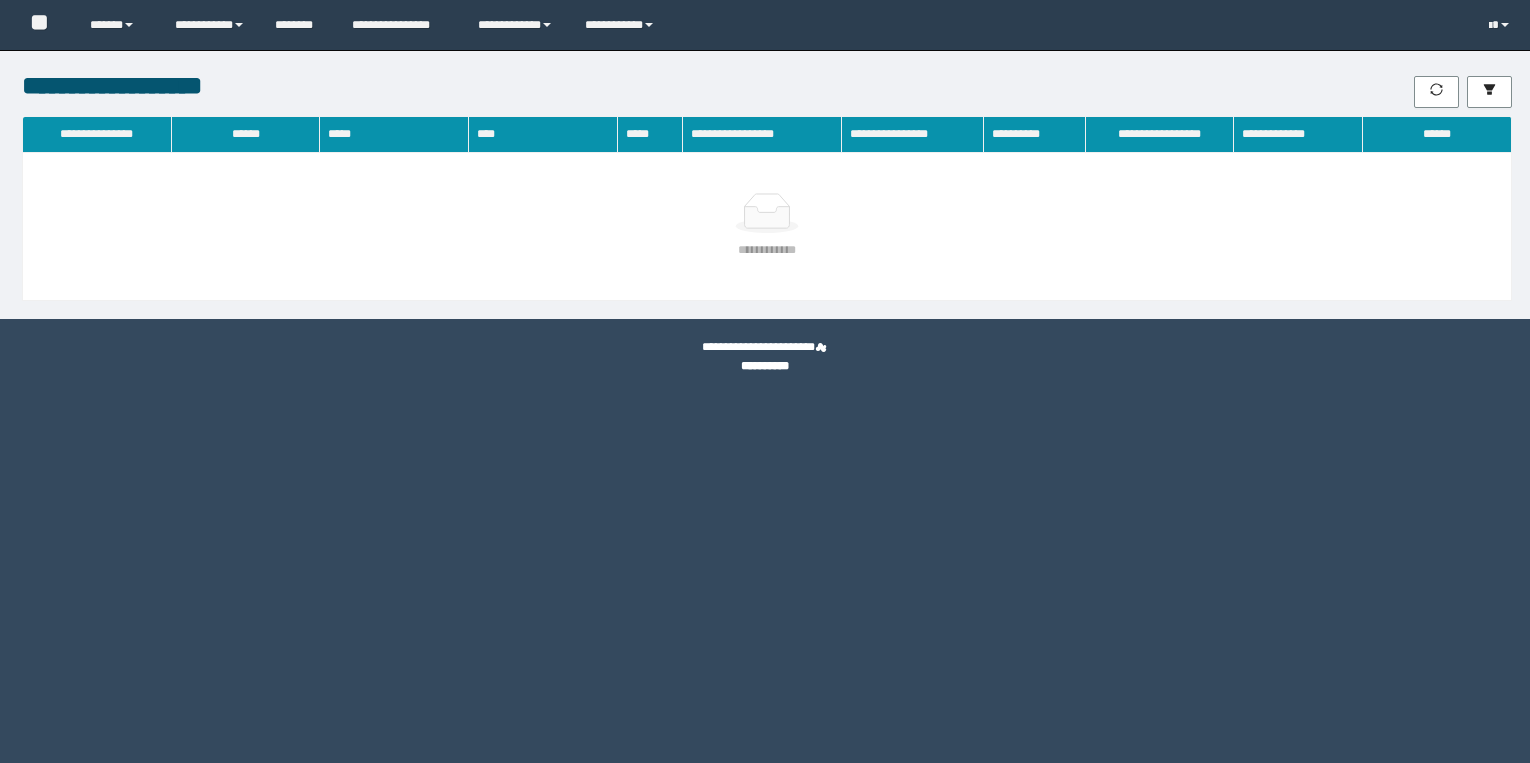 scroll, scrollTop: 0, scrollLeft: 0, axis: both 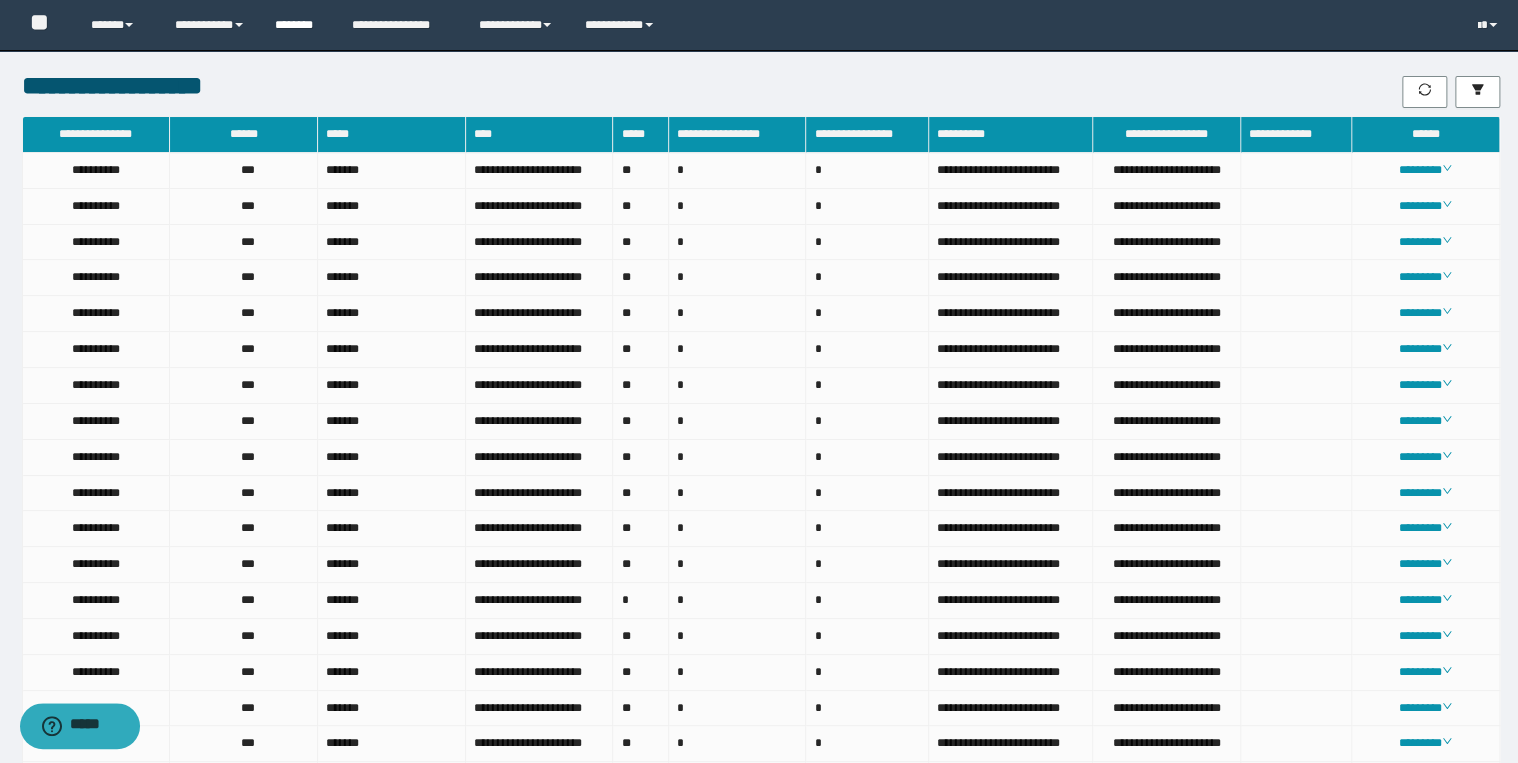 click on "********" at bounding box center [298, 25] 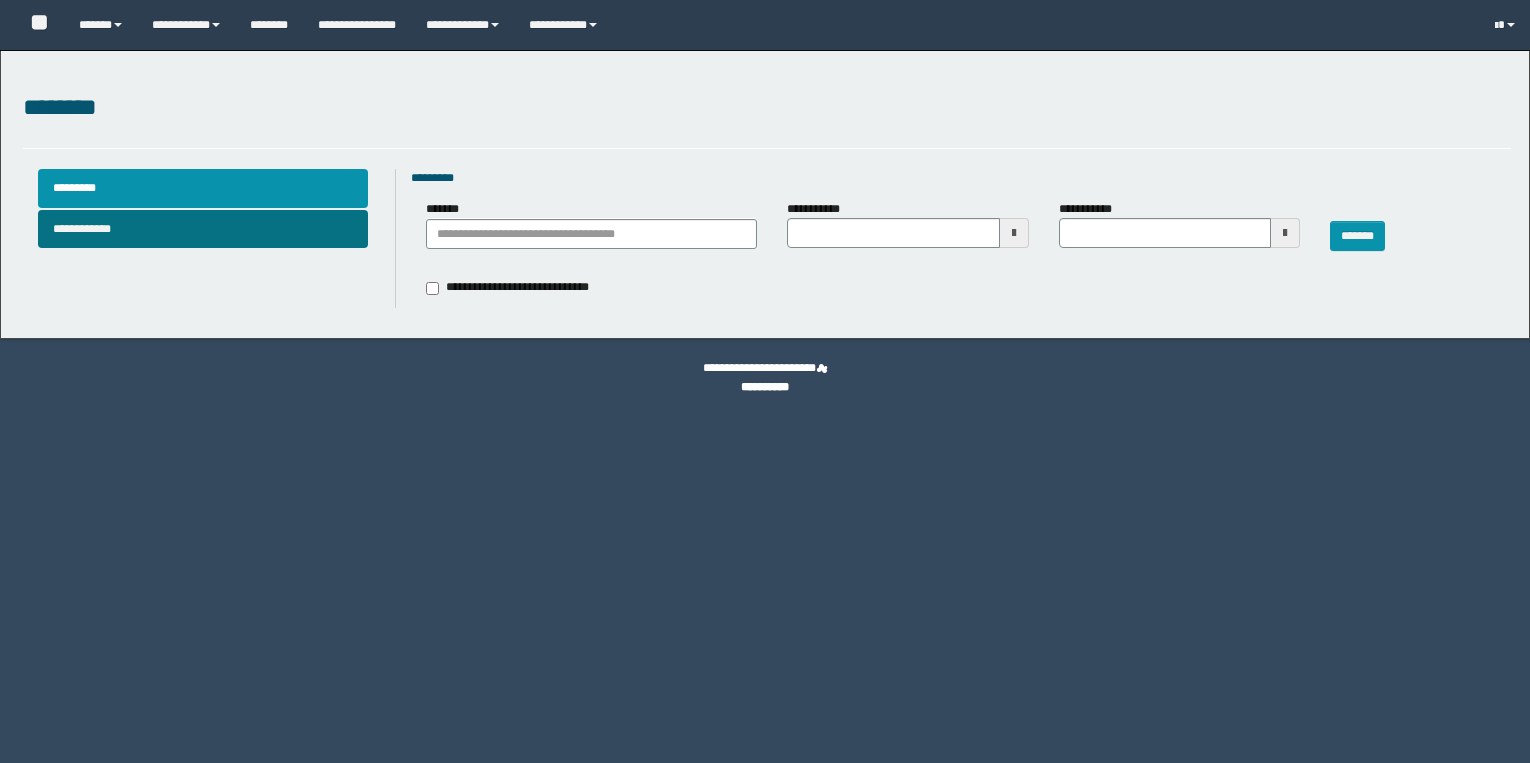 scroll, scrollTop: 0, scrollLeft: 0, axis: both 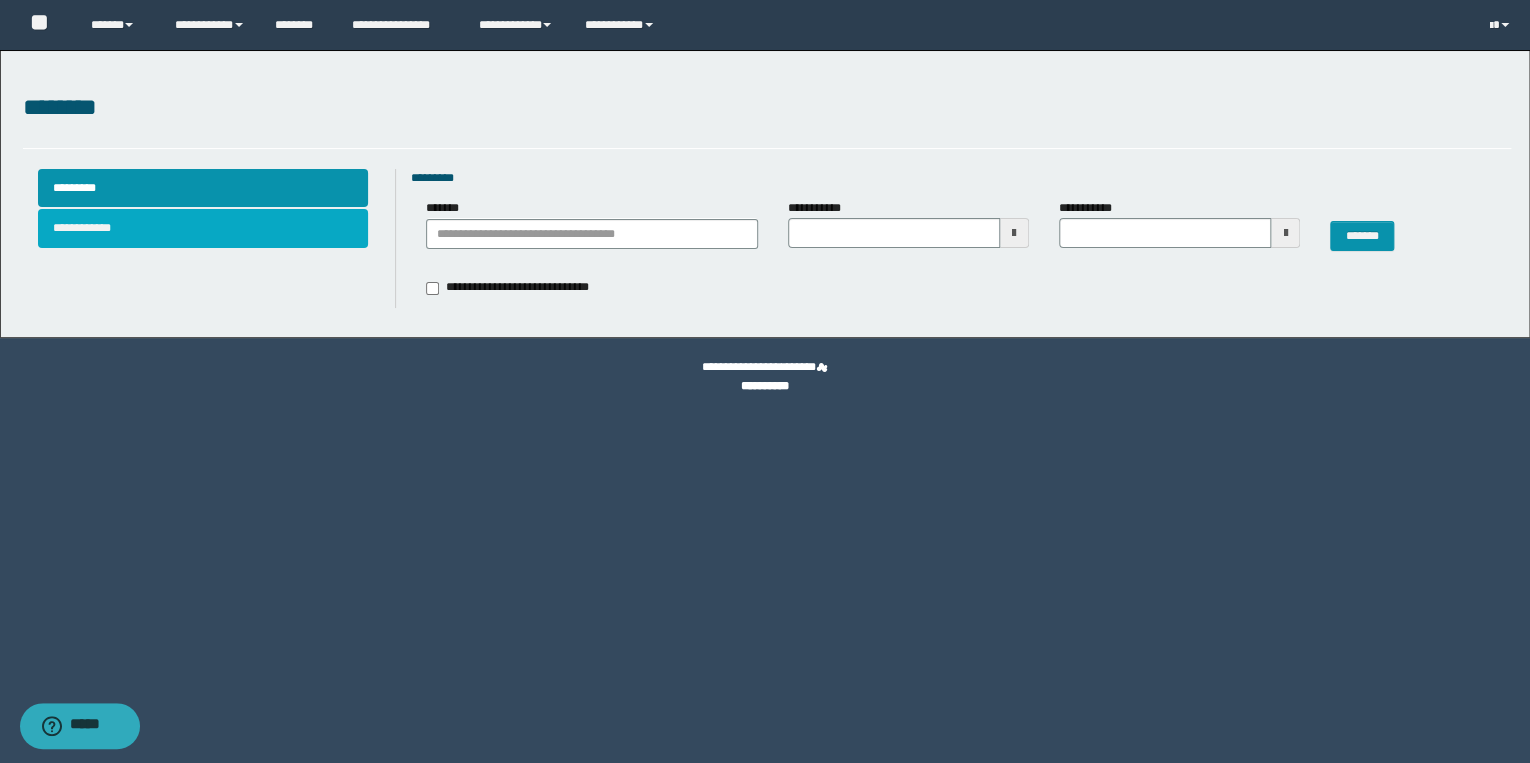 click on "**********" at bounding box center (203, 228) 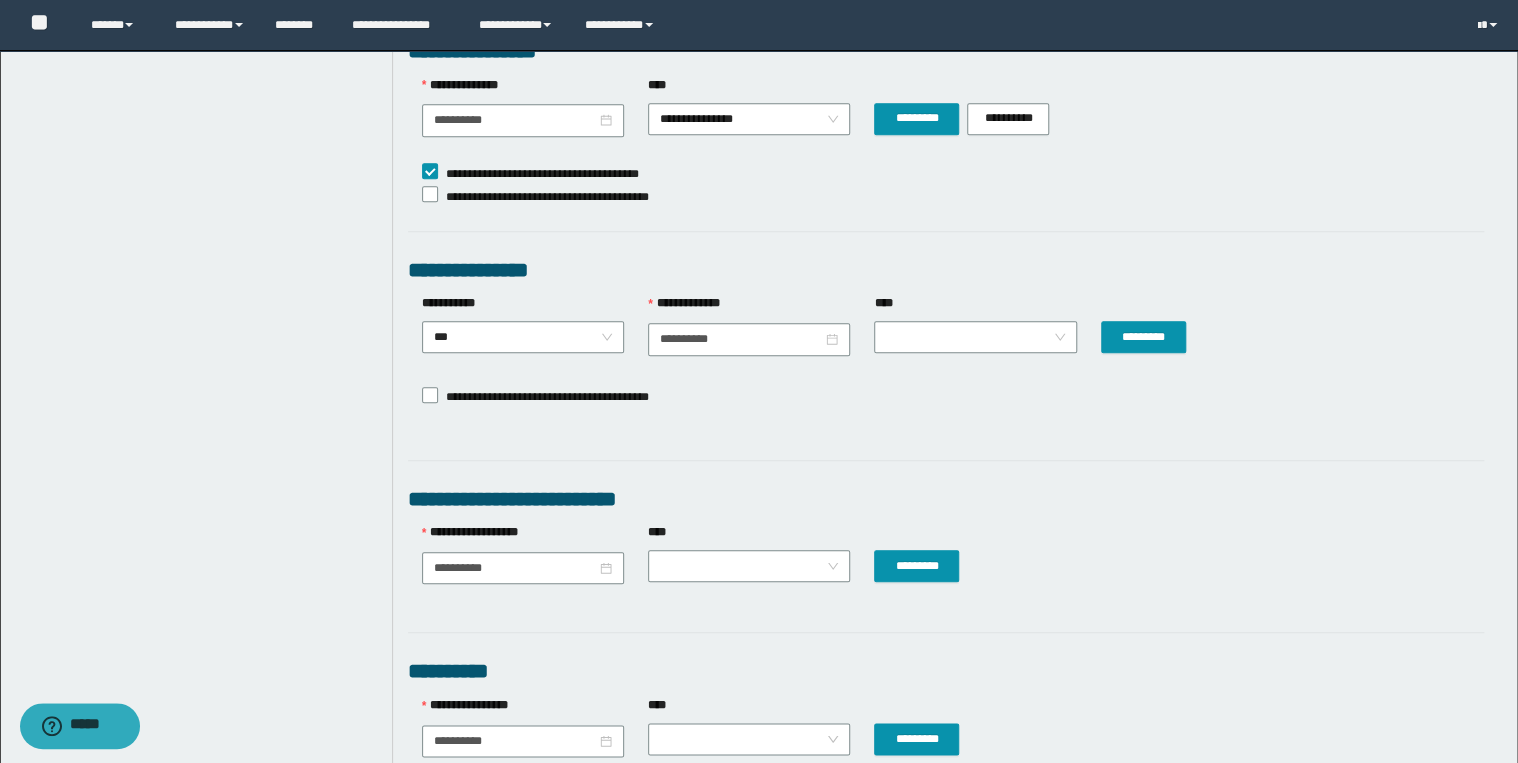 scroll, scrollTop: 848, scrollLeft: 0, axis: vertical 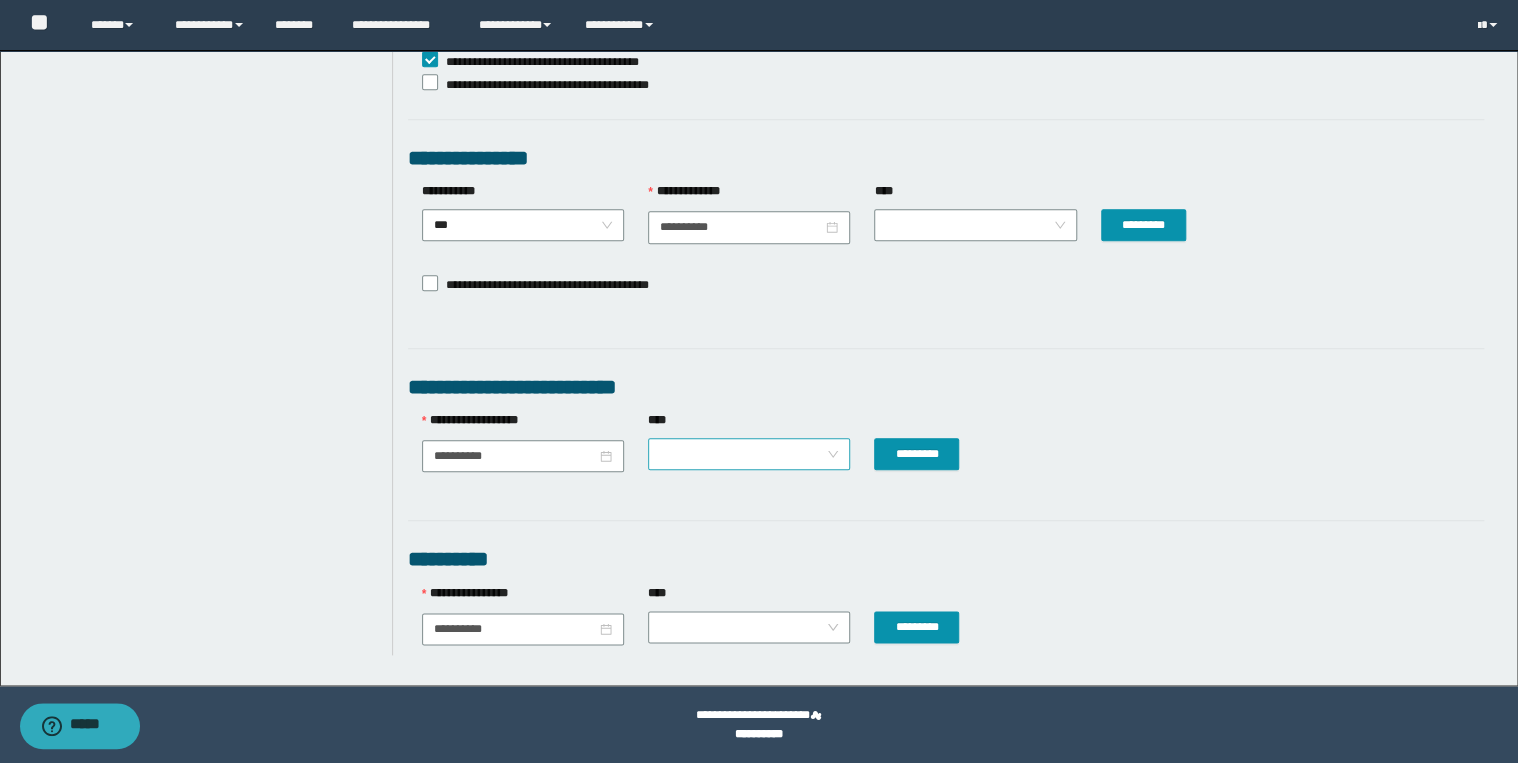 click at bounding box center (749, 454) 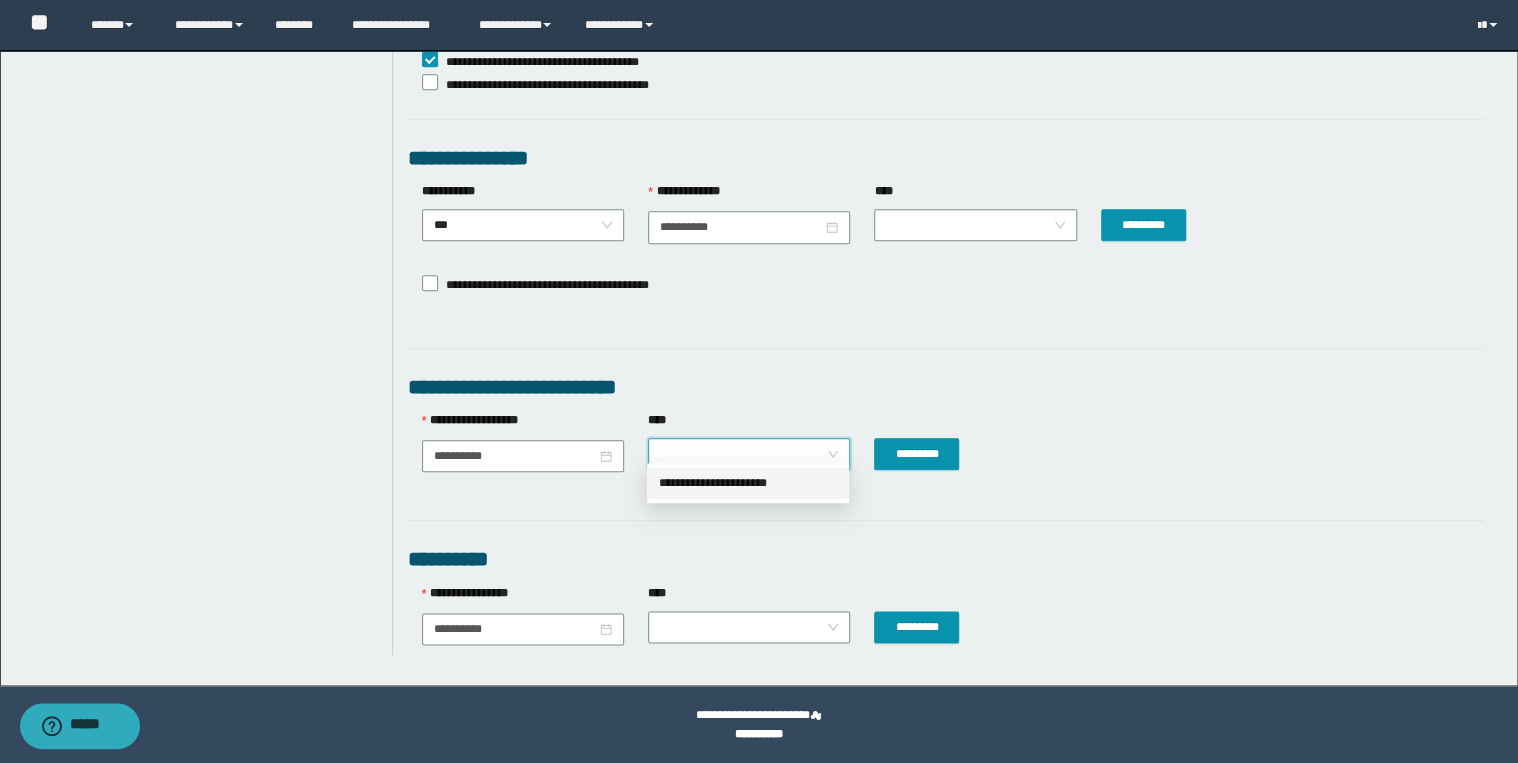 click on "**********" at bounding box center [748, 483] 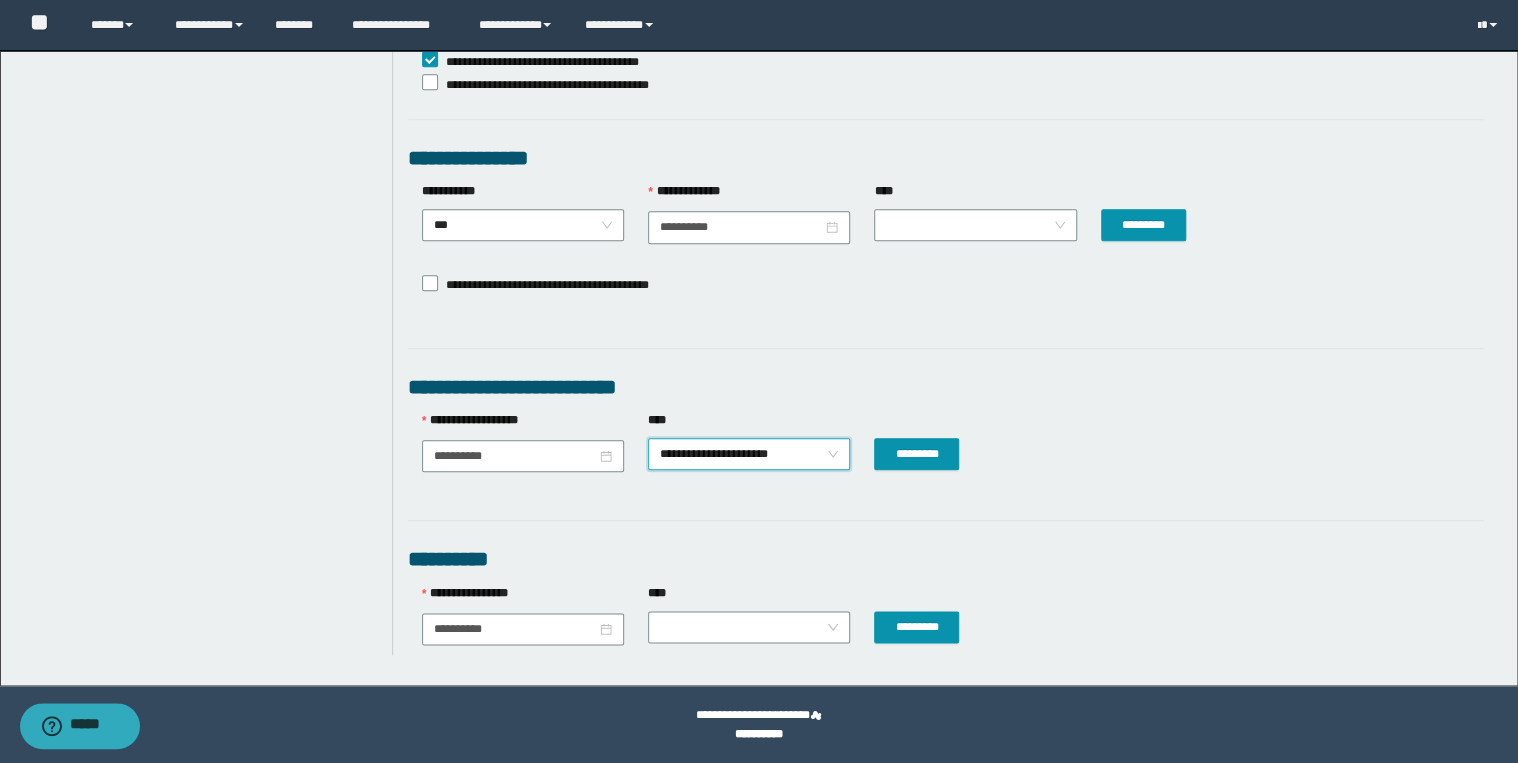 click on "**********" at bounding box center [946, 387] 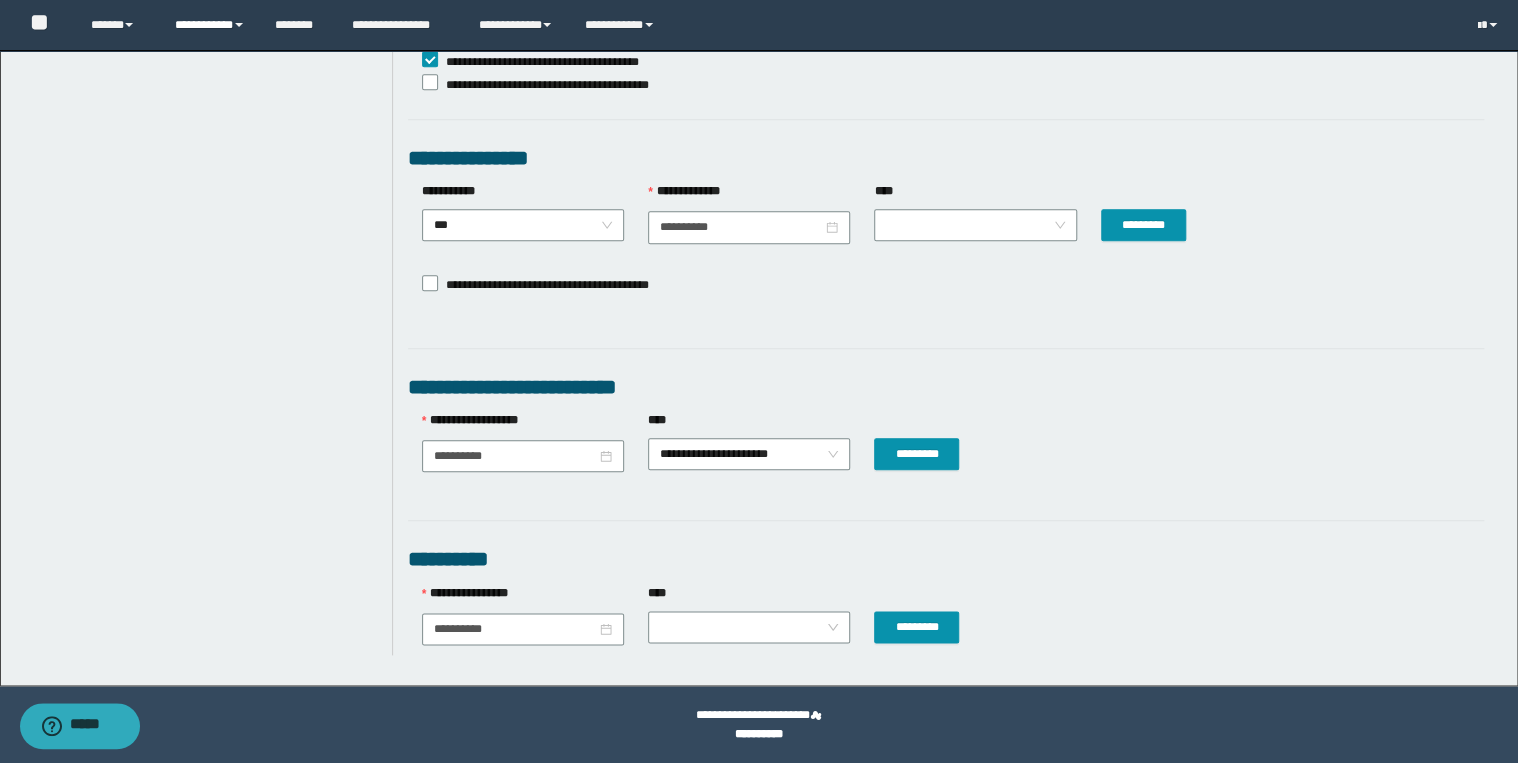click on "**********" at bounding box center [210, 25] 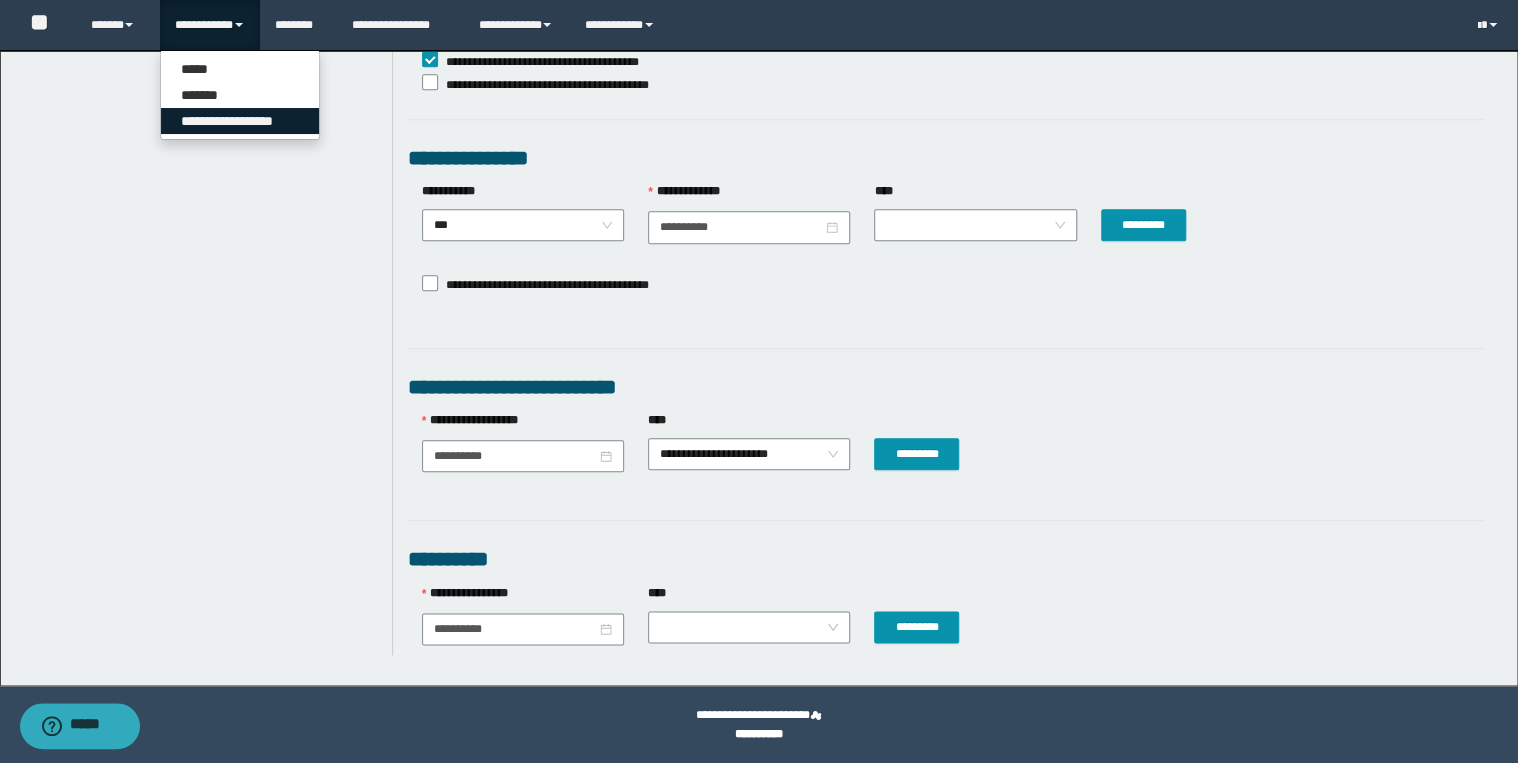 drag, startPoint x: 241, startPoint y: 120, endPoint x: 275, endPoint y: 100, distance: 39.446167 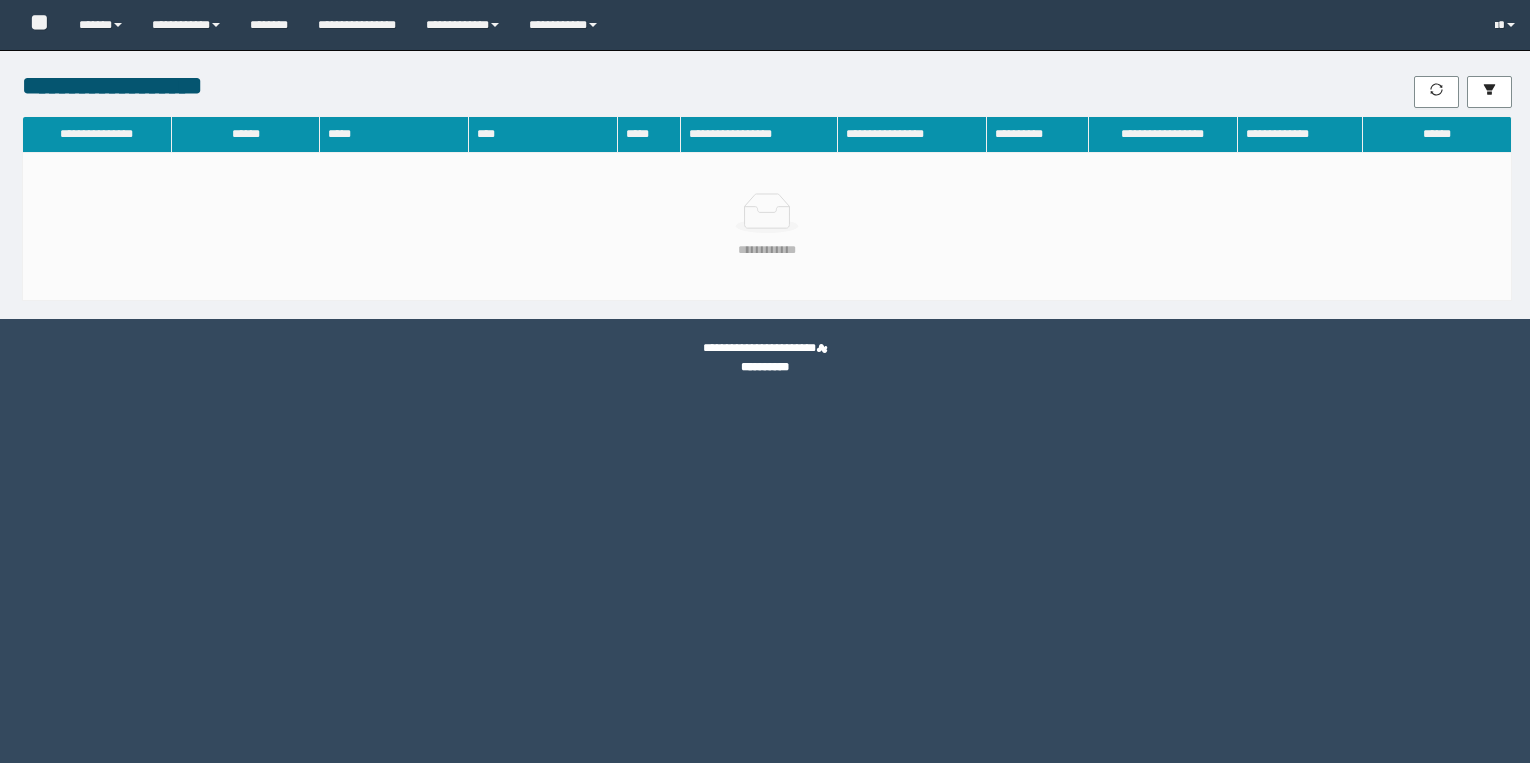 scroll, scrollTop: 0, scrollLeft: 0, axis: both 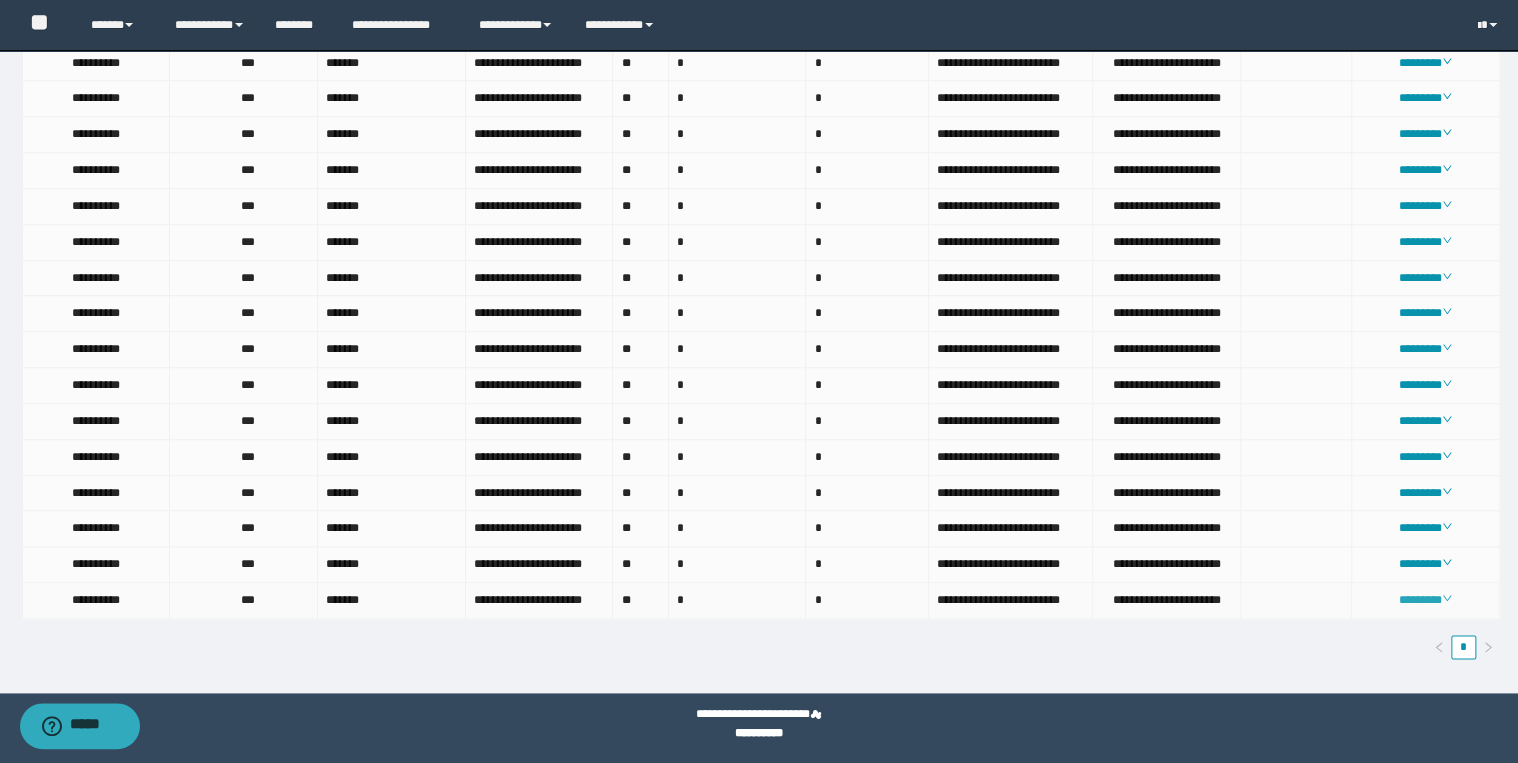 click on "********" at bounding box center [1425, 600] 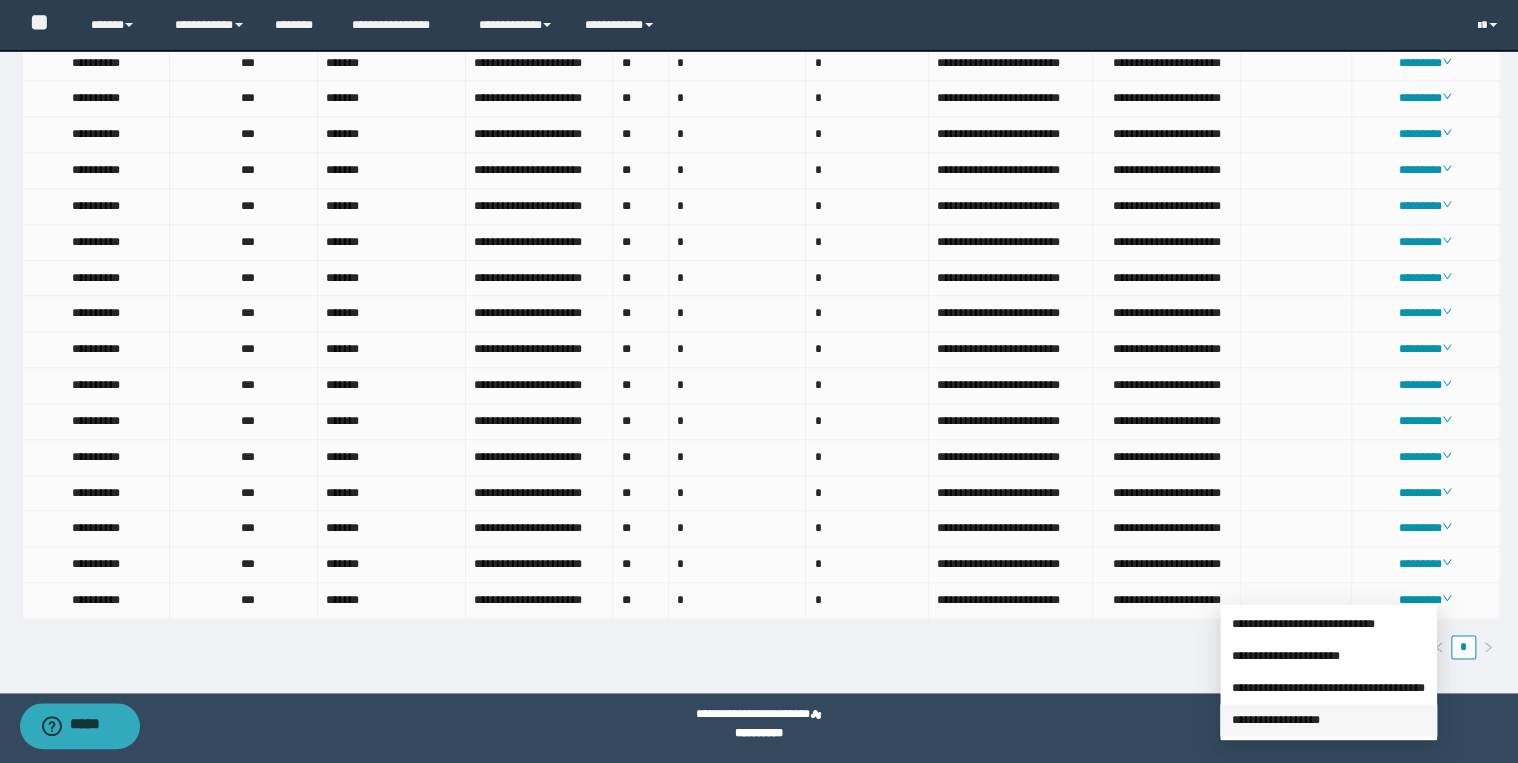 click on "**********" at bounding box center (1276, 720) 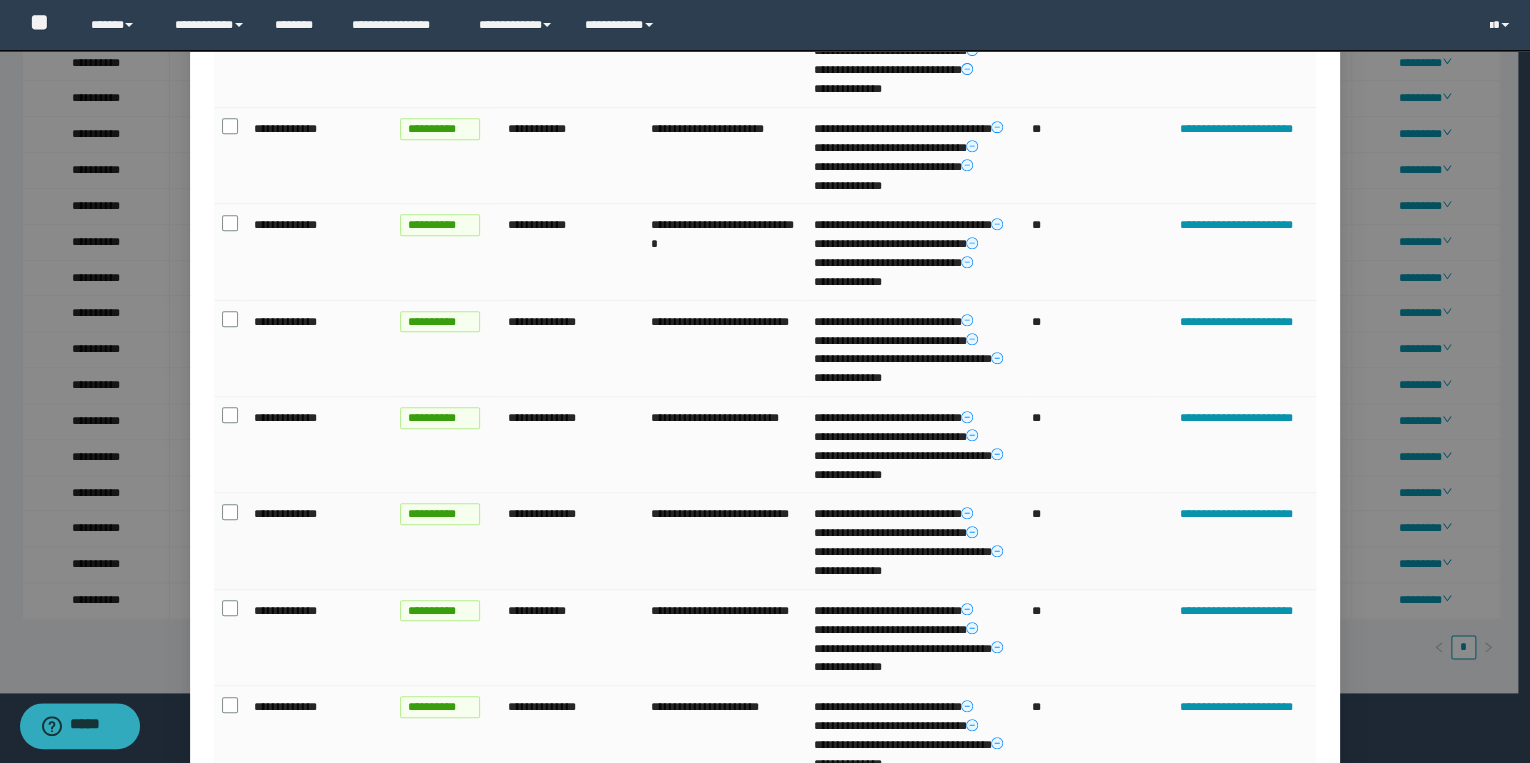 scroll, scrollTop: 558, scrollLeft: 0, axis: vertical 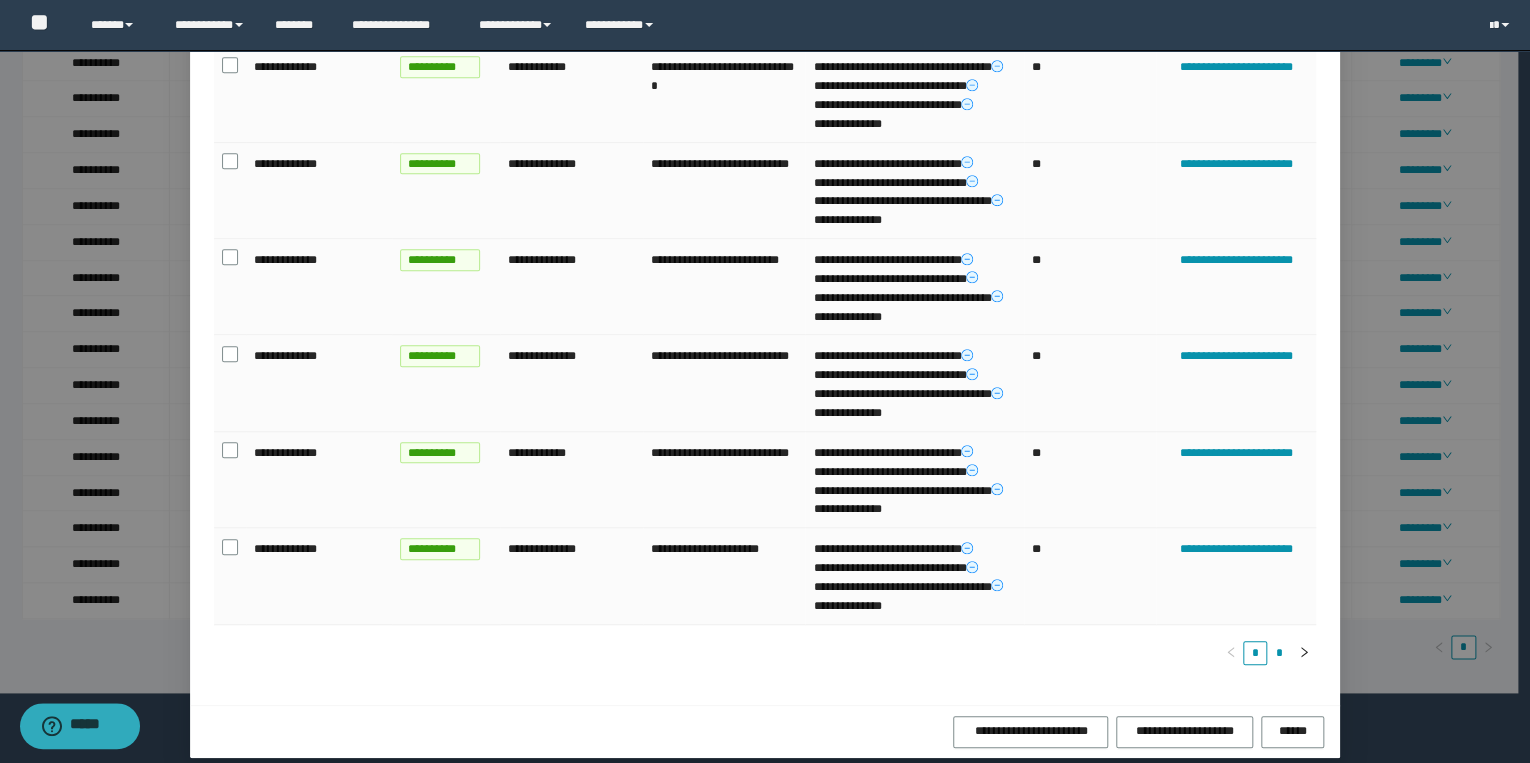 click on "*" at bounding box center (1279, 653) 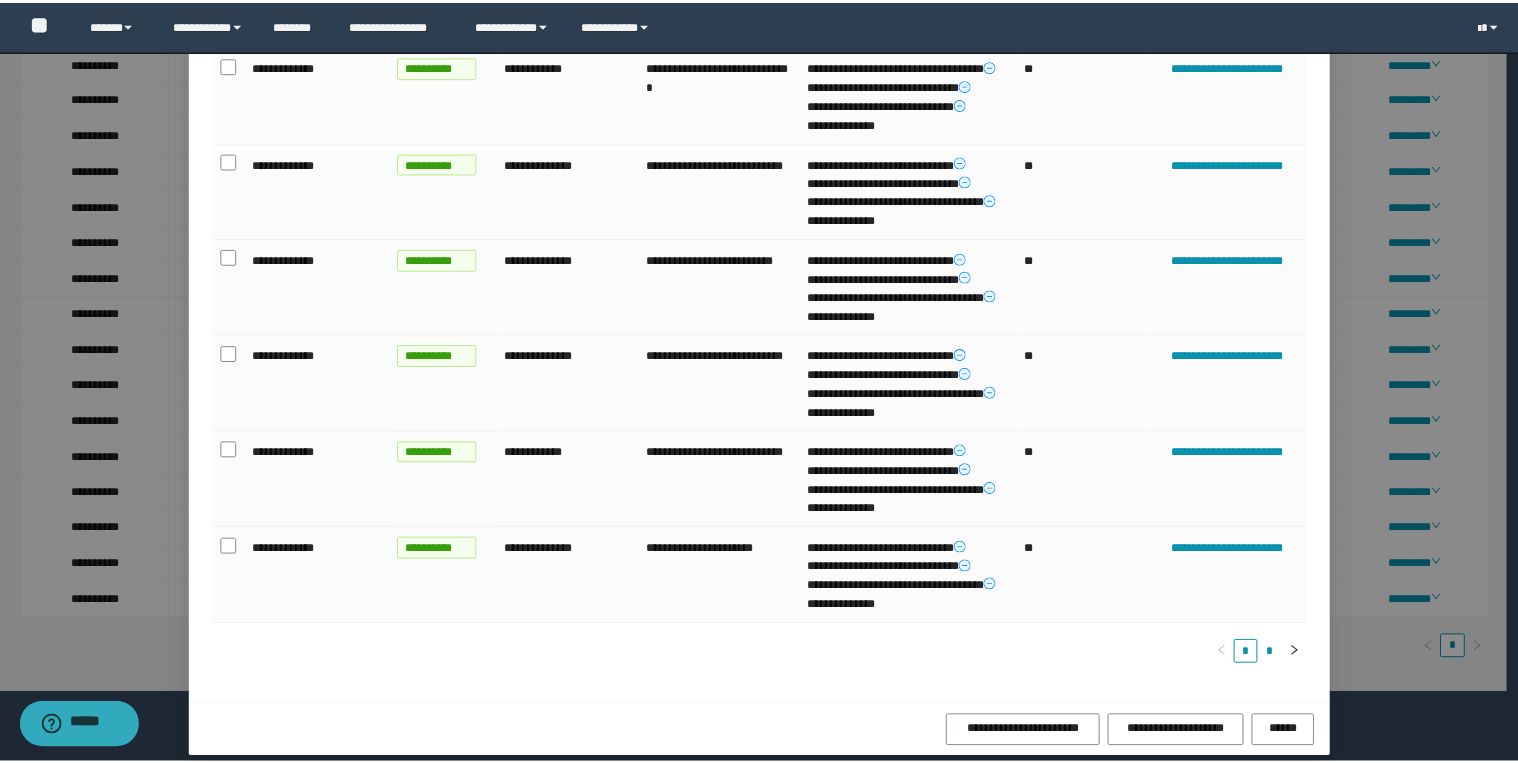 scroll, scrollTop: 0, scrollLeft: 0, axis: both 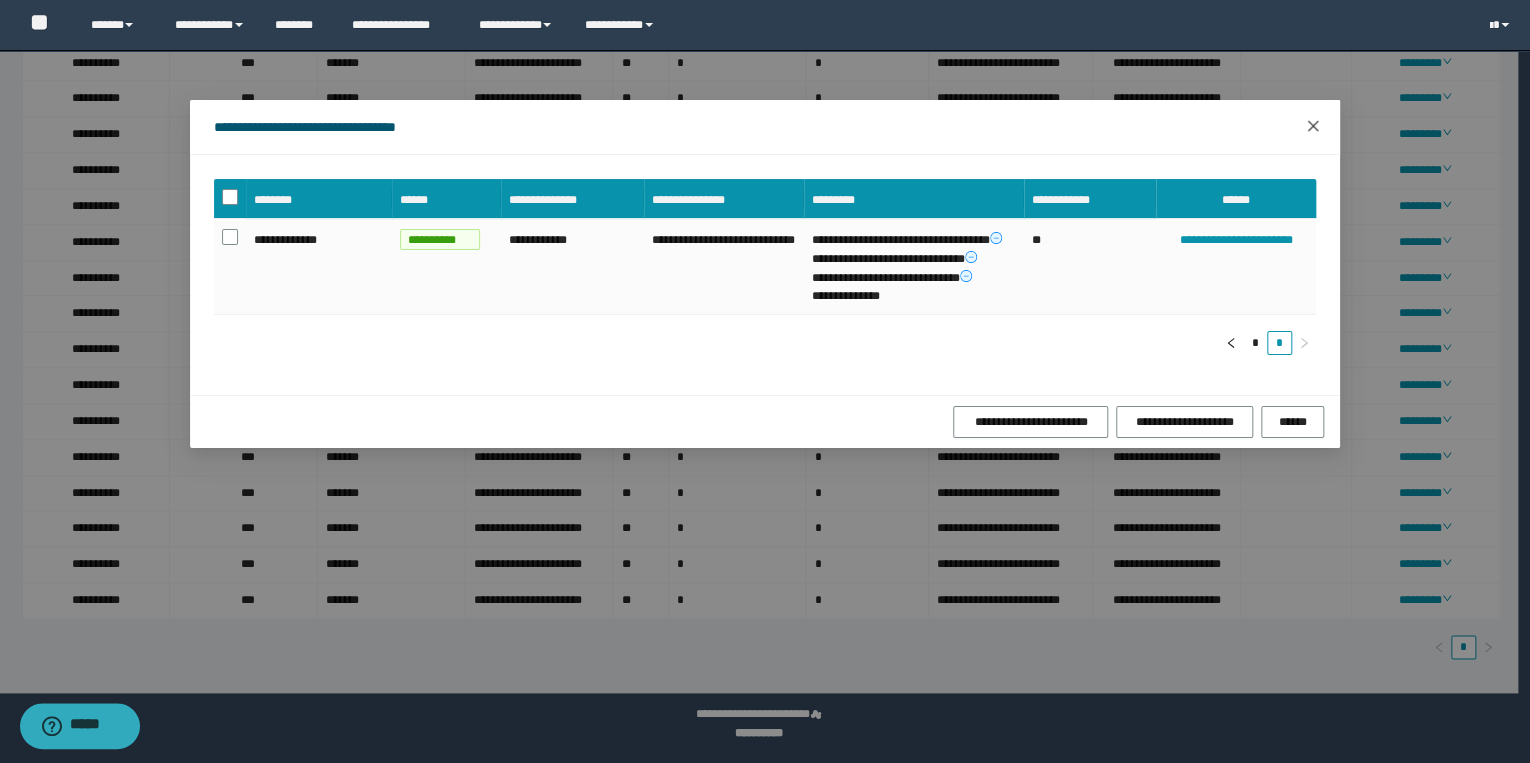 click 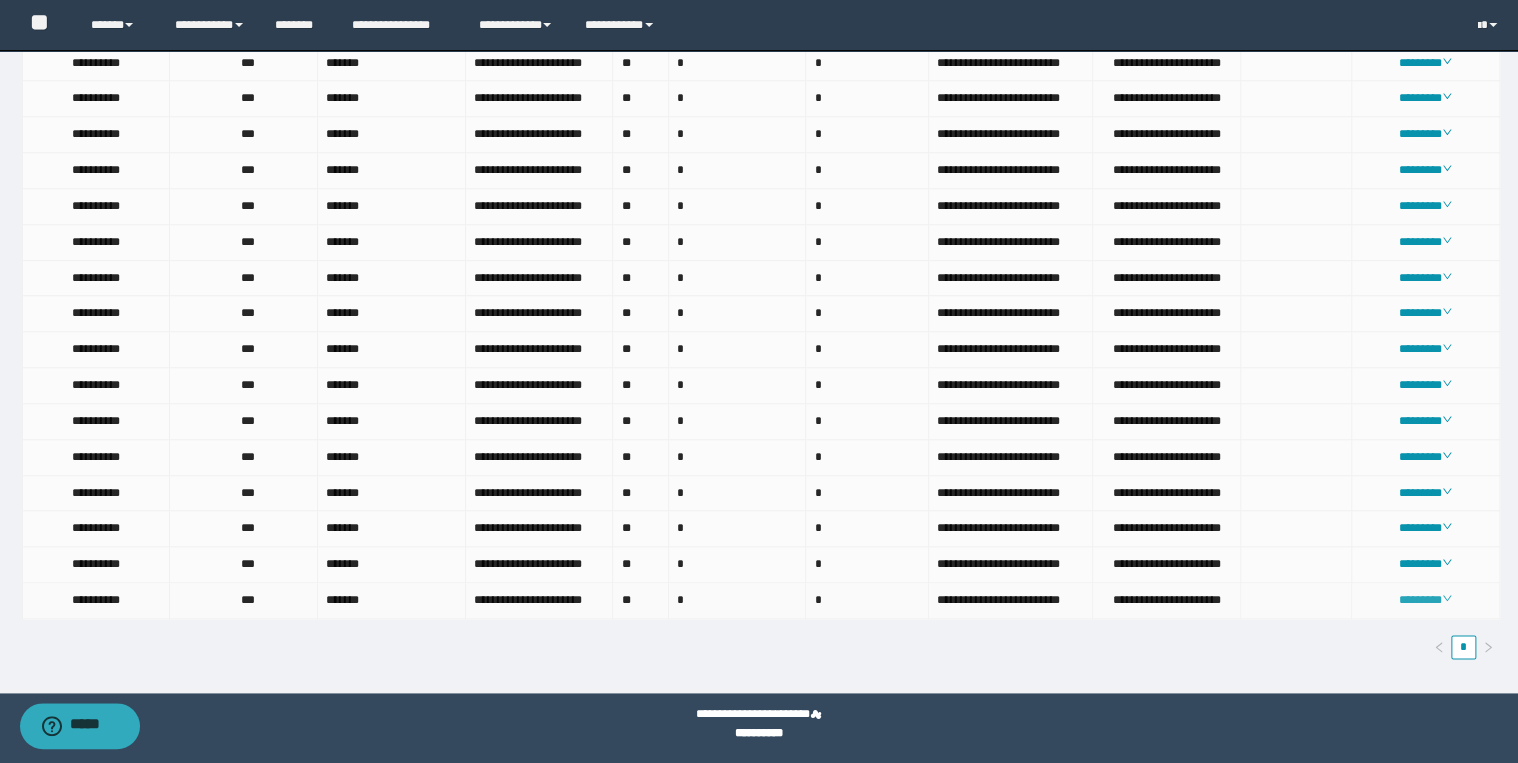 click on "********" at bounding box center (1425, 600) 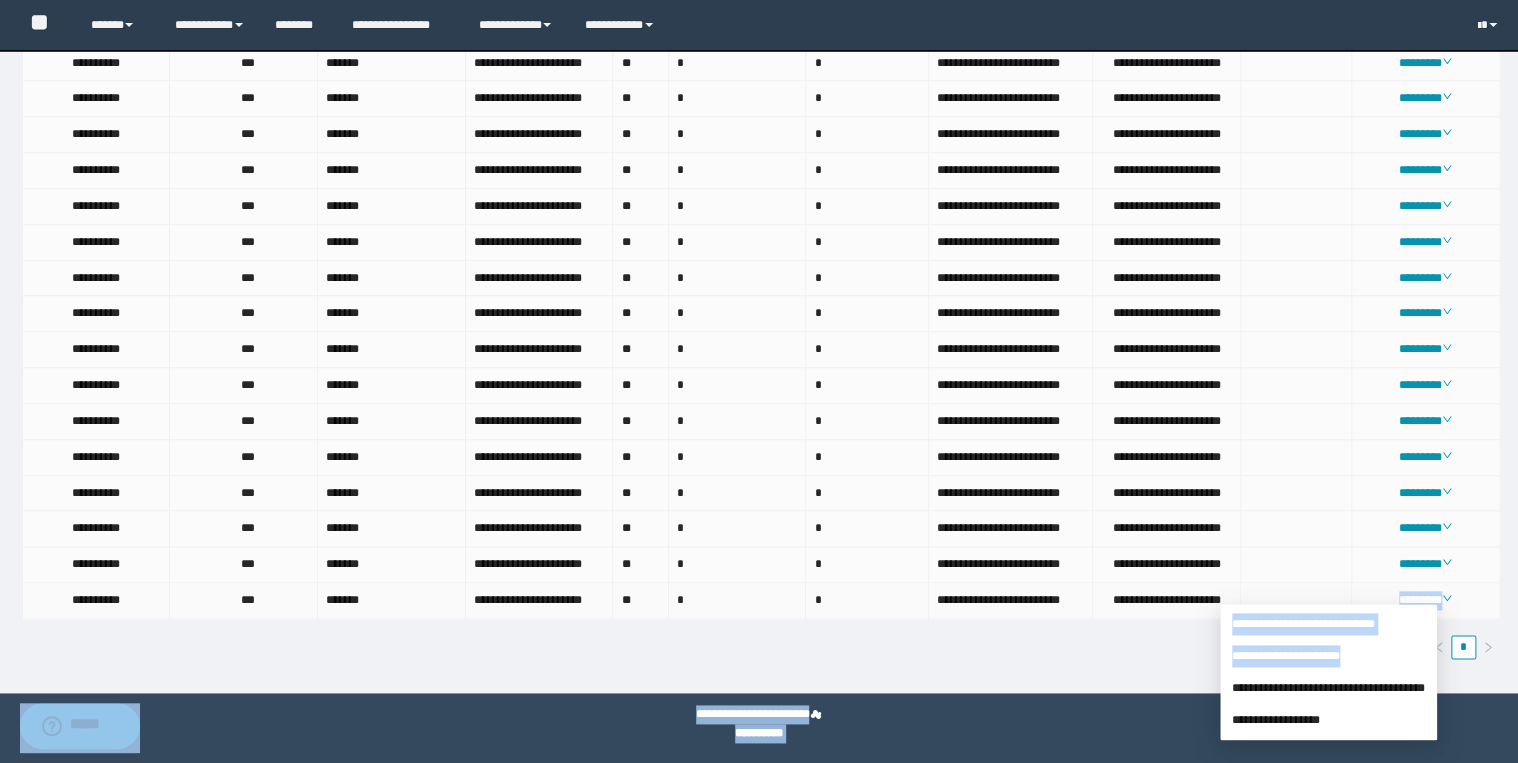 drag, startPoint x: 1278, startPoint y: 650, endPoint x: 1300, endPoint y: 590, distance: 63.90618 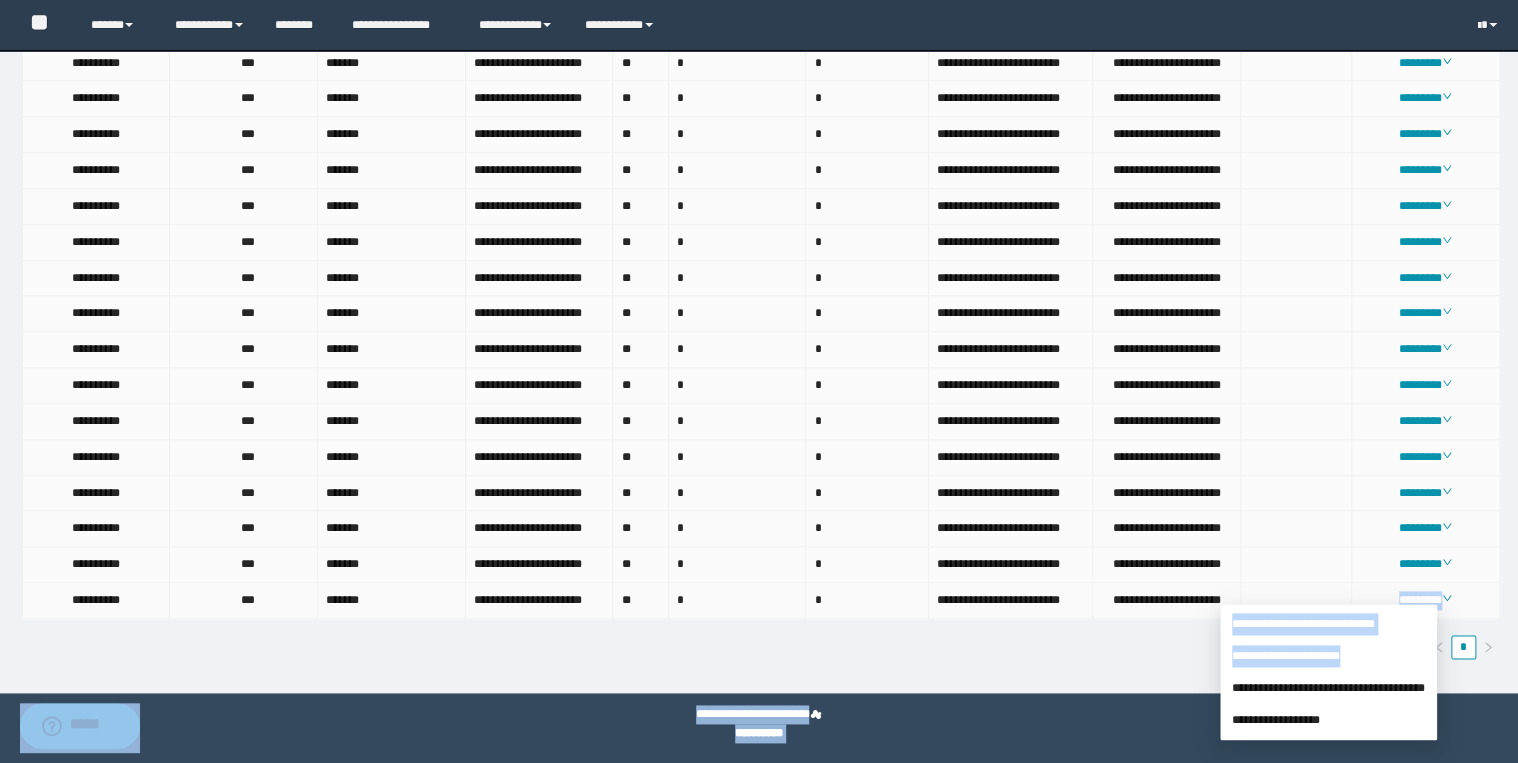 drag, startPoint x: 1300, startPoint y: 590, endPoint x: 1184, endPoint y: 647, distance: 129.24782 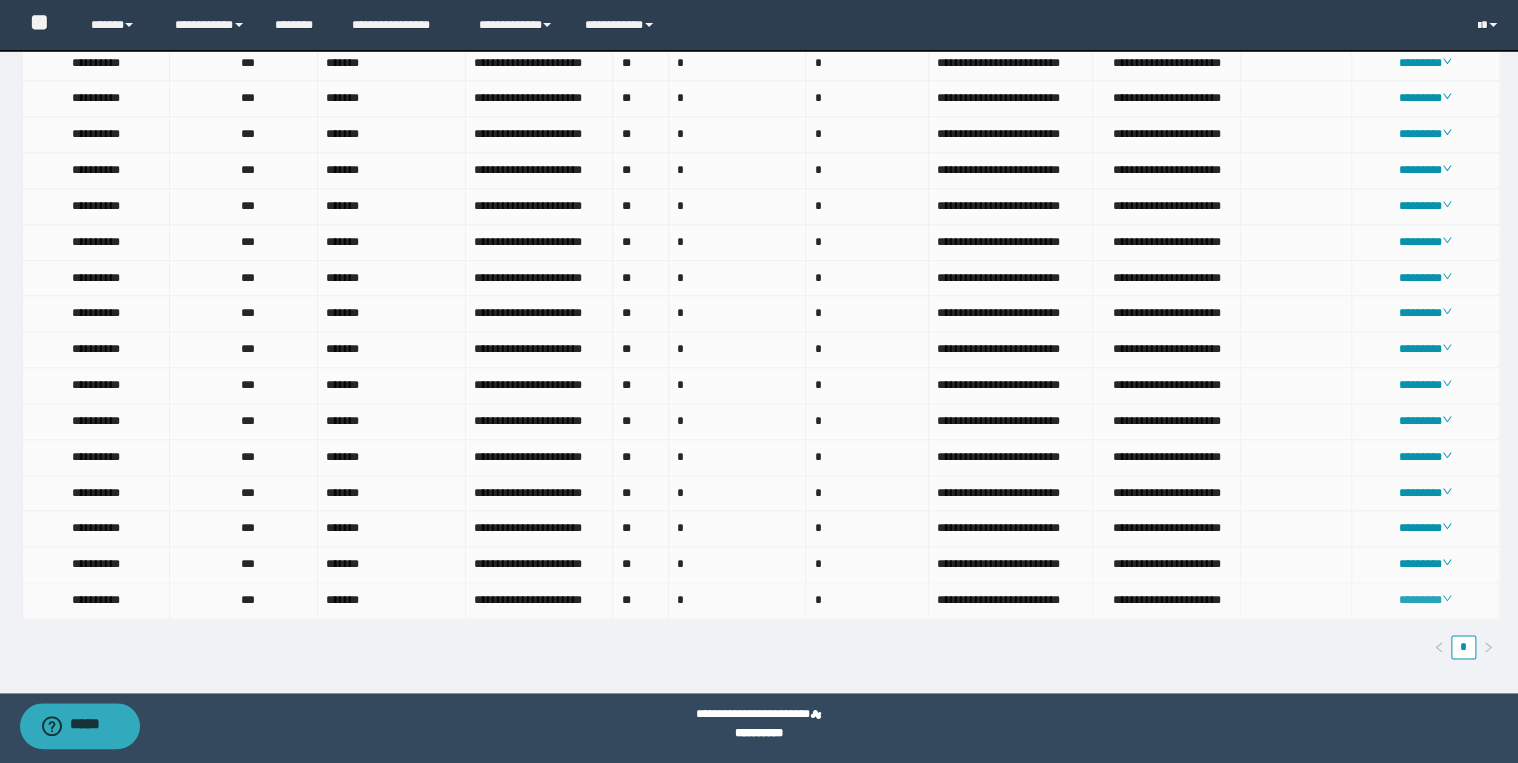 click on "********" at bounding box center (1425, 600) 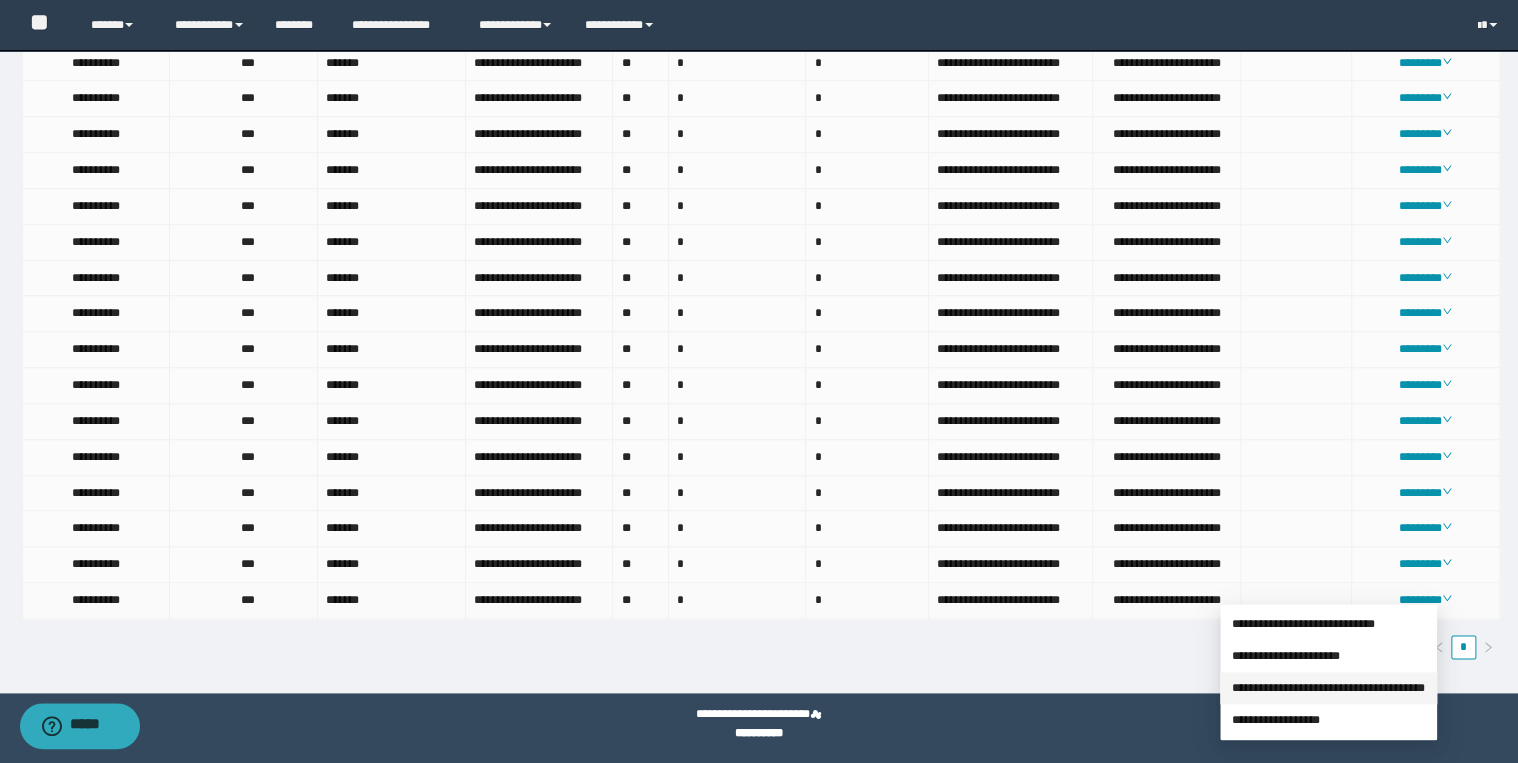 click on "**********" at bounding box center [1328, 688] 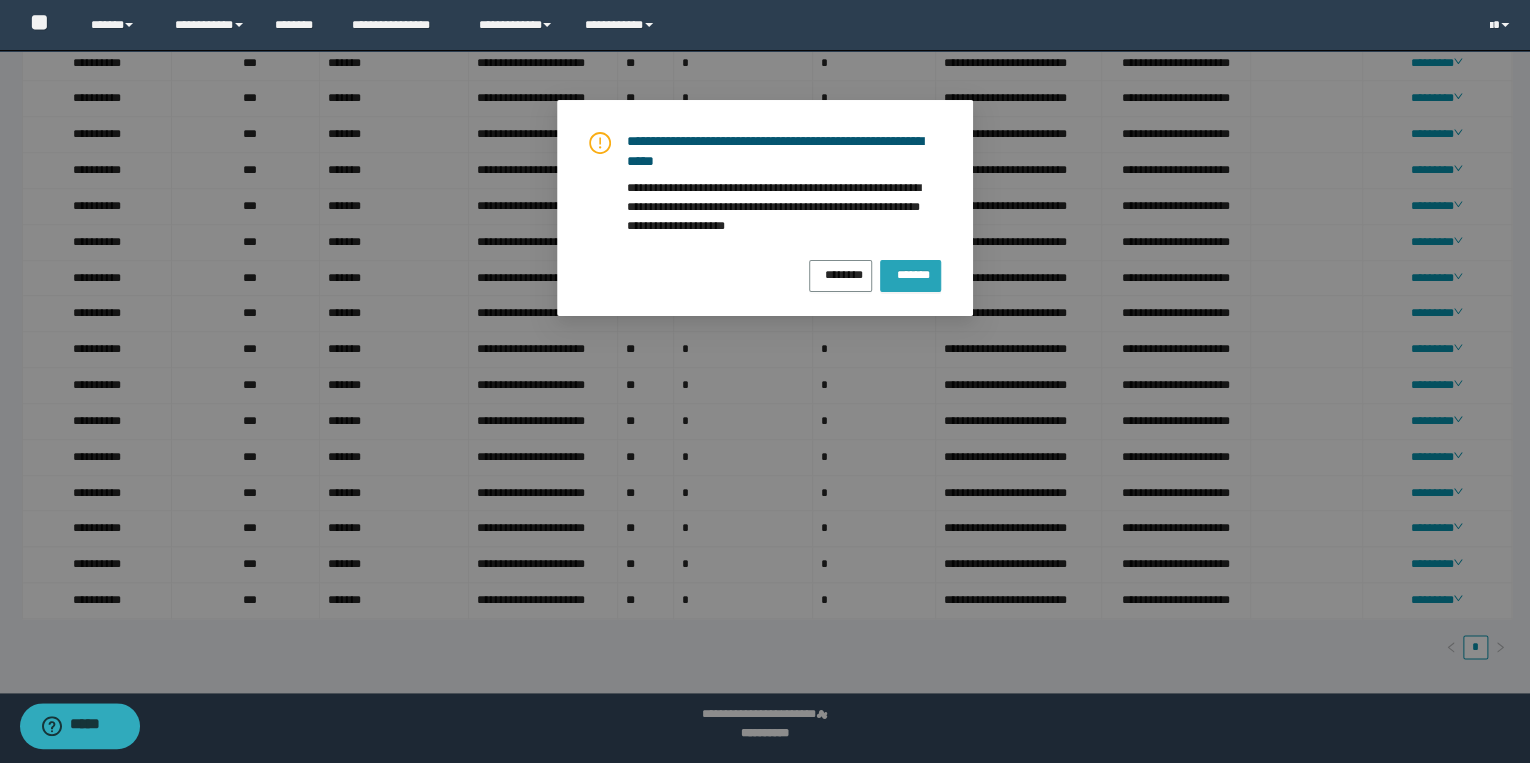 click on "*******" at bounding box center (910, 272) 